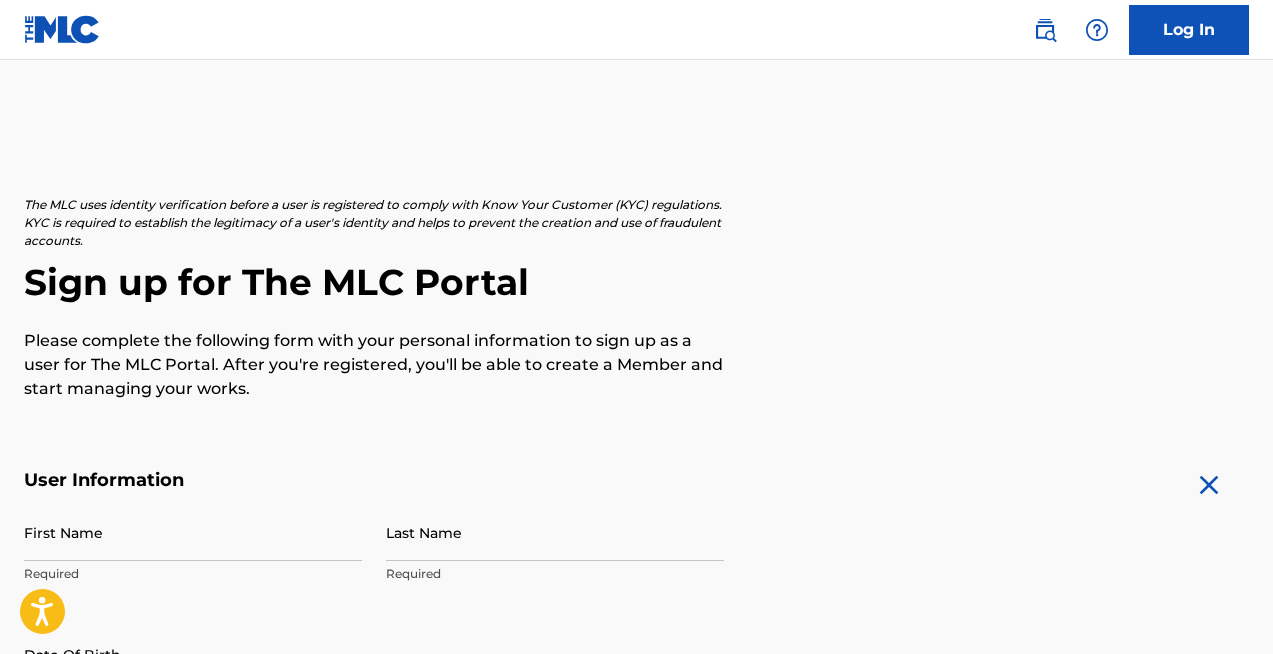 scroll, scrollTop: 0, scrollLeft: 0, axis: both 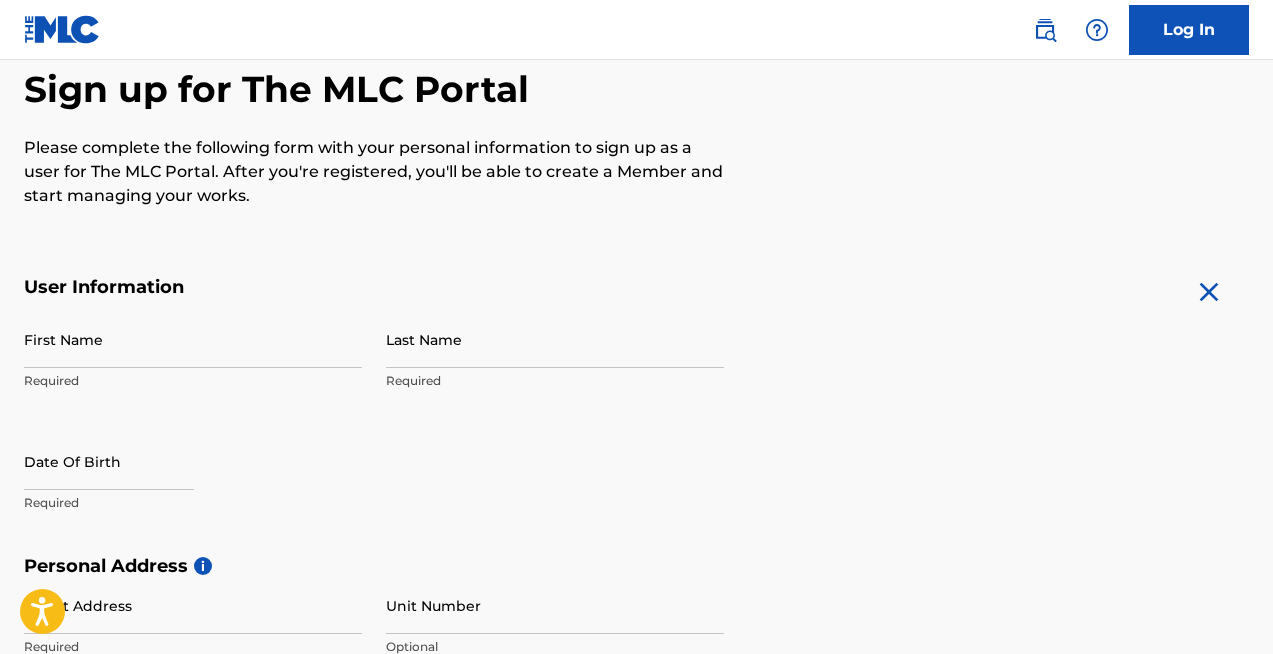 click at bounding box center (1209, 292) 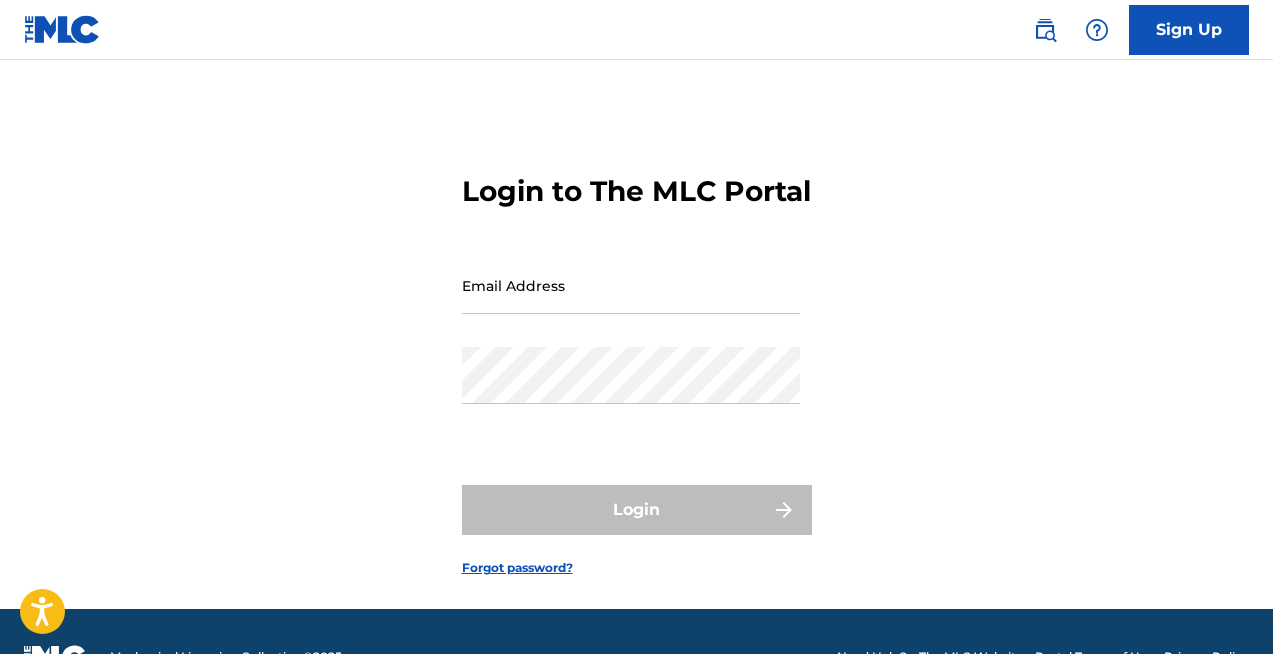 click on "Email Address" at bounding box center [631, 285] 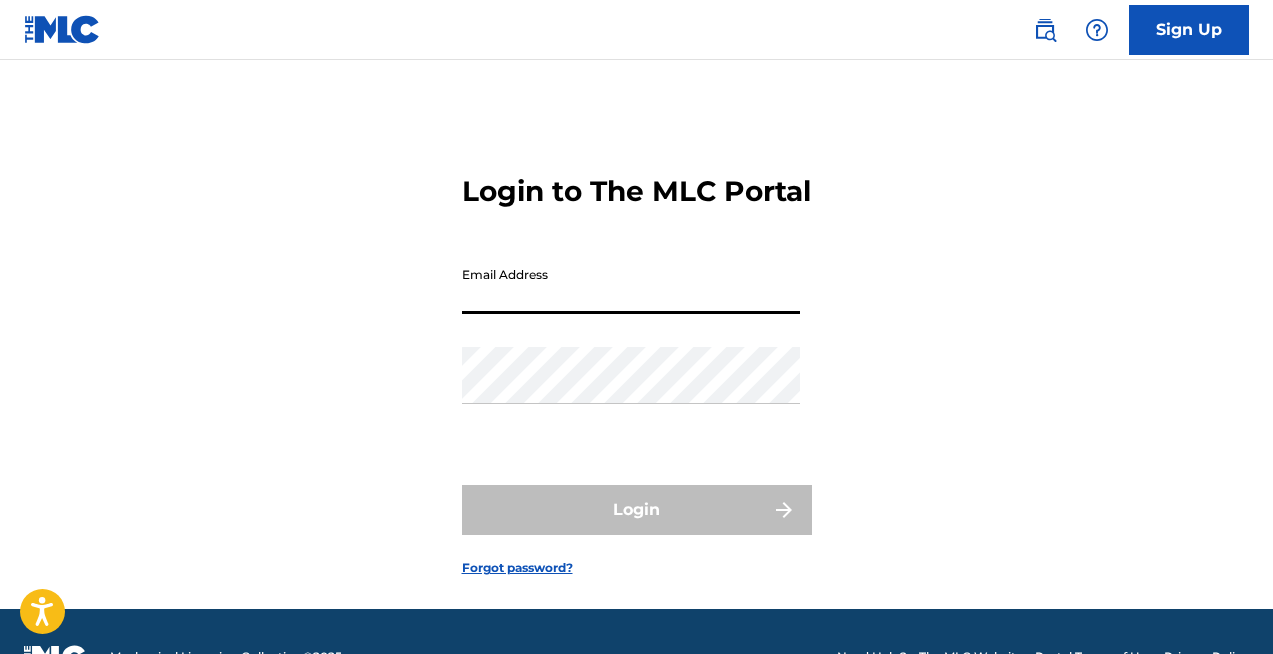type on "[PERSON_NAME][EMAIL_ADDRESS][DOMAIN_NAME]" 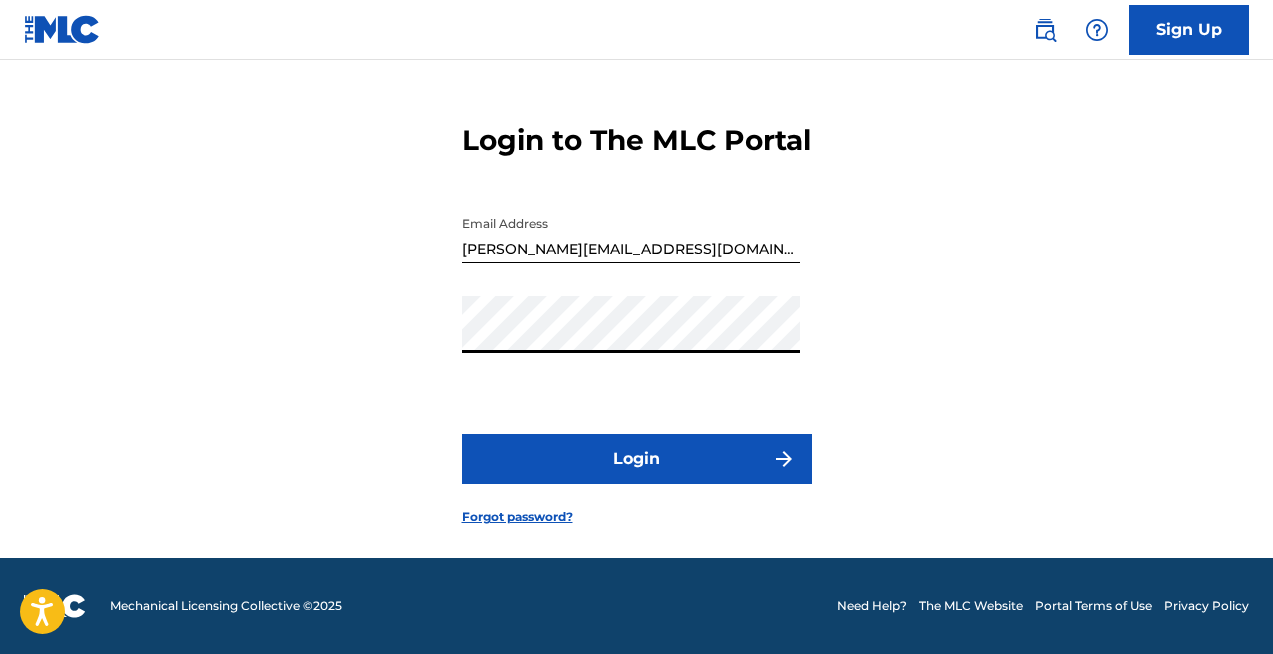 scroll, scrollTop: 86, scrollLeft: 0, axis: vertical 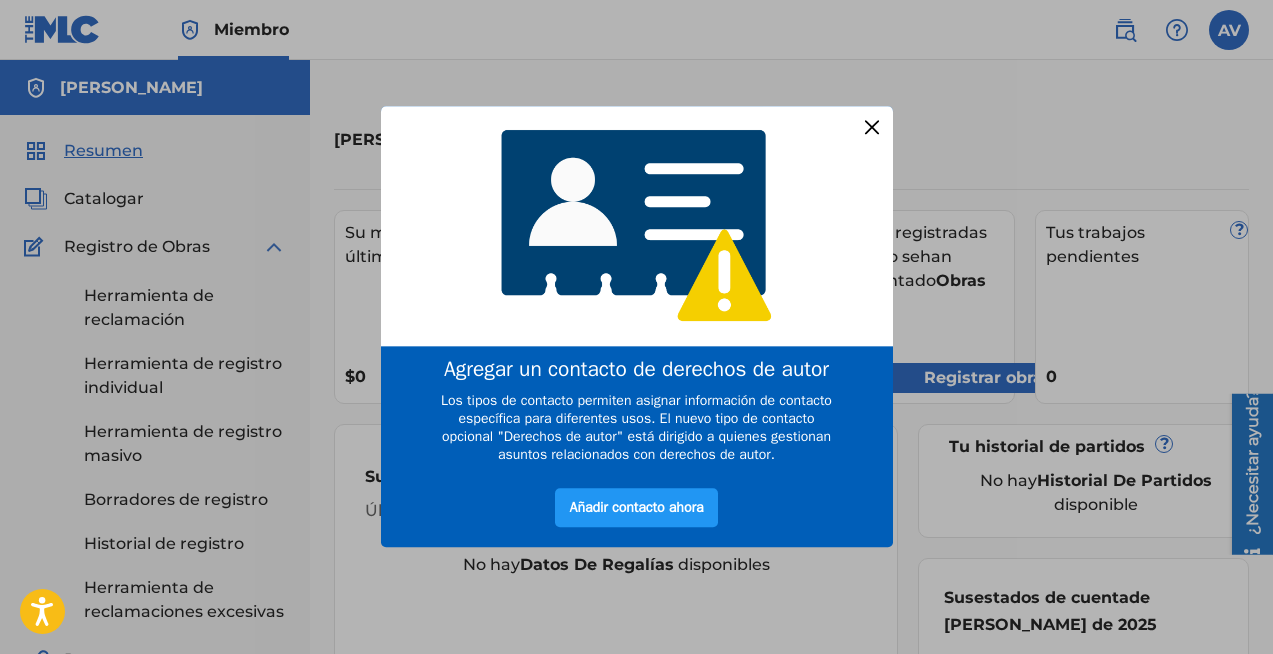 click at bounding box center [871, 127] 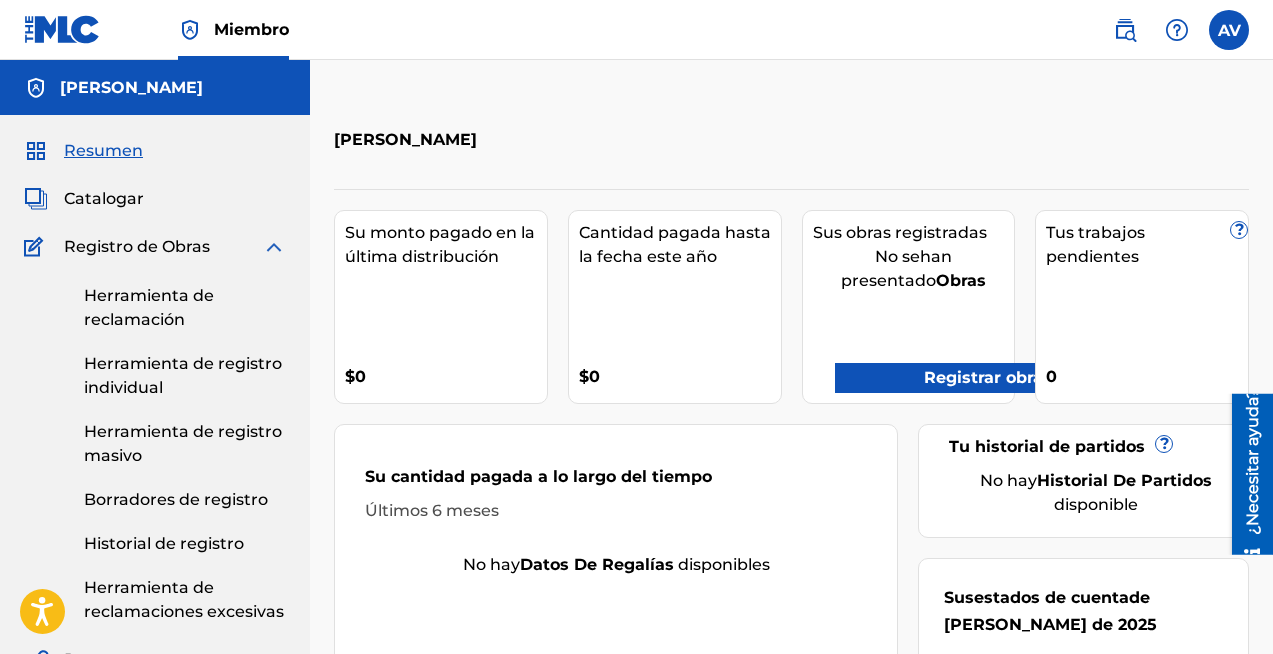 scroll, scrollTop: 1, scrollLeft: 0, axis: vertical 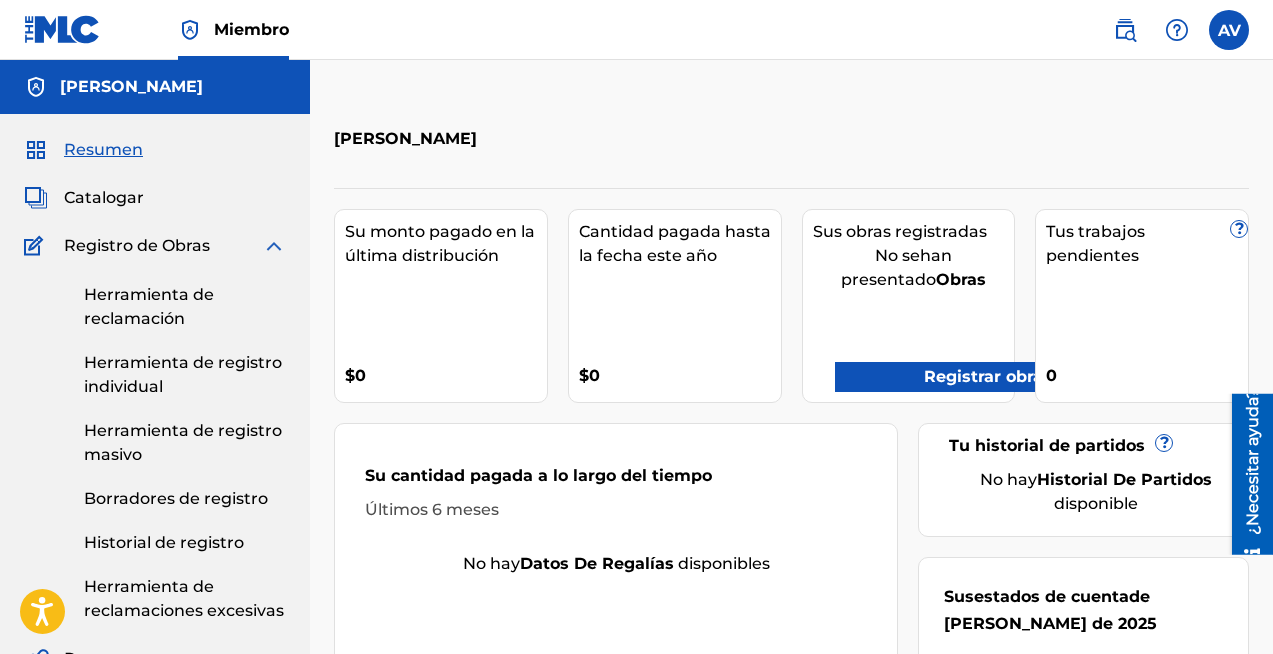 click on "Catalogar" at bounding box center [104, 197] 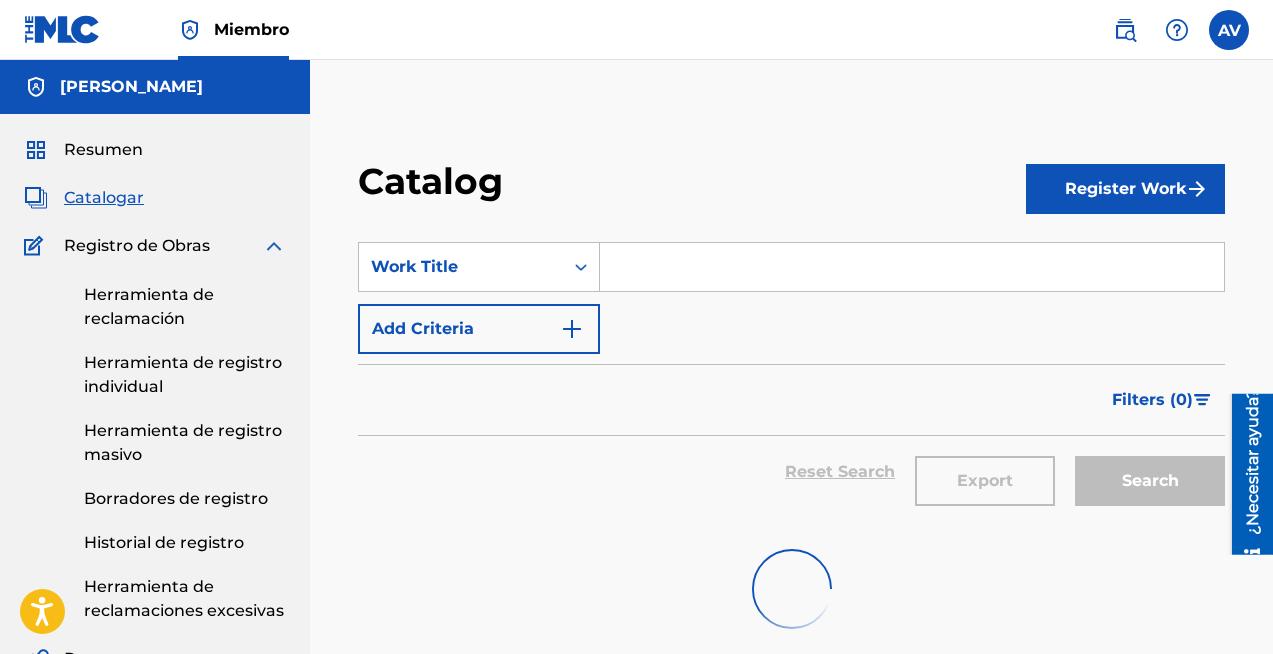 scroll, scrollTop: 0, scrollLeft: 0, axis: both 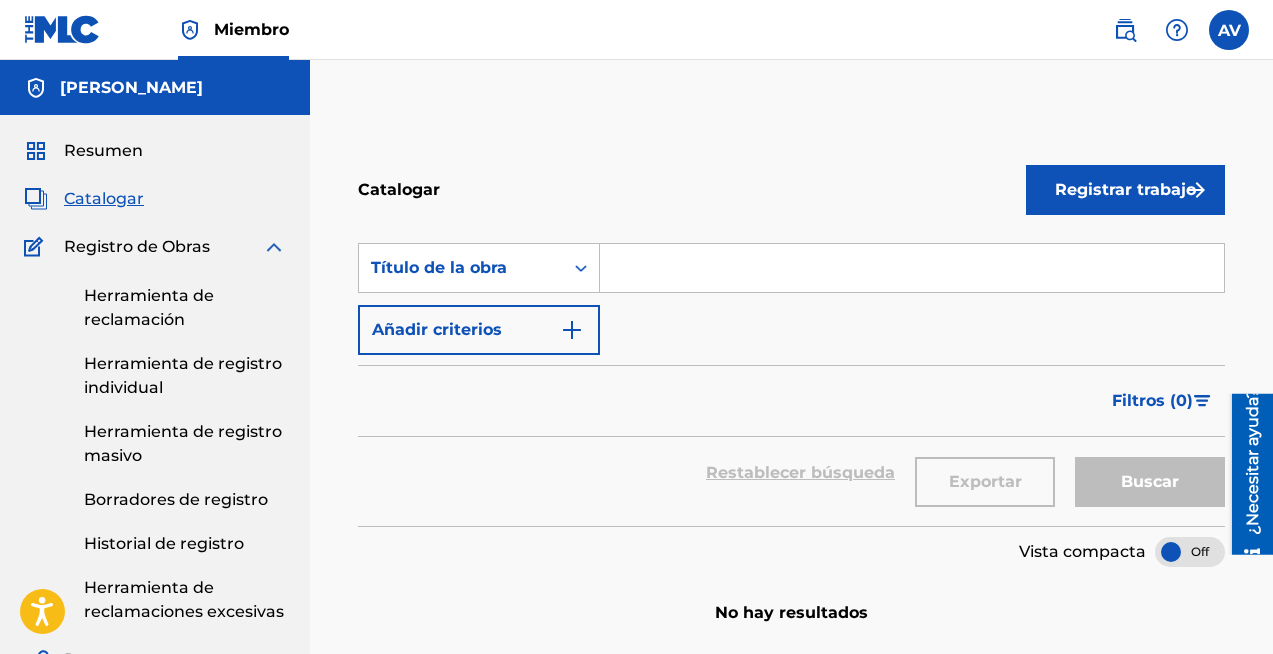click at bounding box center [912, 268] 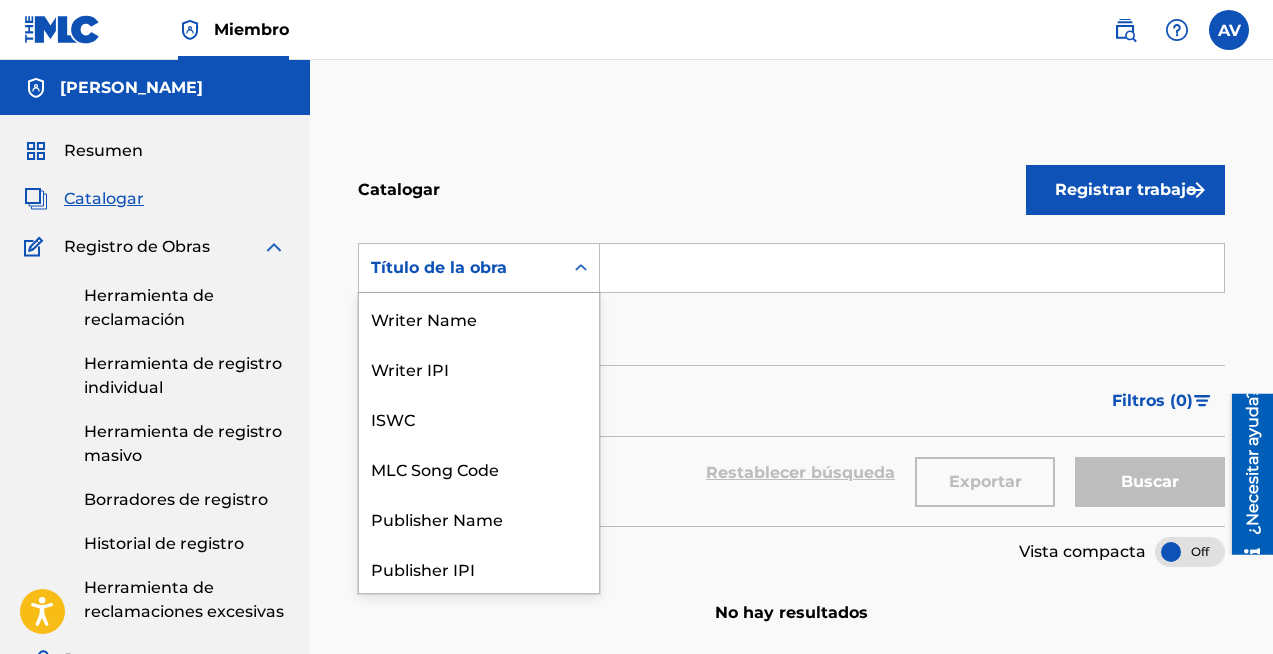 click at bounding box center (581, 268) 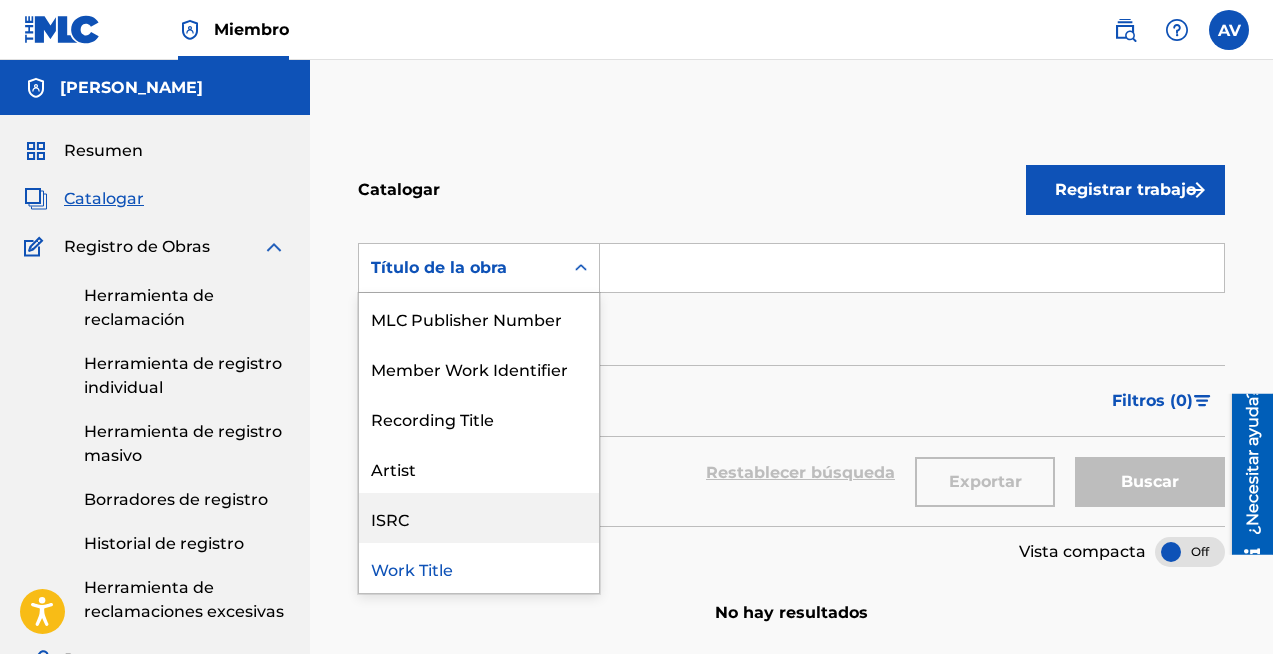 click on "Catalogar Registrar trabajo Búsqueda con criterios 13f44883-ef17-44db-bd8a-853770bcdd29 ISRC, 11 of 12. 12 results available. Use Up and Down to choose options, press Enter to select the currently focused option, press Escape to exit the menu, press Tab to select the option and exit the menu. Título de la obra Writer Name Writer IPI ISWC MLC Song Code Publisher Name Publisher IPI MLC Publisher Number Member Work Identifier Recording Title Artist ISRC Work Title Añadir criterios Filtrar Mantener filtros Sobrereclamación   Disputar   Eliminar filtros Aplicar filtros Filtros (  0  ) Restablecer búsqueda Exportar Buscar Vista compacta No hay resultados" at bounding box center [791, 772] 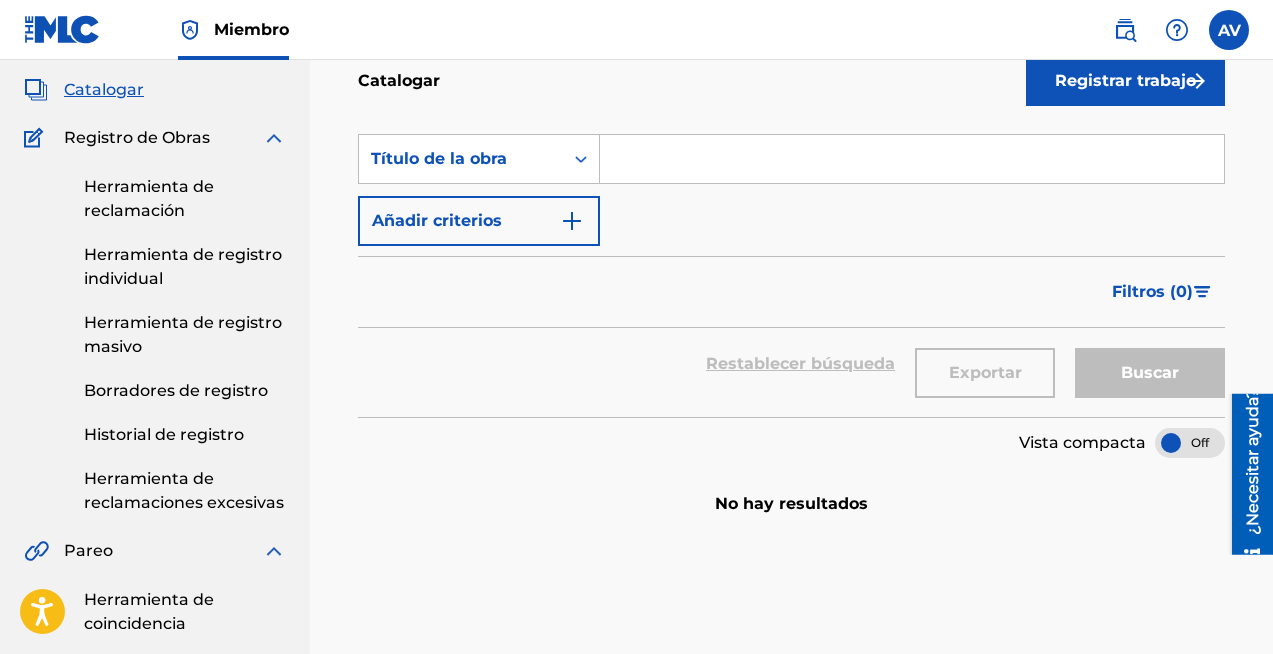 scroll, scrollTop: 129, scrollLeft: 0, axis: vertical 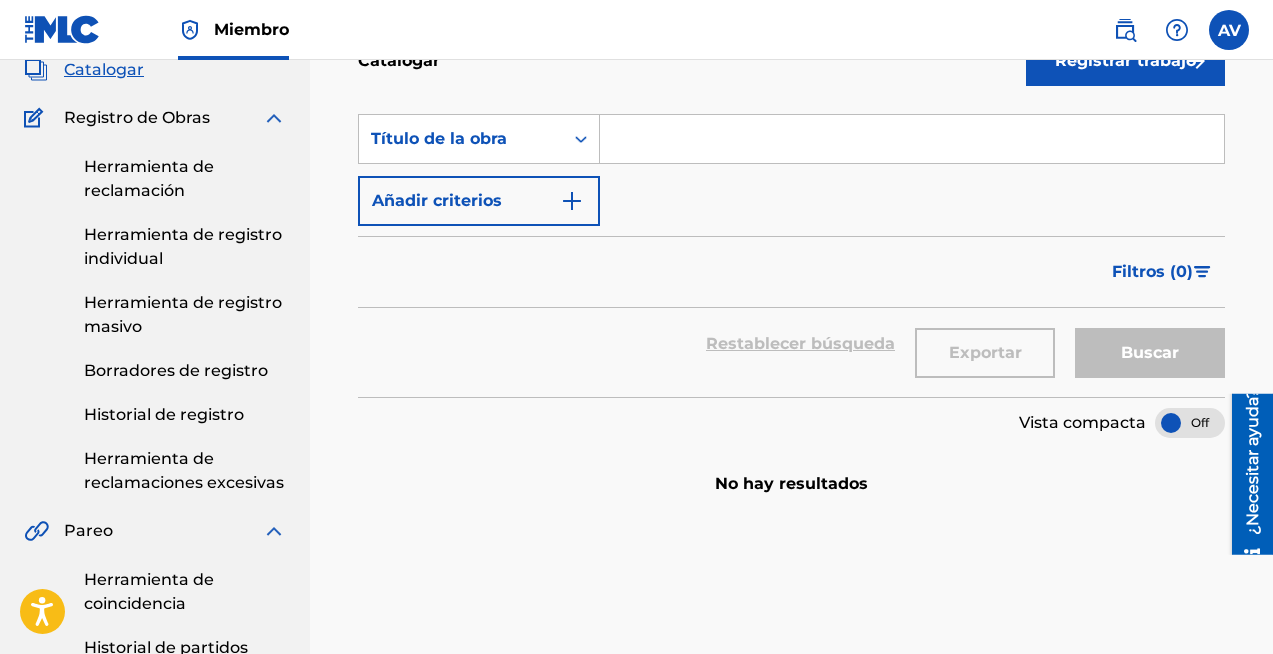 click on "Herramienta de registro masivo" at bounding box center [183, 314] 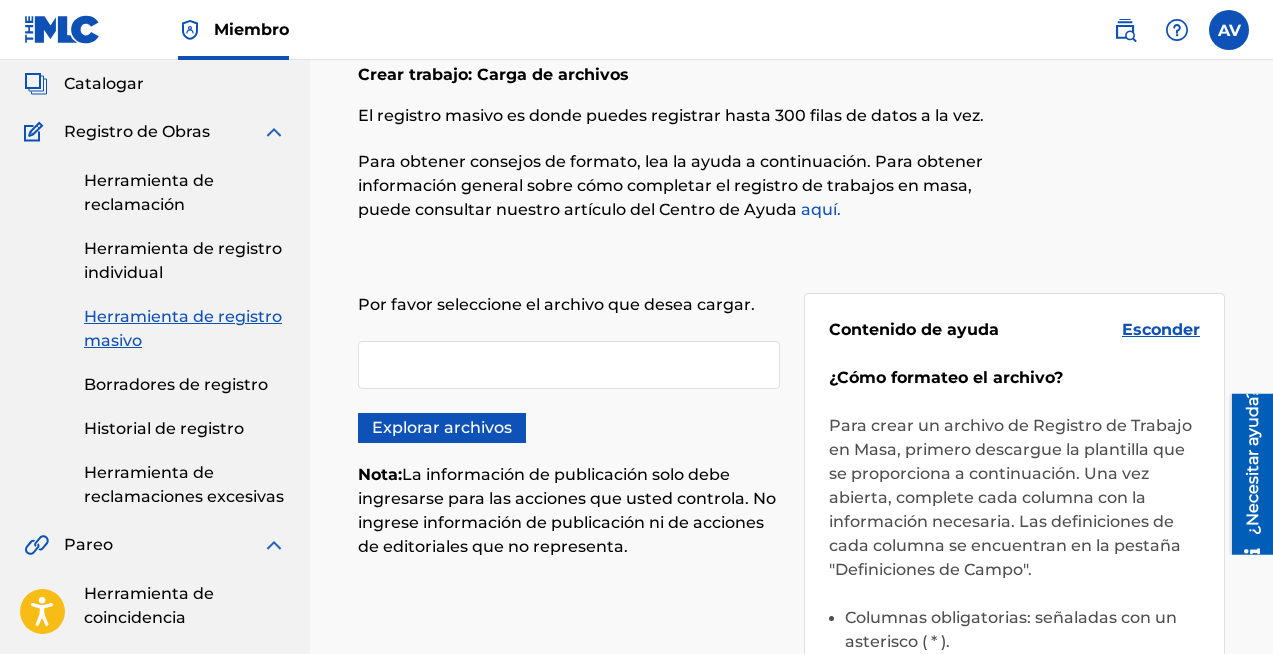 scroll, scrollTop: 116, scrollLeft: 0, axis: vertical 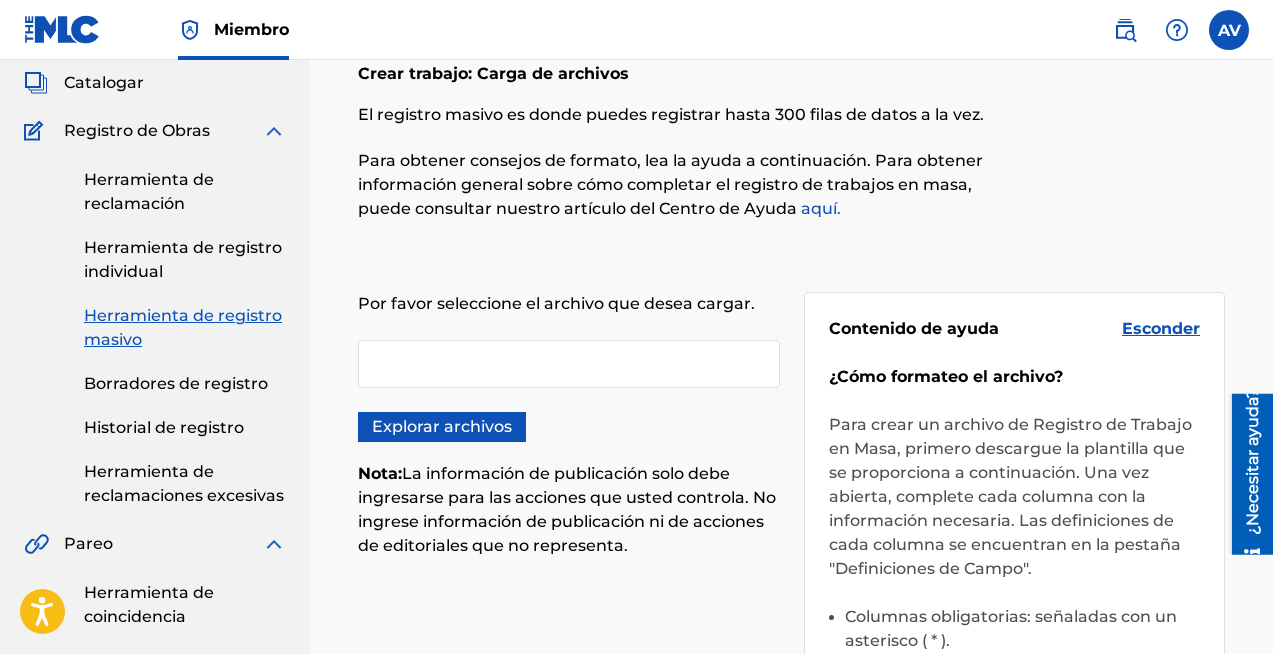 click on "Herramienta de reclamación" at bounding box center [149, 191] 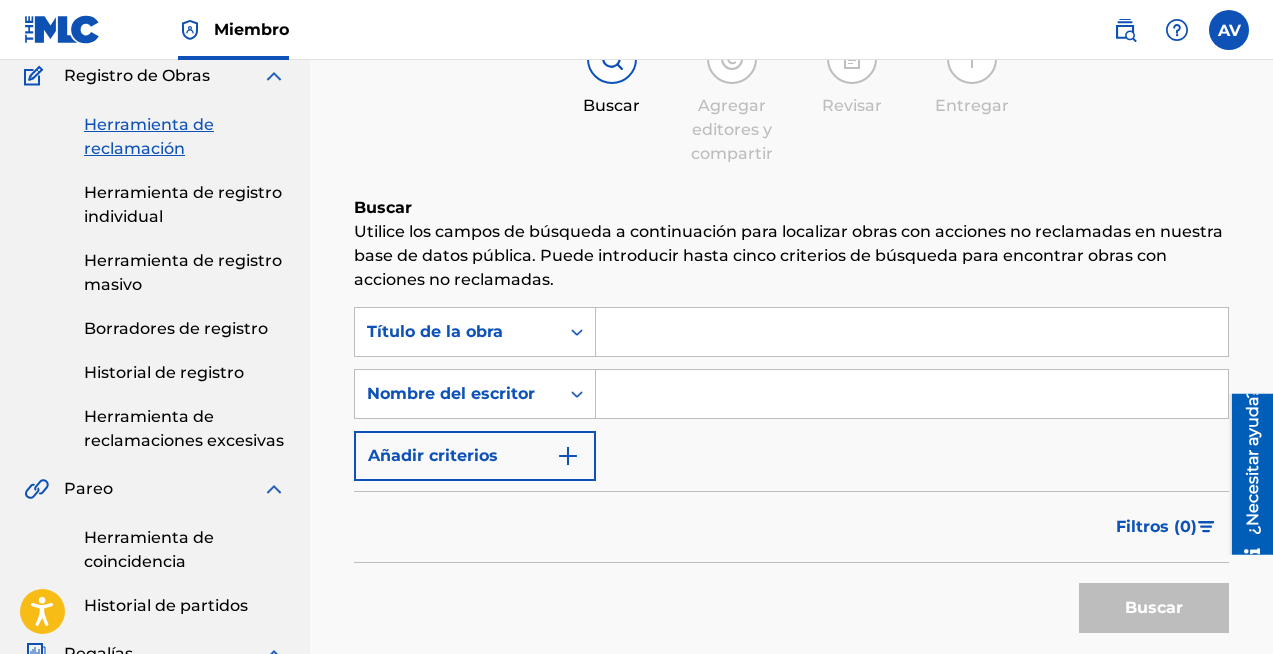 scroll, scrollTop: 178, scrollLeft: 0, axis: vertical 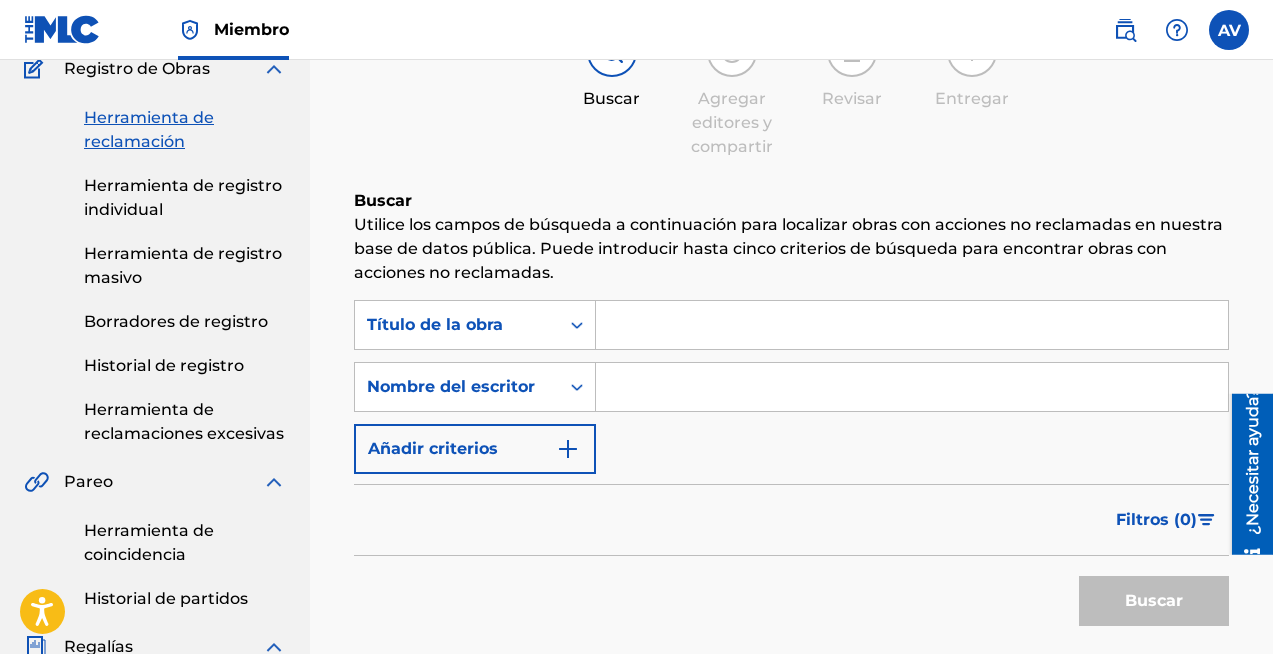 click at bounding box center (912, 325) 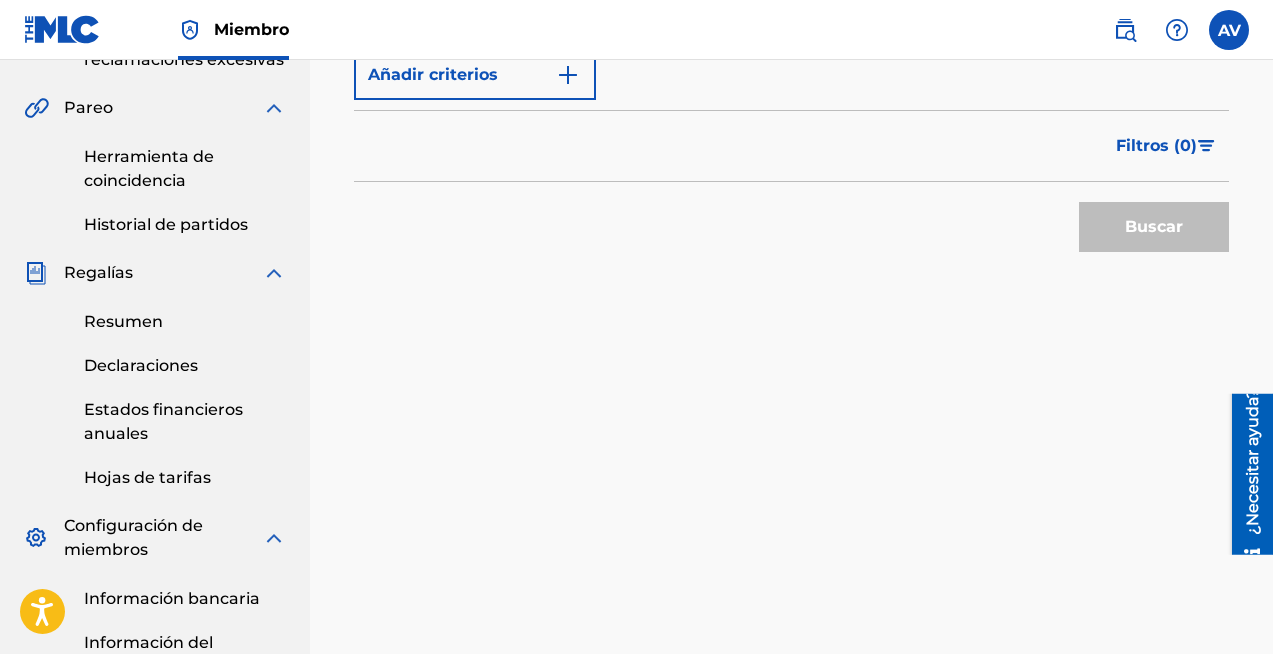 scroll, scrollTop: 653, scrollLeft: 0, axis: vertical 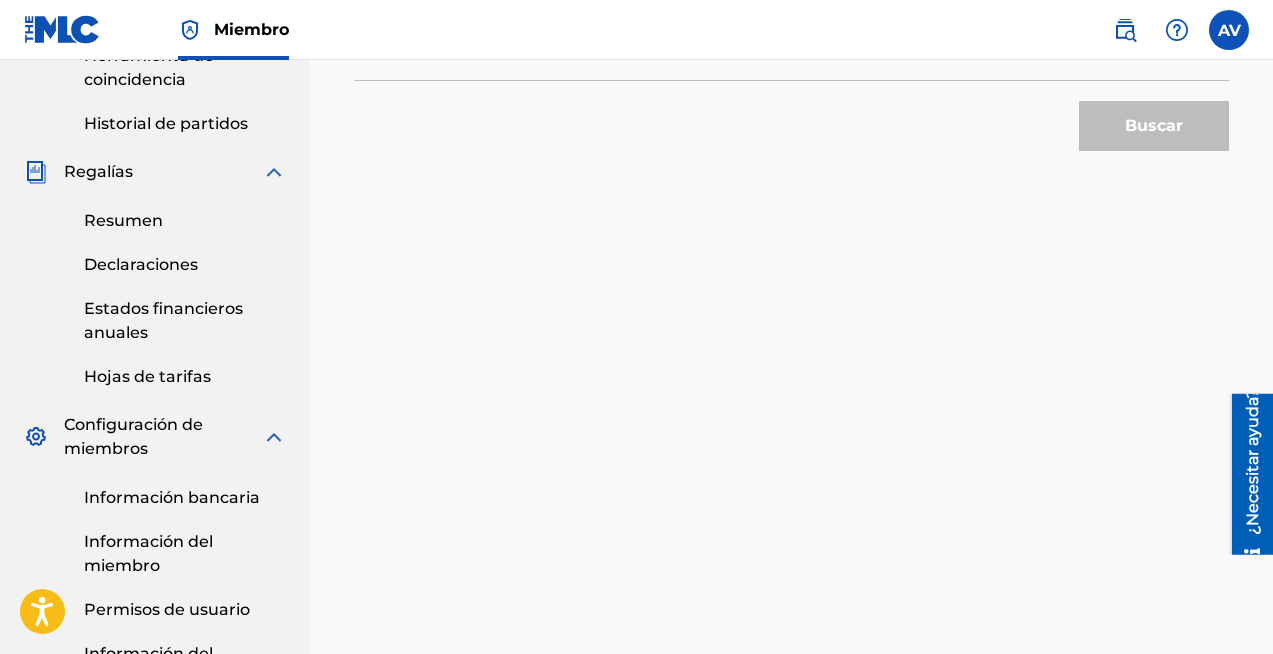 click on "Declaraciones" at bounding box center (185, 265) 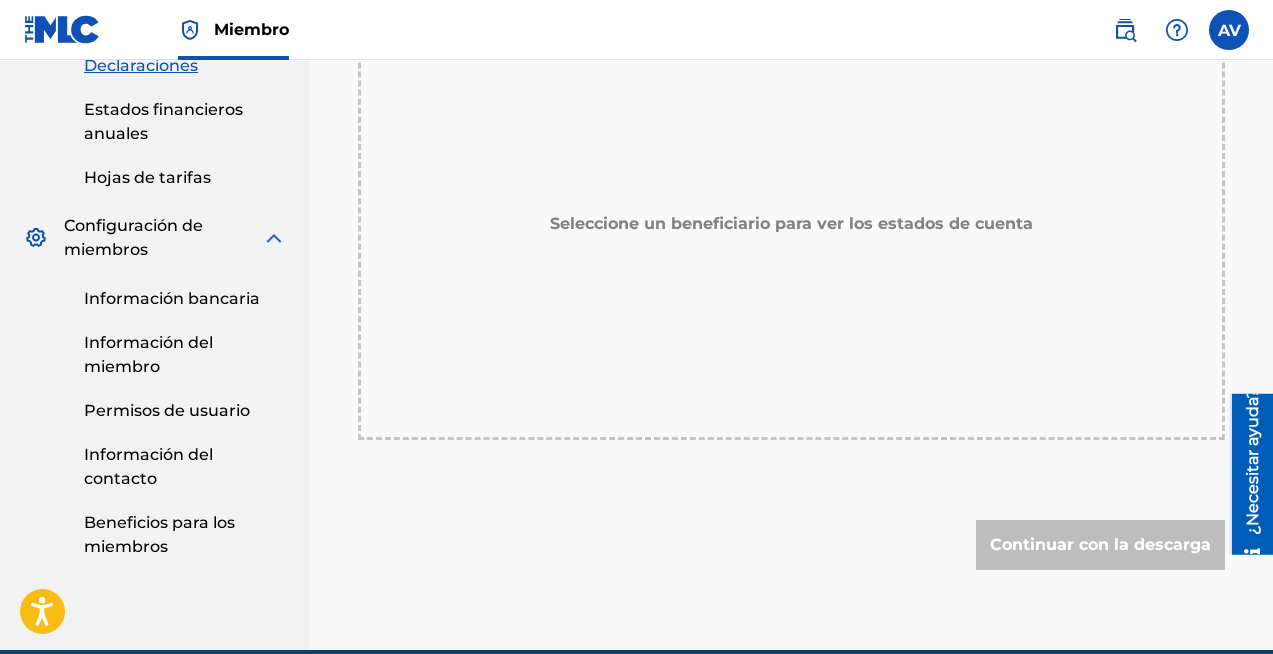 scroll, scrollTop: 856, scrollLeft: 0, axis: vertical 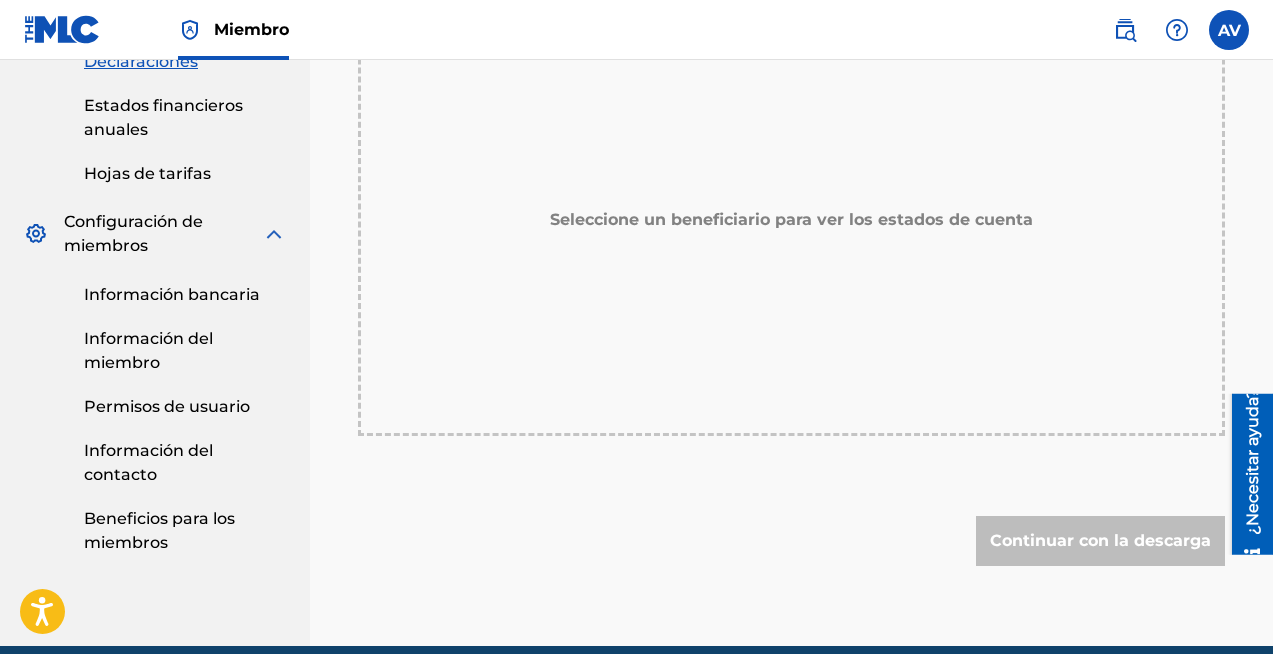 click on "Información bancaria" at bounding box center (172, 294) 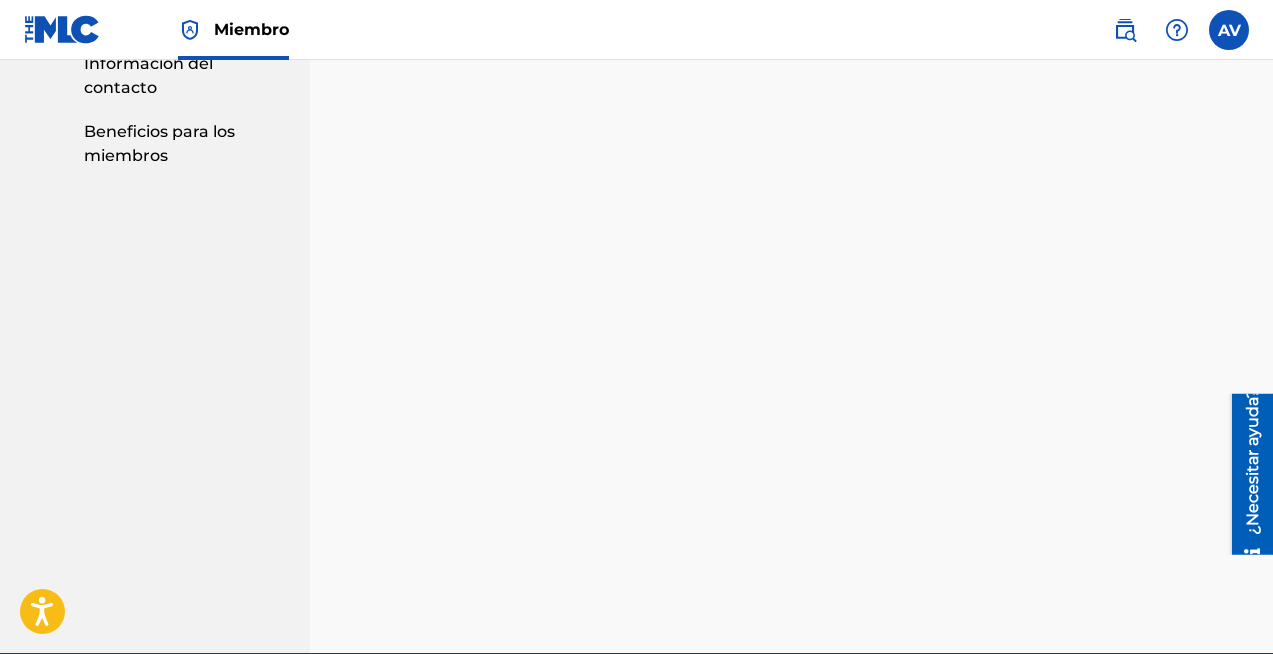 scroll, scrollTop: 1246, scrollLeft: 0, axis: vertical 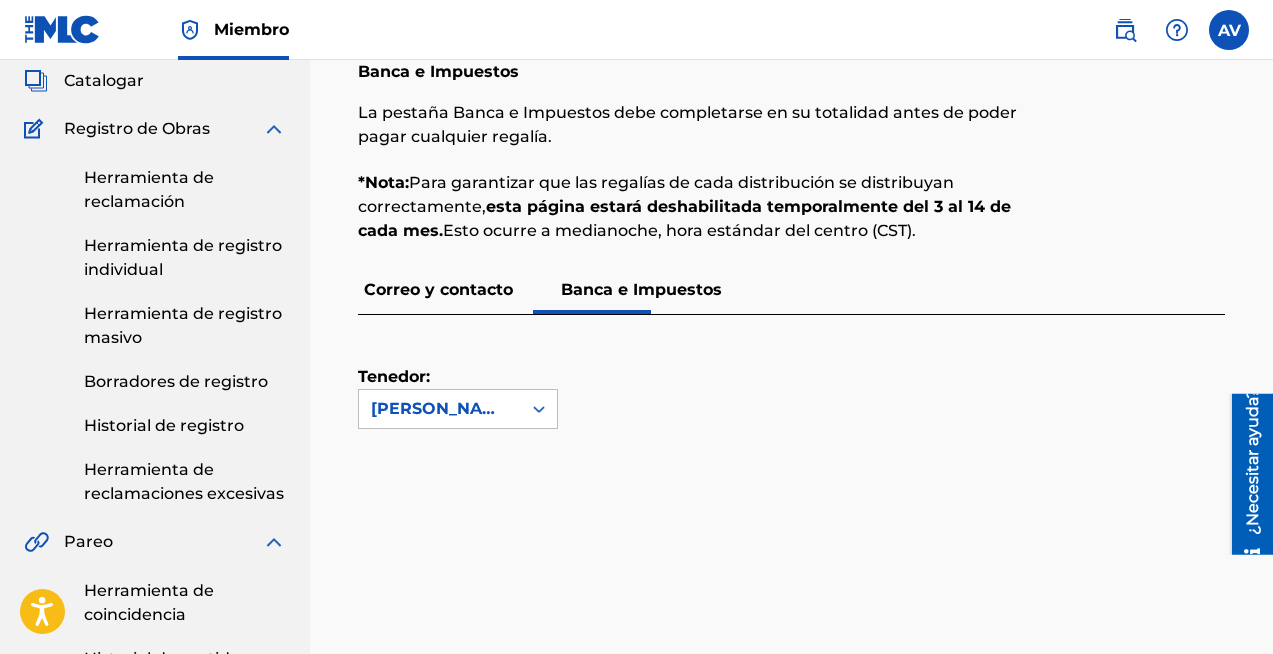 click on "Correo y contacto" at bounding box center (438, 289) 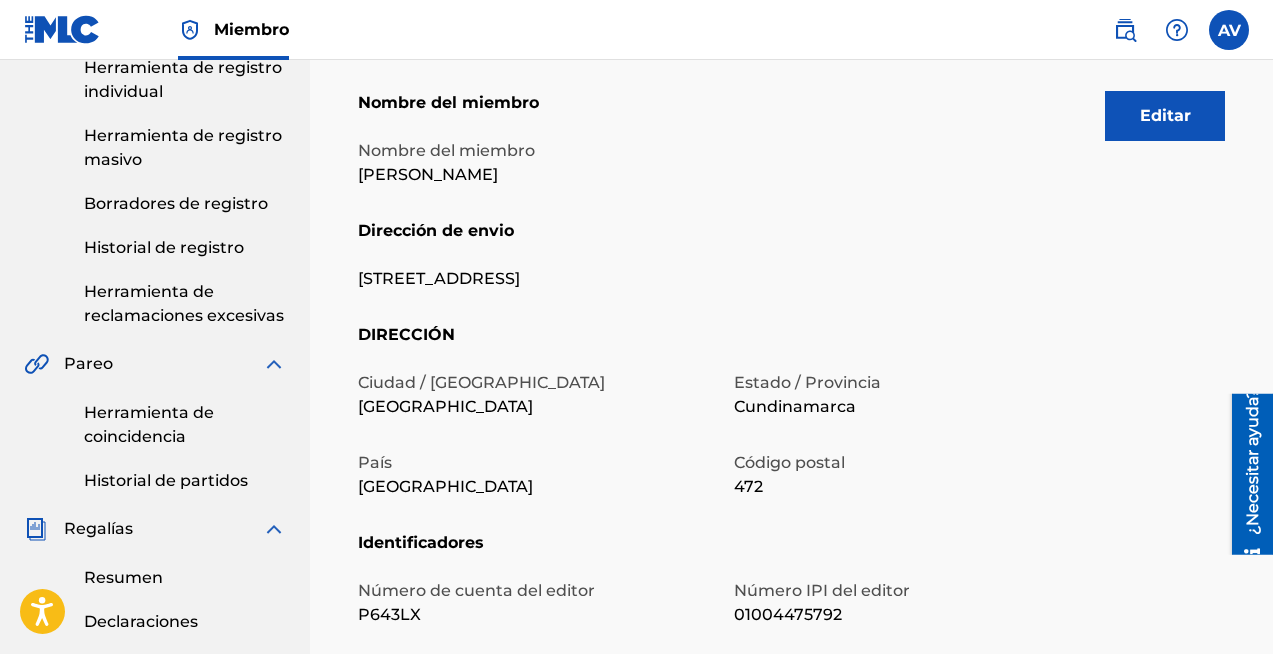 scroll, scrollTop: 0, scrollLeft: 0, axis: both 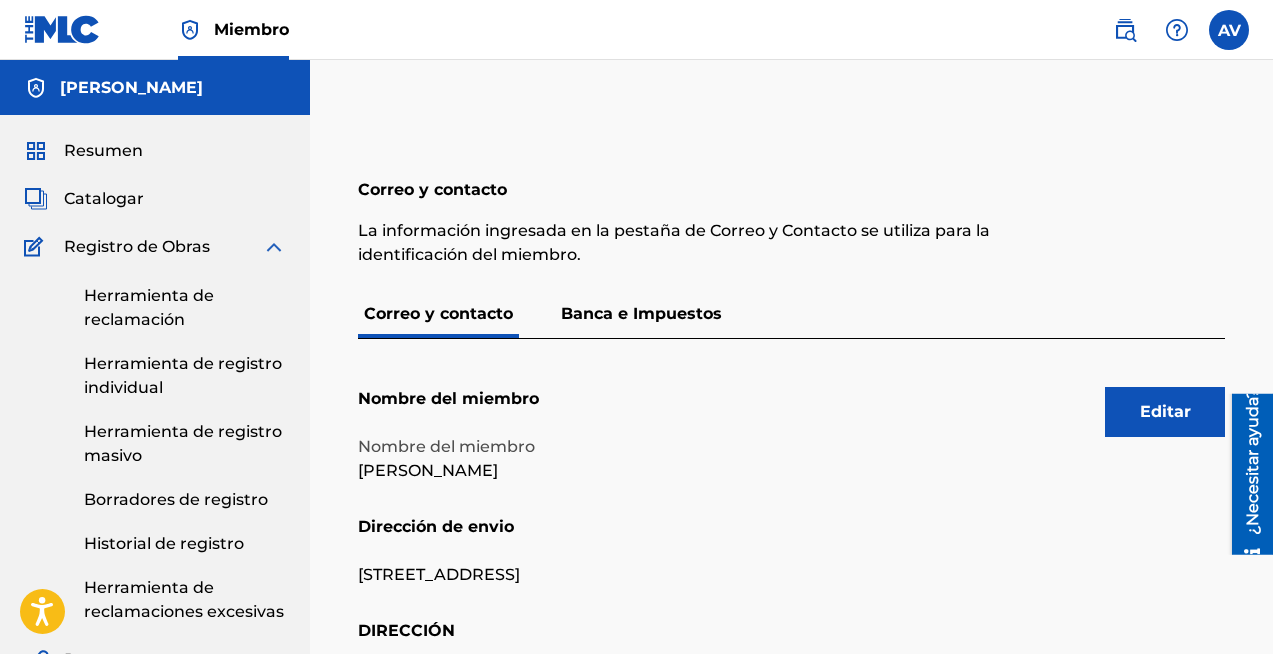 click on "Banca e Impuestos" at bounding box center [641, 314] 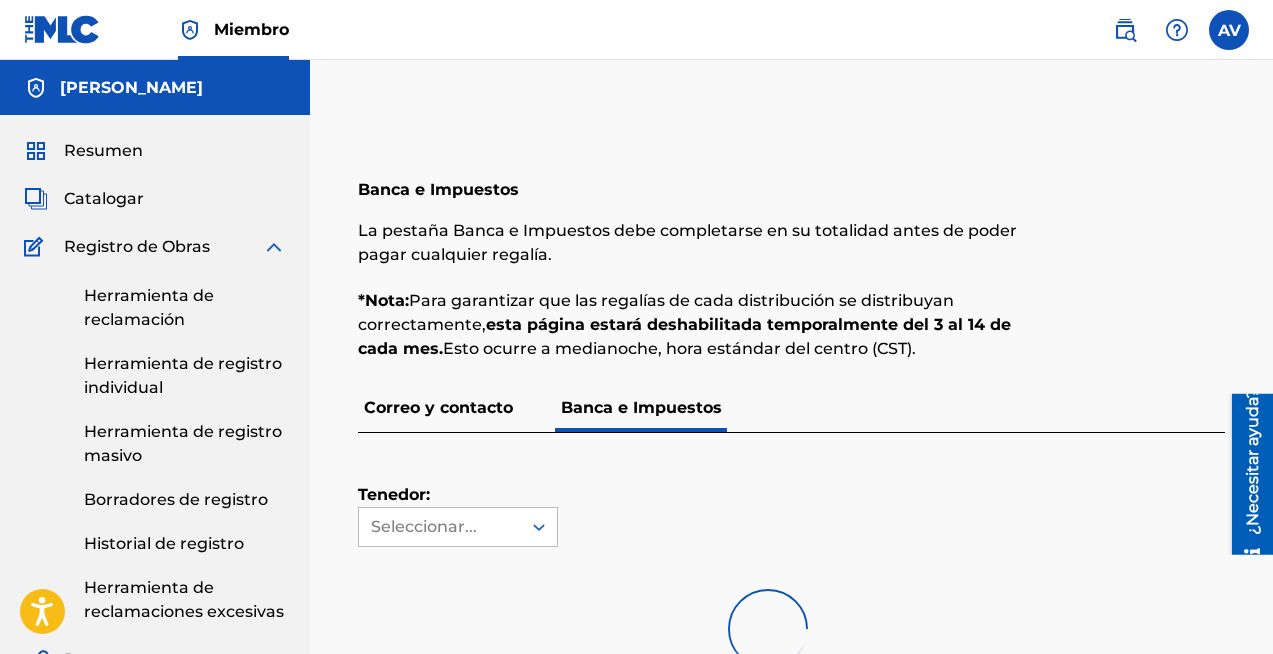scroll, scrollTop: 436, scrollLeft: 0, axis: vertical 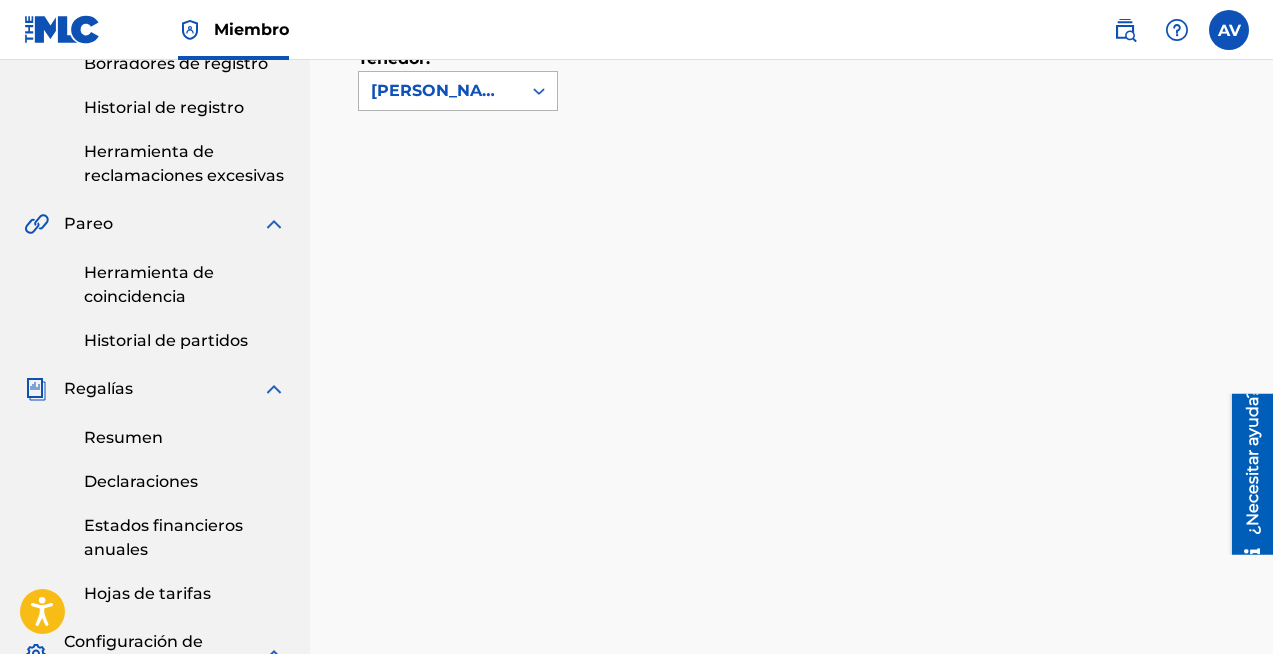 click on "[PERSON_NAME]" at bounding box center (440, 91) 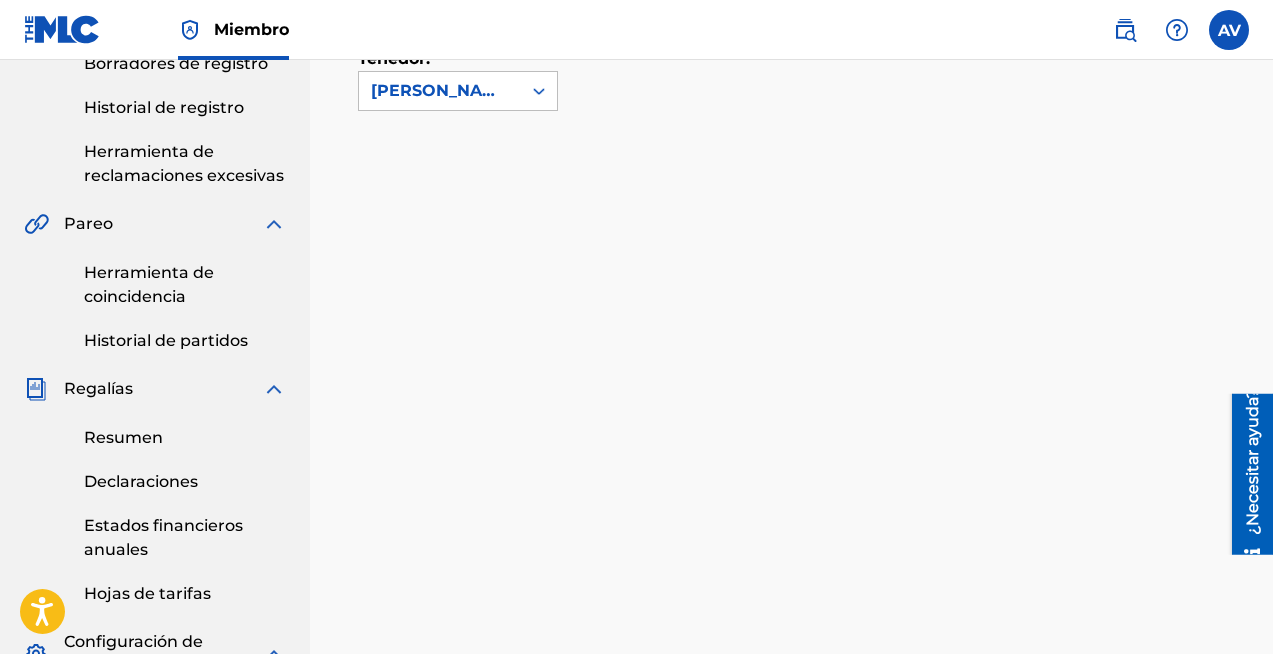 click on "Tenedor: [PERSON_NAME]" at bounding box center (791, 718) 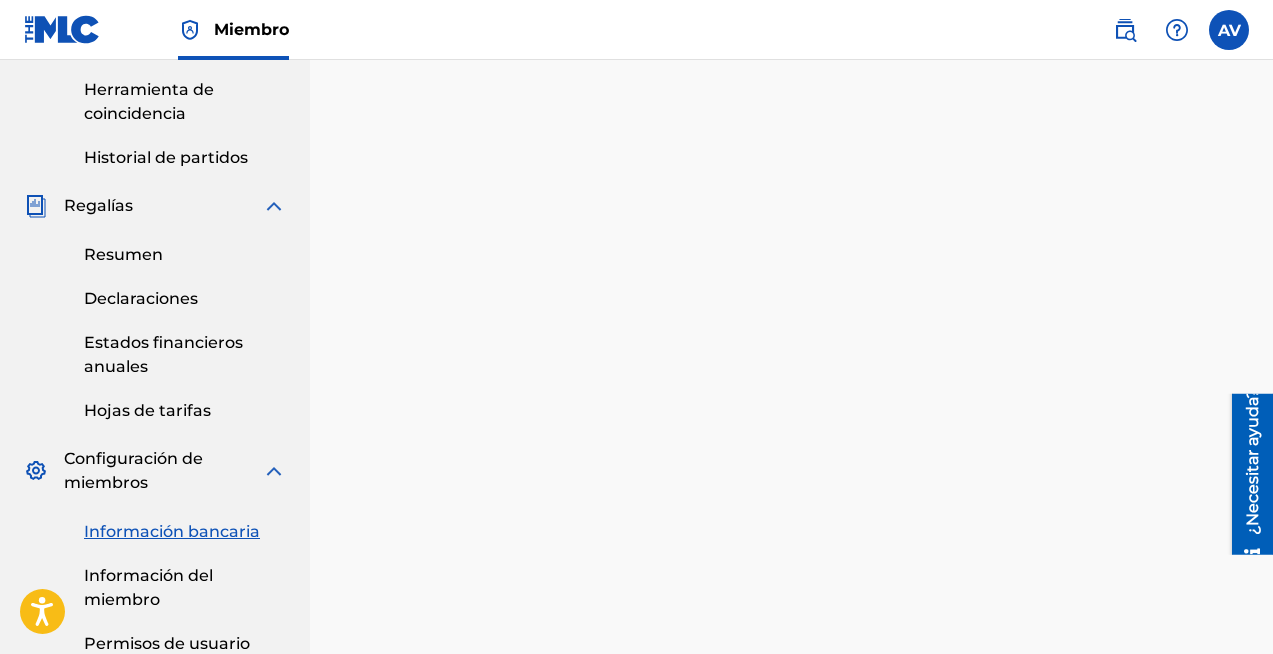 scroll, scrollTop: 620, scrollLeft: 0, axis: vertical 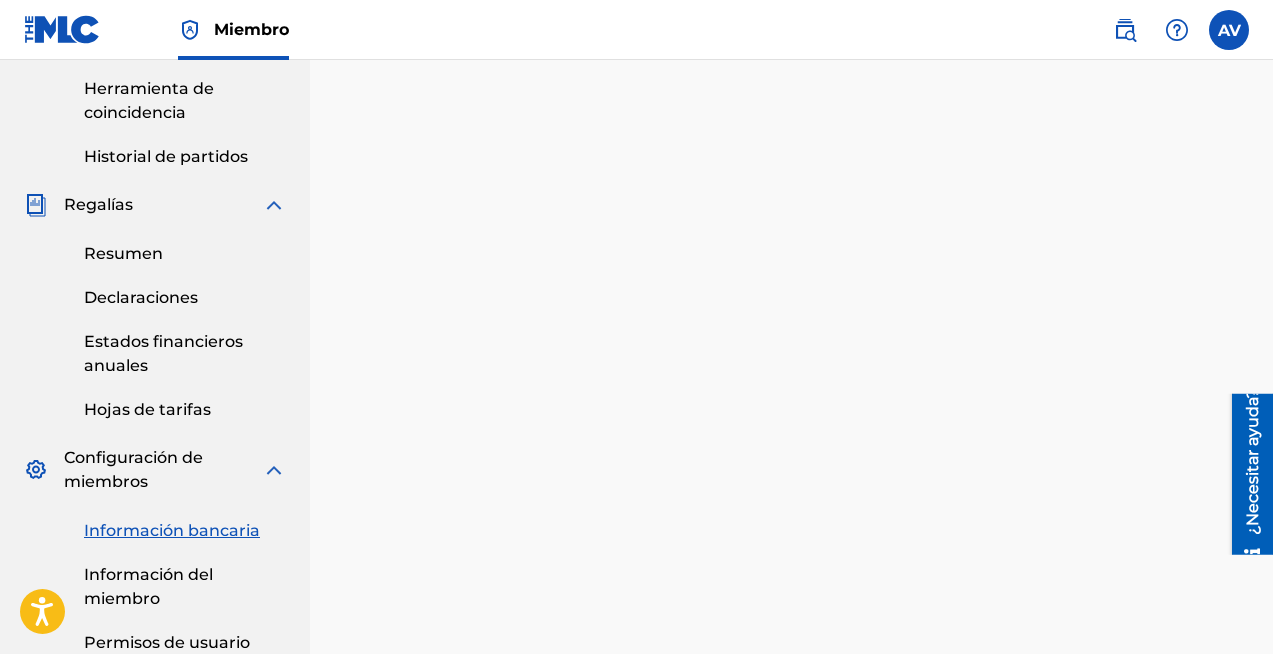 click on "Estados financieros anuales" at bounding box center (163, 353) 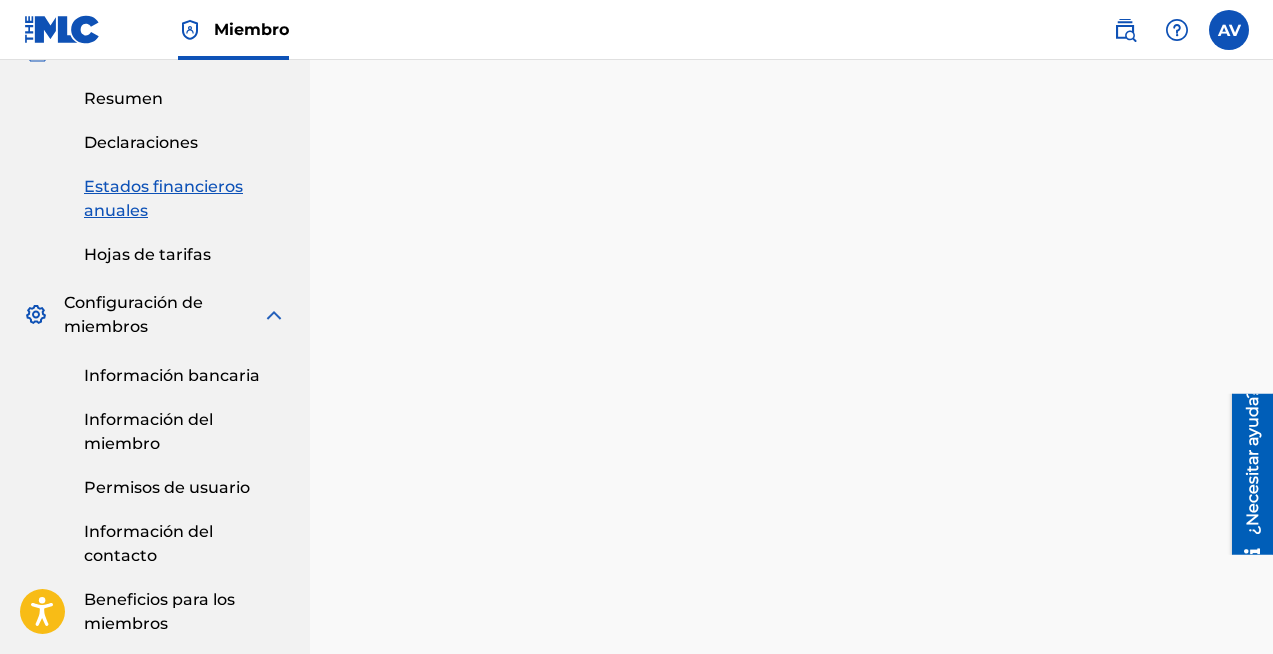 scroll, scrollTop: 778, scrollLeft: 0, axis: vertical 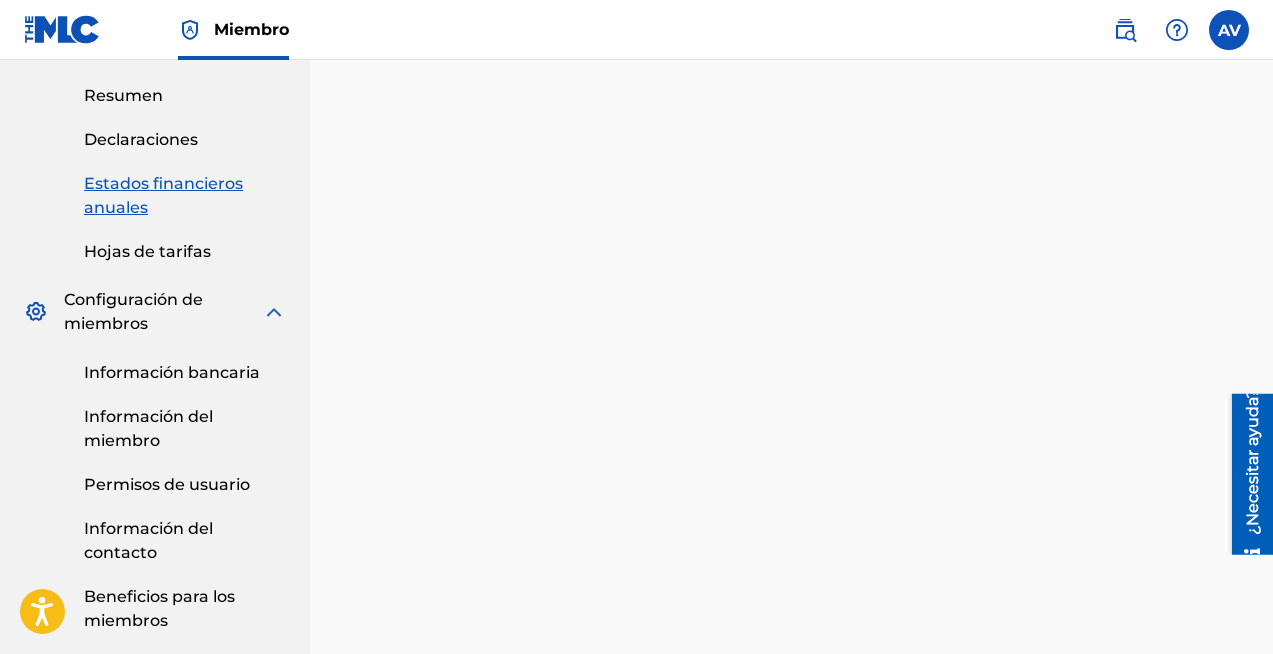 click on "Información bancaria" at bounding box center (172, 372) 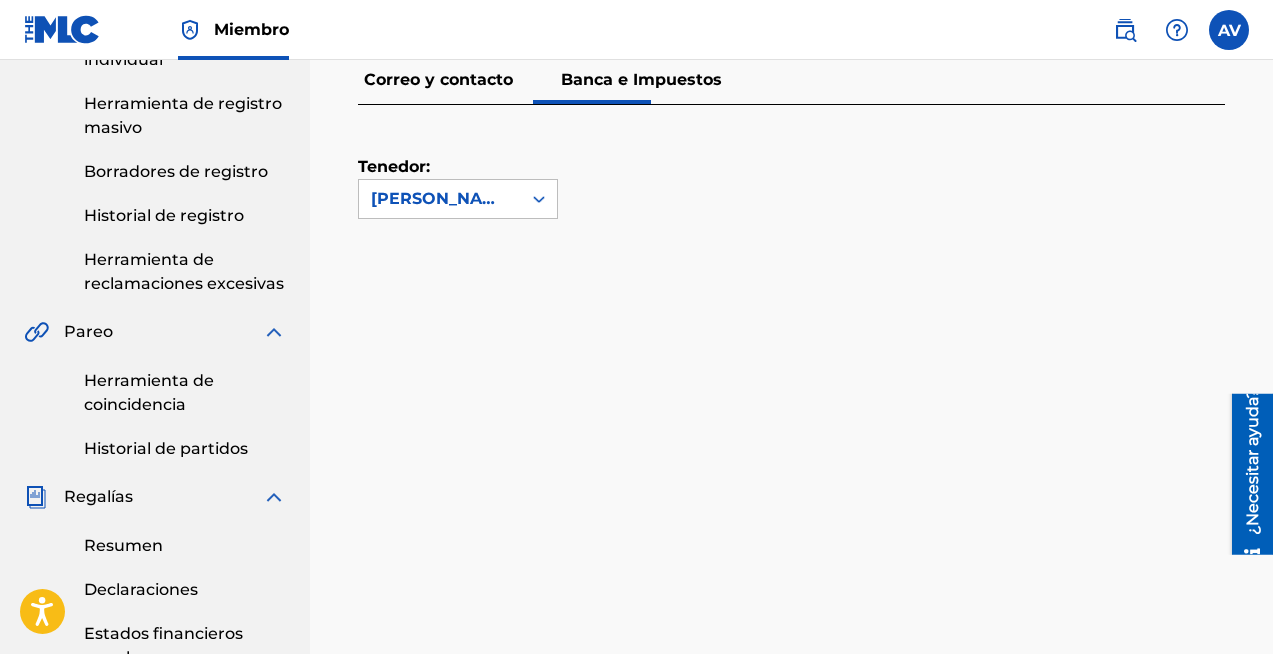 scroll, scrollTop: 0, scrollLeft: 0, axis: both 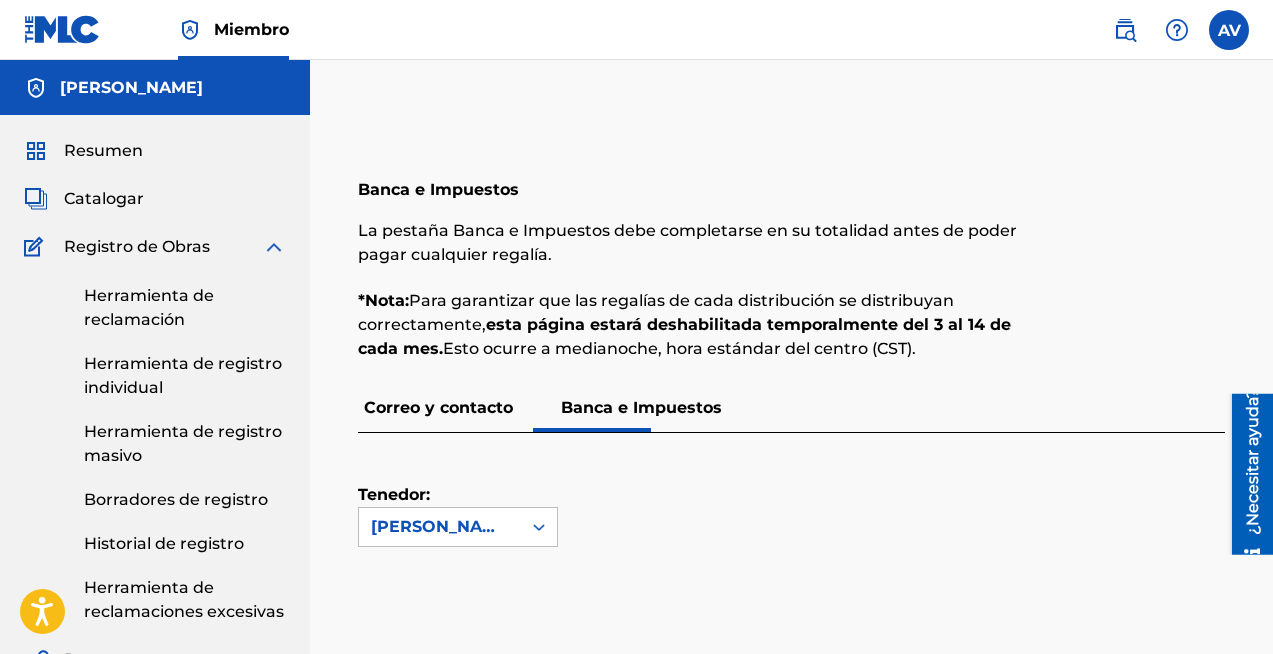click on "Resumen" at bounding box center [103, 150] 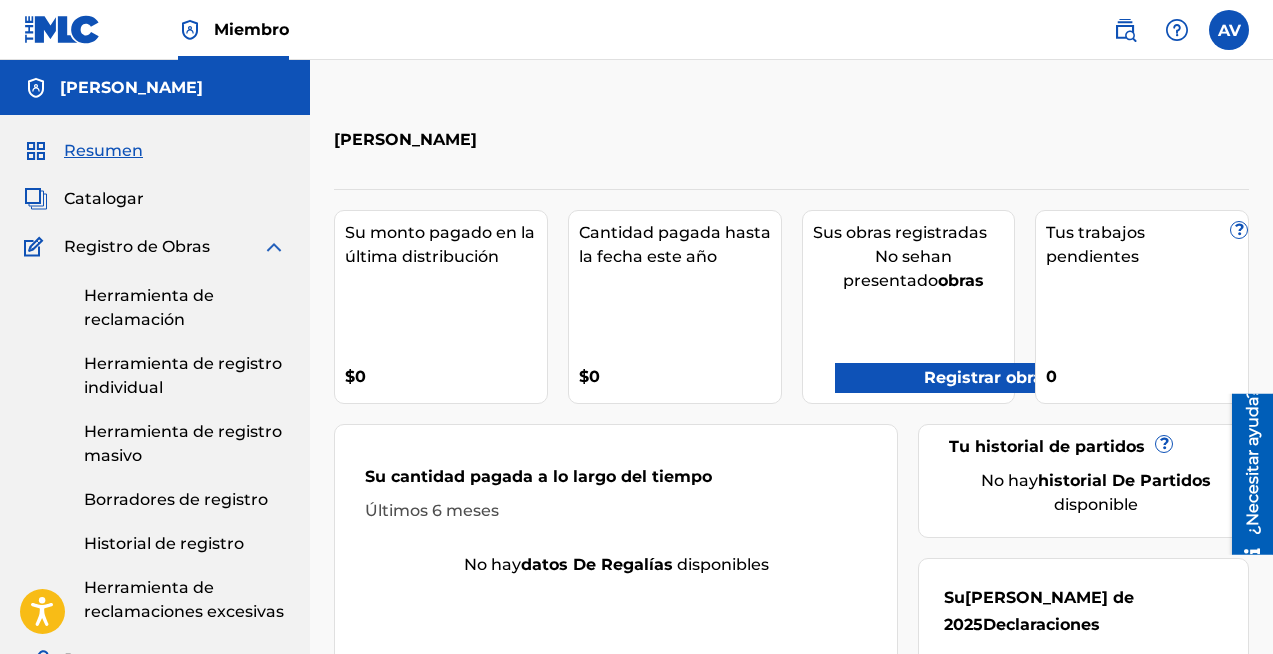 click on "Registrar obras" at bounding box center [988, 377] 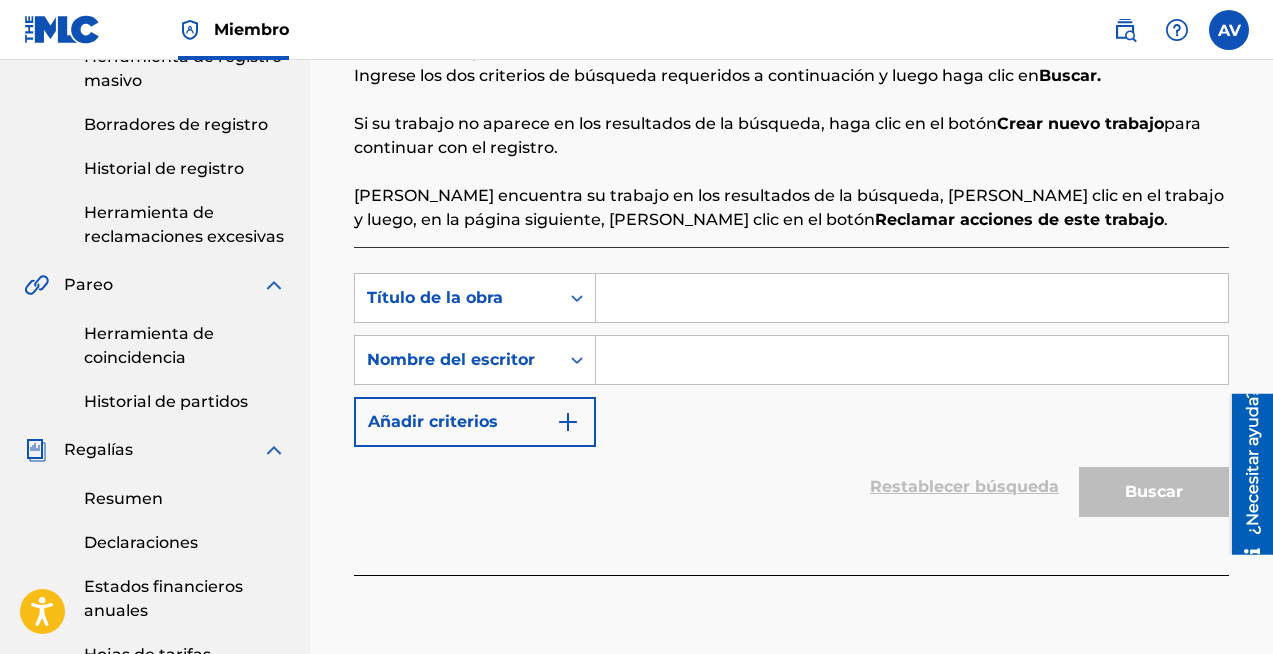 scroll, scrollTop: 376, scrollLeft: 0, axis: vertical 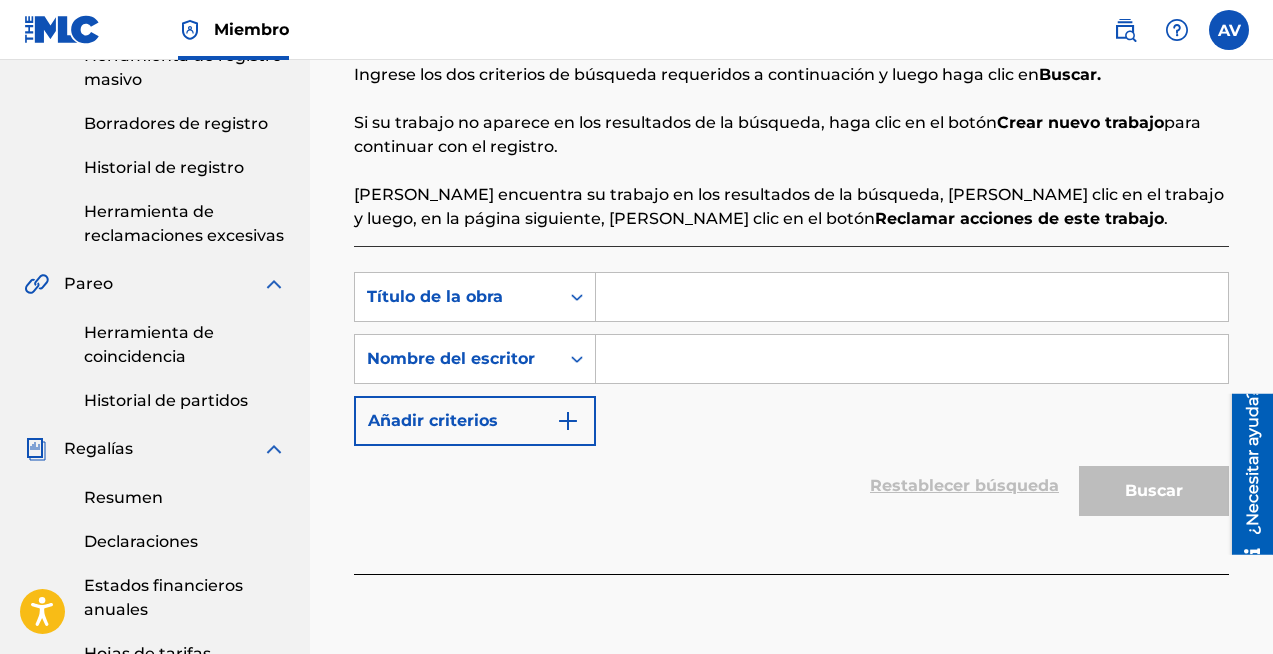 click at bounding box center [912, 297] 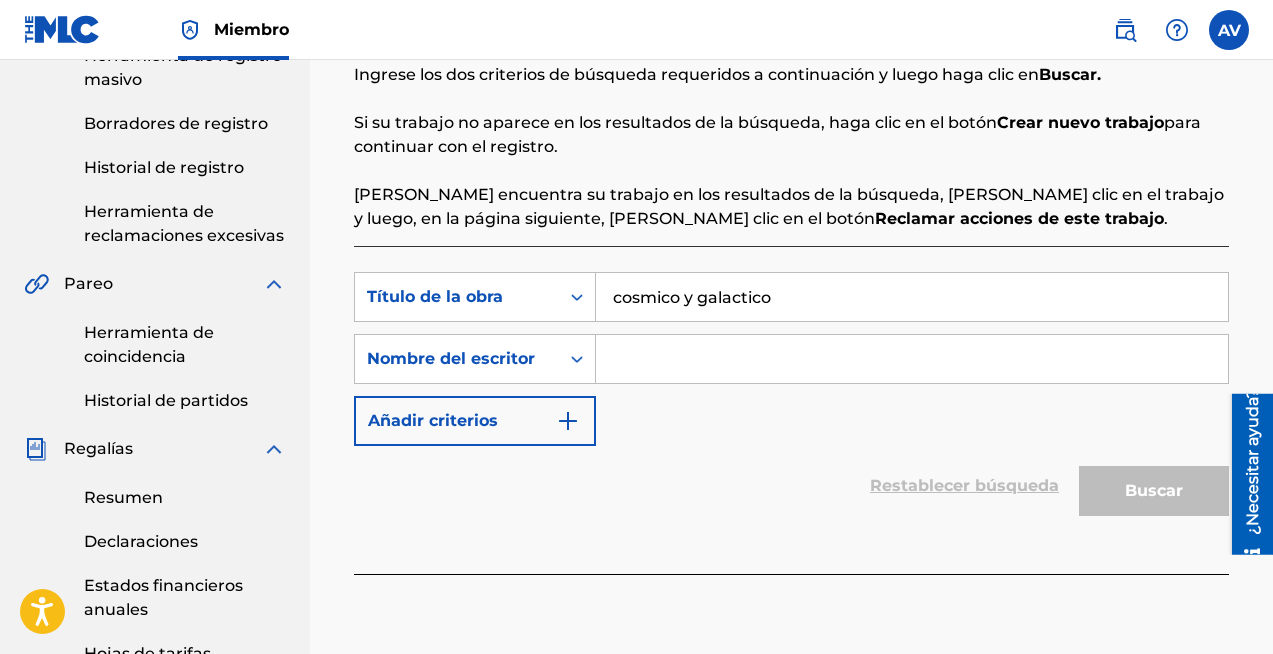 type on "cosmico y galactico" 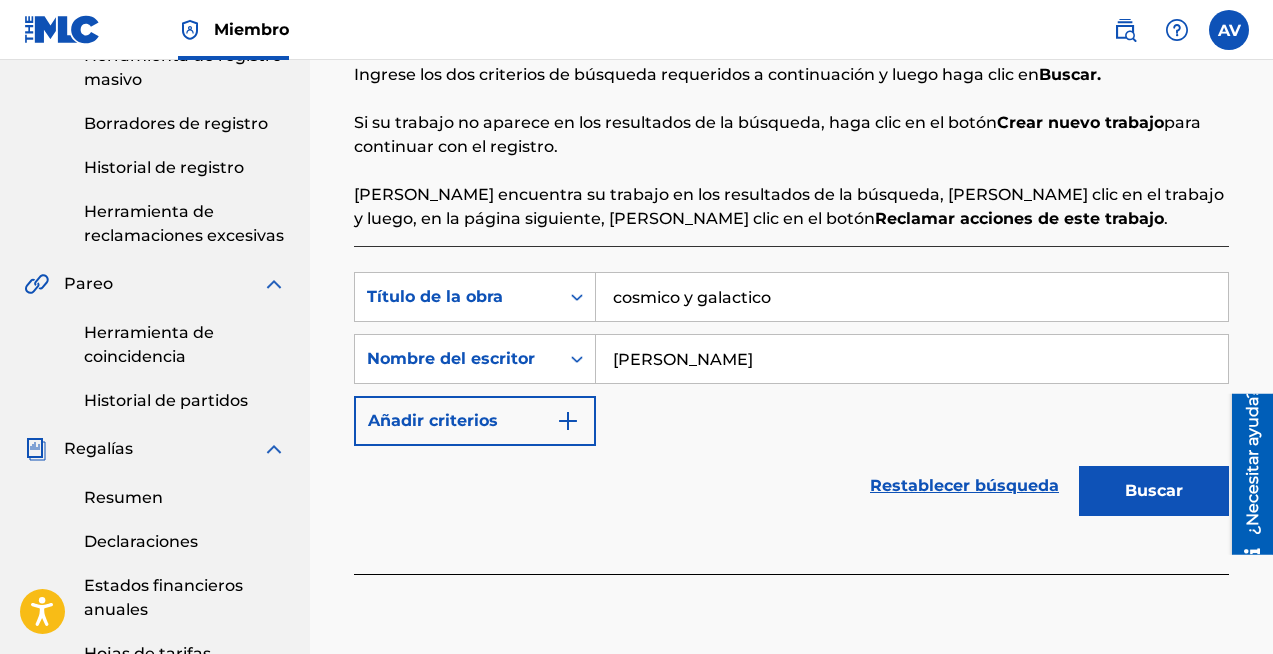 type on "[PERSON_NAME]" 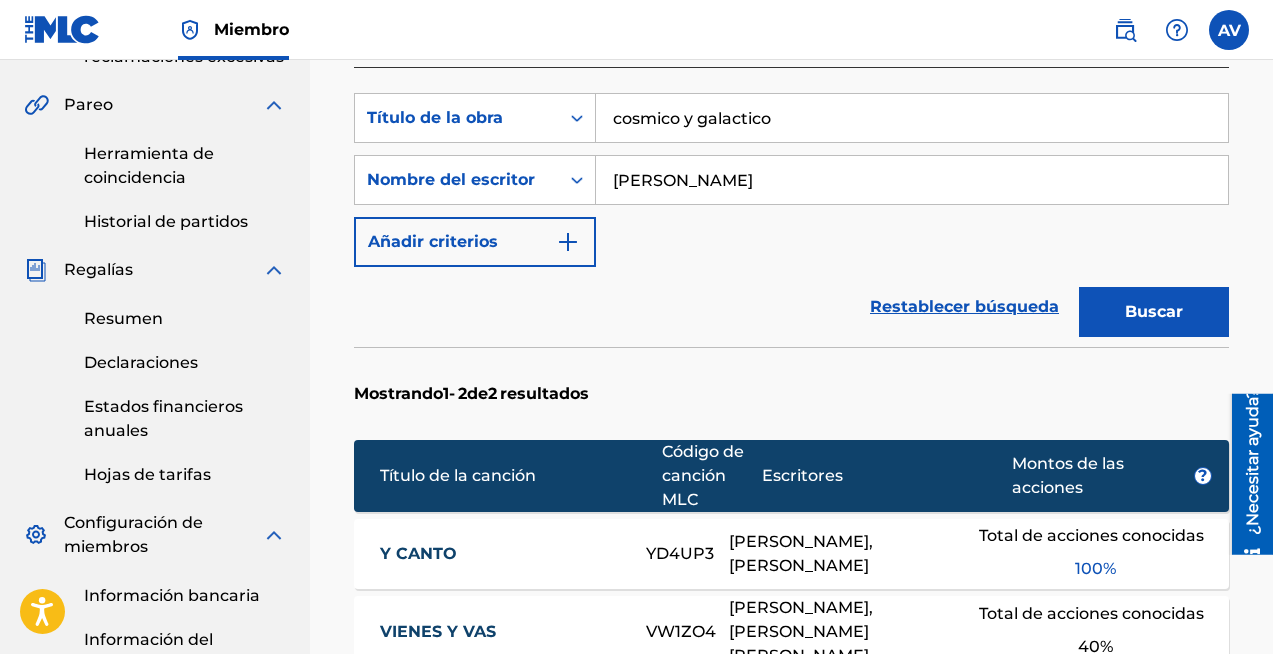 scroll, scrollTop: 779, scrollLeft: 0, axis: vertical 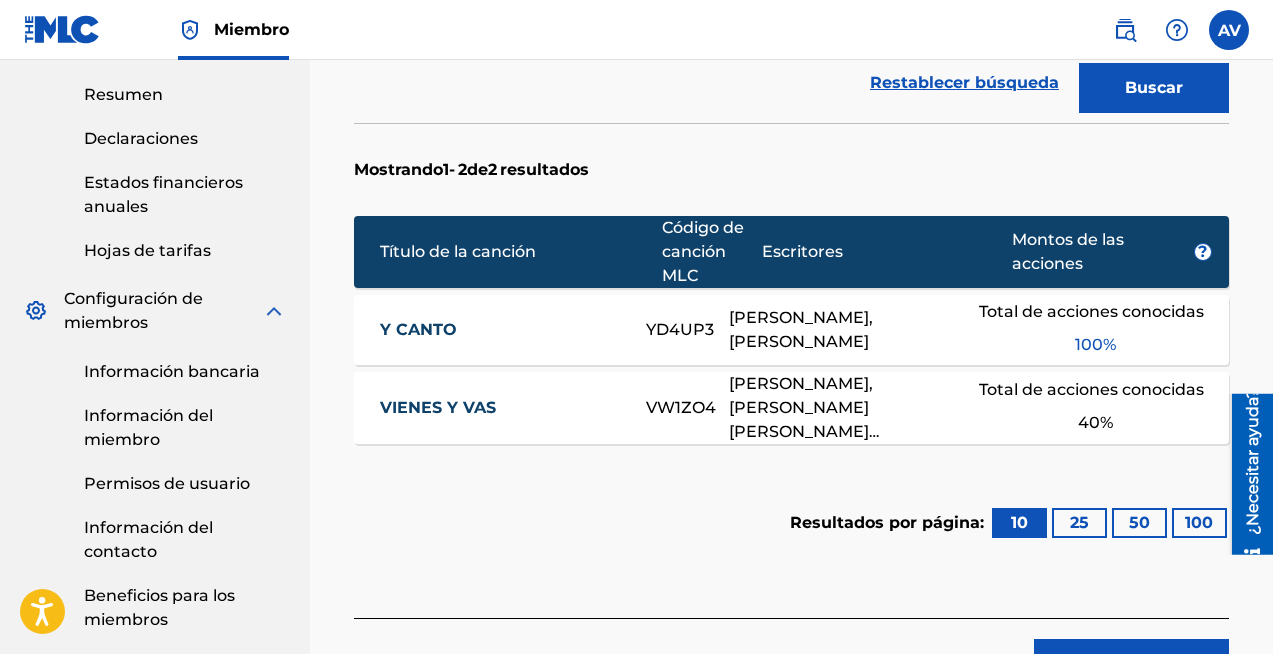 click on "25" at bounding box center [1079, 522] 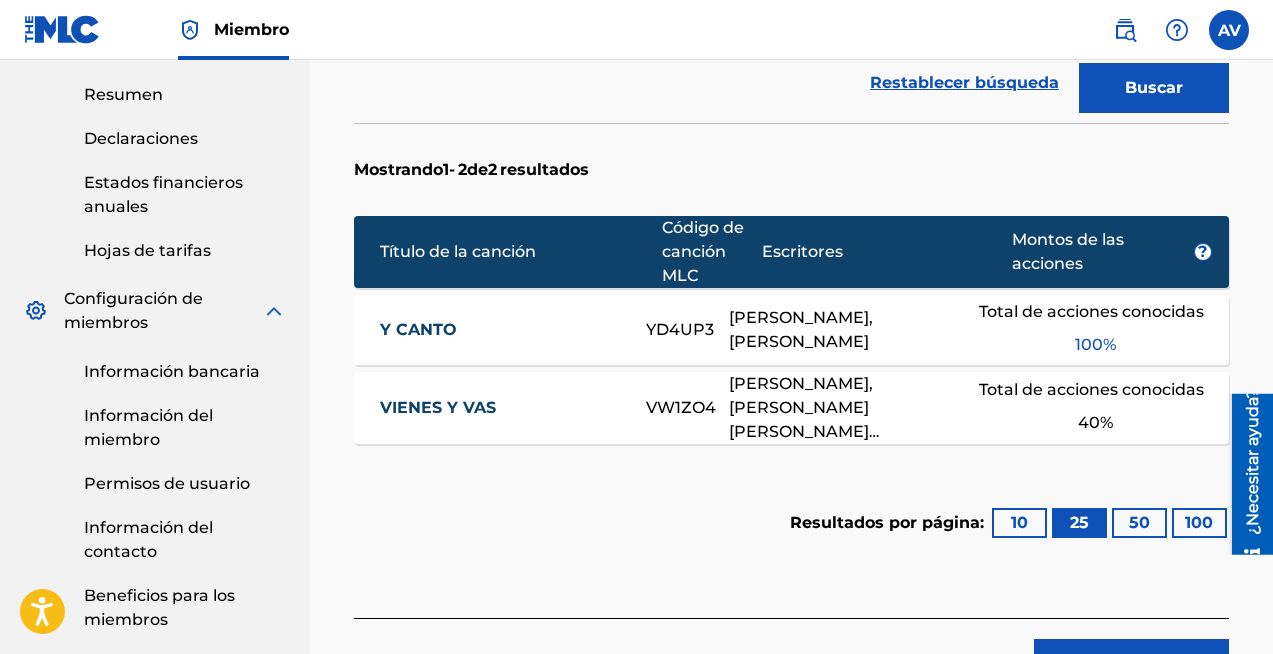 click on "50" at bounding box center [1139, 522] 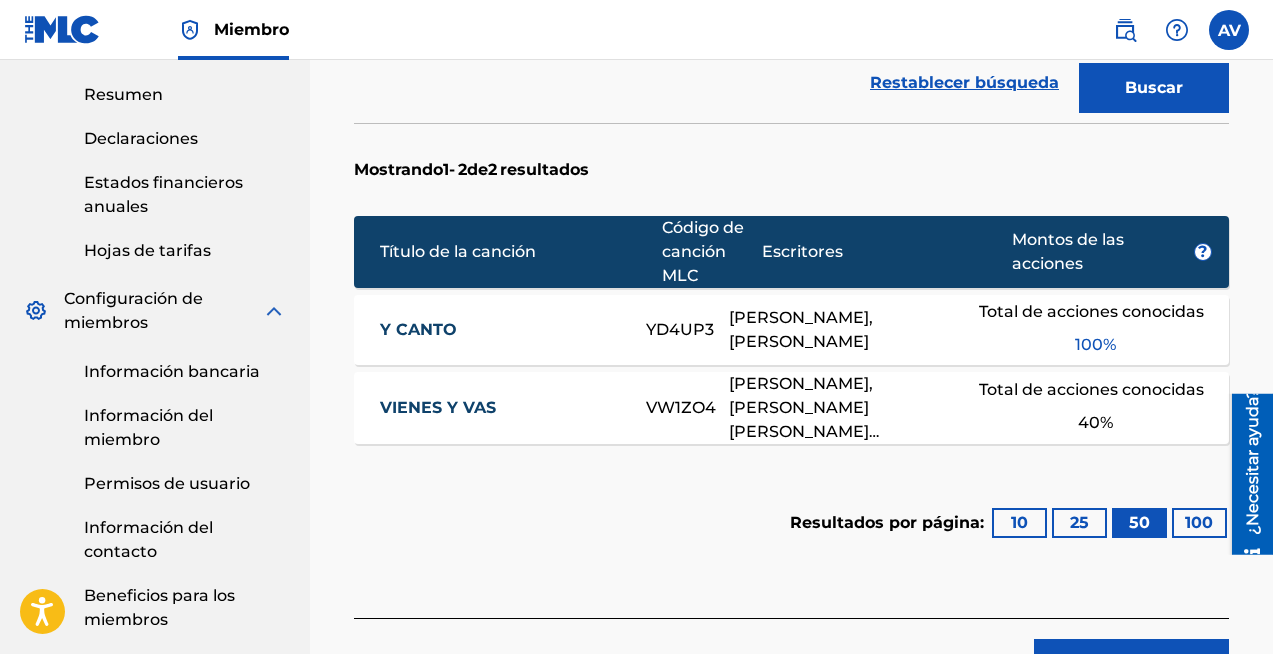 click on "[PERSON_NAME], [PERSON_NAME] [PERSON_NAME] [PERSON_NAME]" at bounding box center (801, 419) 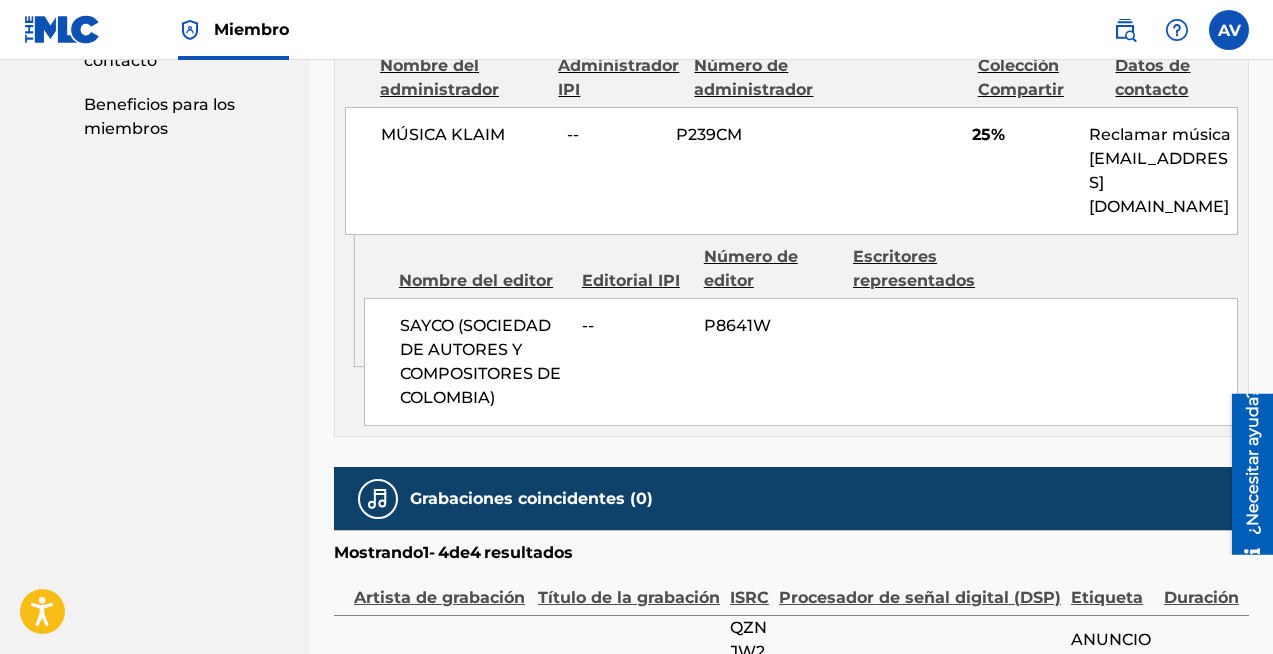scroll, scrollTop: 1267, scrollLeft: 0, axis: vertical 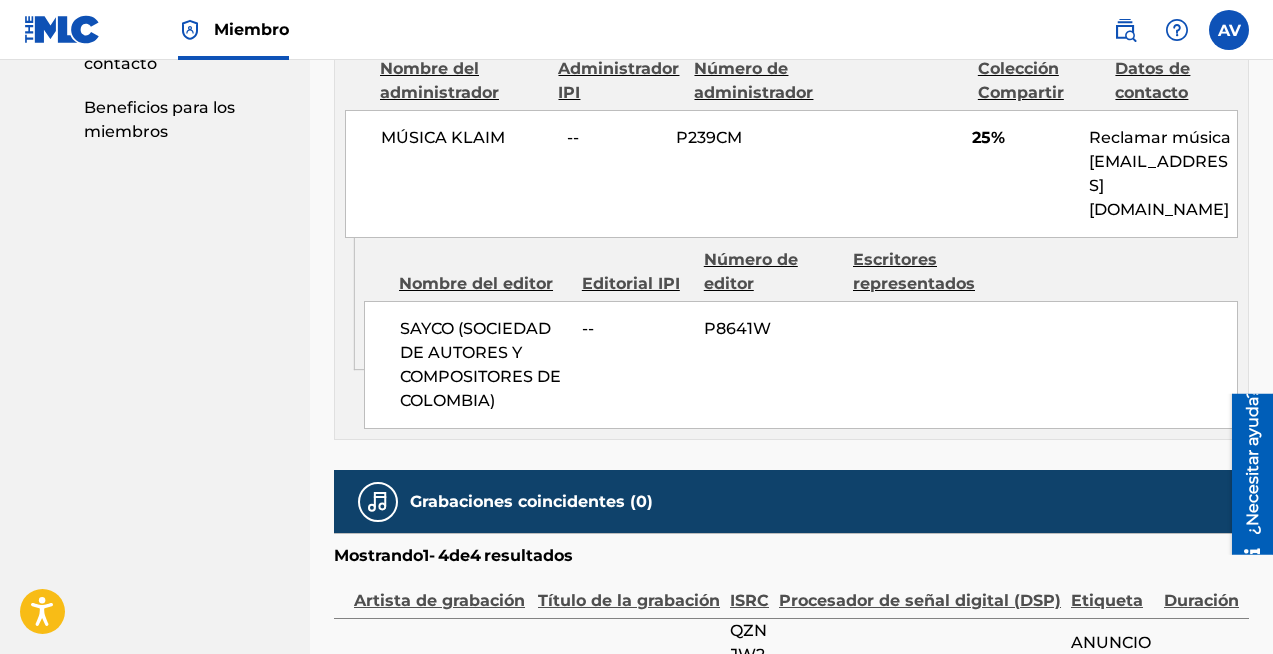 click on "MÚSICA KLAIM" at bounding box center [443, 137] 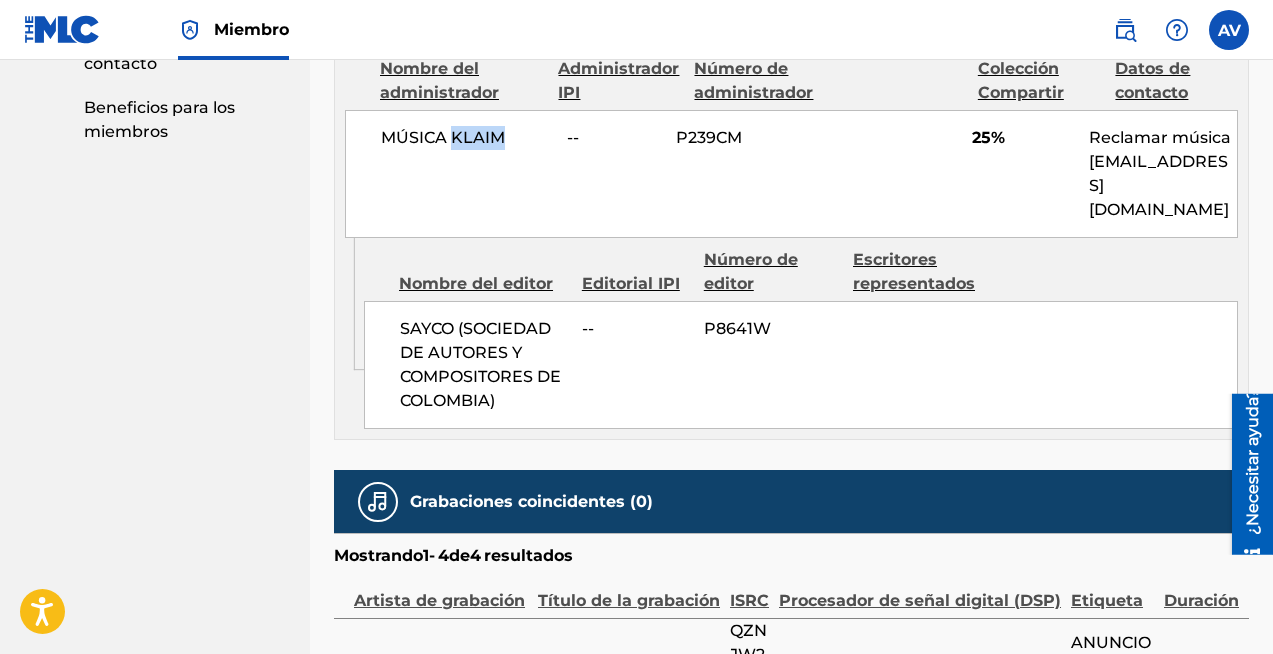 click on "MÚSICA KLAIM" at bounding box center [443, 137] 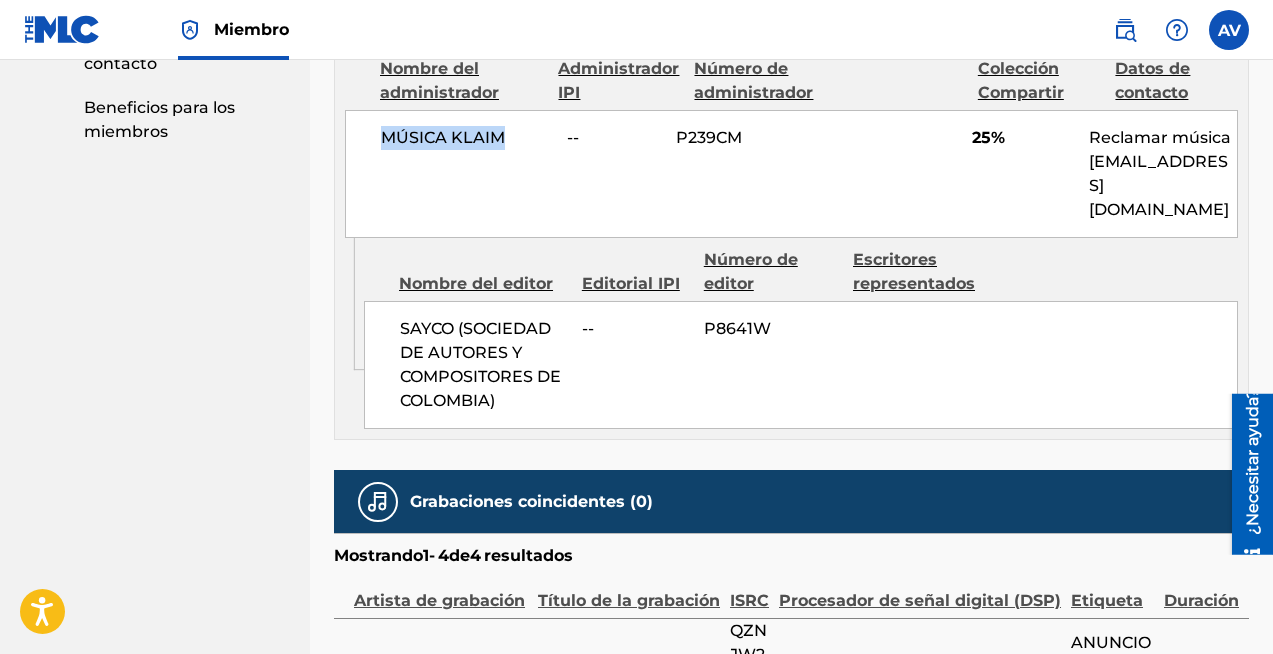 click on "MÚSICA KLAIM" at bounding box center [443, 137] 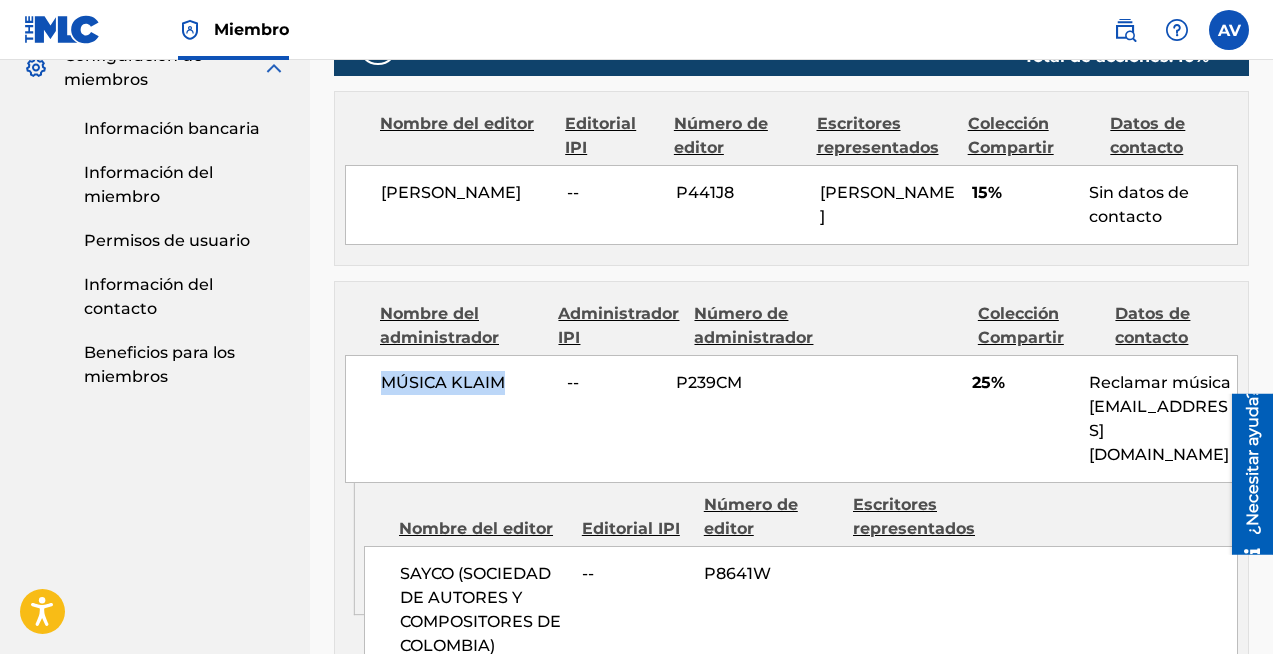 scroll, scrollTop: 1019, scrollLeft: 0, axis: vertical 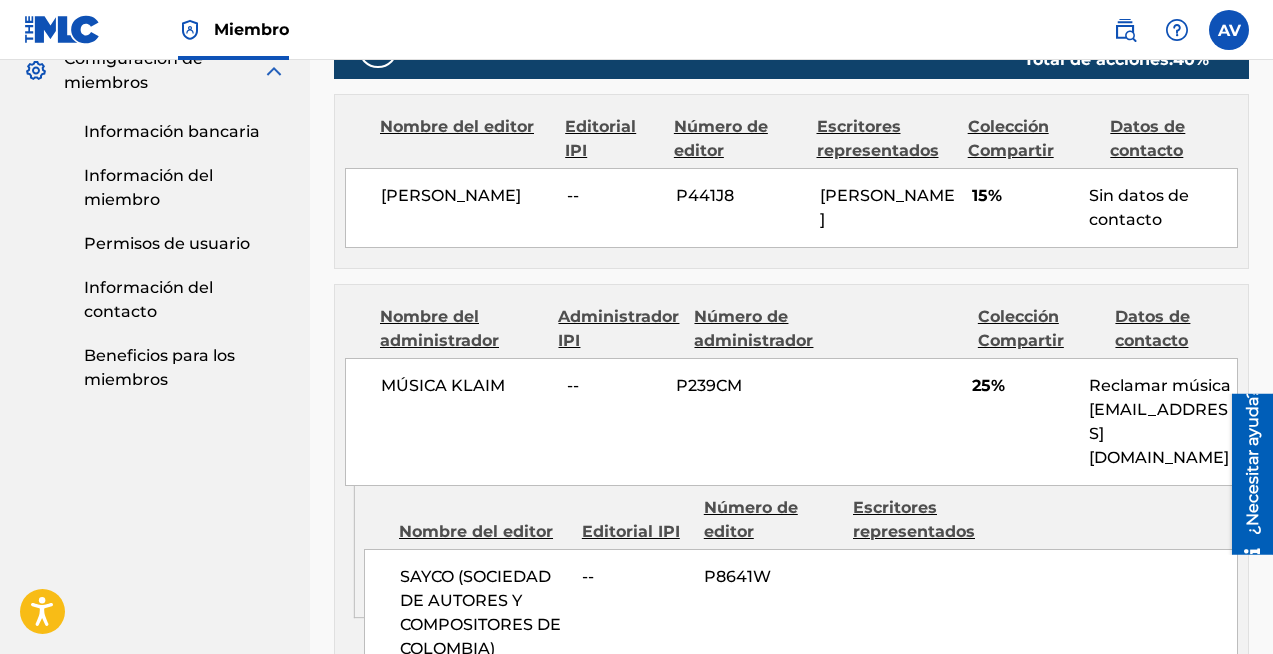 click on "MÚSICA KLAIM -- P239CM 25% Reclamar música [EMAIL_ADDRESS][DOMAIN_NAME]" at bounding box center (791, 422) 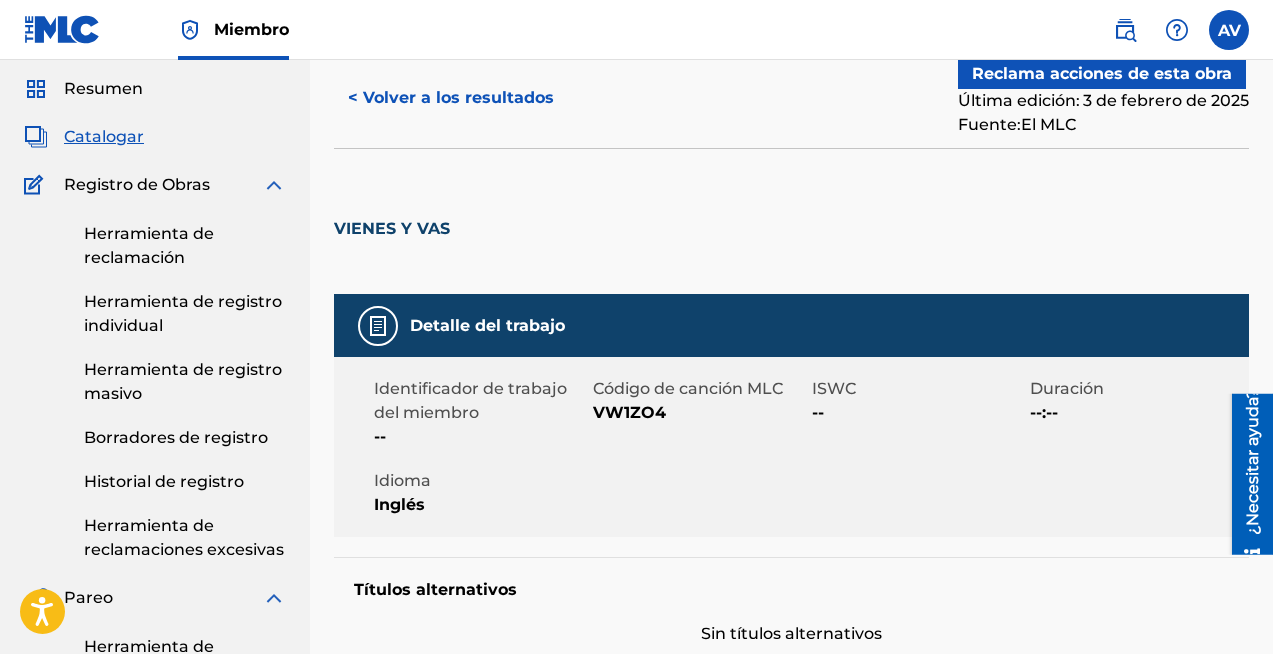 scroll, scrollTop: 0, scrollLeft: 0, axis: both 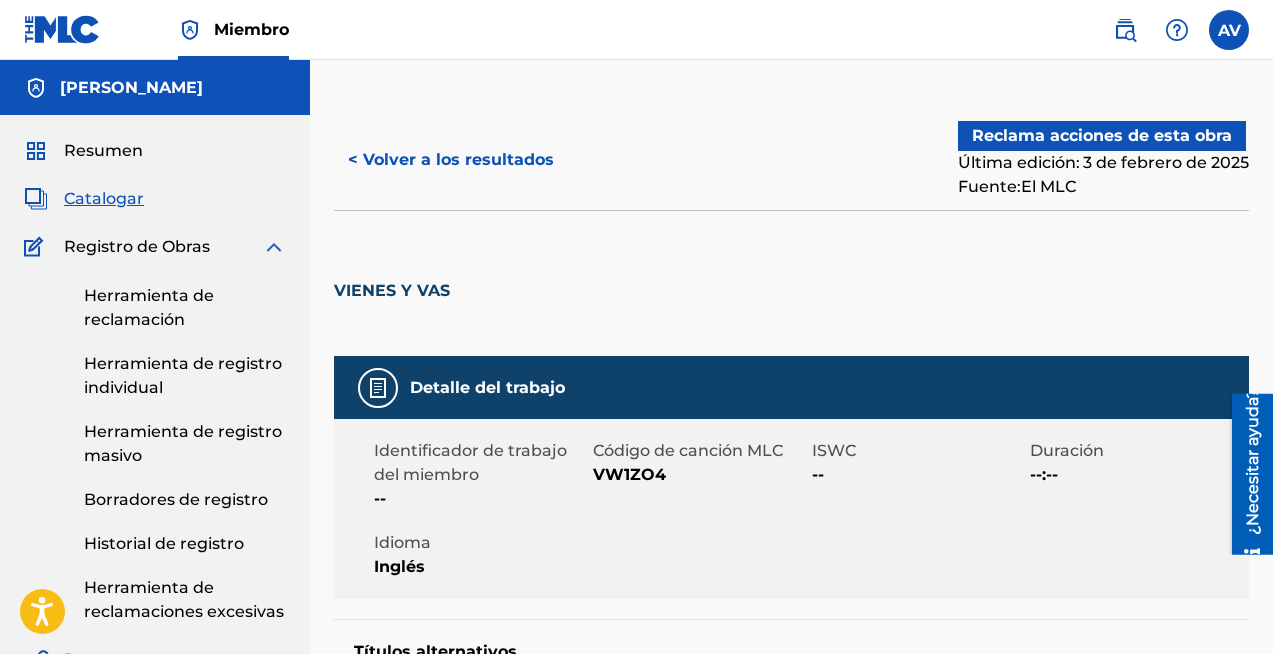 click on "Reclama acciones de esta obra" at bounding box center [1102, 136] 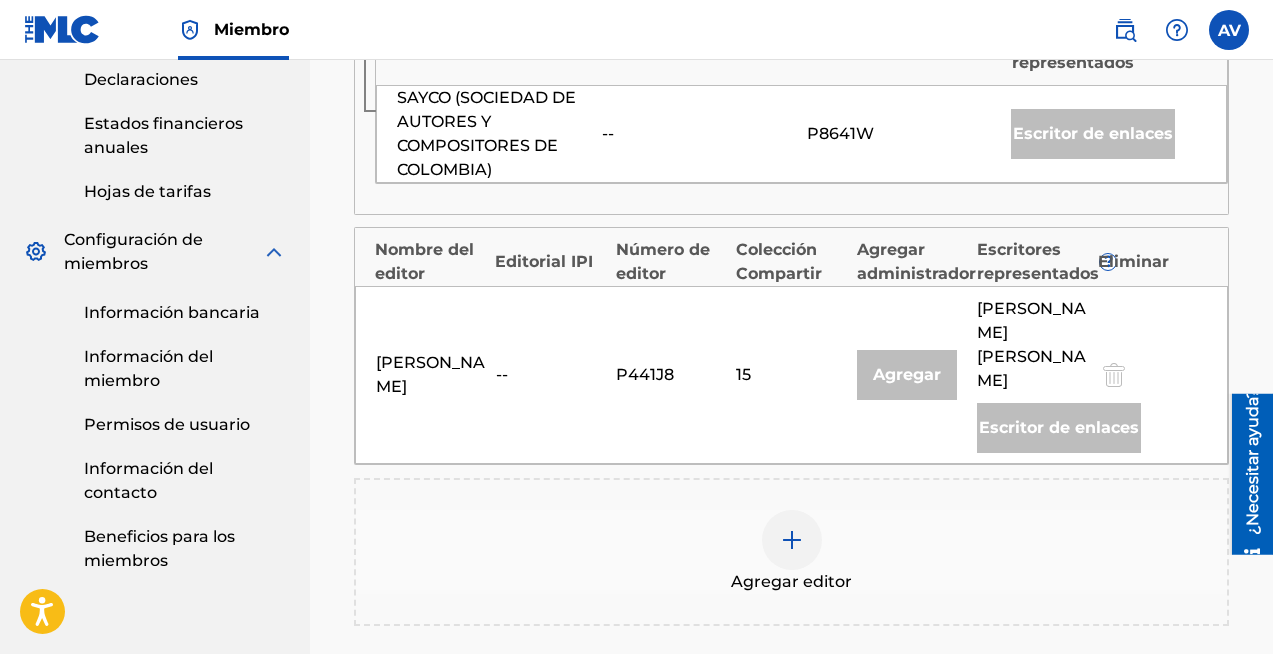 scroll, scrollTop: 840, scrollLeft: 0, axis: vertical 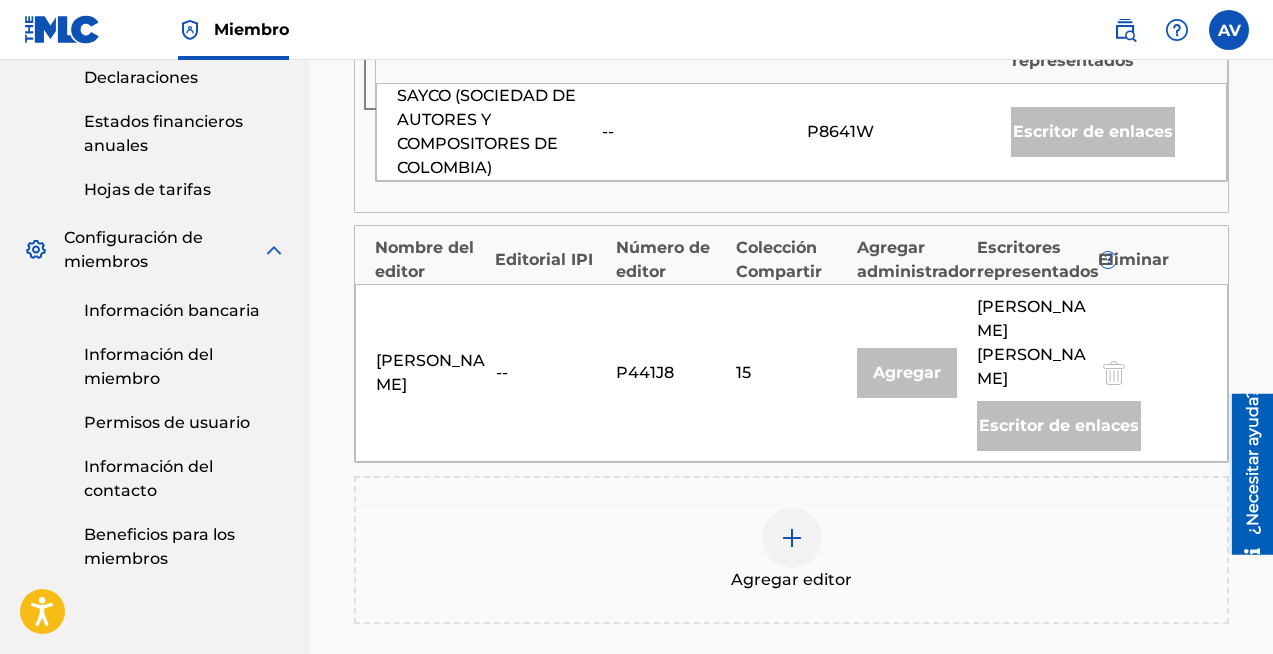 click at bounding box center [792, 538] 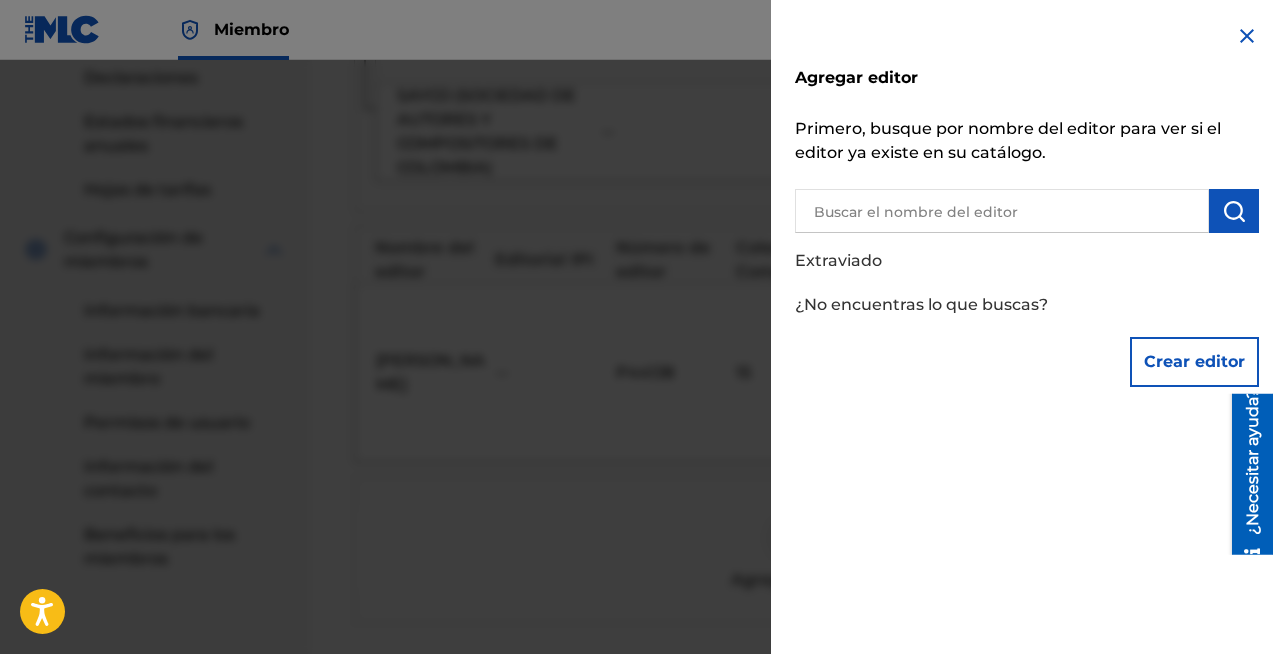 click at bounding box center (1002, 211) 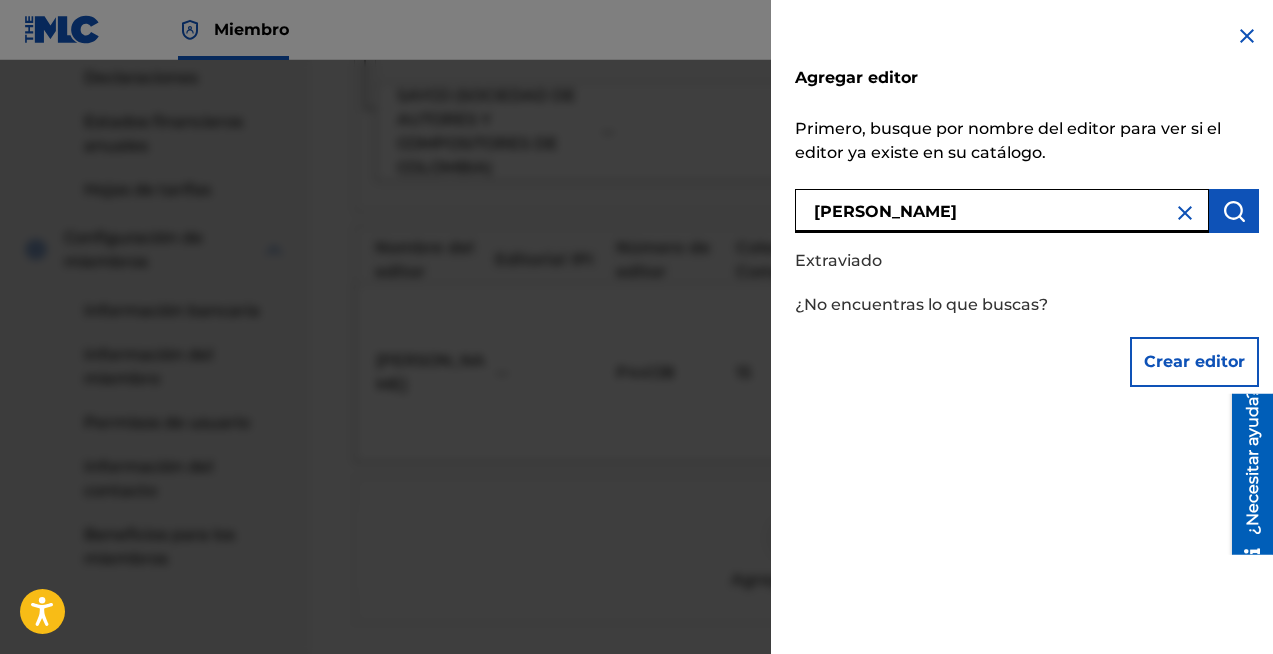 click on "[PERSON_NAME]" at bounding box center [1002, 211] 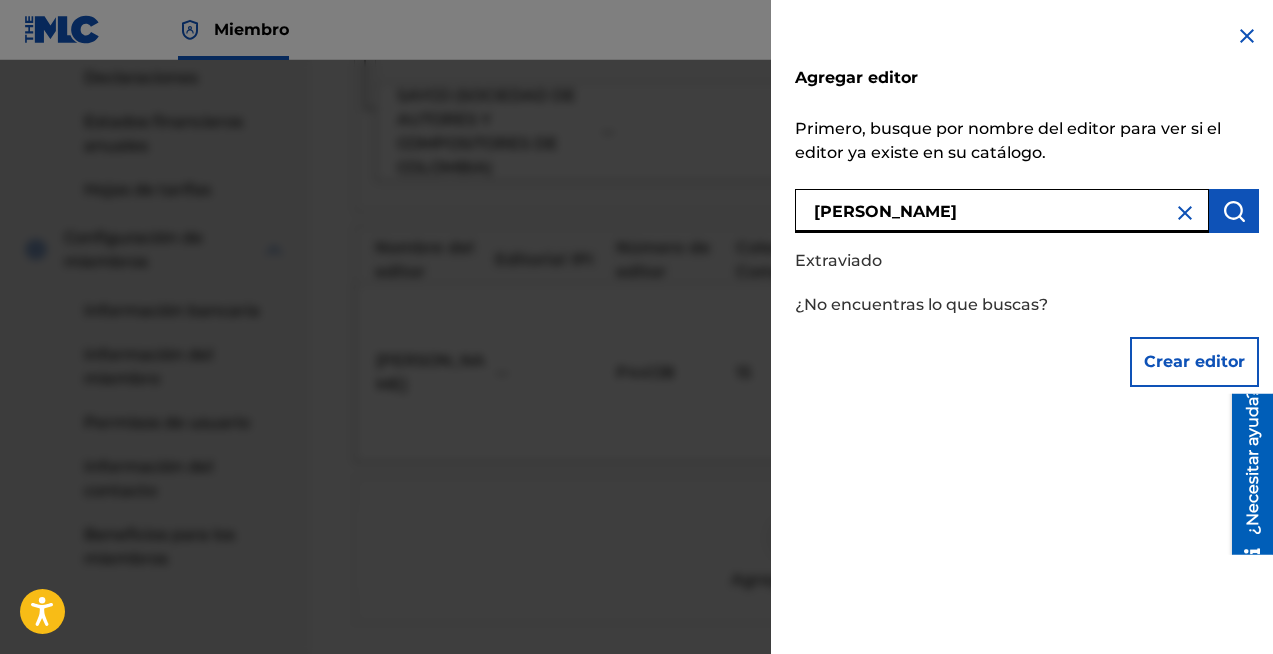 click at bounding box center [1234, 211] 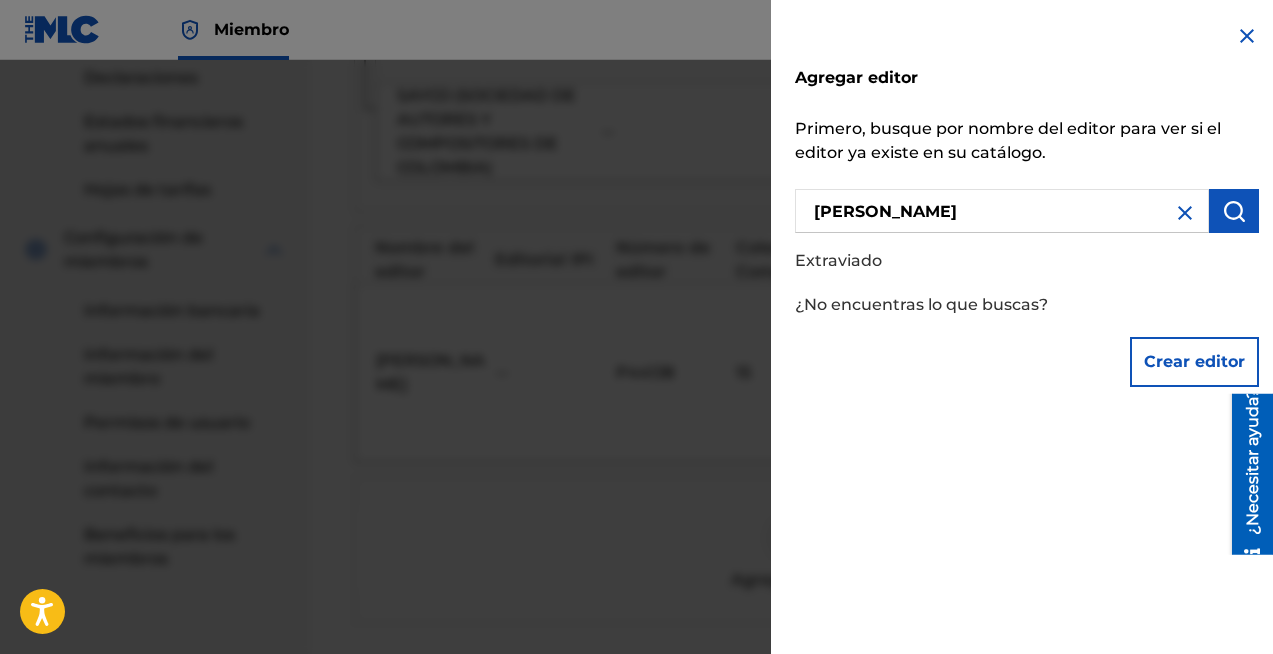 click on "Crear editor" at bounding box center (1194, 361) 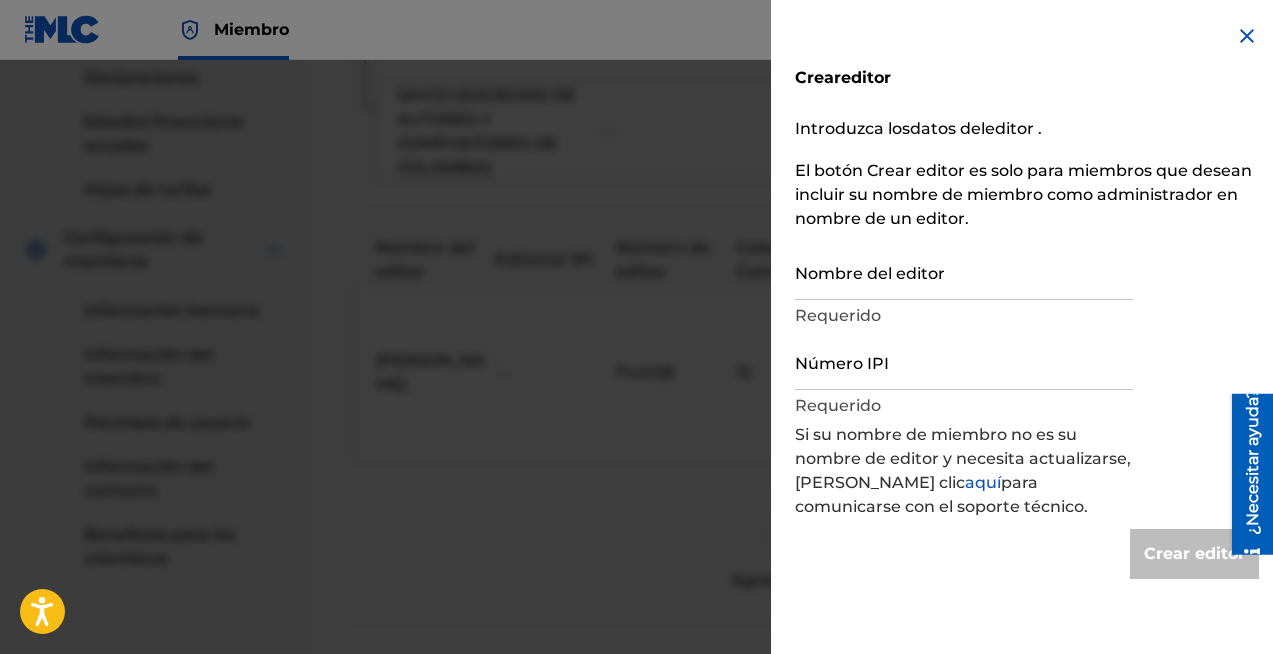 click on "Nombre del editor" at bounding box center [964, 271] 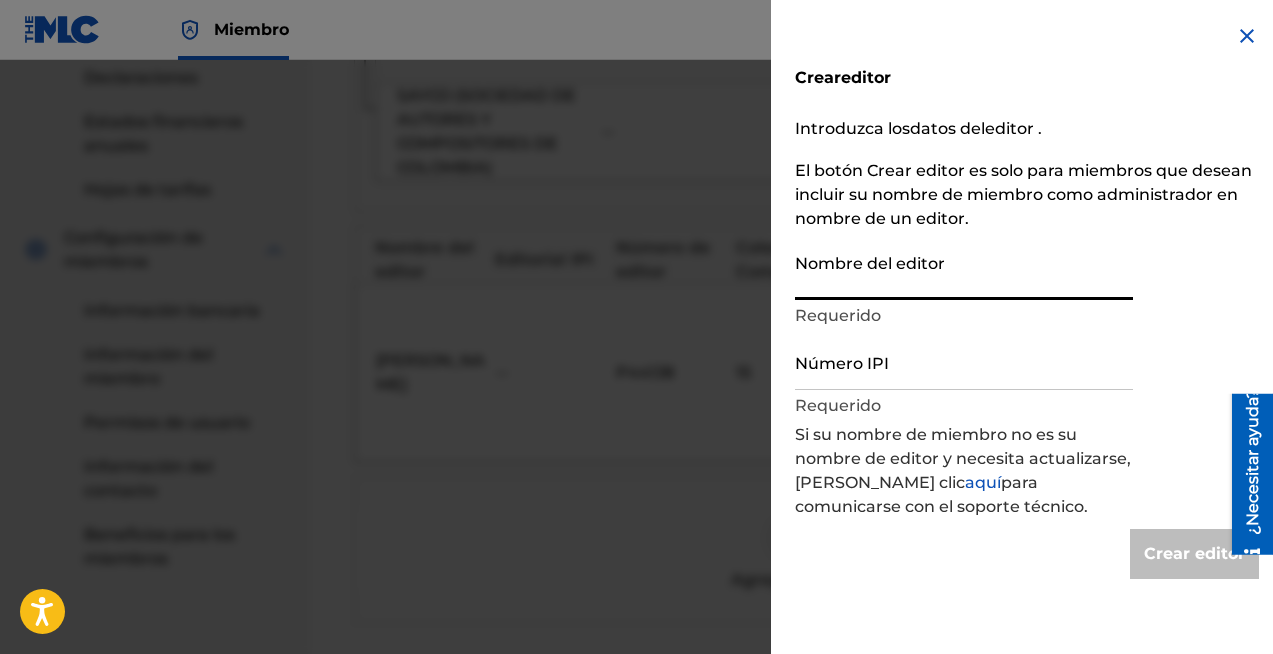 type on "A" 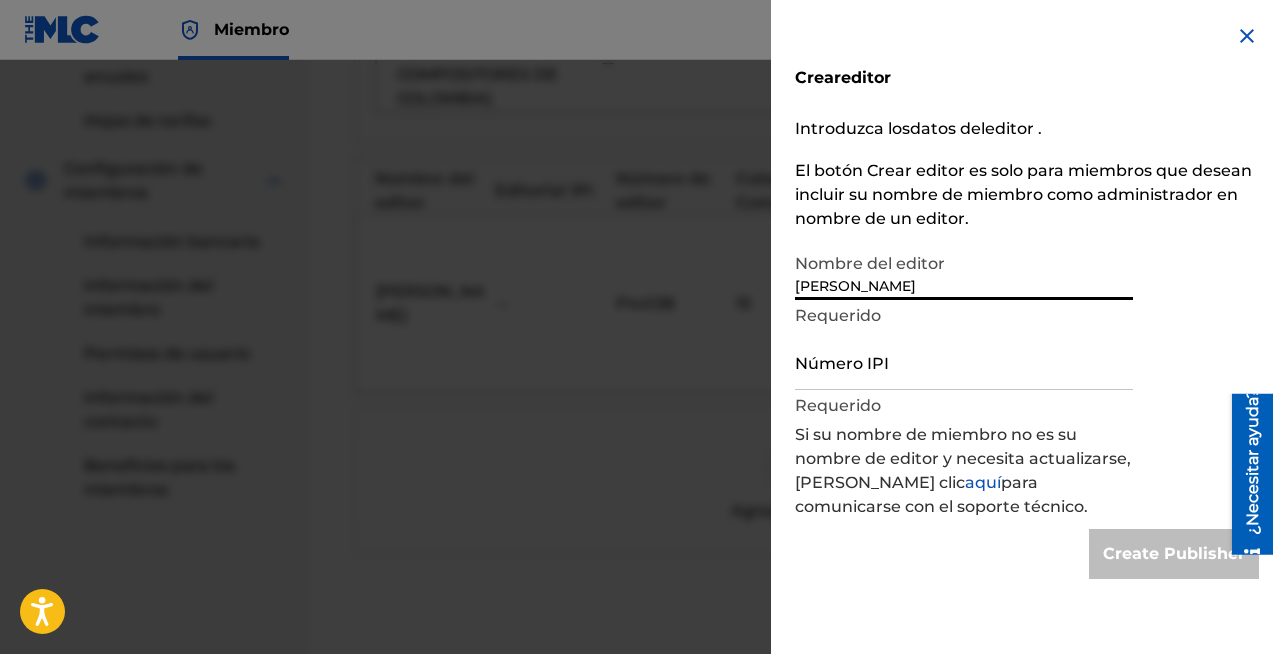 scroll, scrollTop: 919, scrollLeft: 0, axis: vertical 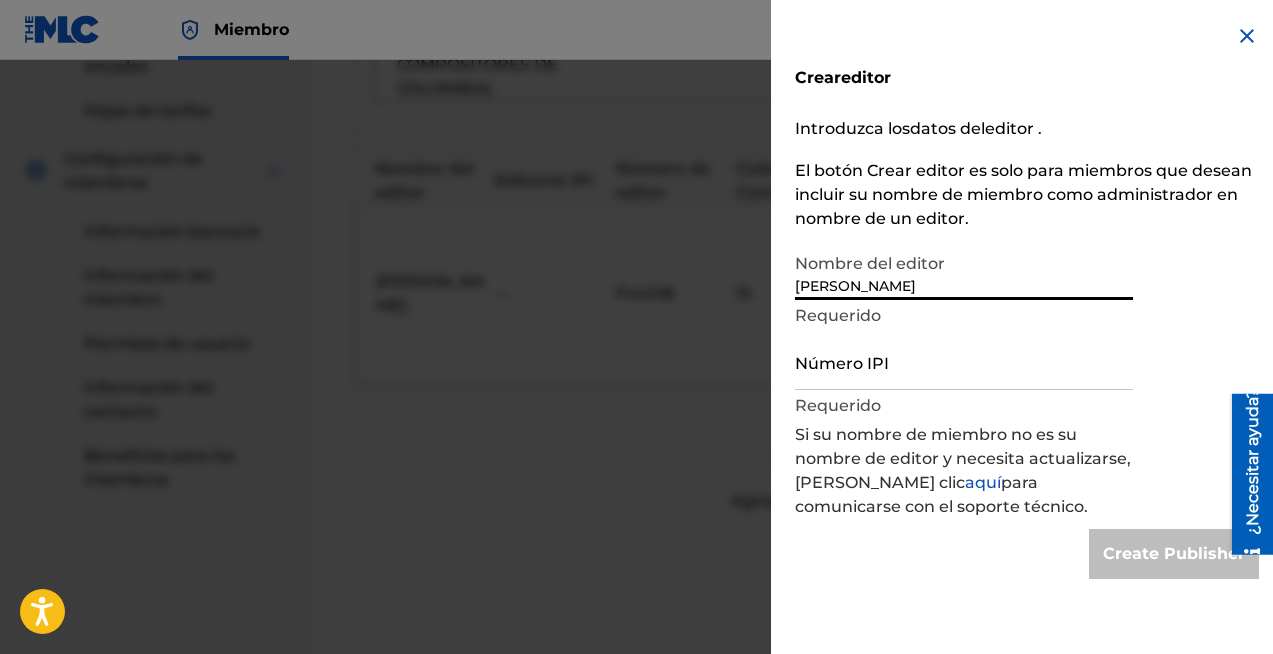 type on "[PERSON_NAME]" 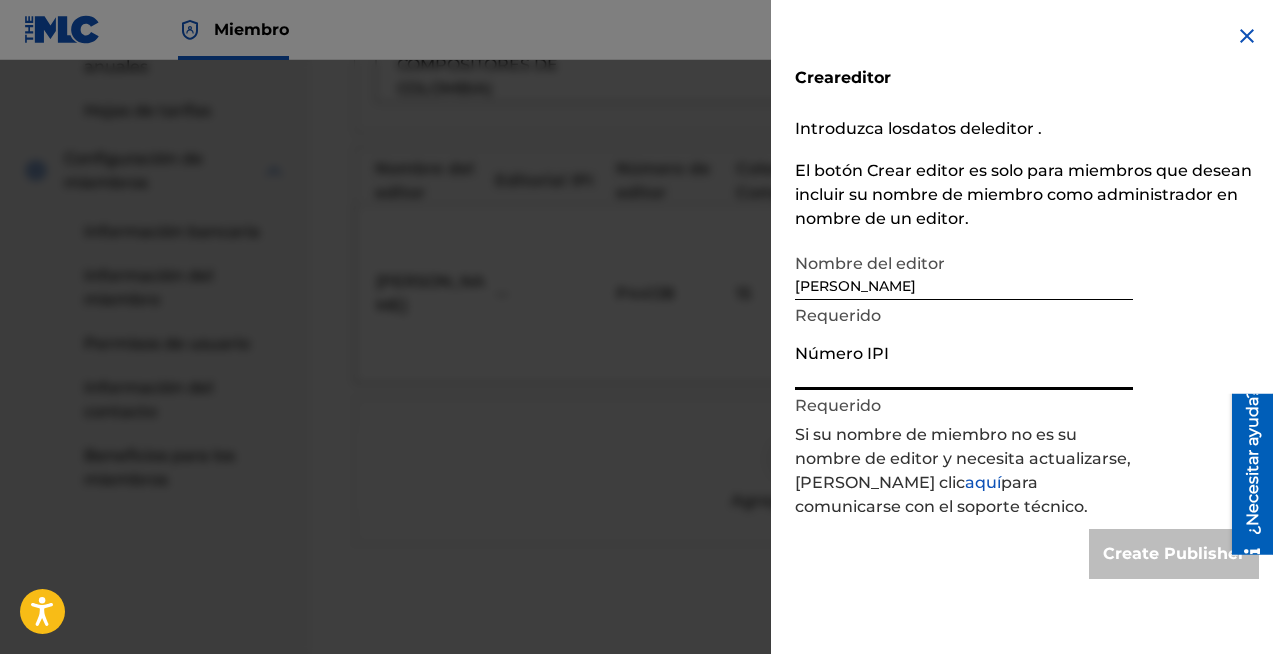 click on "Número IPI" at bounding box center (964, 361) 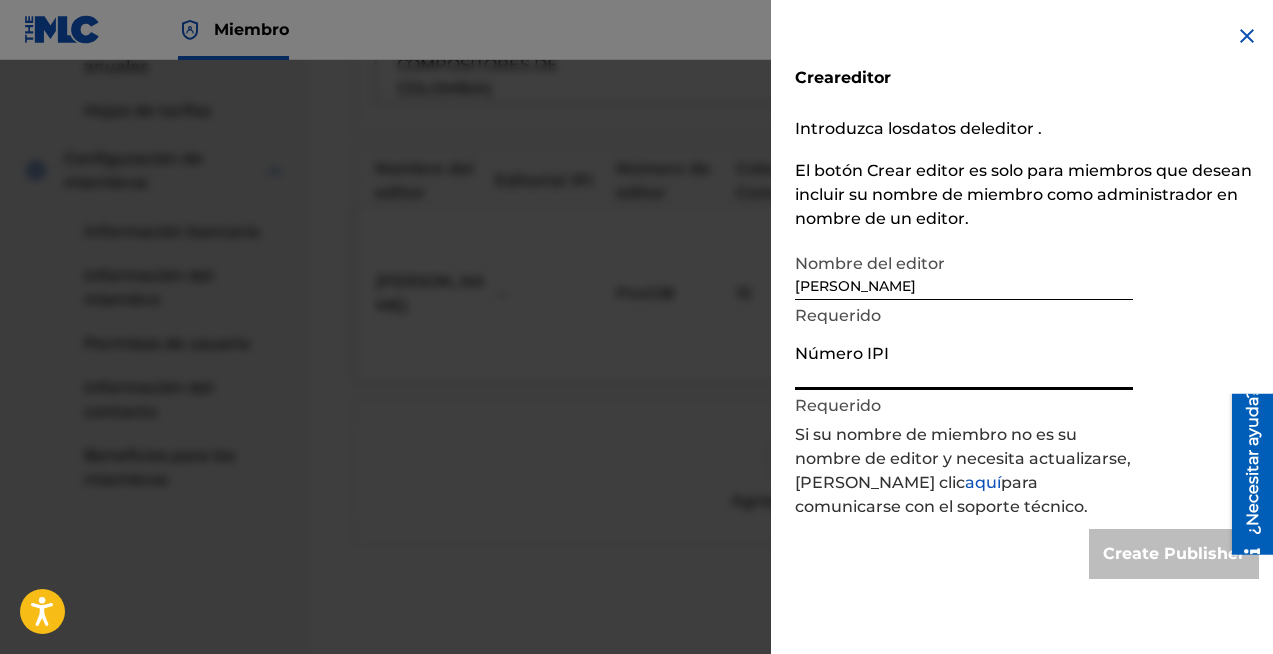 type on "1004475792" 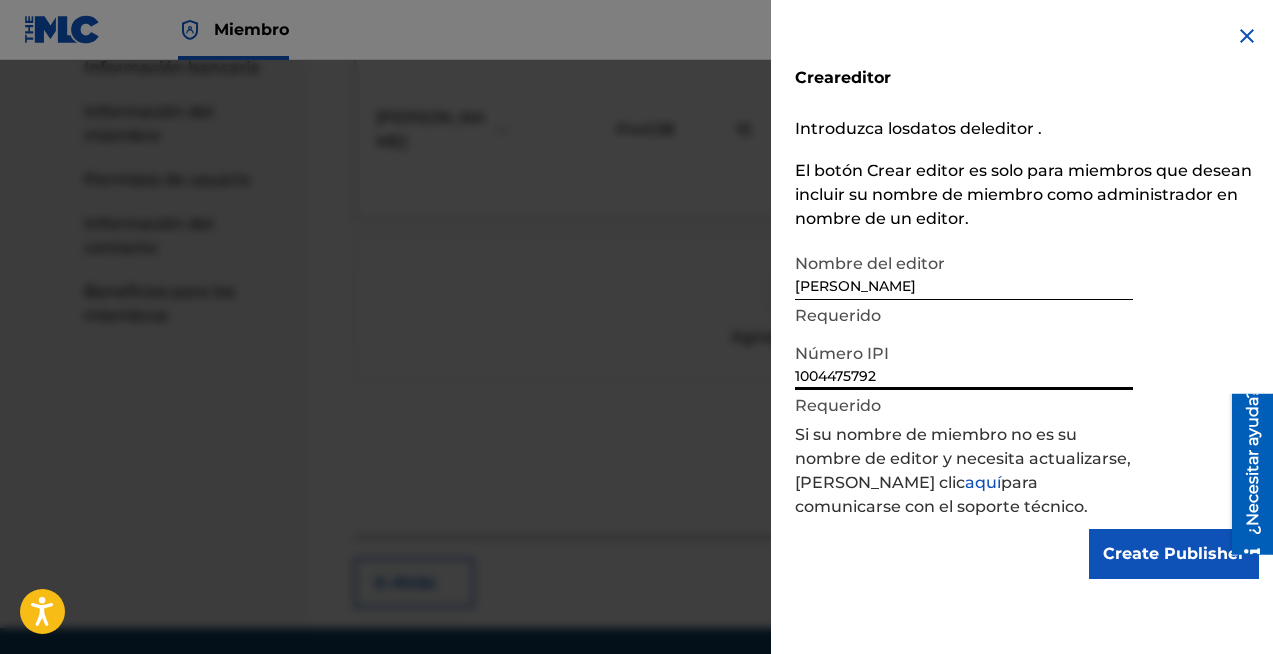 scroll, scrollTop: 1094, scrollLeft: 0, axis: vertical 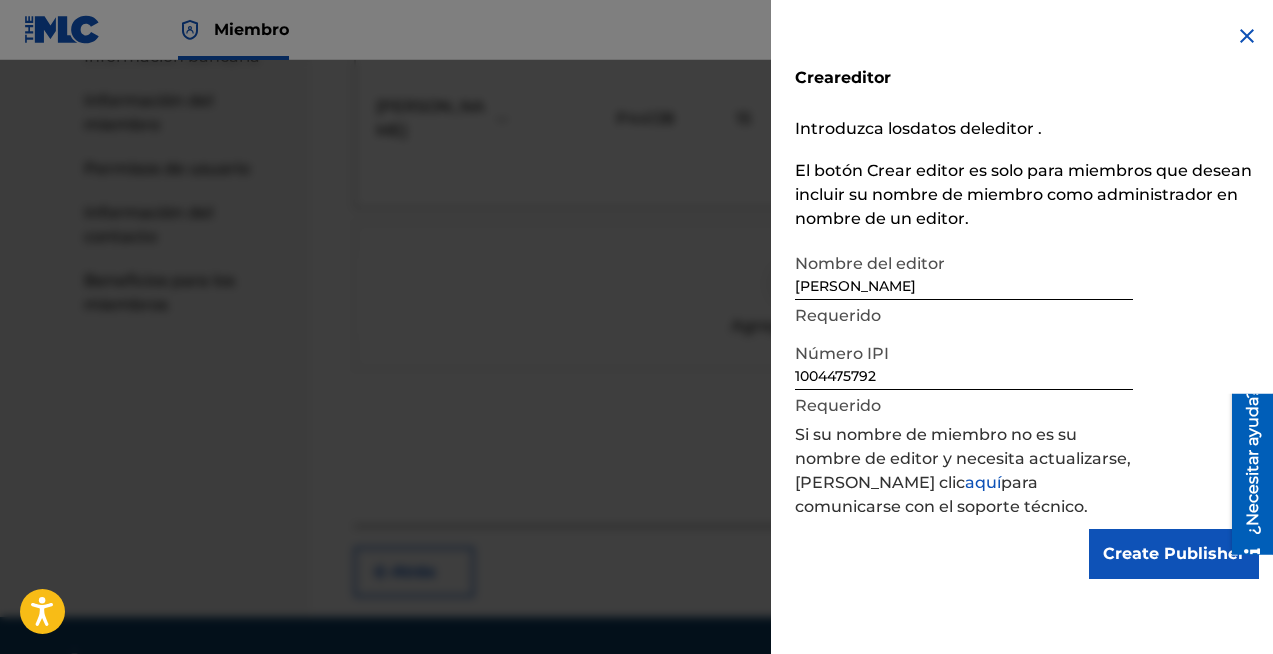 click on "Create Publisher" at bounding box center [1174, 554] 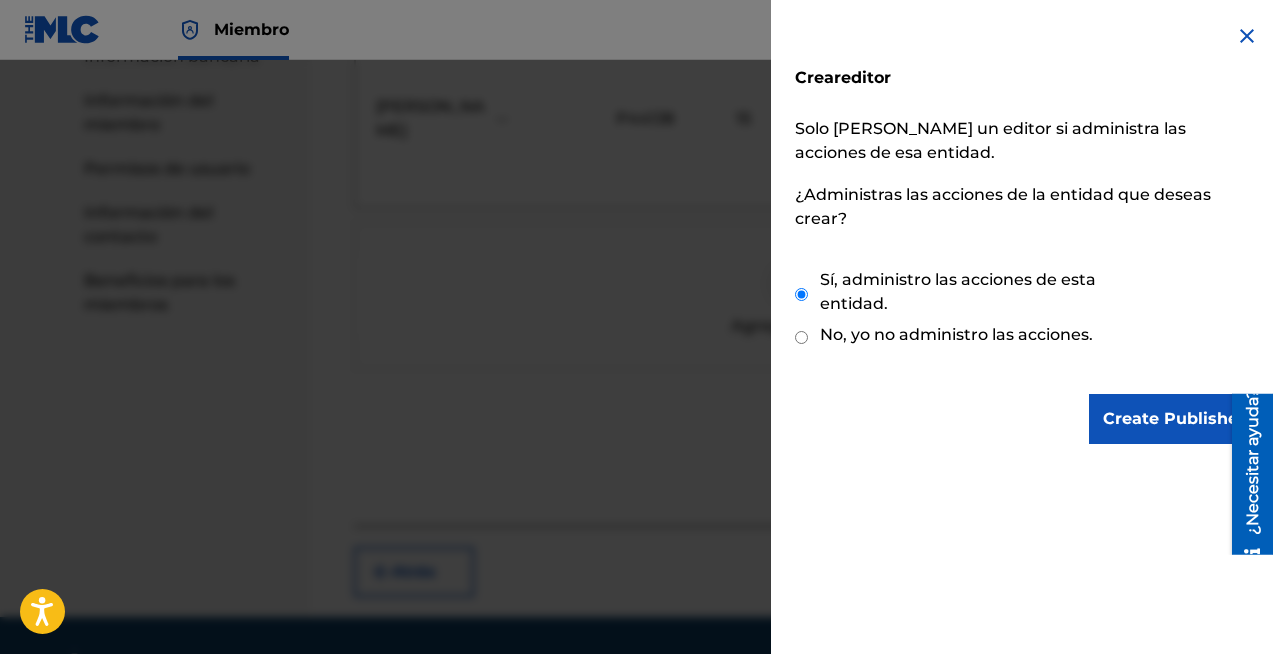 click on "Create Publisher" at bounding box center (1174, 419) 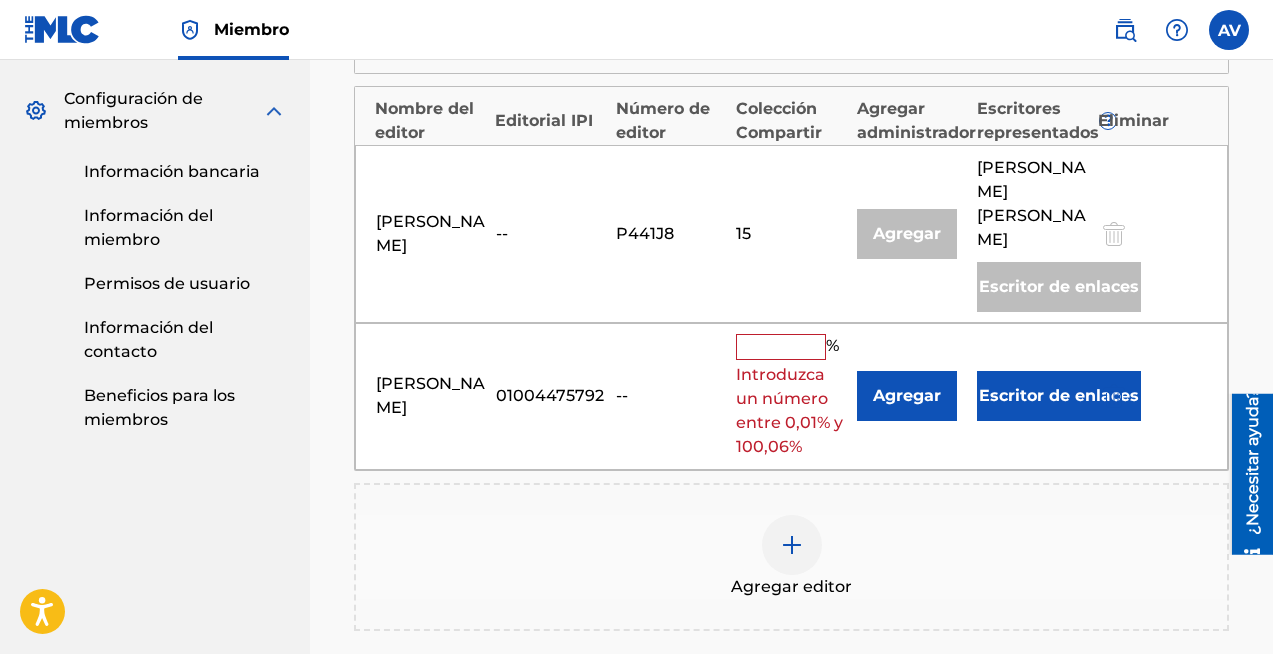 scroll, scrollTop: 967, scrollLeft: 0, axis: vertical 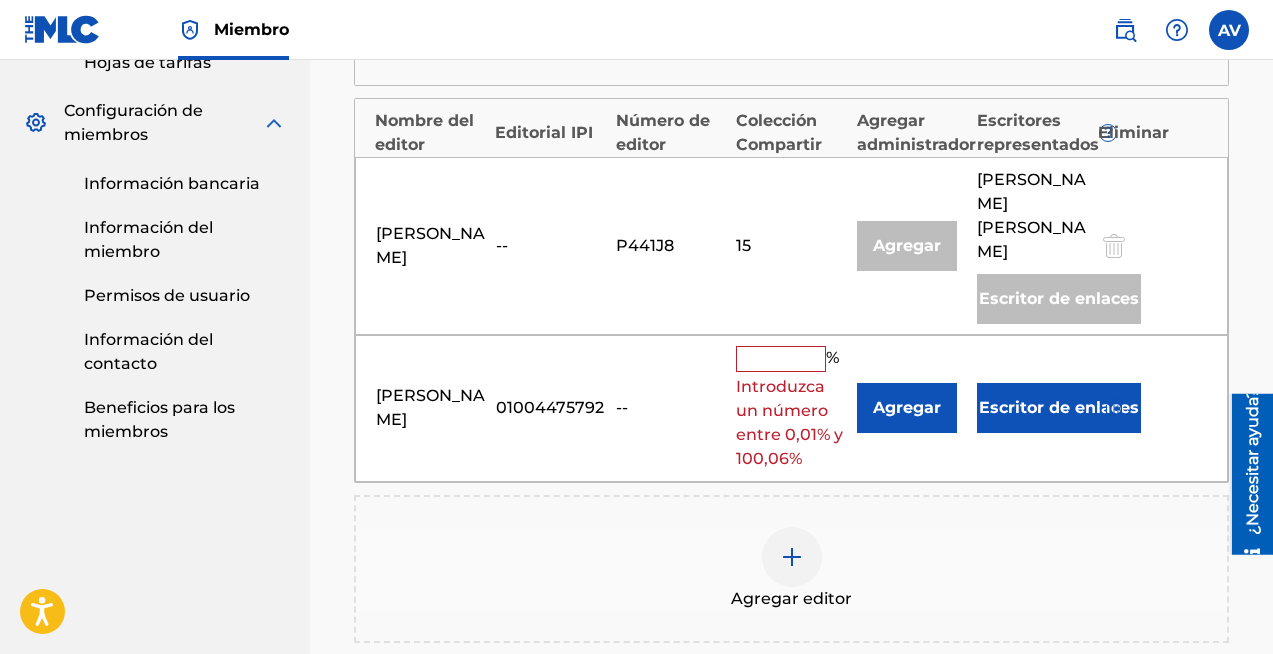 click at bounding box center (781, 359) 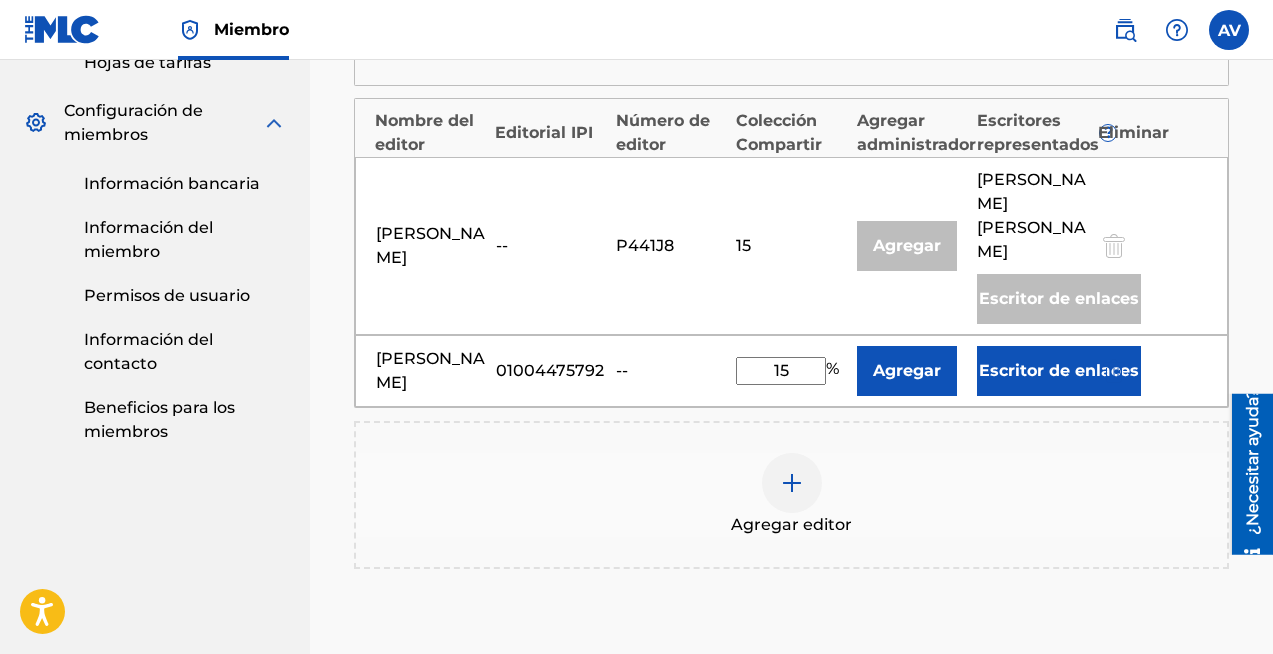 type on "15" 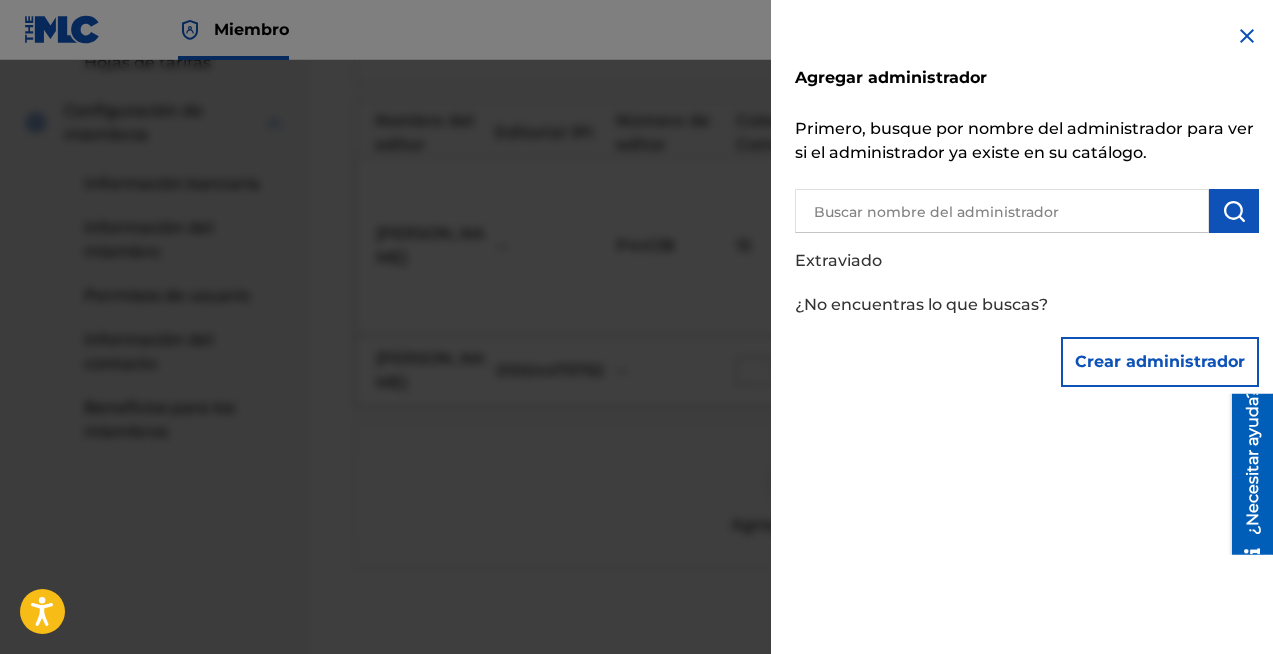 click at bounding box center [1002, 211] 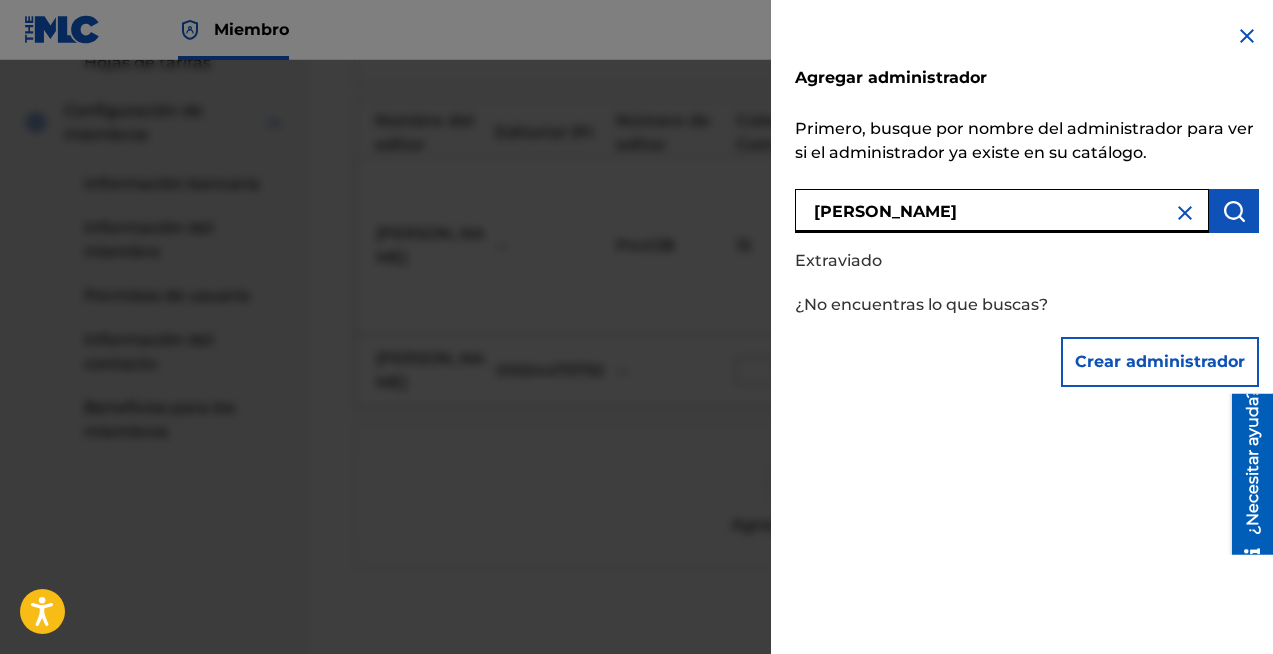 type on "[PERSON_NAME]" 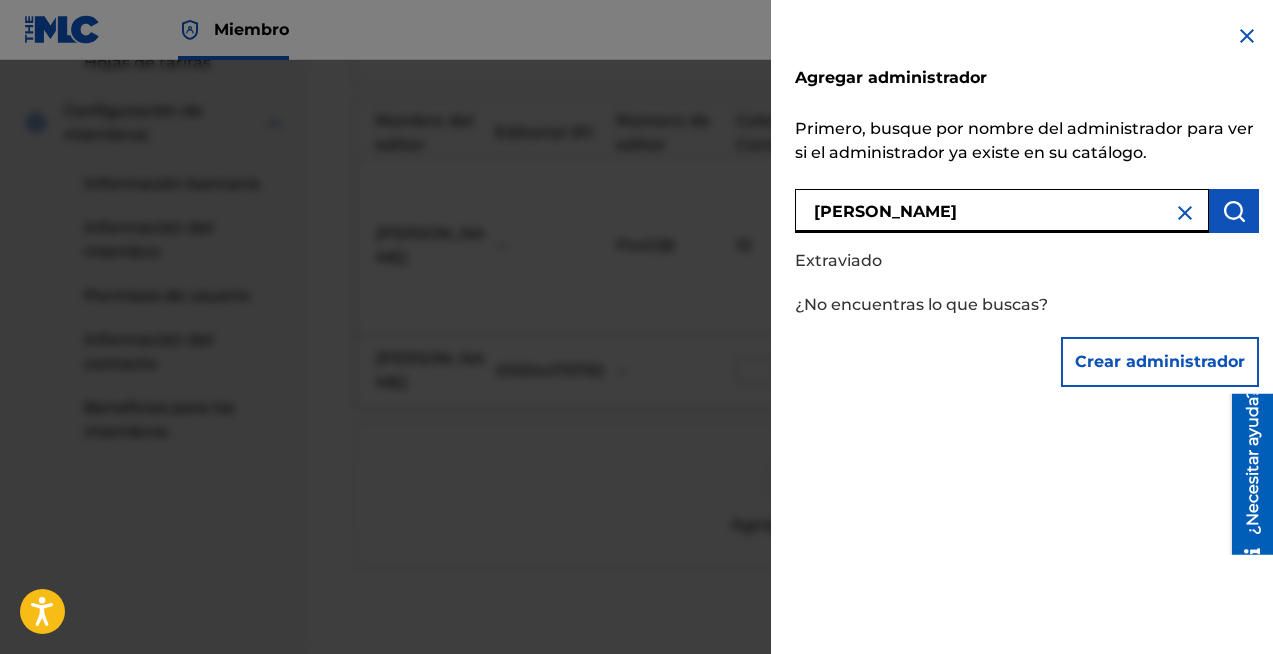 click at bounding box center (1234, 211) 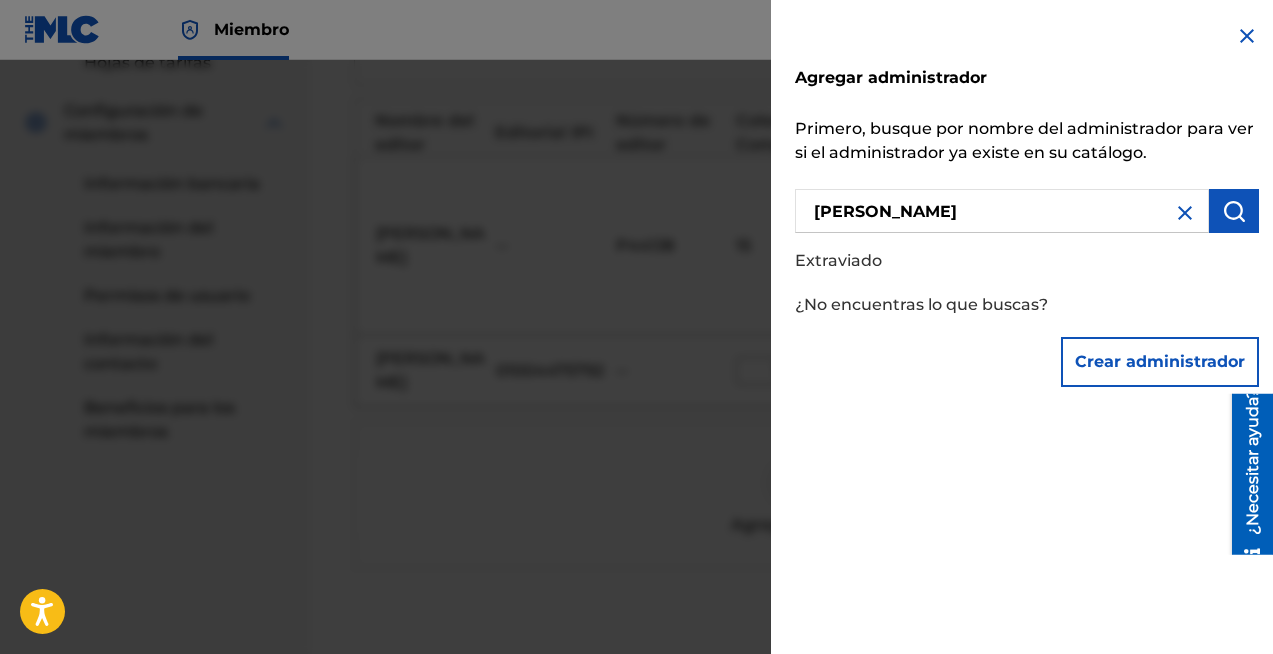 click at bounding box center (1247, 36) 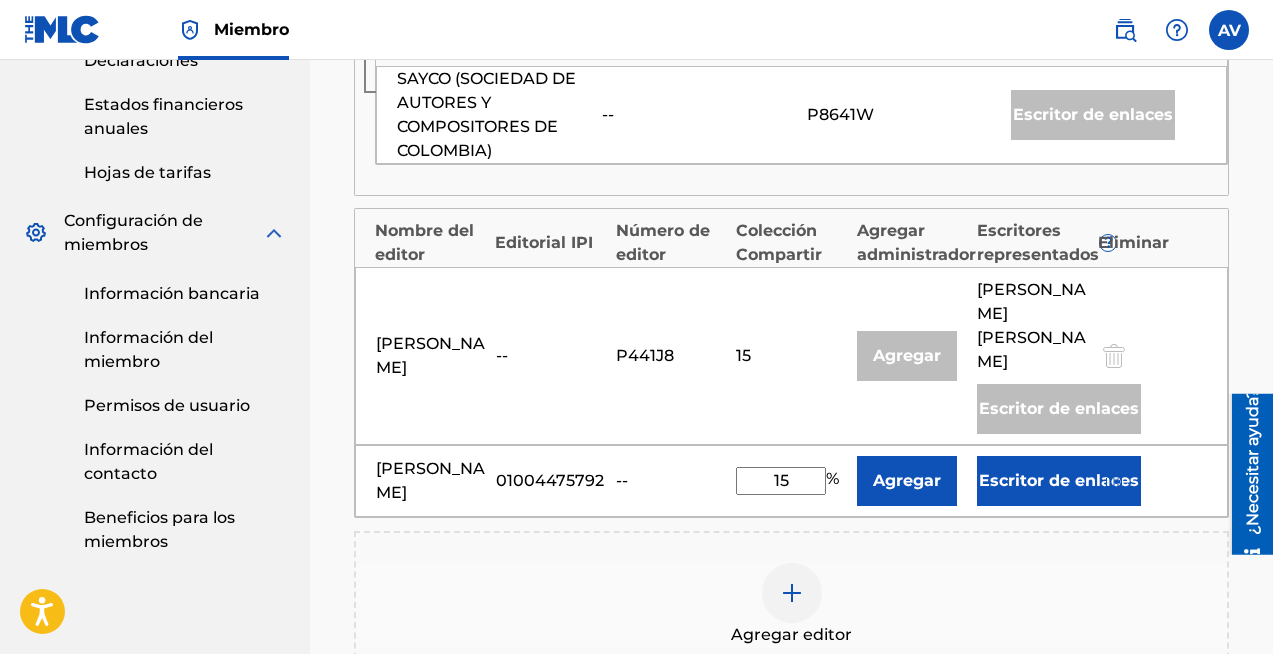 scroll, scrollTop: 1027, scrollLeft: 0, axis: vertical 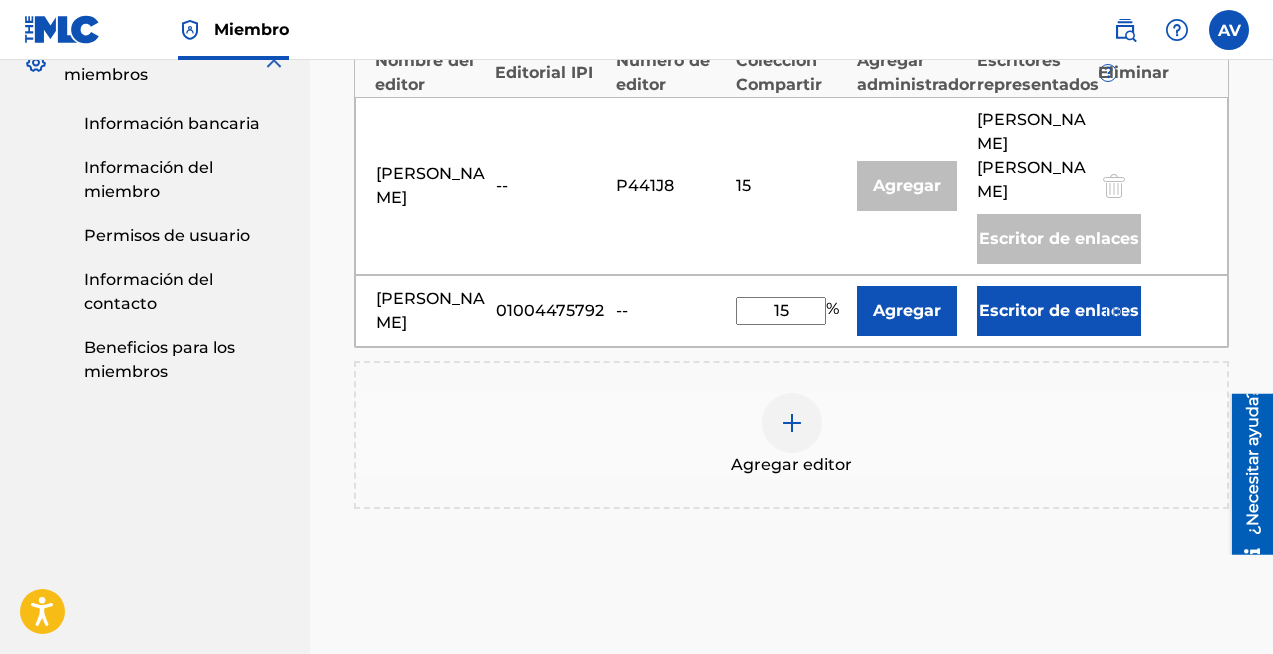 click on "Agregar" at bounding box center (907, 310) 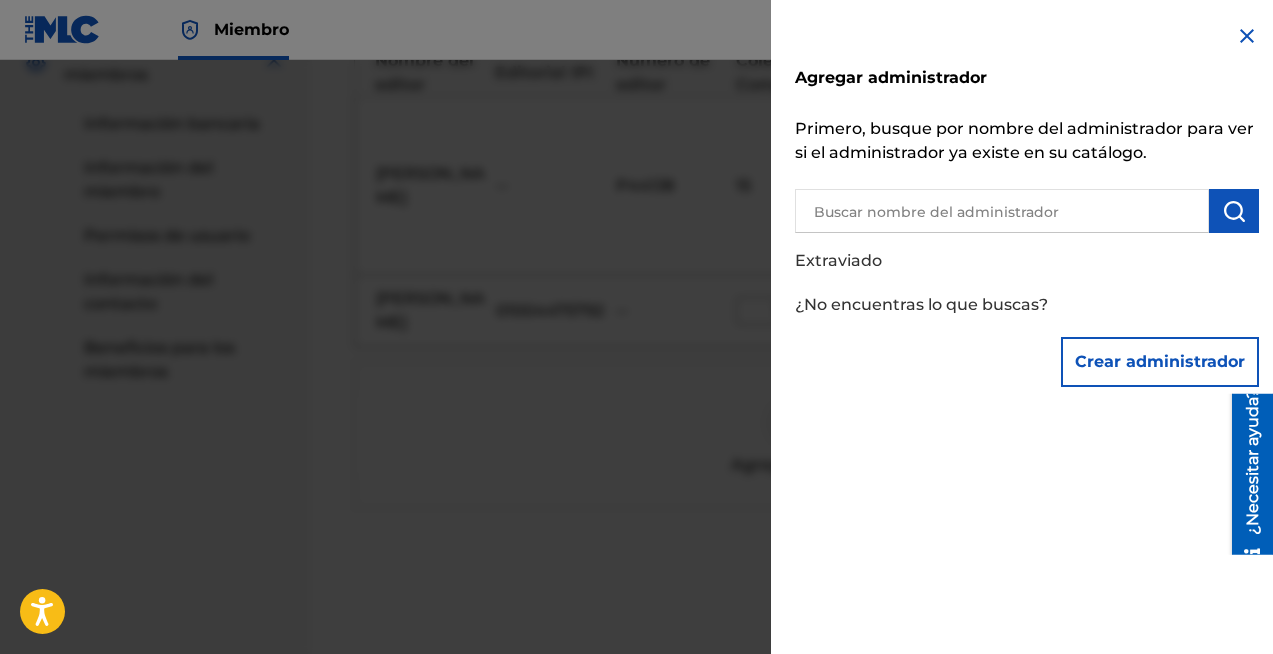click at bounding box center (1247, 36) 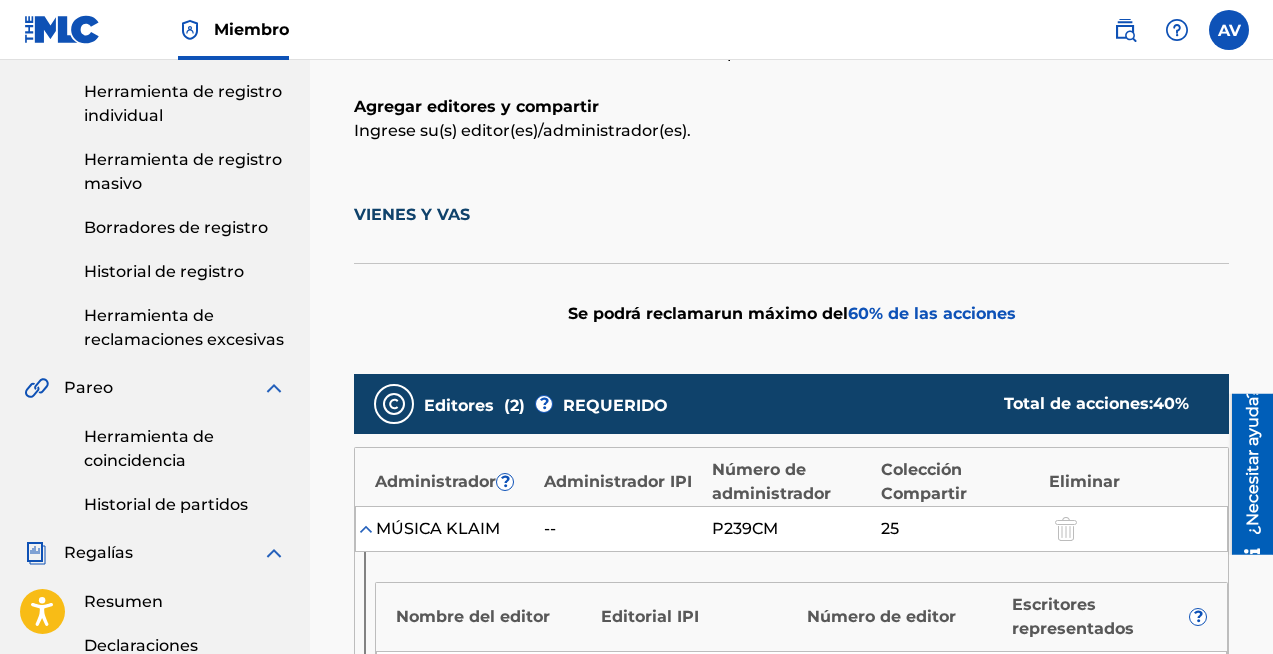scroll, scrollTop: 0, scrollLeft: 0, axis: both 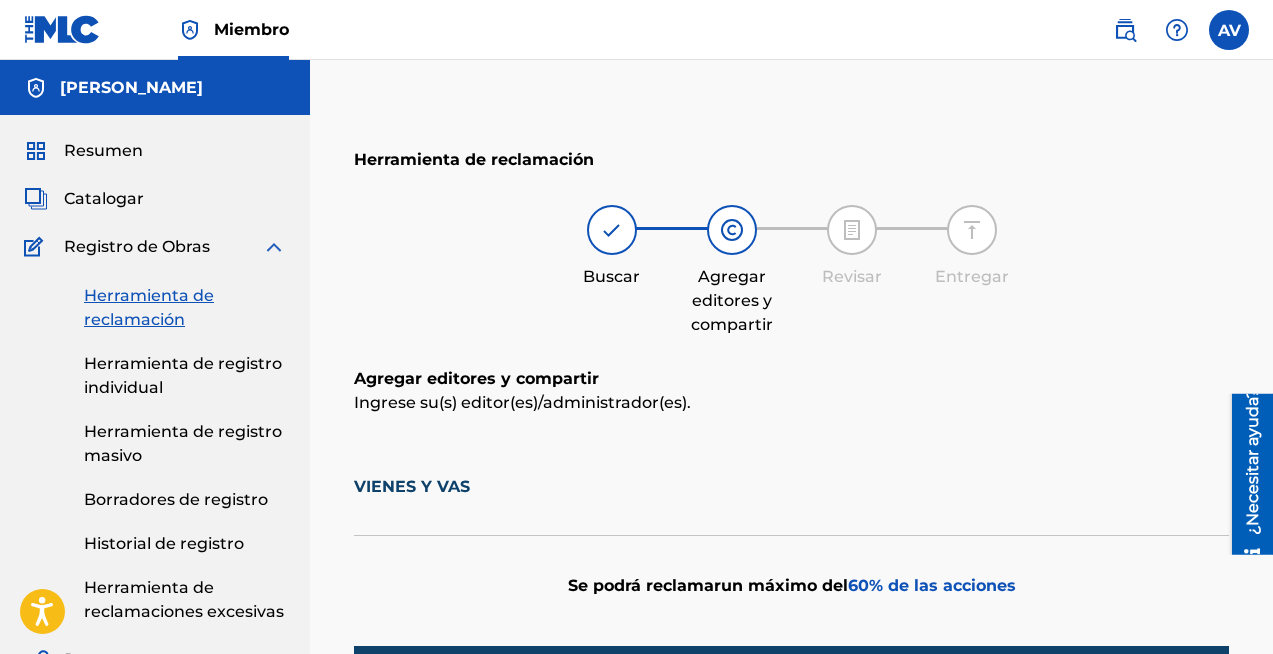 click on "Herramienta de reclamación" at bounding box center [149, 307] 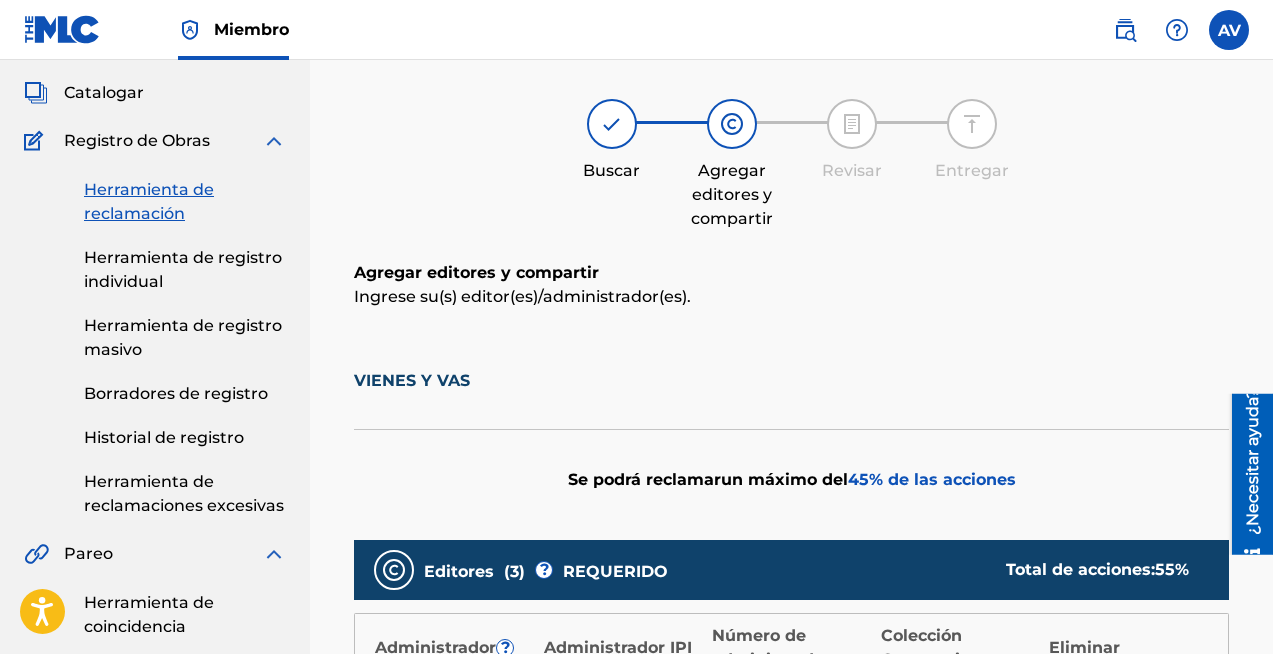 scroll, scrollTop: 62, scrollLeft: 0, axis: vertical 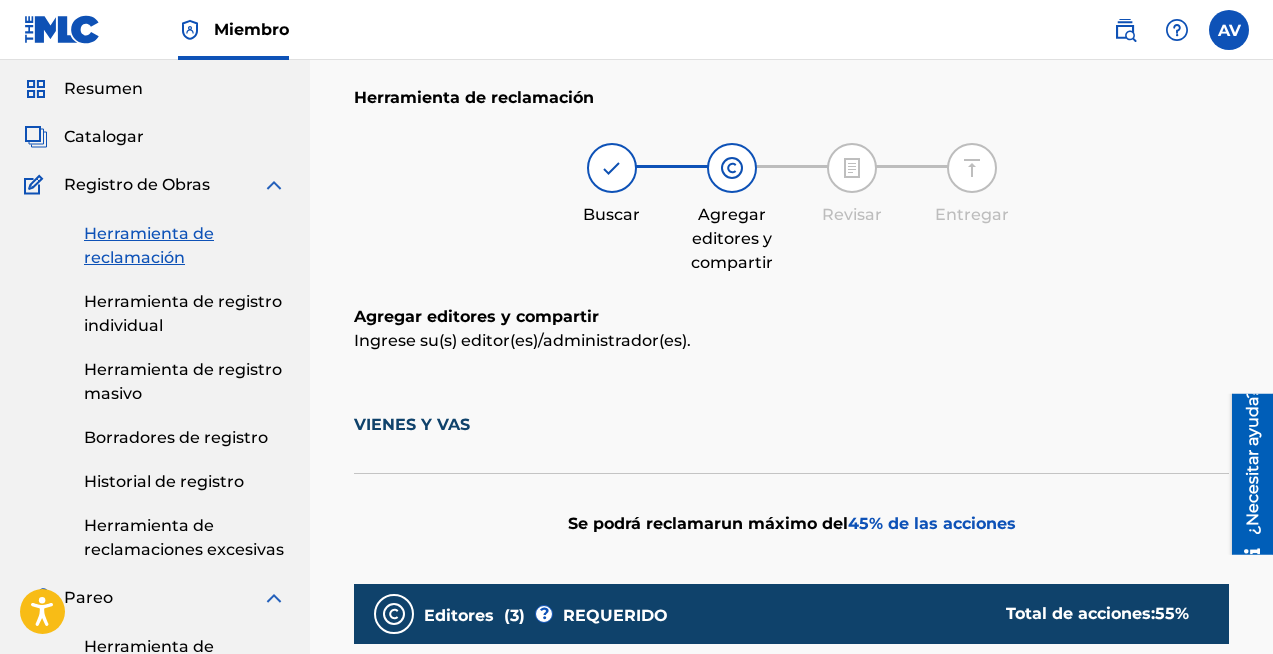 click on "Herramienta de registro individual" at bounding box center [183, 313] 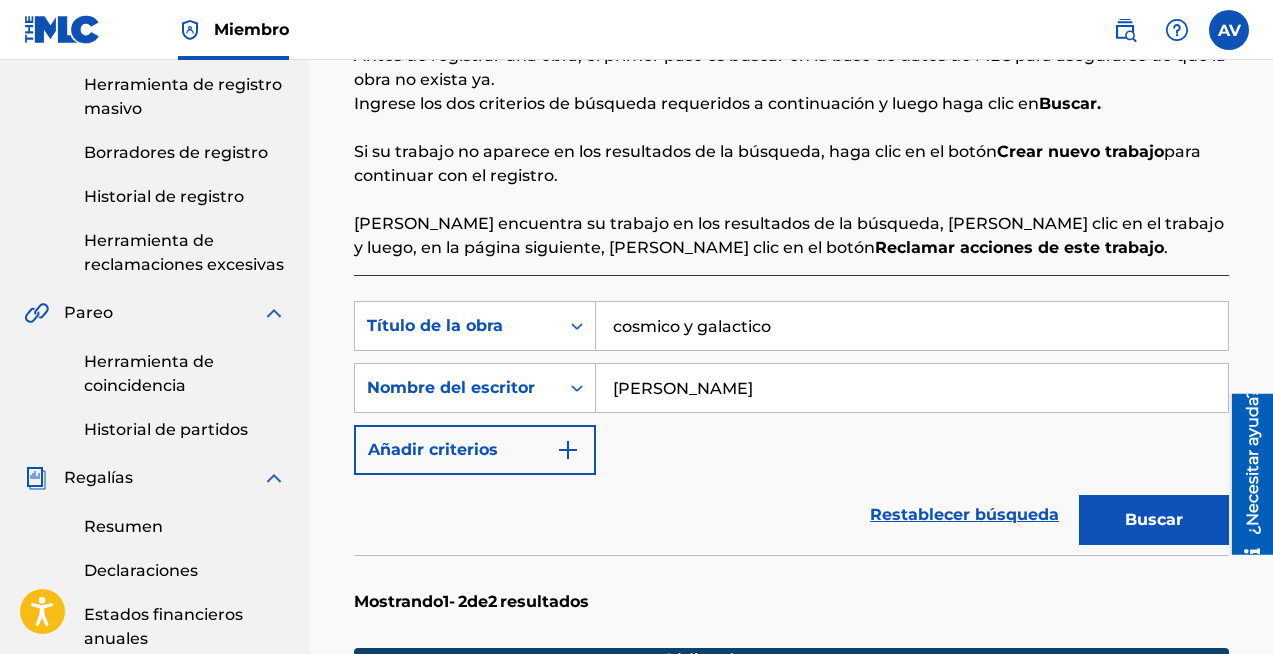 scroll, scrollTop: 181, scrollLeft: 0, axis: vertical 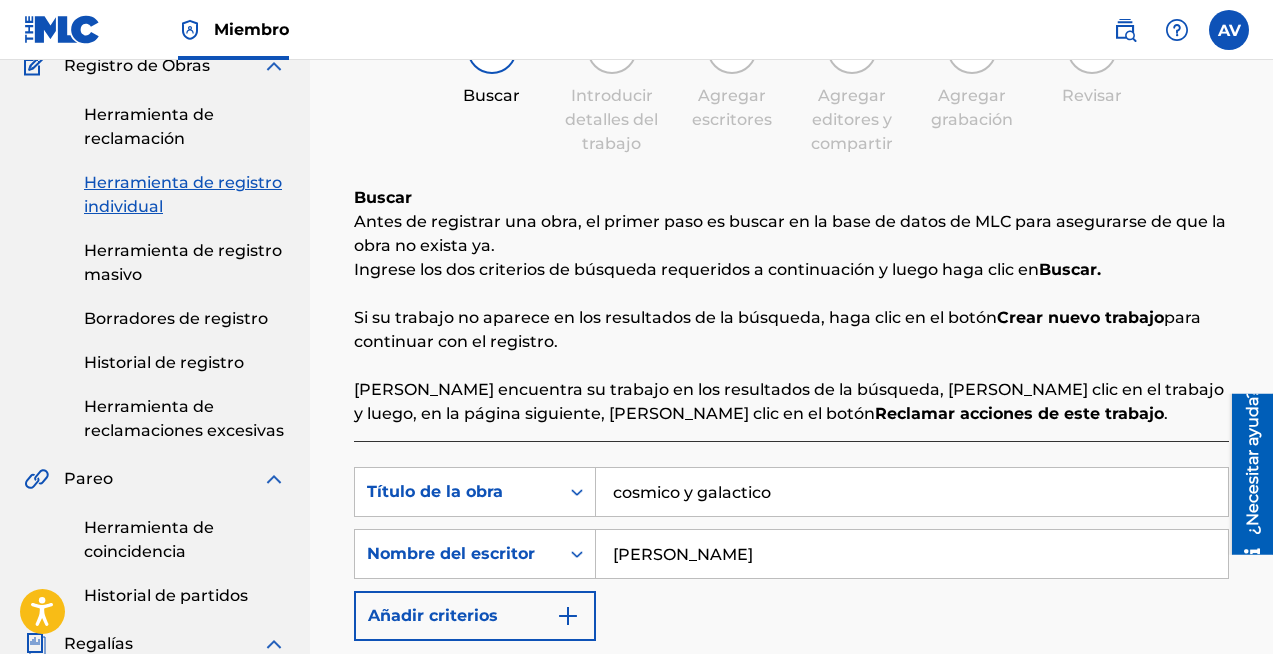 click on "Herramienta de reclamación" at bounding box center (149, 126) 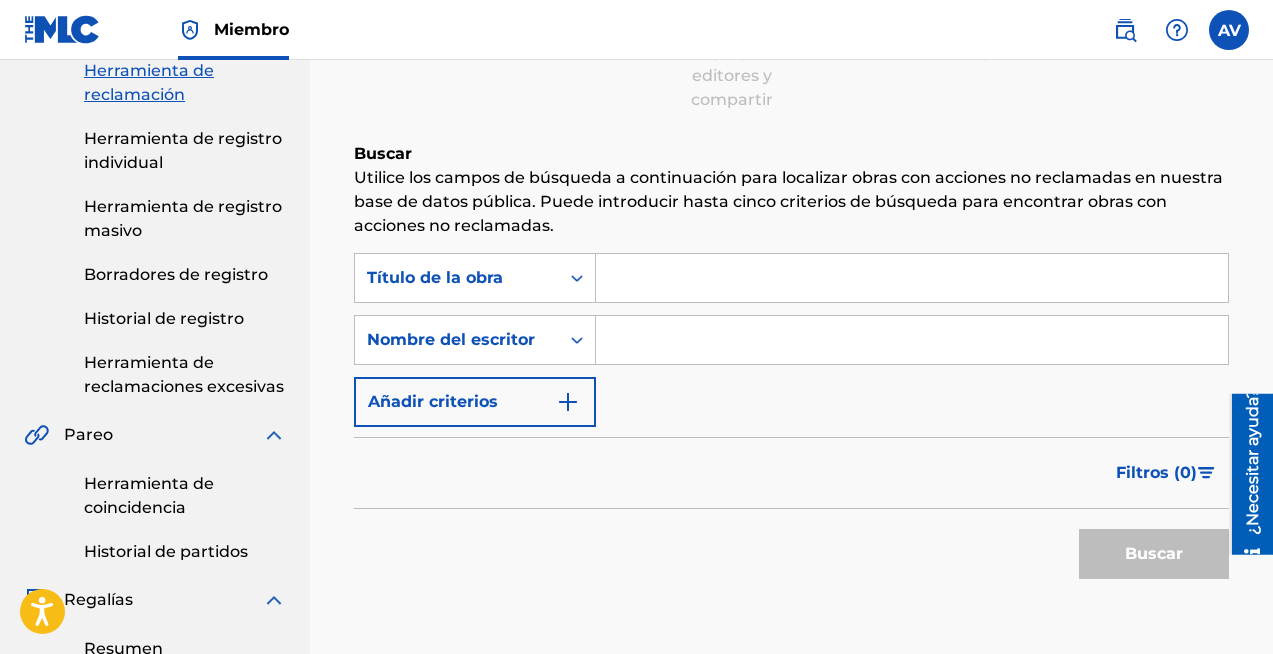 scroll, scrollTop: 60, scrollLeft: 0, axis: vertical 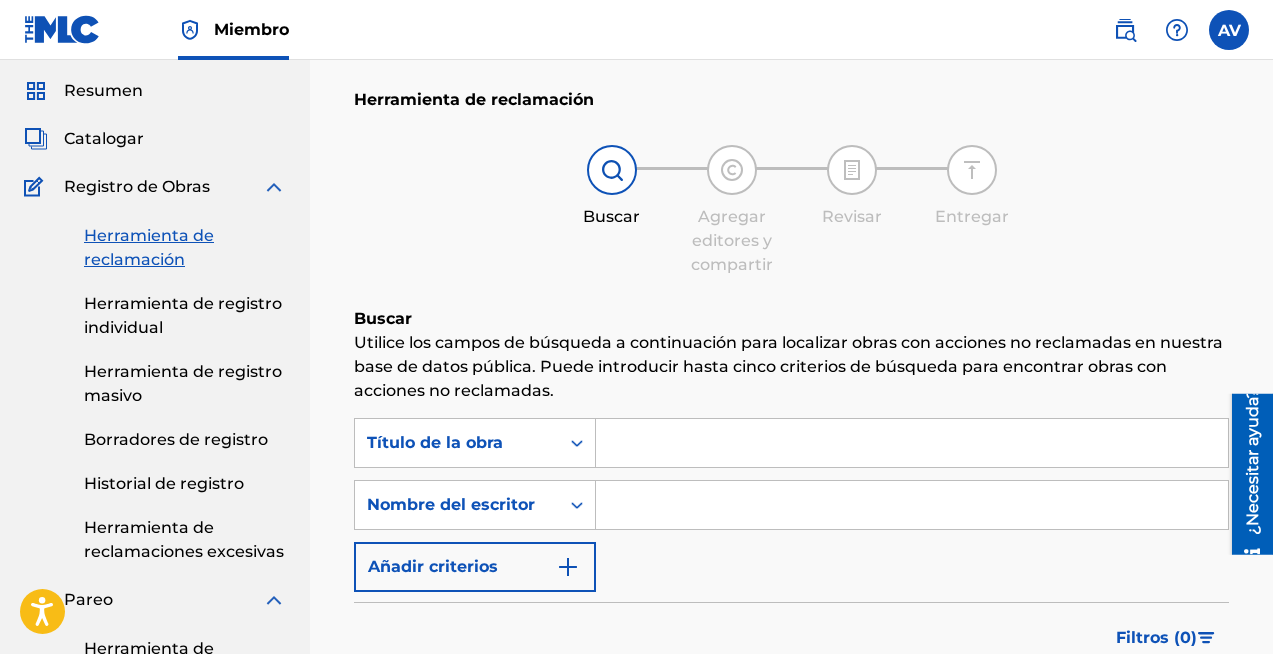 click at bounding box center (912, 443) 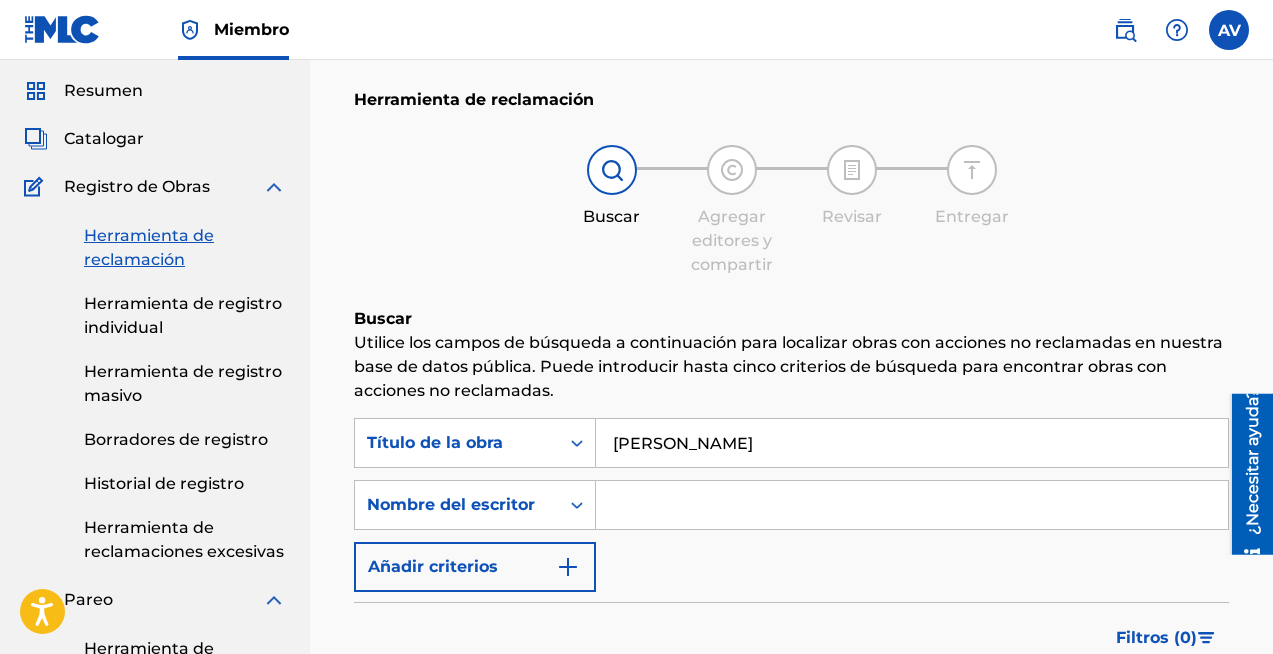 type on "[PERSON_NAME]" 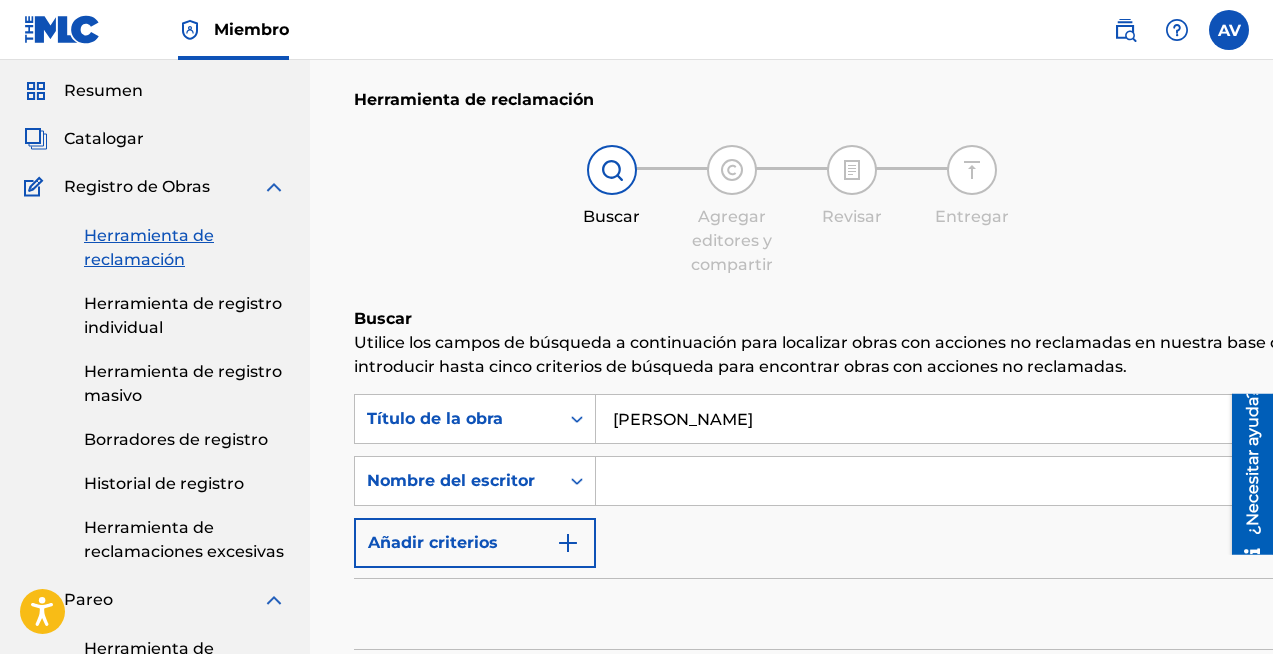 click on "[PERSON_NAME]" at bounding box center (1069, 419) 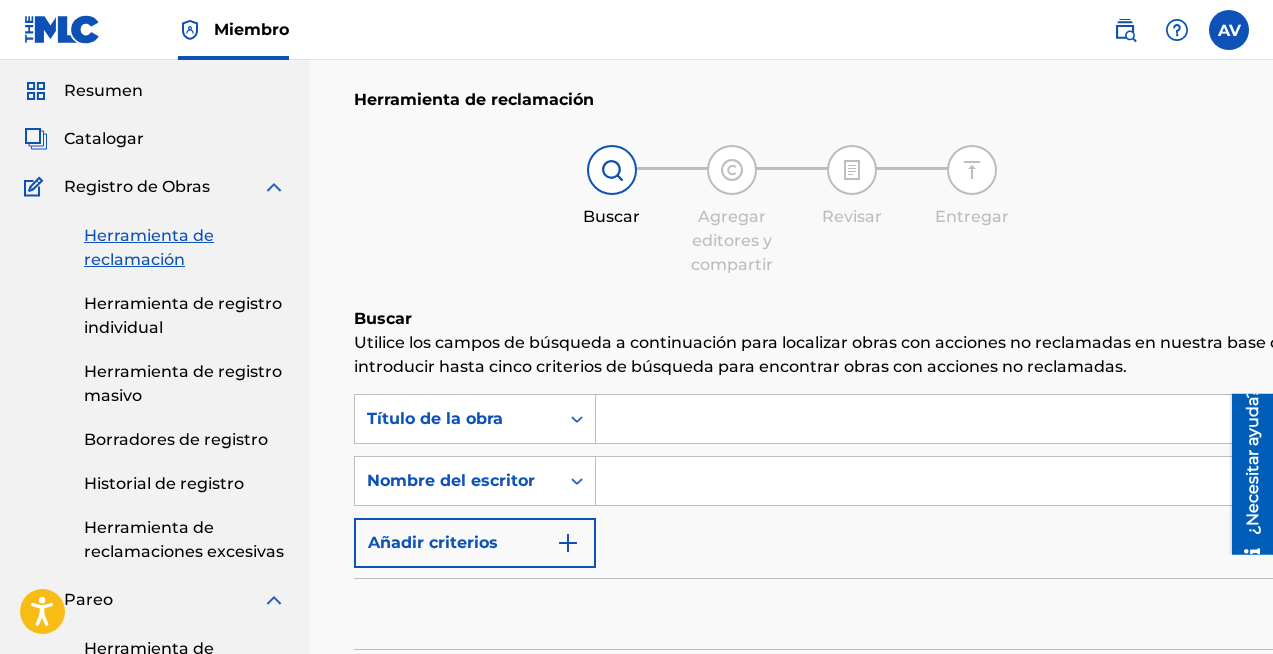 type 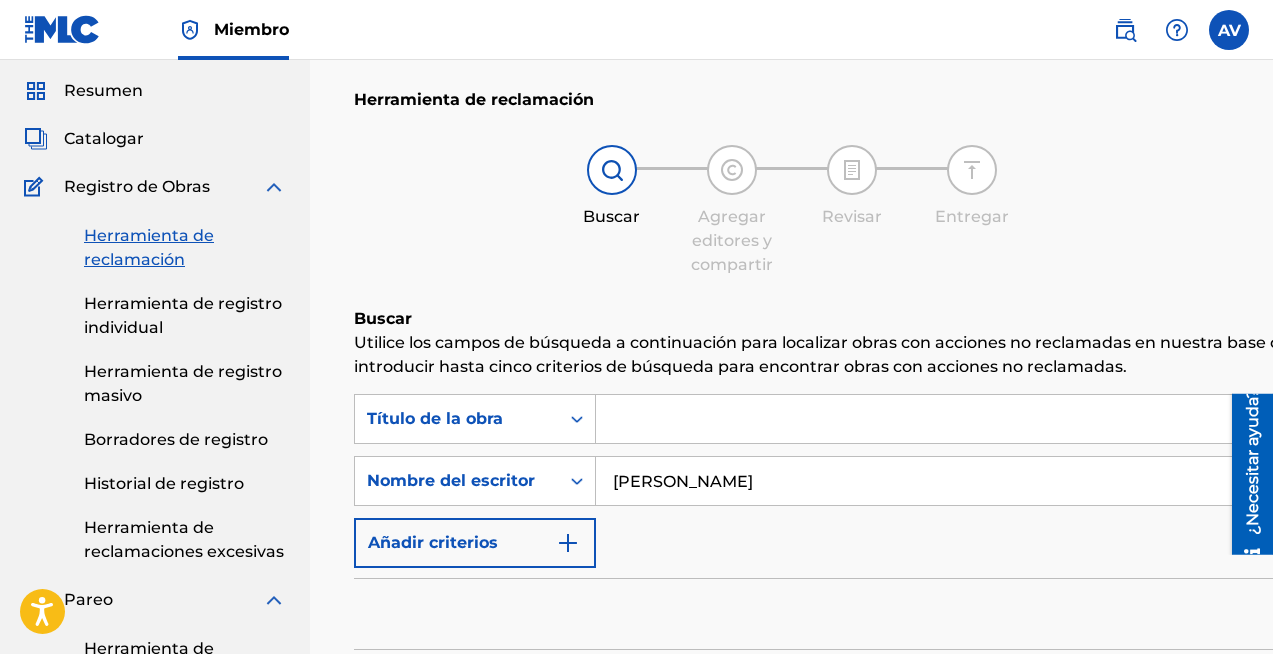 type on "[PERSON_NAME]" 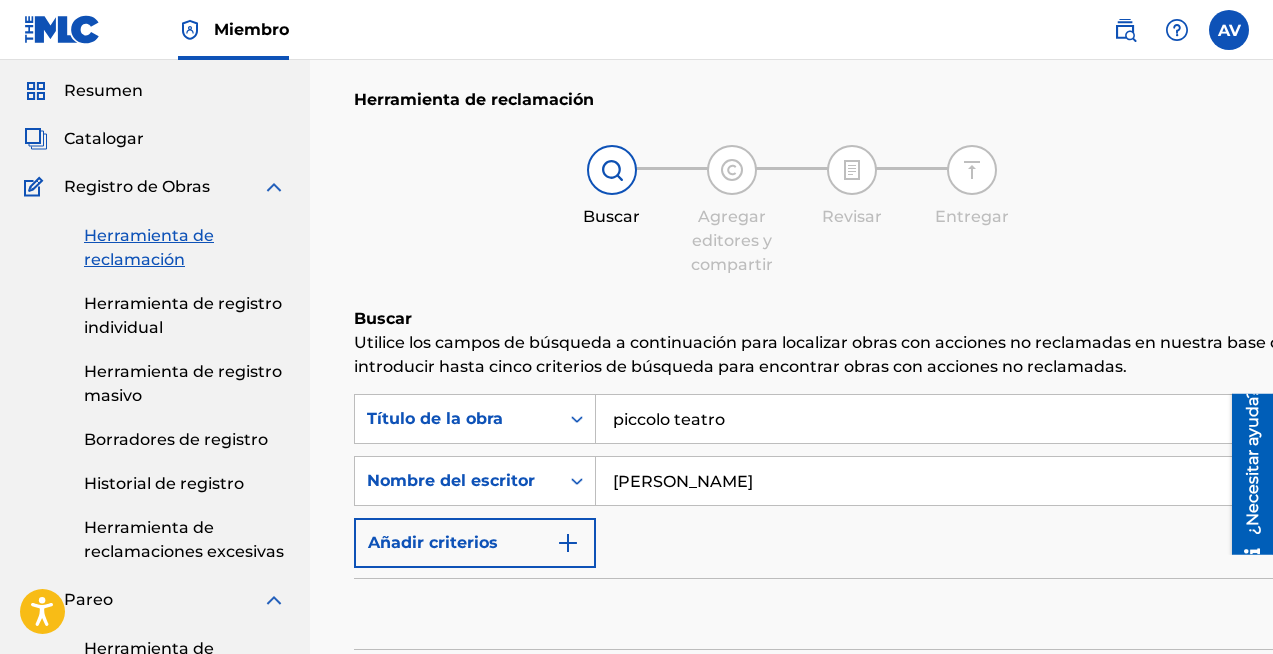 click on "piccolo teatro" at bounding box center (1069, 419) 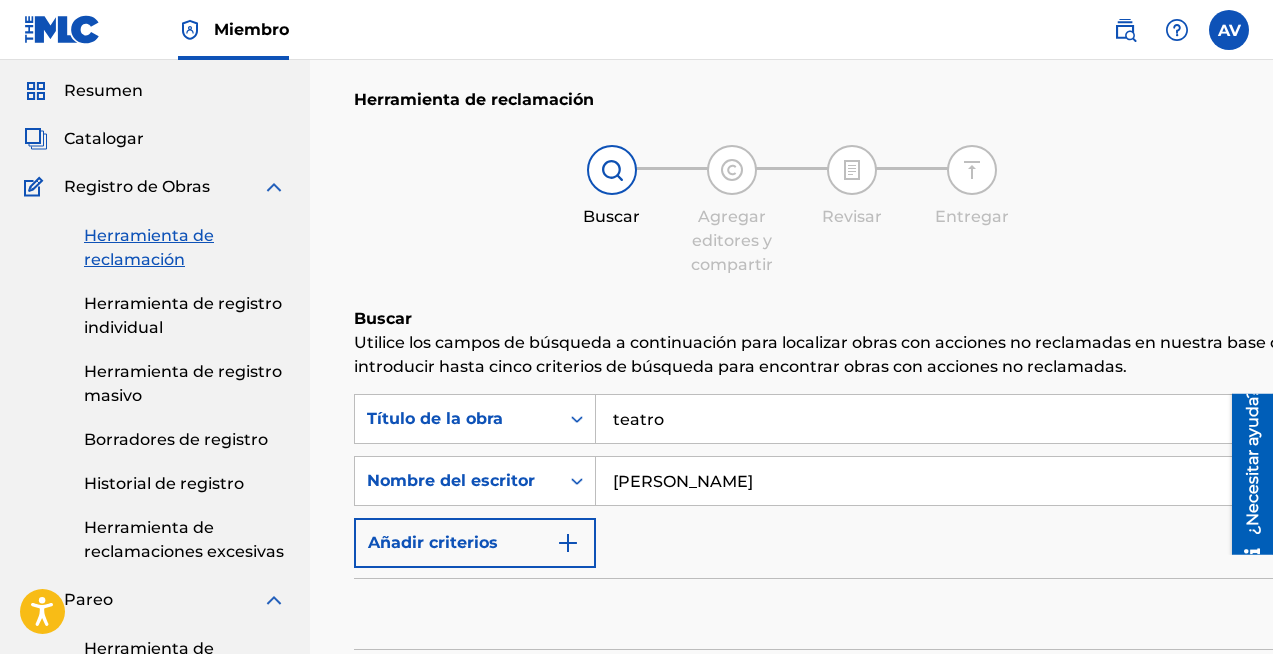 type on "teatro" 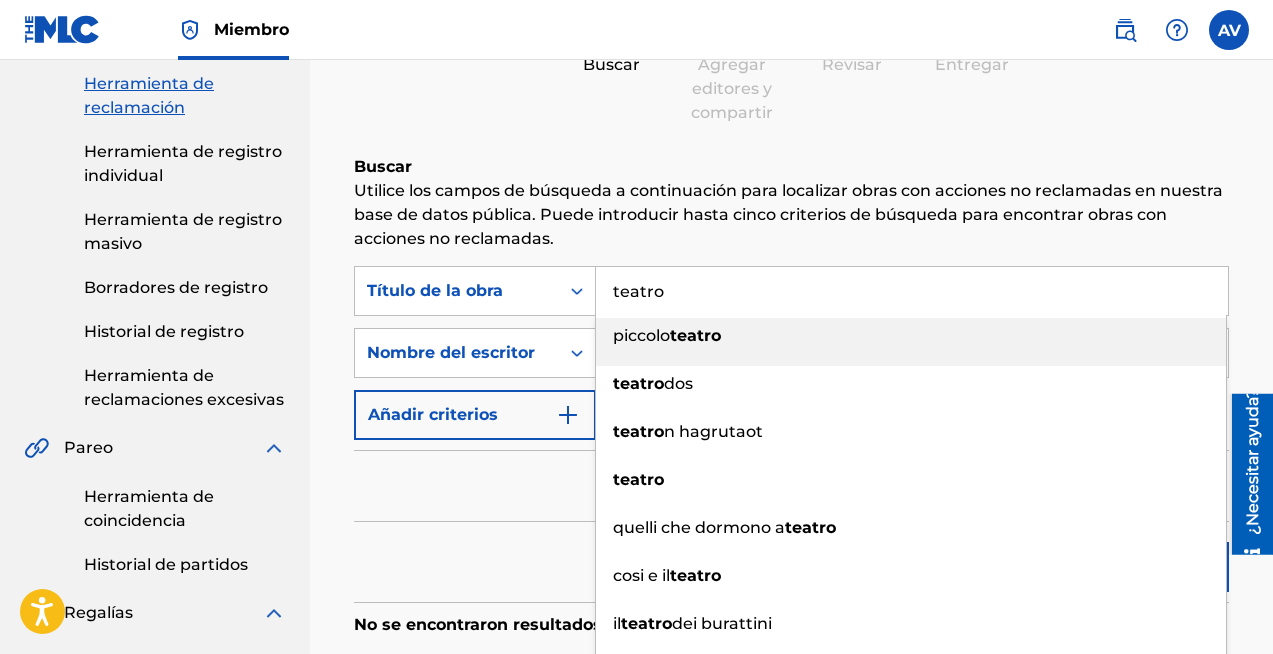 scroll, scrollTop: 214, scrollLeft: 0, axis: vertical 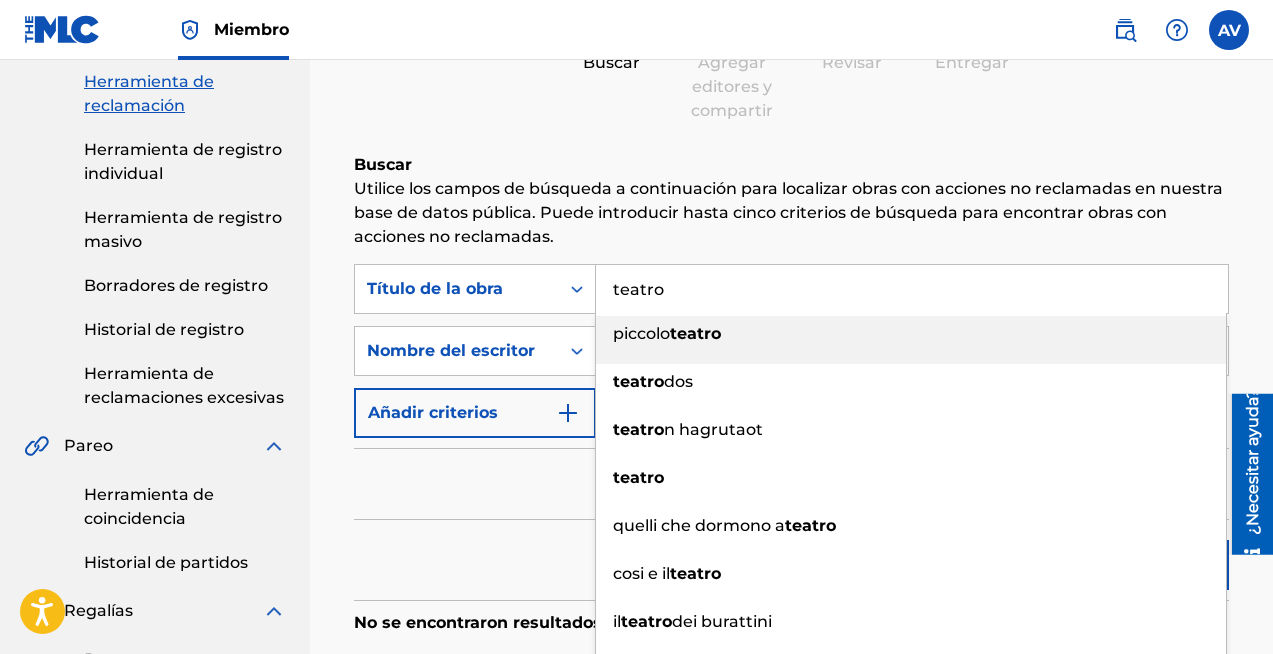 click on "teatro" at bounding box center [911, 478] 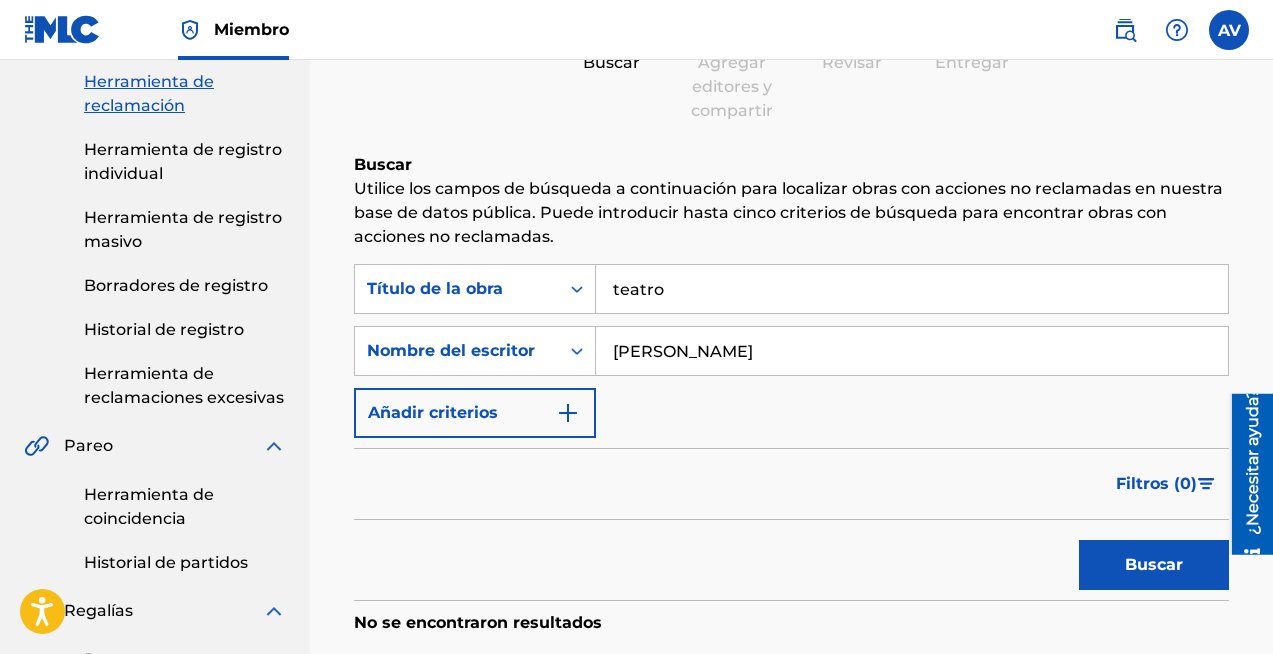 click on "Buscar" at bounding box center [1154, 565] 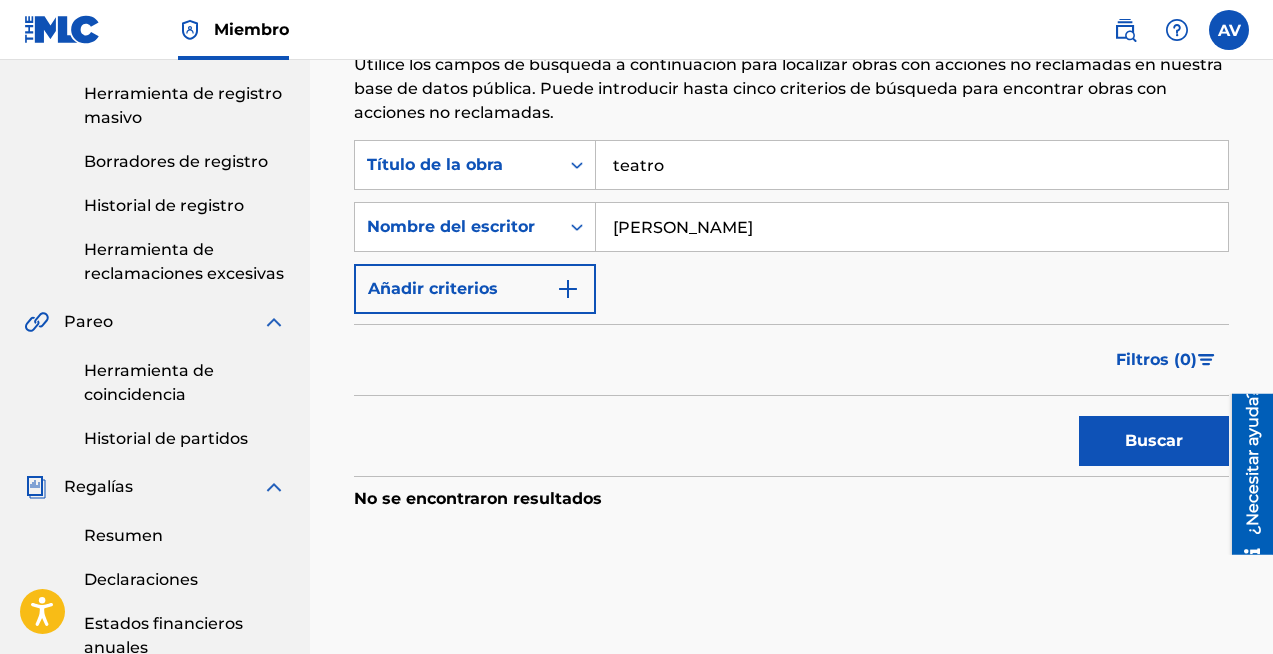 scroll, scrollTop: 259, scrollLeft: 0, axis: vertical 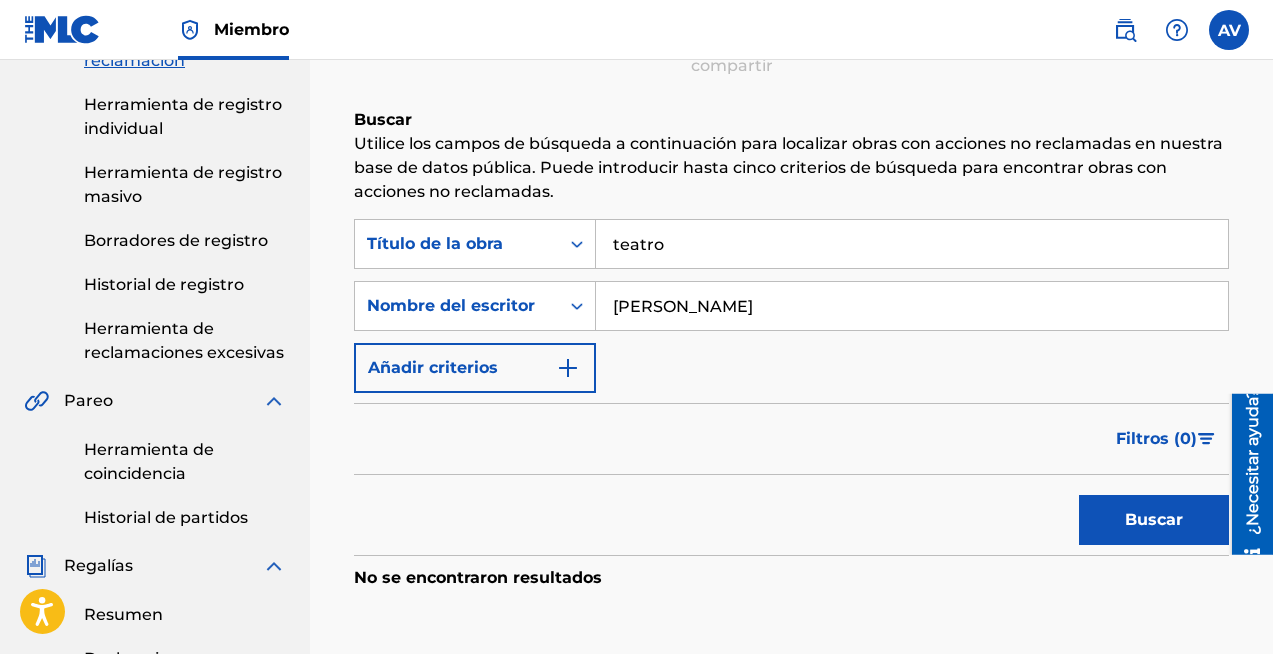 click on "Añadir criterios" at bounding box center (433, 367) 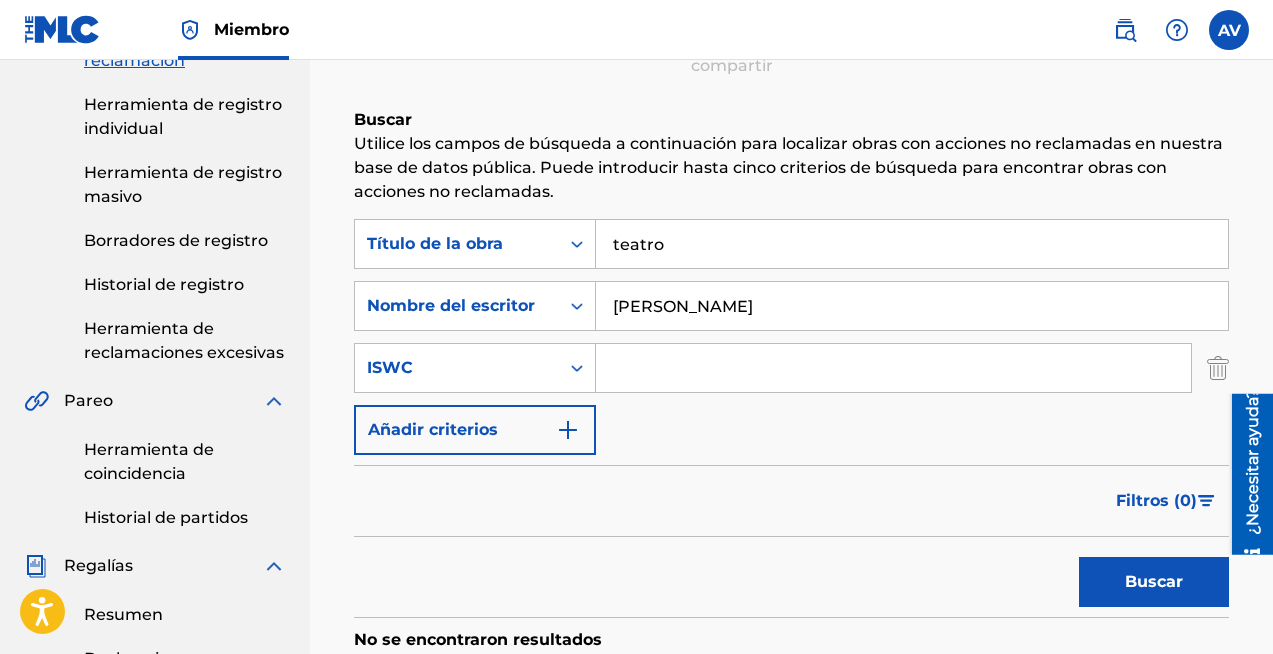 click on "Añadir criterios" at bounding box center [475, 430] 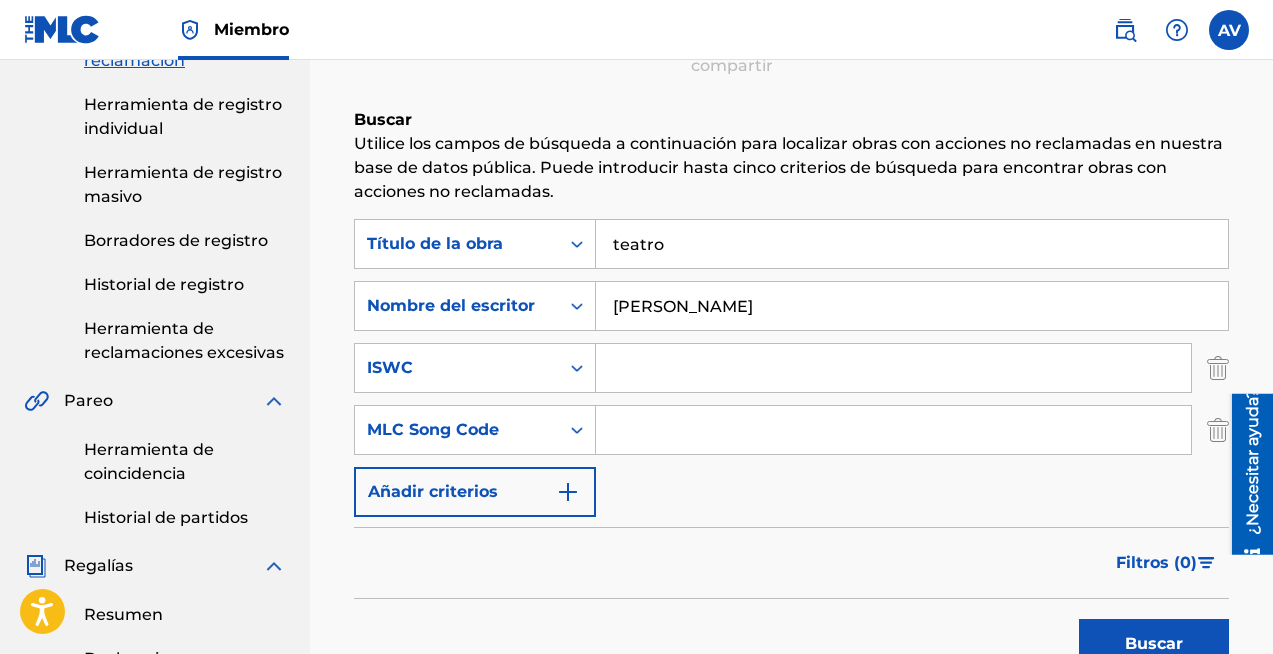 click on "Añadir criterios" at bounding box center (475, 492) 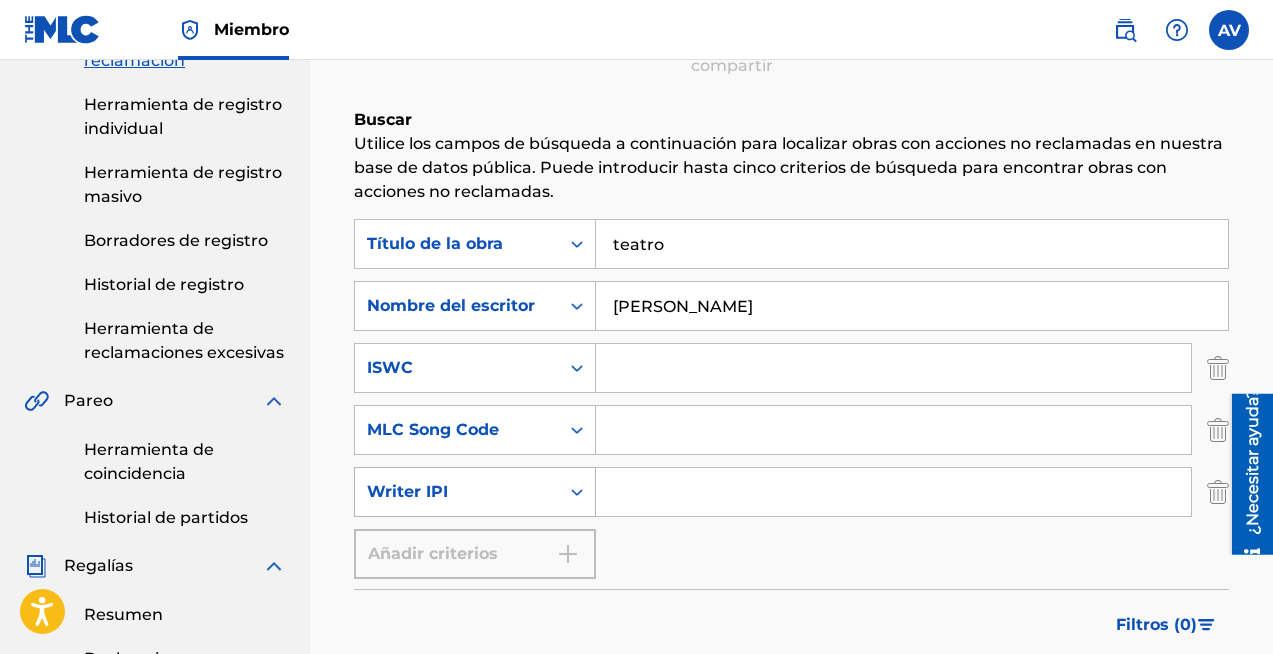 click 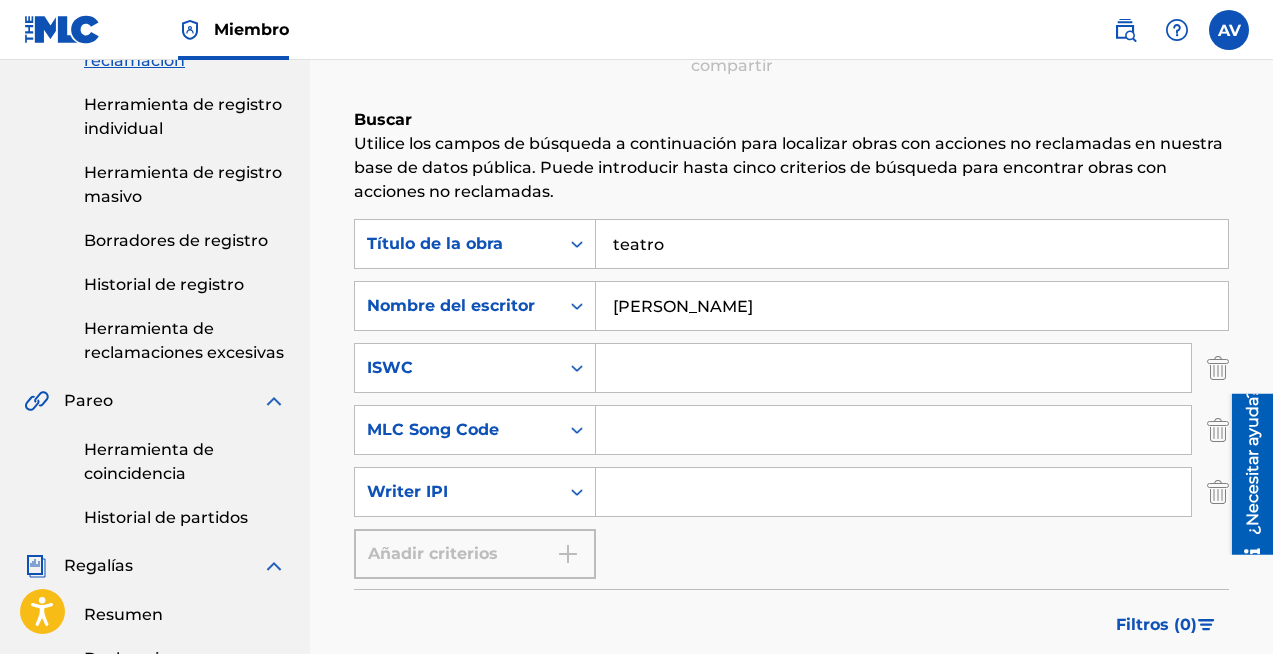 click 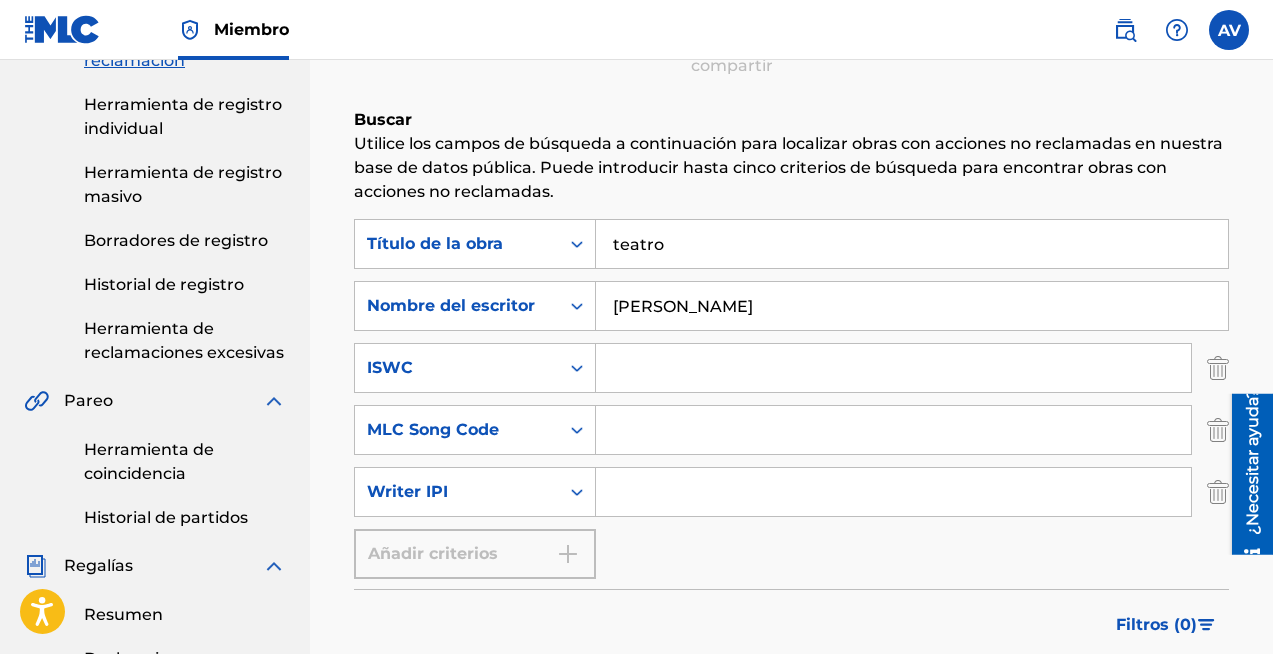 click at bounding box center [893, 368] 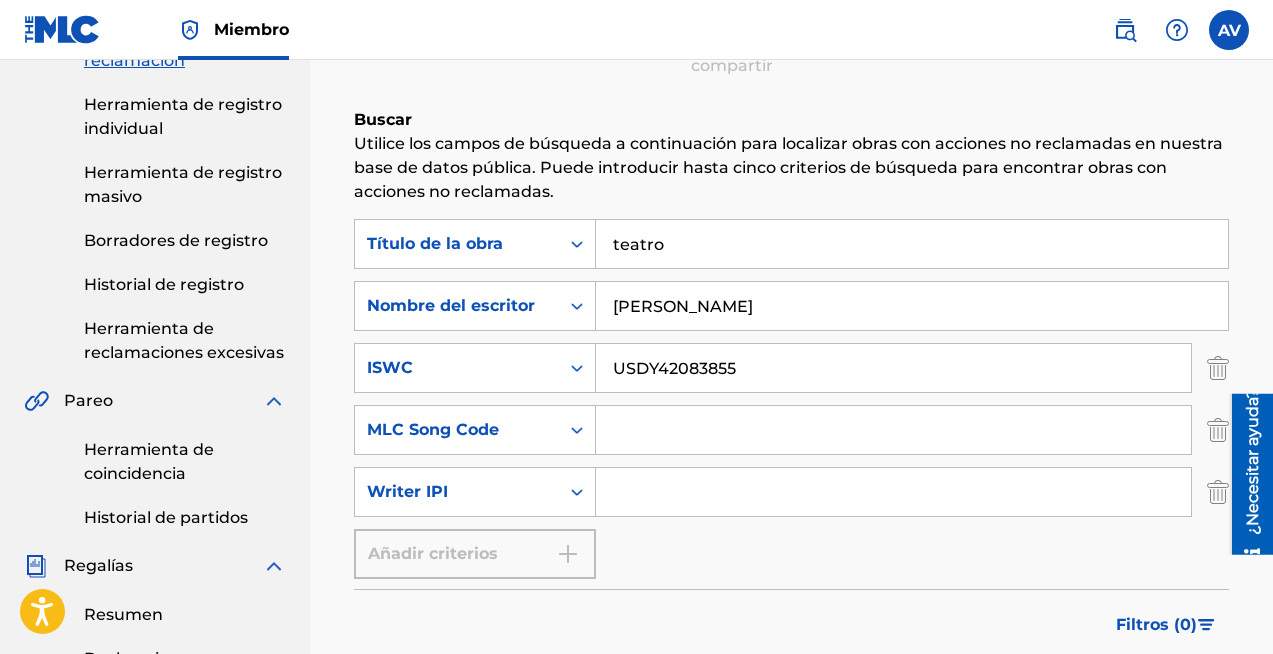 type on "USDY42083855" 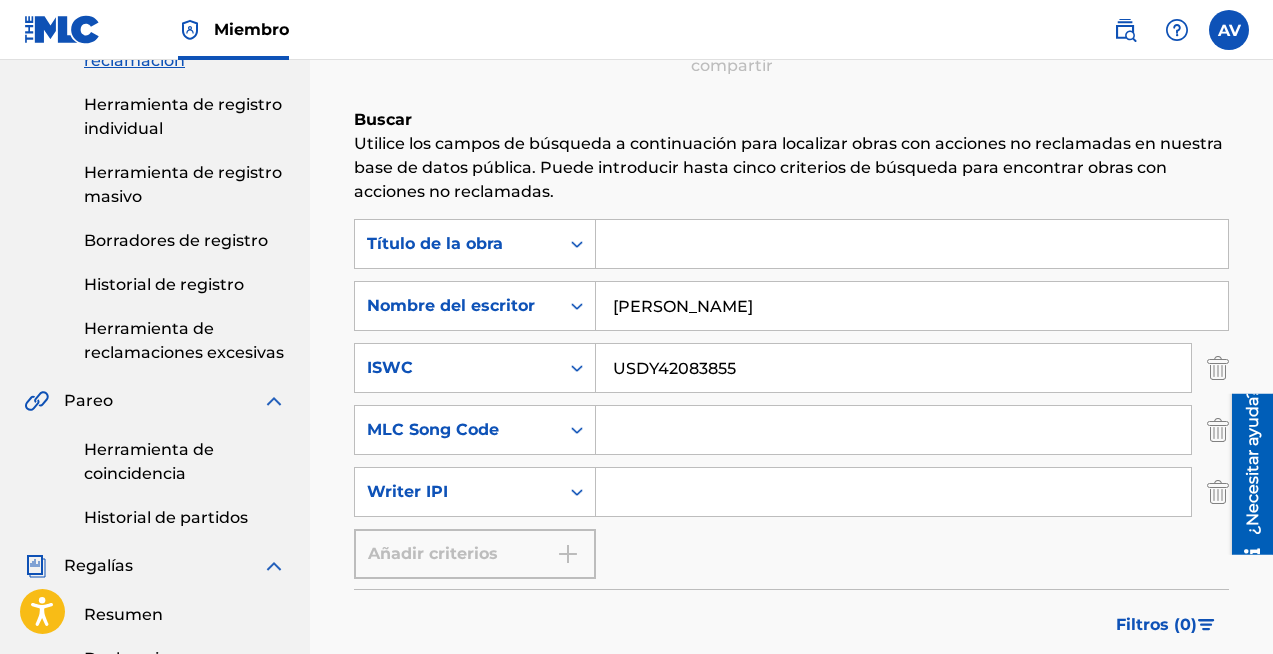 type 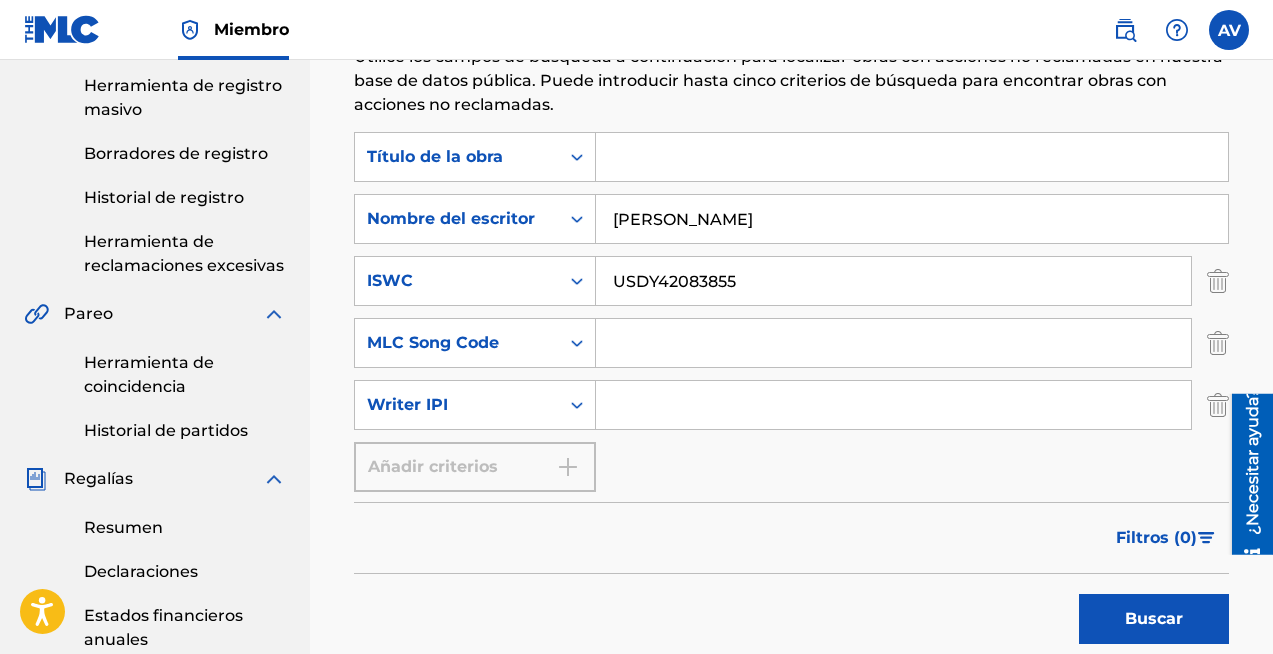 scroll, scrollTop: 494, scrollLeft: 0, axis: vertical 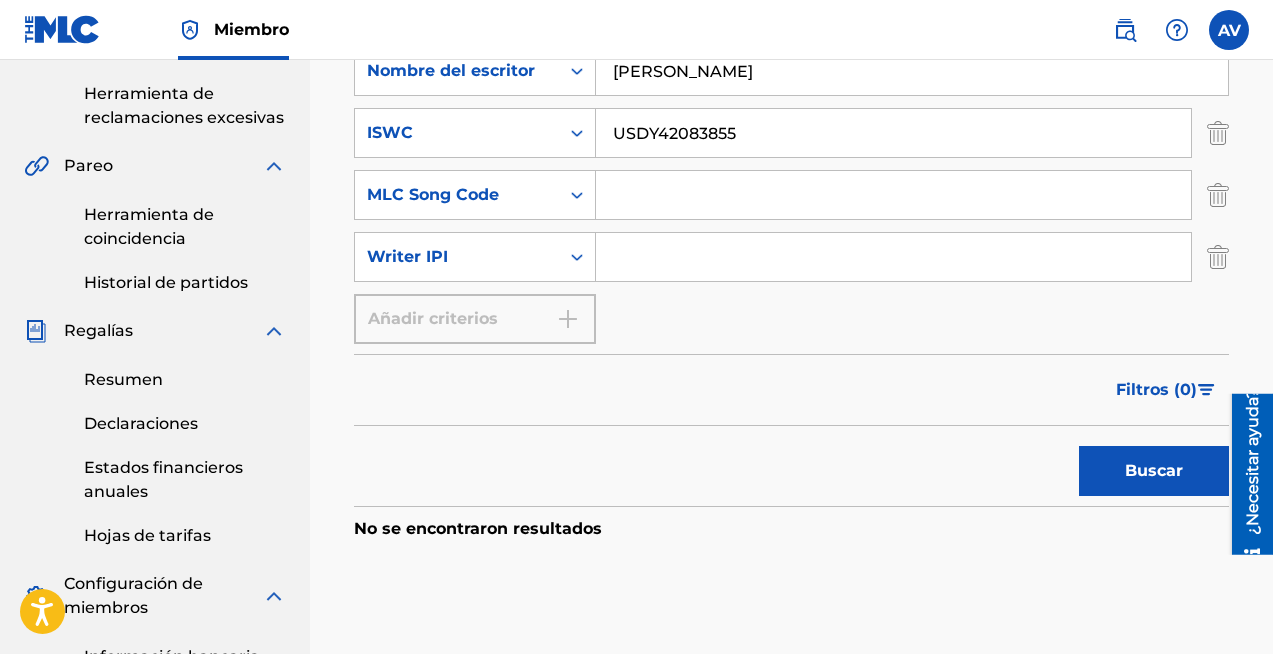 click on "Buscar" at bounding box center (1154, 471) 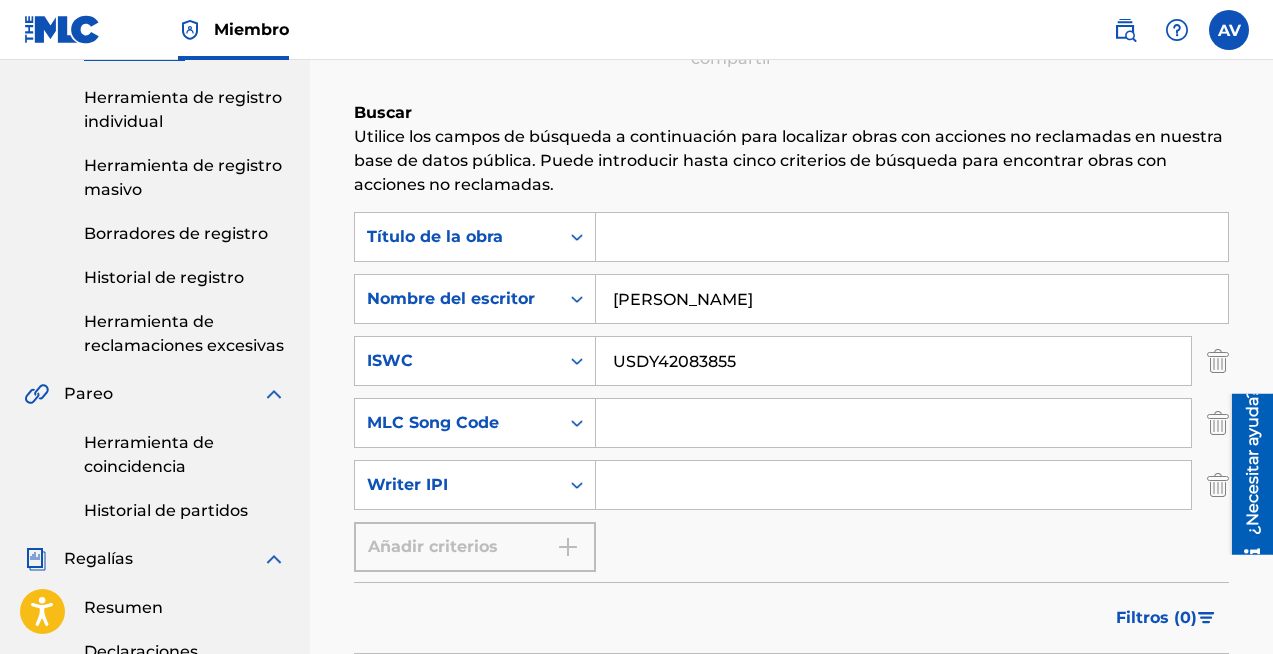 click at bounding box center (1245, 473) 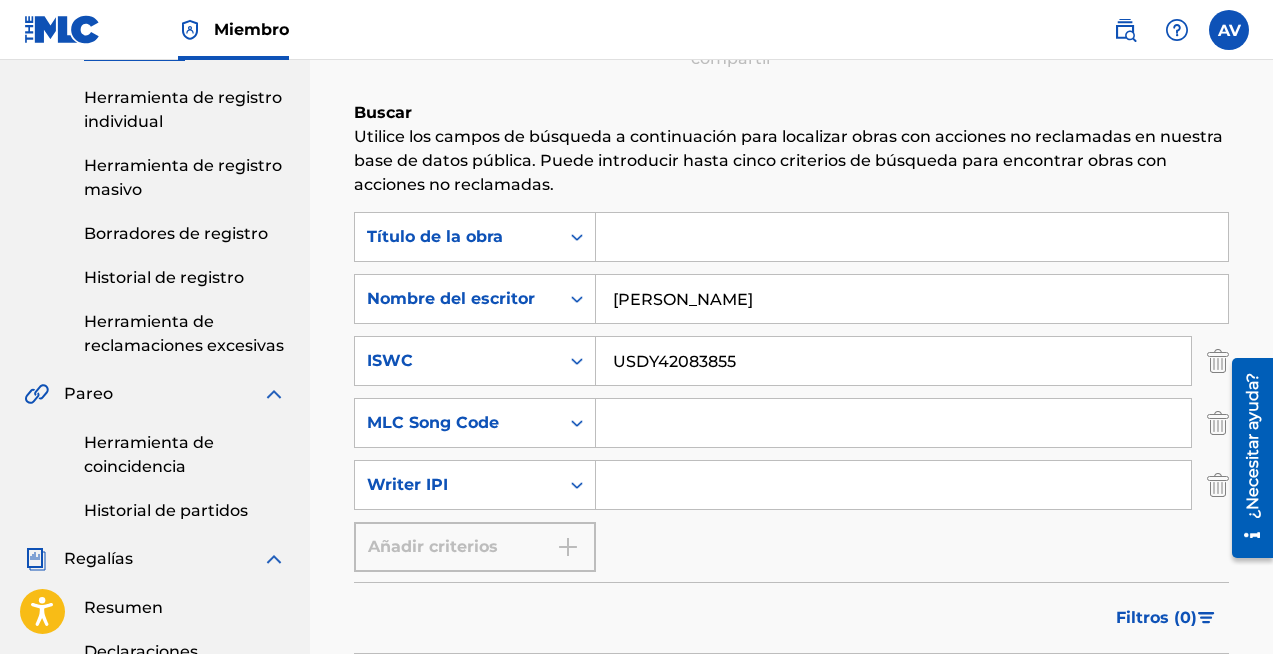 click at bounding box center (1245, 457) 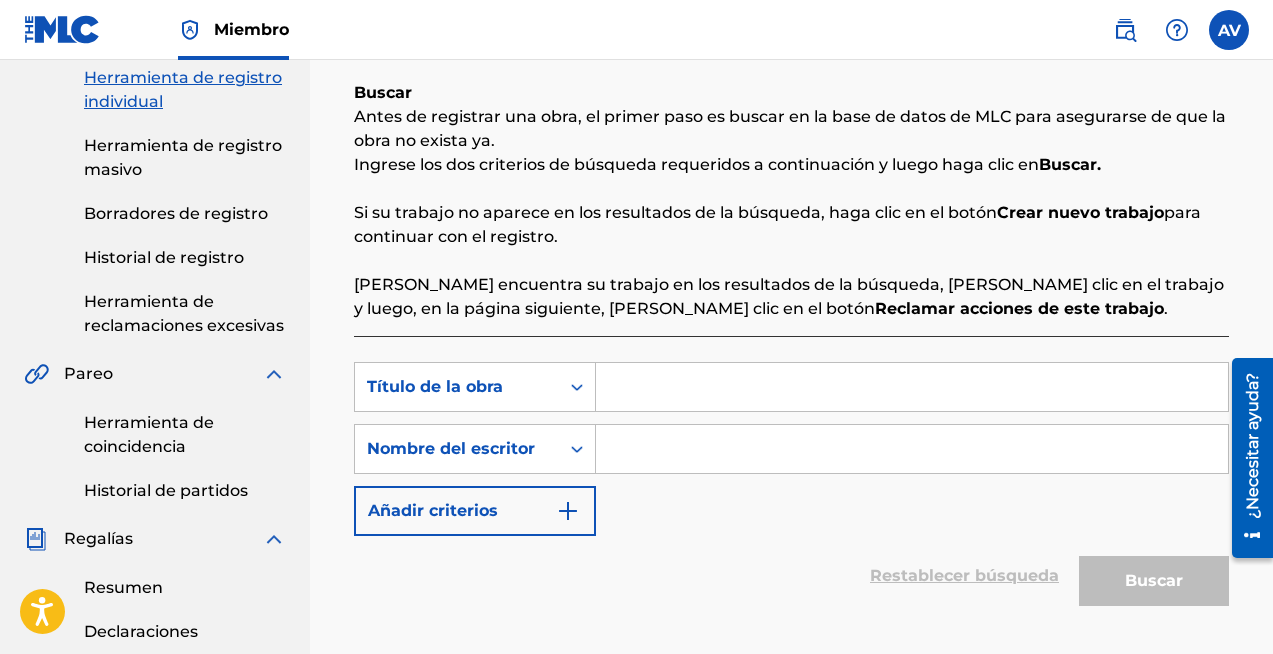 scroll, scrollTop: 342, scrollLeft: 0, axis: vertical 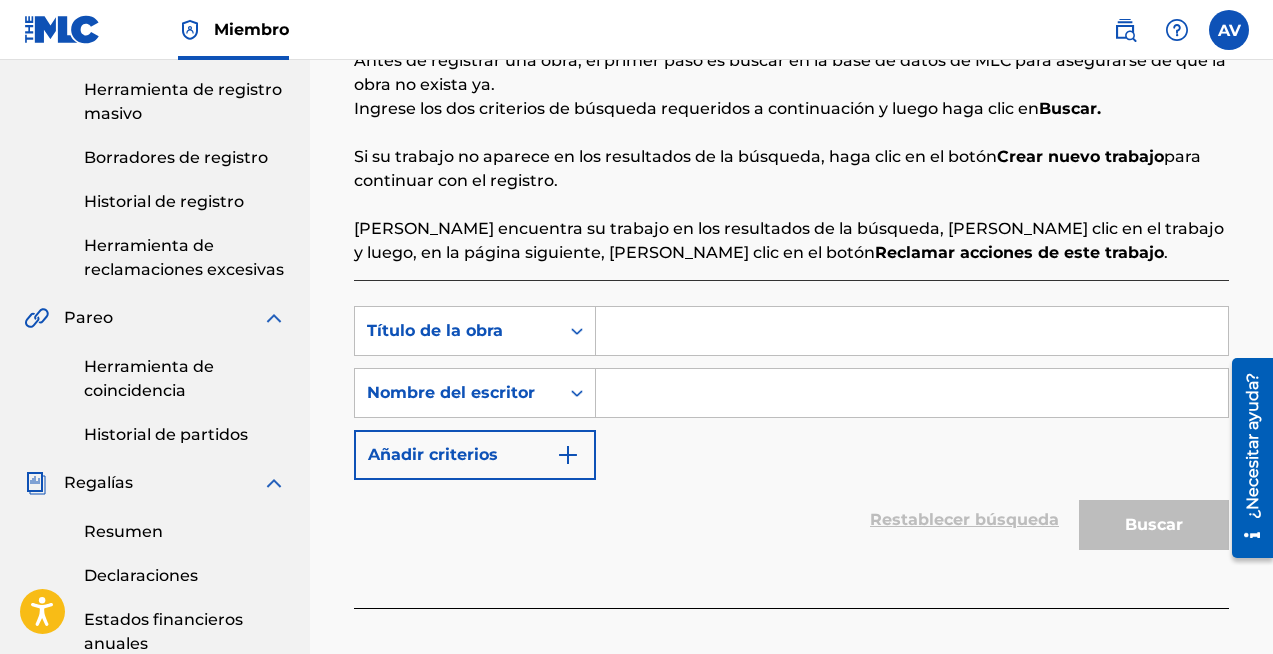 click at bounding box center [912, 393] 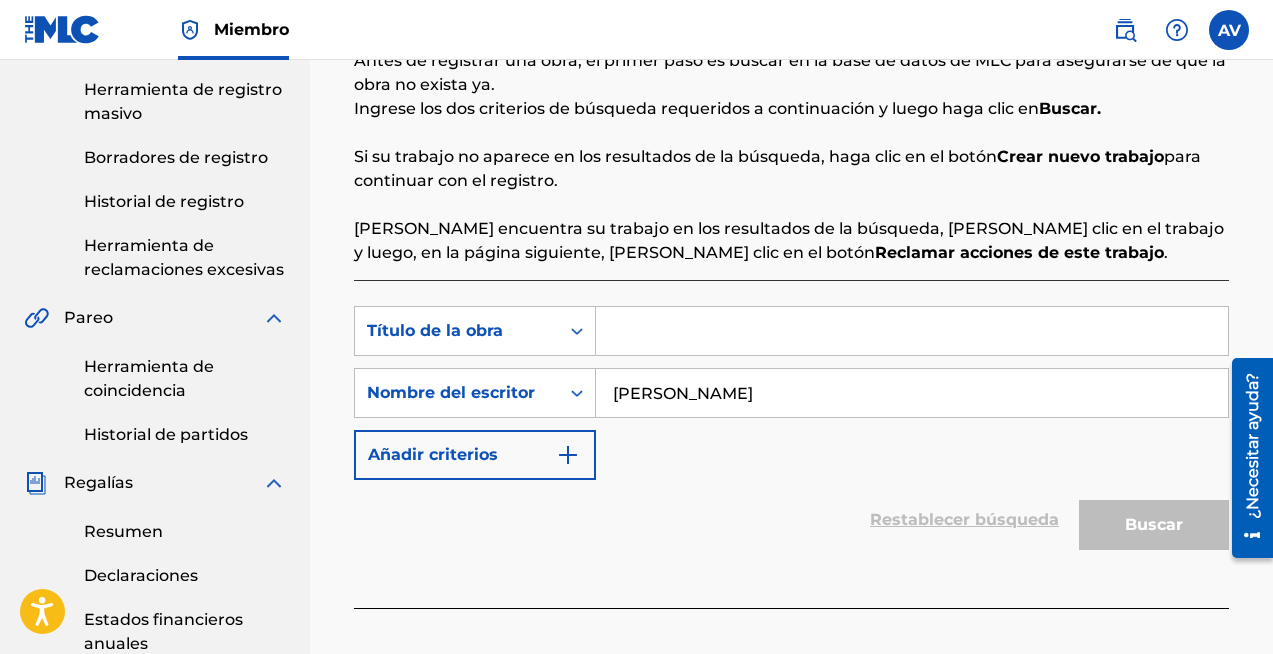 click at bounding box center (568, 455) 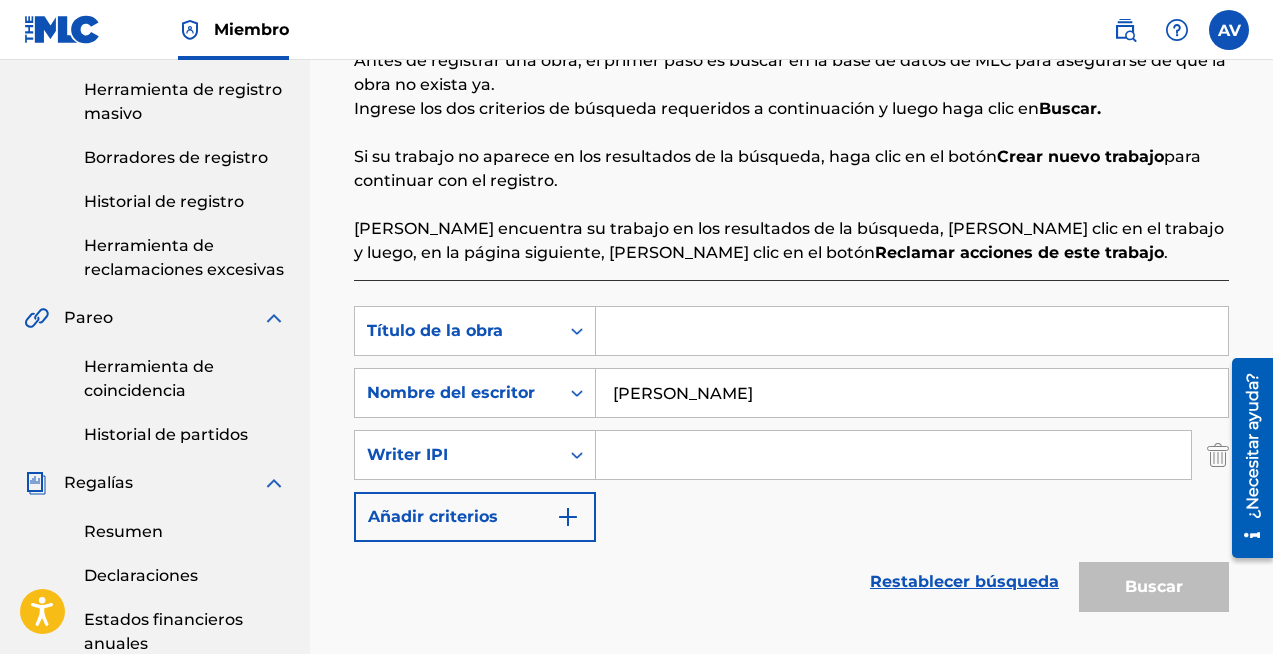 click on "Añadir criterios" at bounding box center (475, 517) 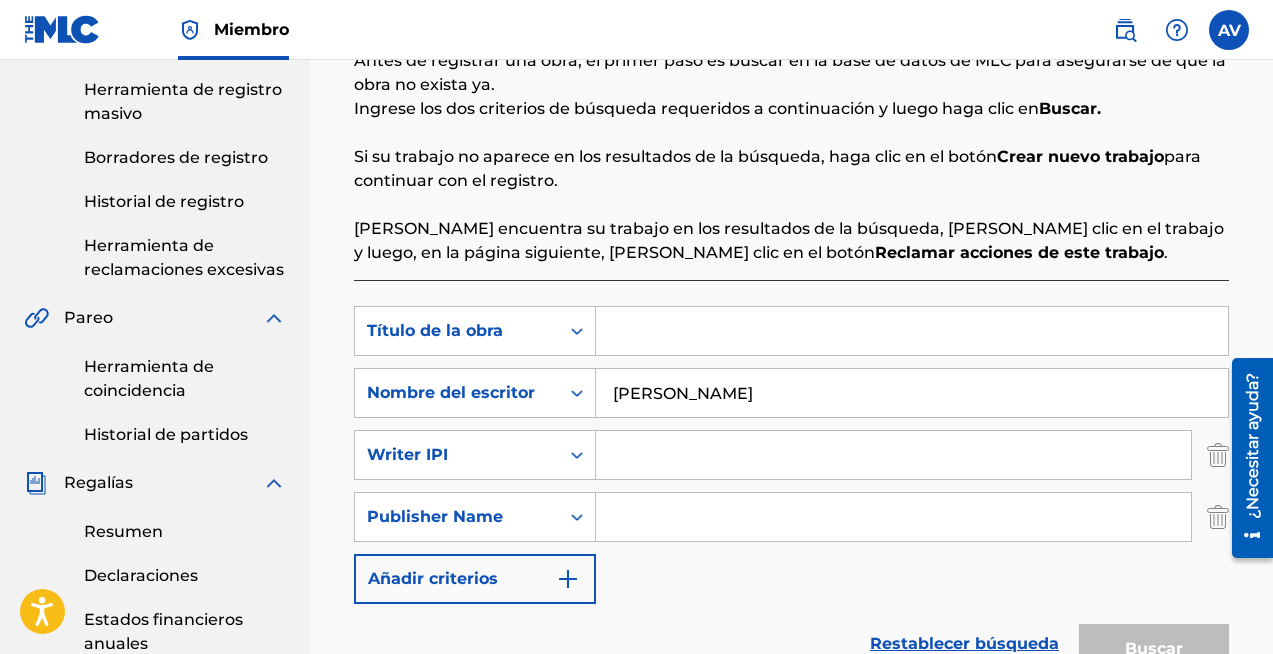 click on "Añadir criterios" at bounding box center [475, 579] 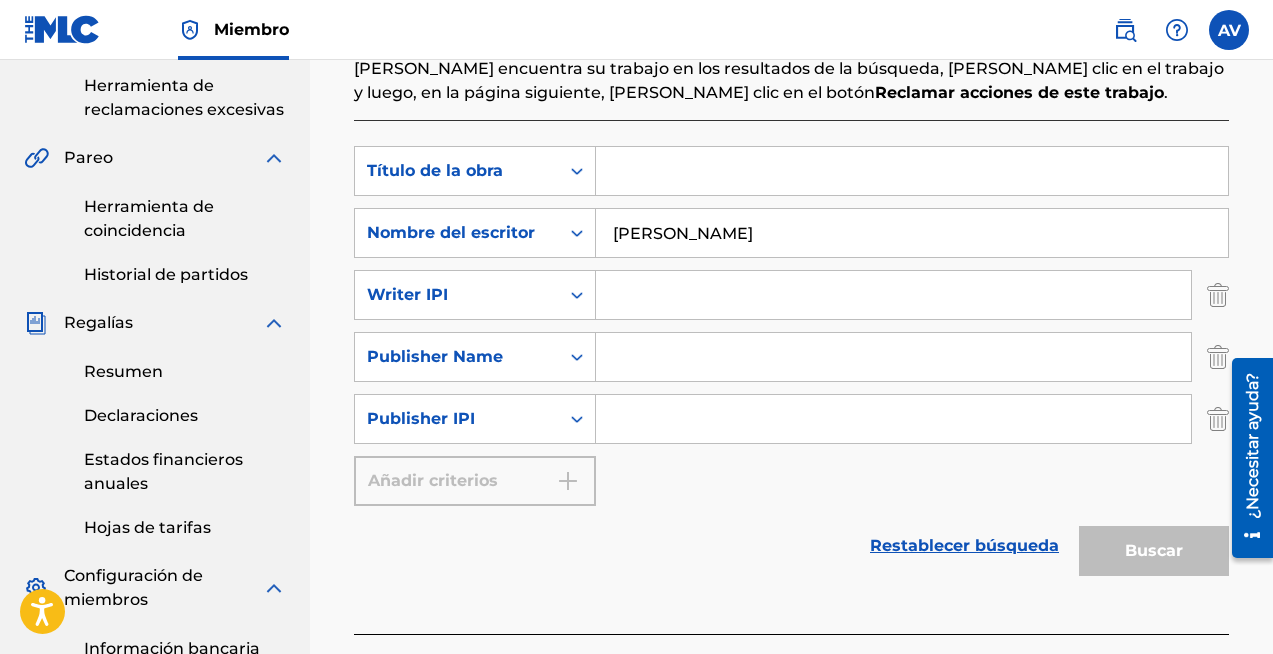 scroll, scrollTop: 504, scrollLeft: 0, axis: vertical 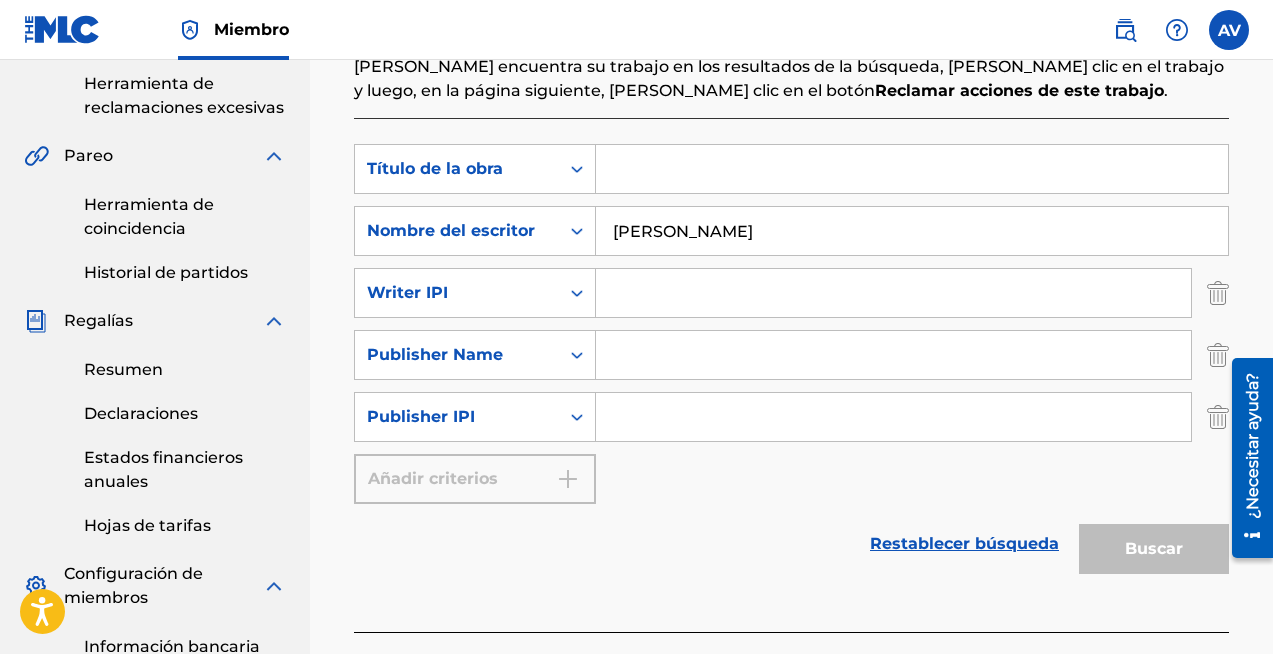 click on "Búsqueda con criterios 78ede98a-18ed-4c15-88b5-9cacc9d654c8 Título de la obra Búsqueda con criterios 9aa4227a-1fd1-4150-8b19-fc0ae8298bea Nombre del escritor [PERSON_NAME] SearchWithCriteria821684b8-7655-4f61-8da1-ad82bb662ca0 Writer IPI SearchWithCriteria18247482-e304-43cd-a765-8e878019f001 Publisher Name SearchWithCriteriab79a15db-6869-416a-b2af-426c08e21a95 Publisher IPI Añadir criterios" at bounding box center [791, 324] 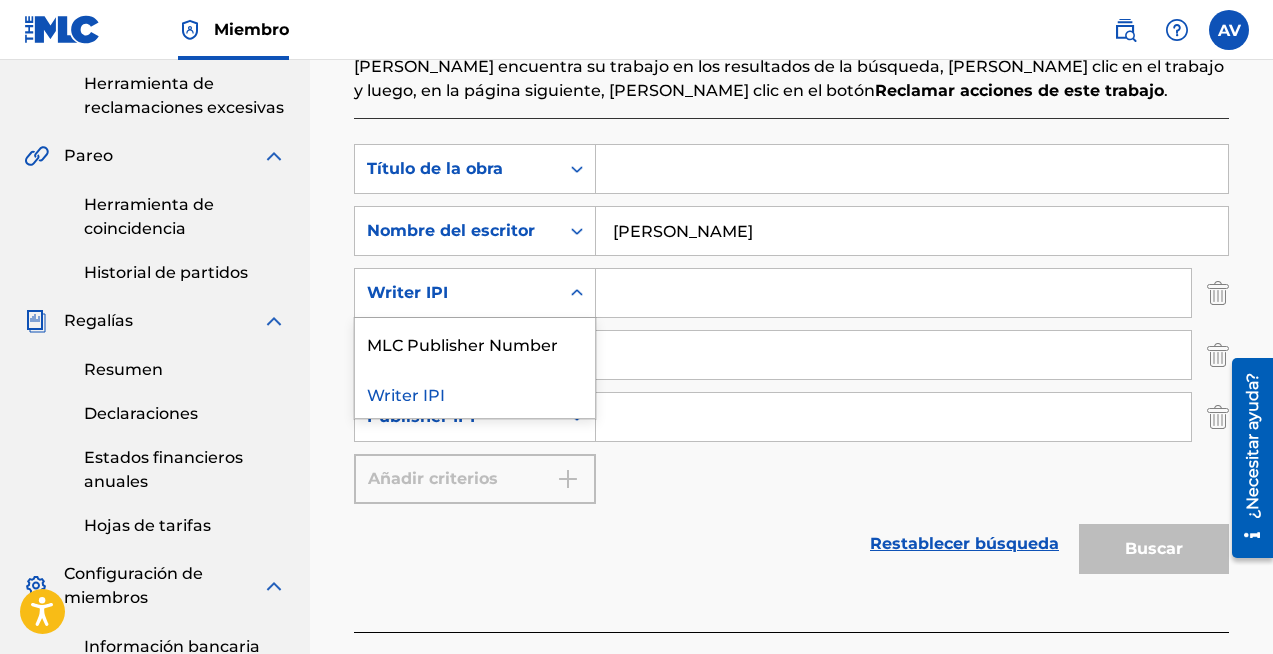 click 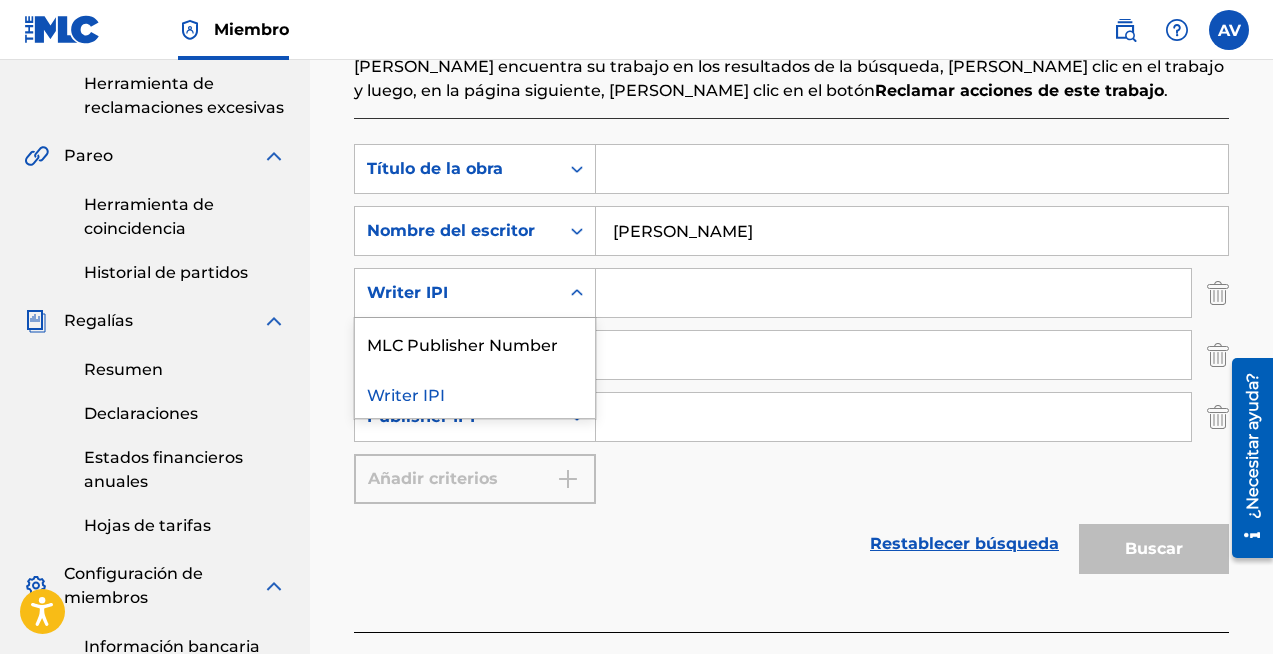click on "Búsqueda con criterios 78ede98a-18ed-4c15-88b5-9cacc9d654c8 Título de la obra Búsqueda con criterios 9aa4227a-1fd1-4150-8b19-fc0ae8298bea Nombre del escritor [PERSON_NAME] SearchWithCriteria821684b8-7655-4f61-8da1-ad82bb662ca0 Writer IPI selected, 2 of 2. 2 results available. Use Up and Down to choose options, press Enter to select the currently focused option, press Escape to exit the menu, press Tab to select the option and exit the menu. Writer IPI MLC Publisher Number Writer IPI SearchWithCriteria18247482-e304-43cd-a765-8e878019f001 Publisher Name SearchWithCriteriab79a15db-6869-416a-b2af-426c08e21a95 Publisher IPI Añadir criterios" at bounding box center (791, 324) 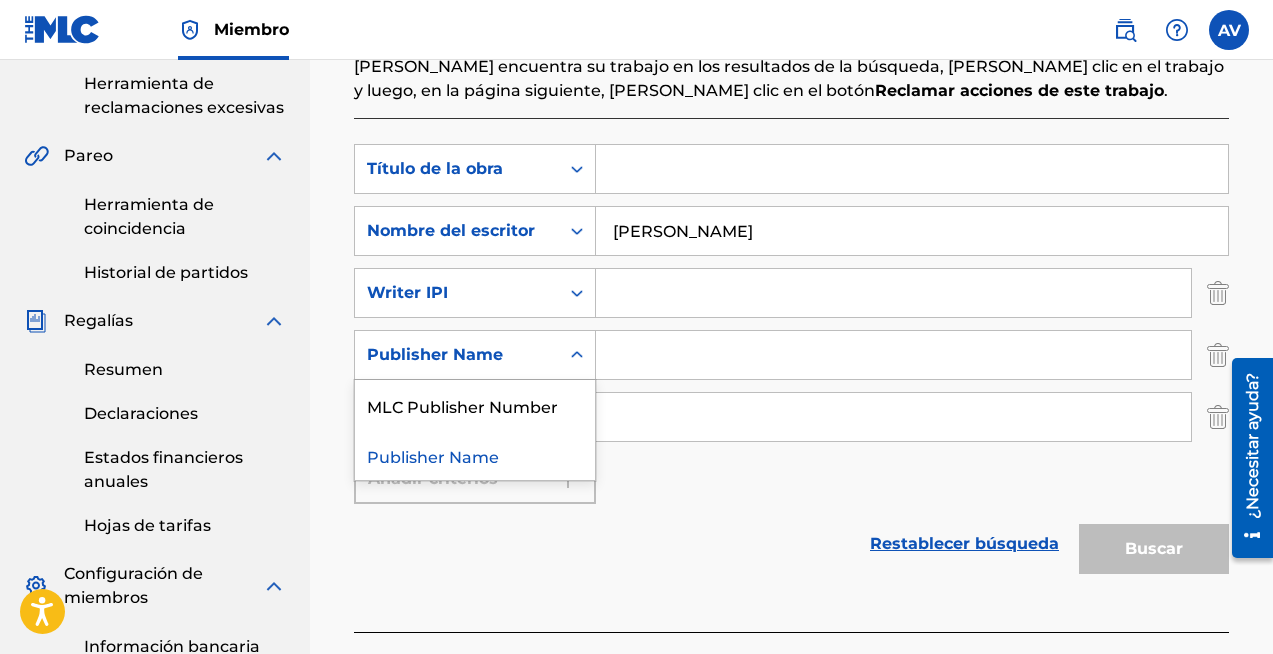 click on "Publisher Name" at bounding box center (457, 355) 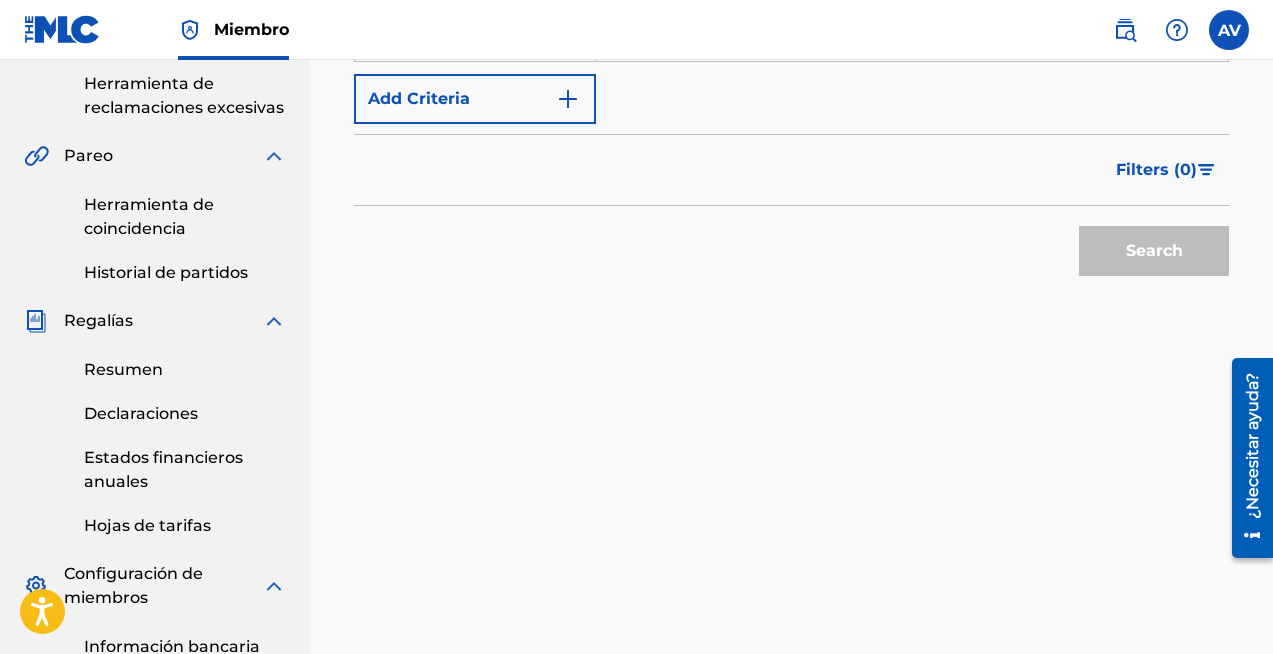scroll, scrollTop: 62, scrollLeft: 0, axis: vertical 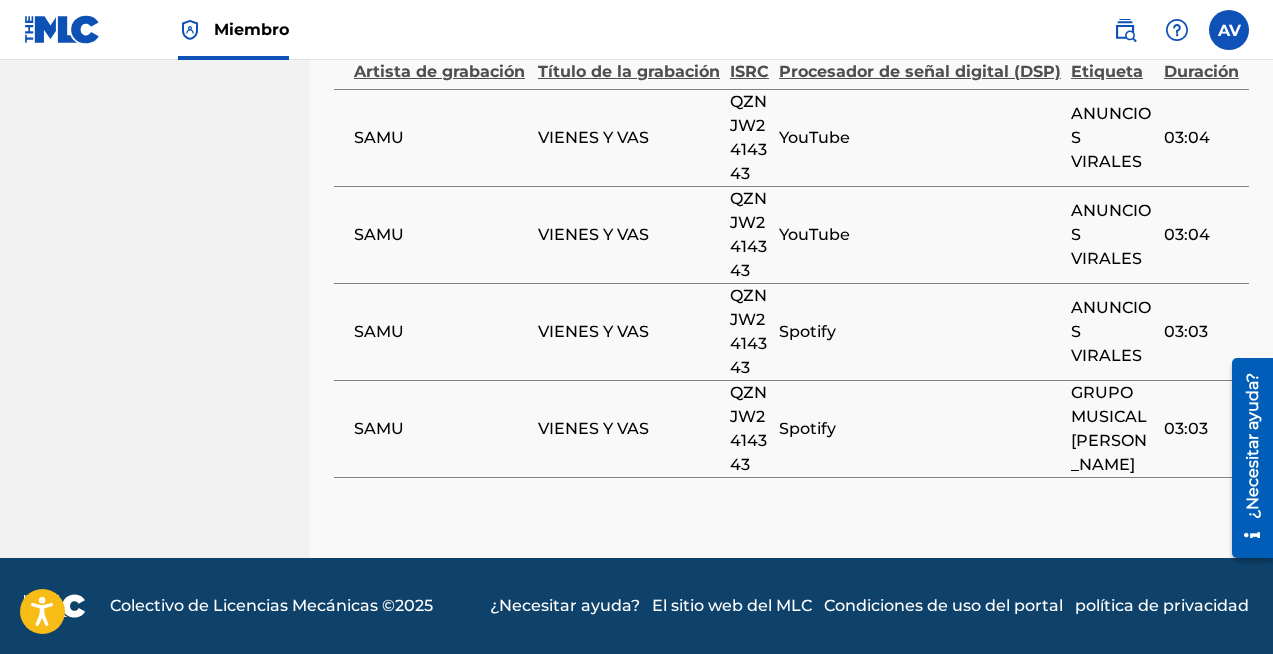 click on "VIENES Y VAS" at bounding box center [634, 331] 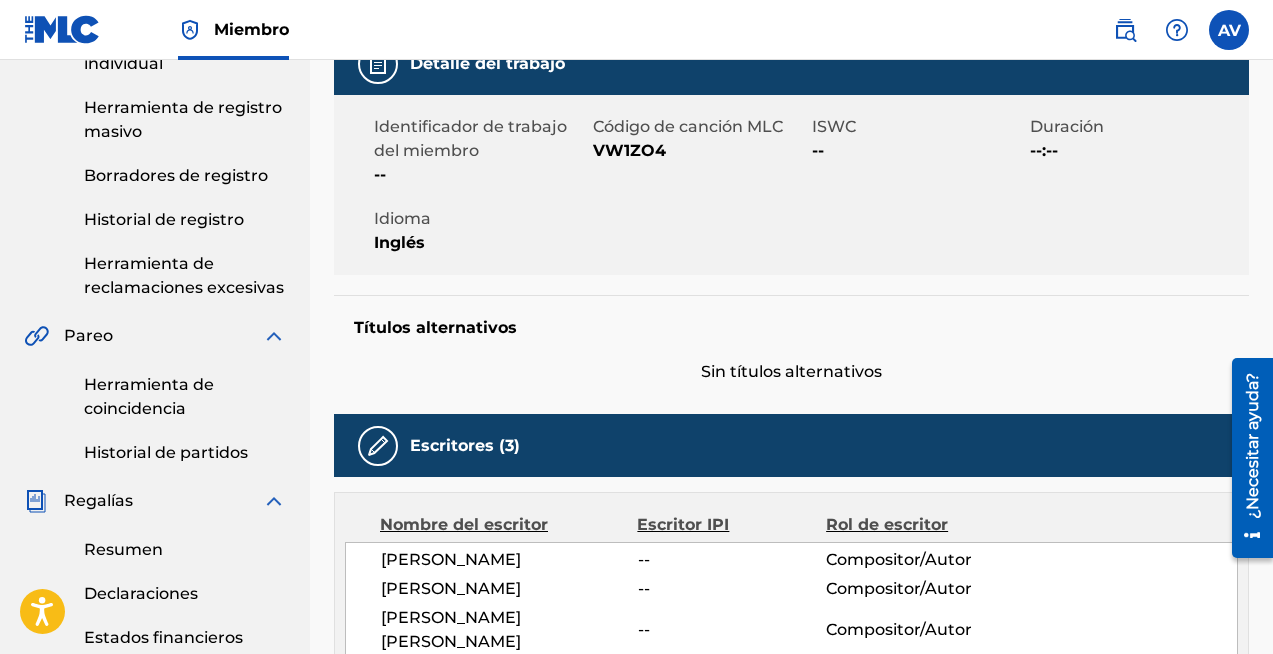scroll, scrollTop: 0, scrollLeft: 0, axis: both 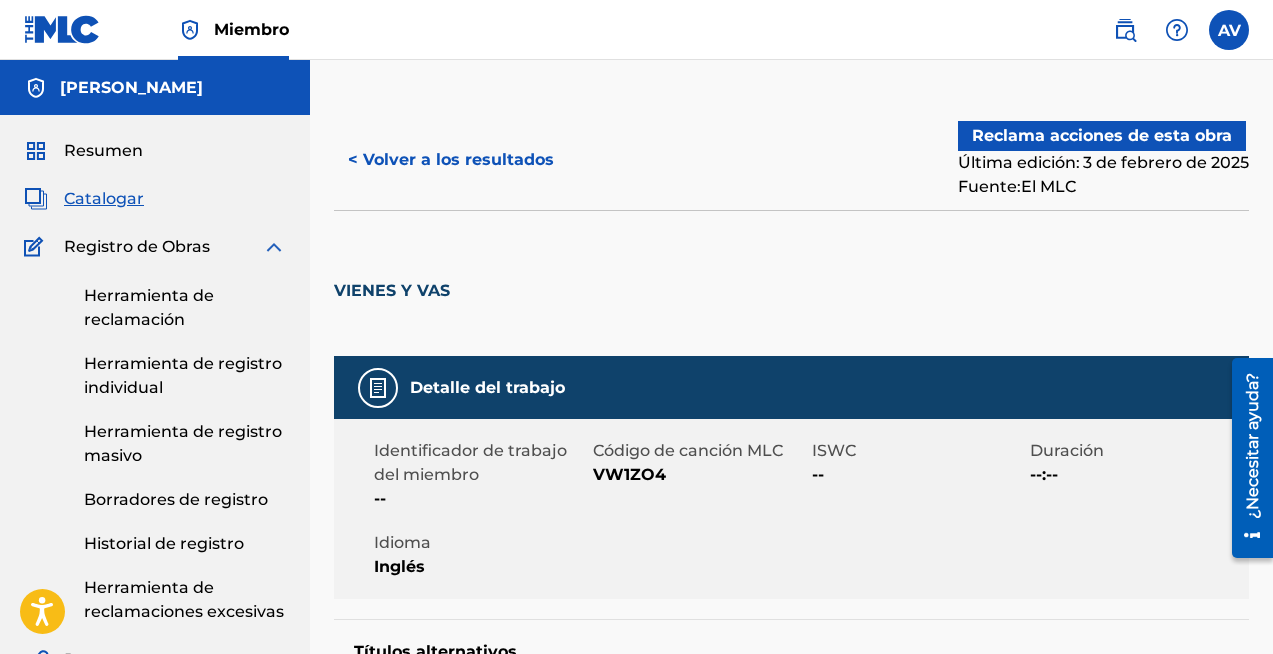 click on "Herramienta de reclamación" at bounding box center (185, 308) 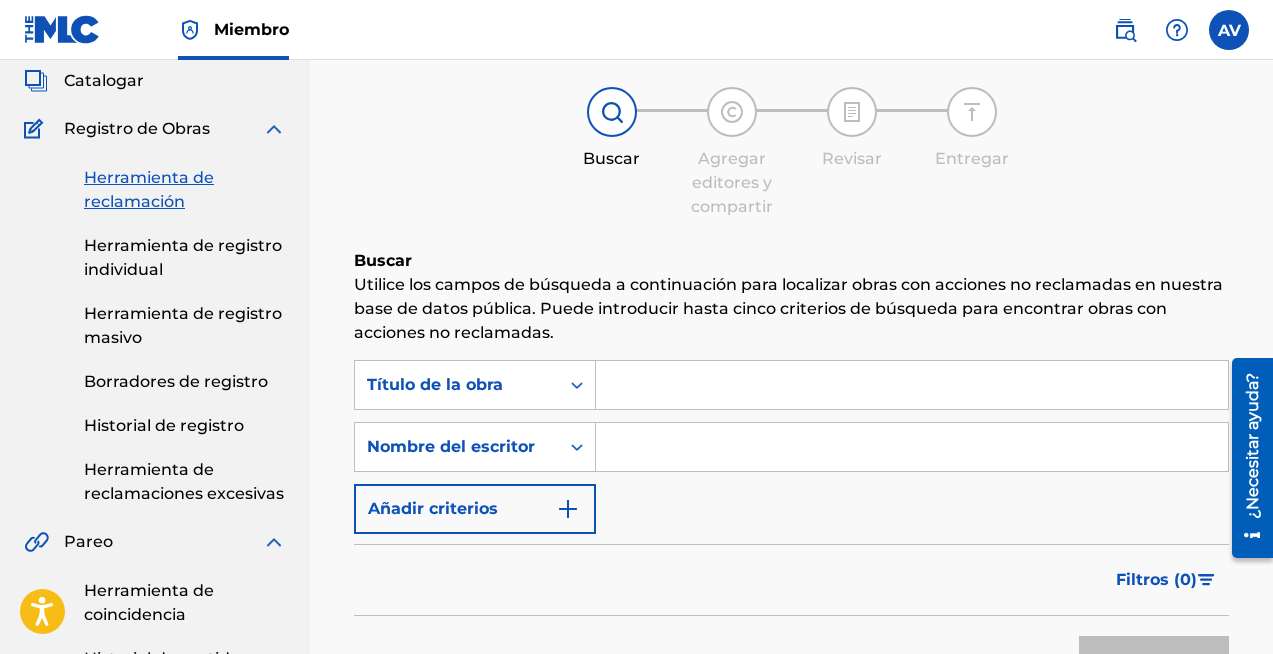 scroll, scrollTop: 336, scrollLeft: 0, axis: vertical 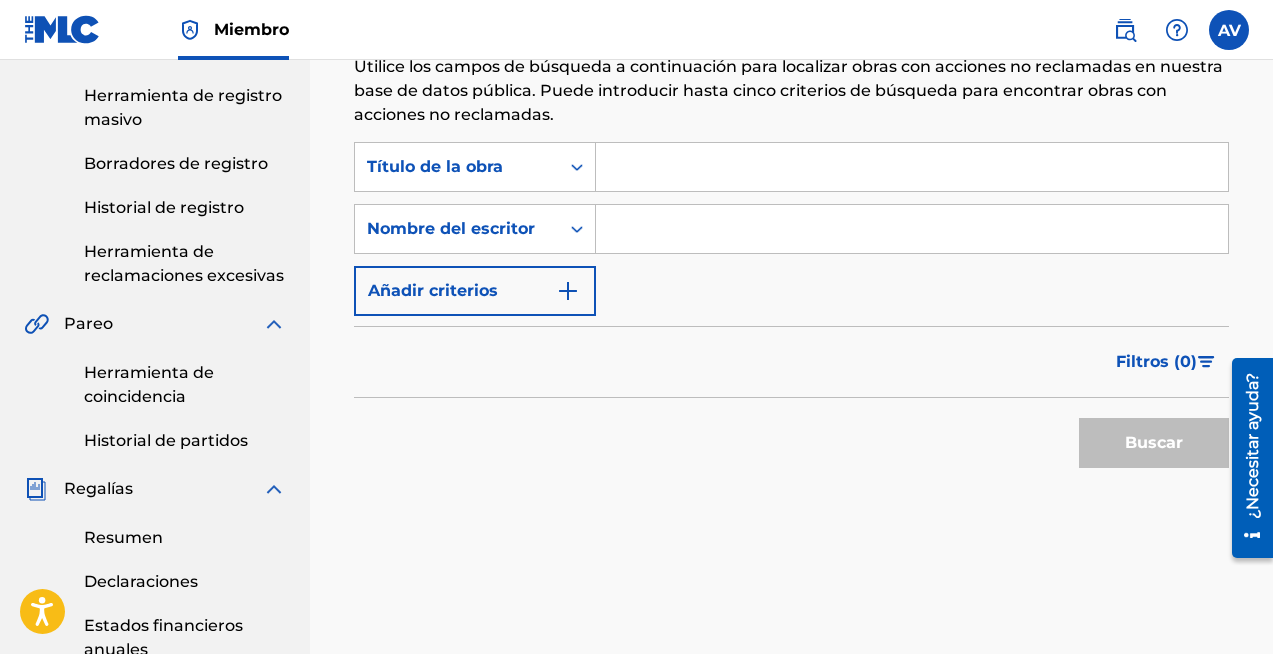 click on "Añadir criterios" at bounding box center [475, 291] 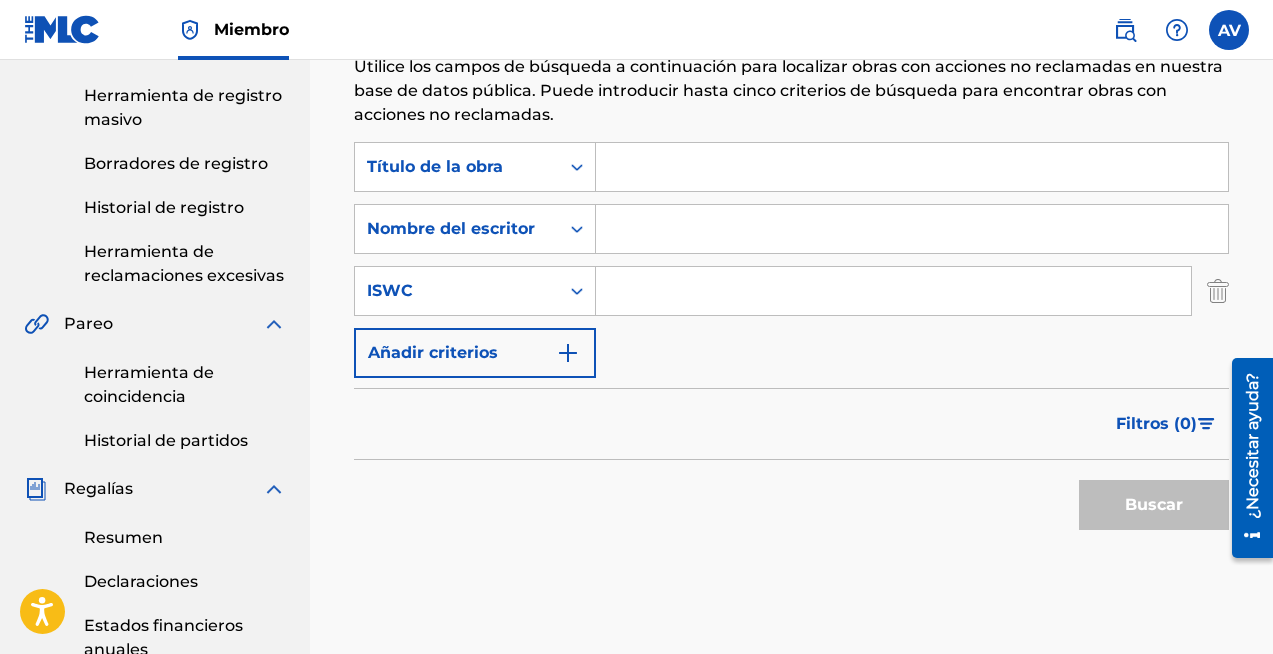 click at bounding box center (893, 291) 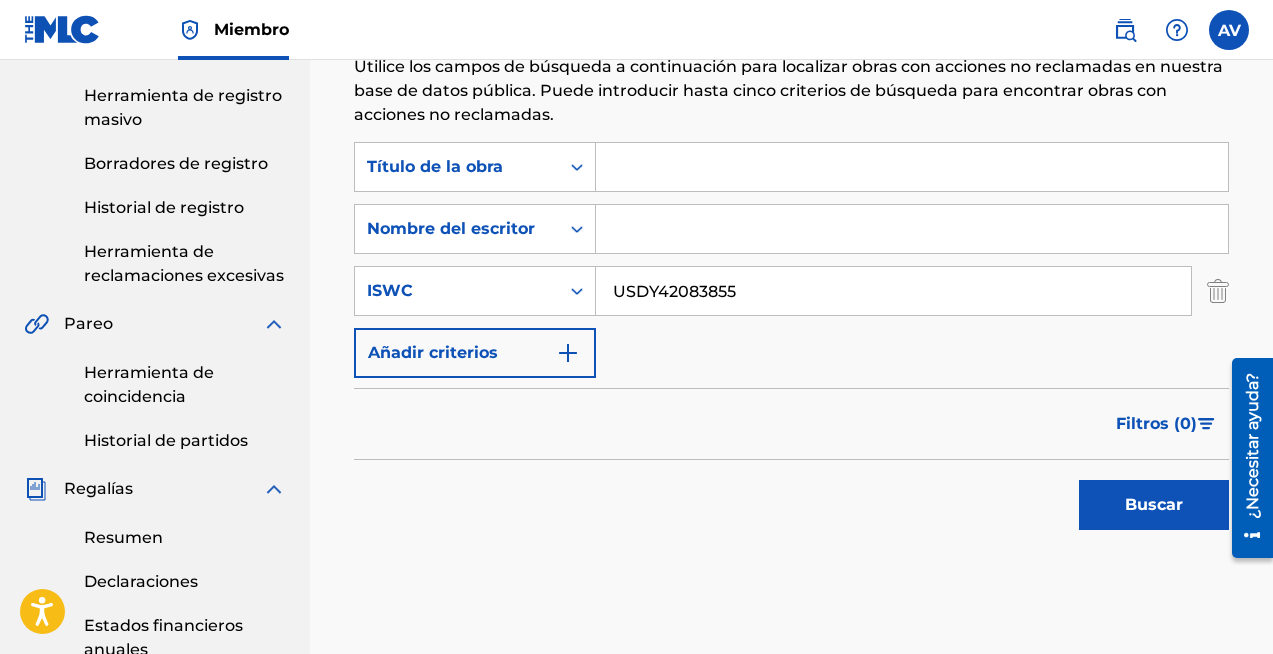 type on "USDY42083855" 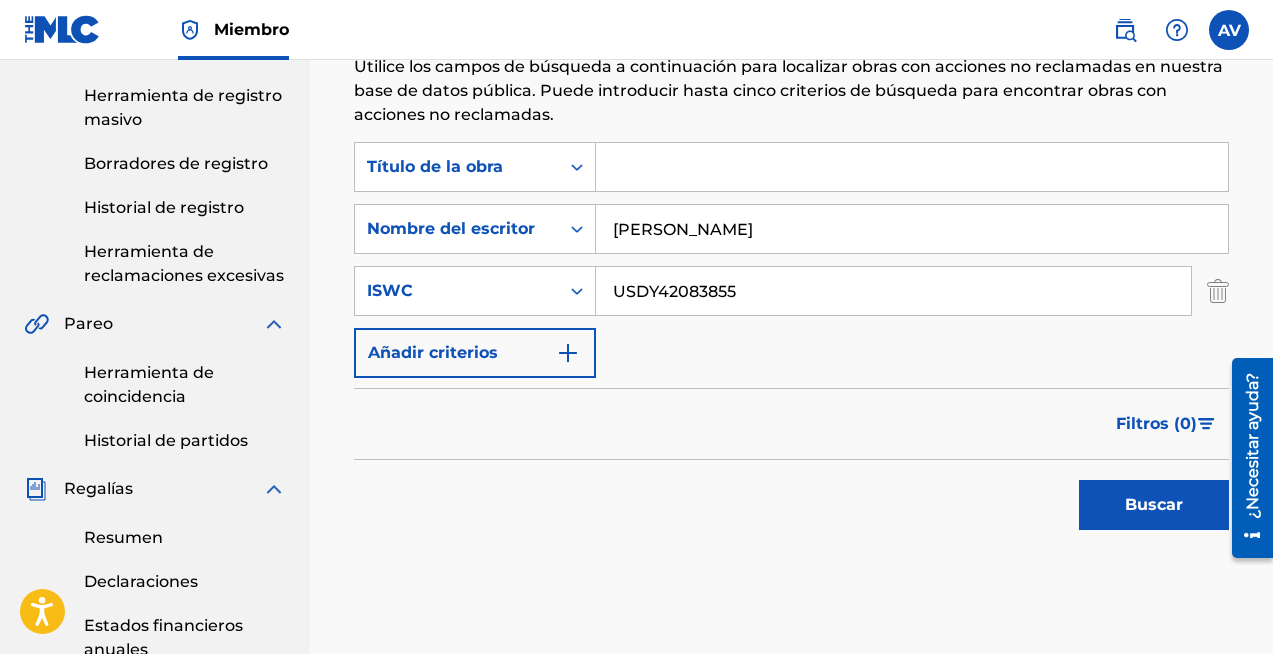 click on "Buscar" at bounding box center [1154, 505] 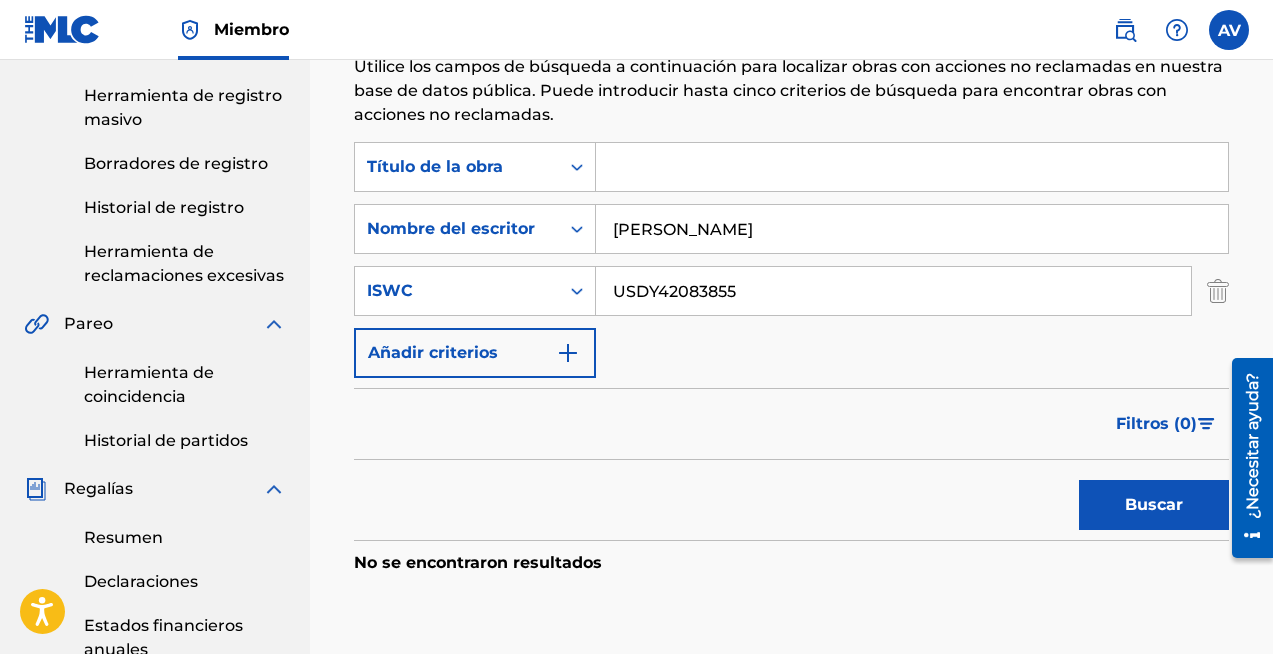 scroll, scrollTop: 388, scrollLeft: 0, axis: vertical 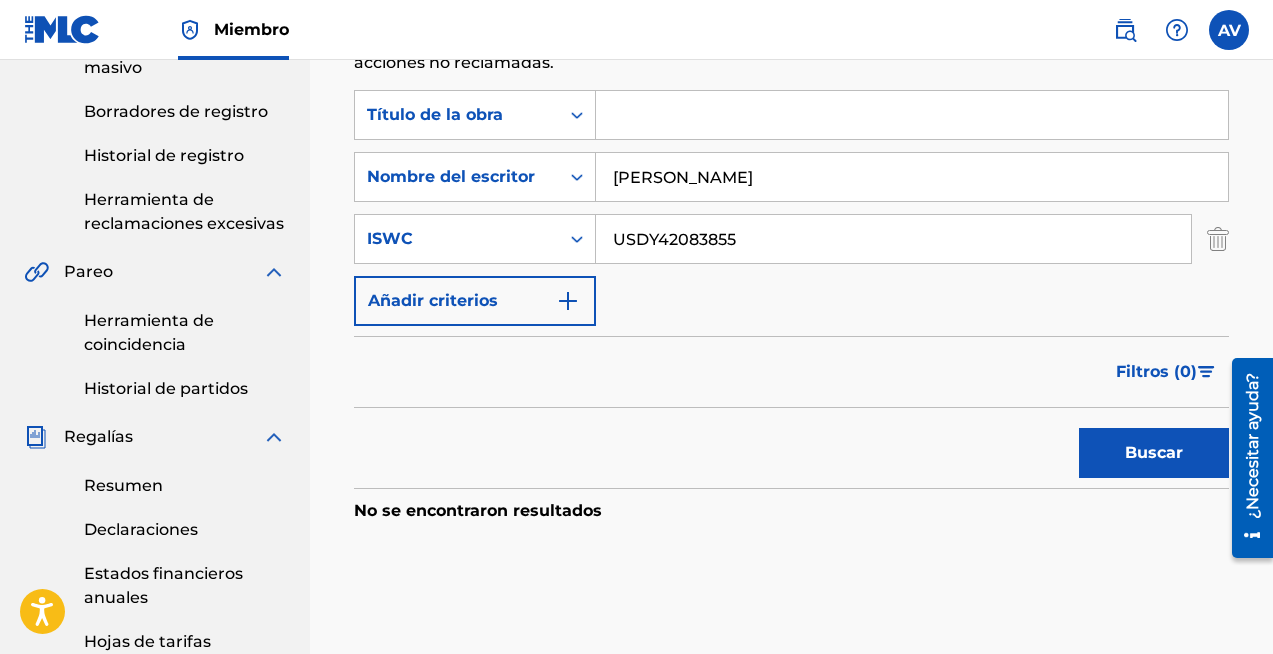 click on "Buscar" at bounding box center [791, 448] 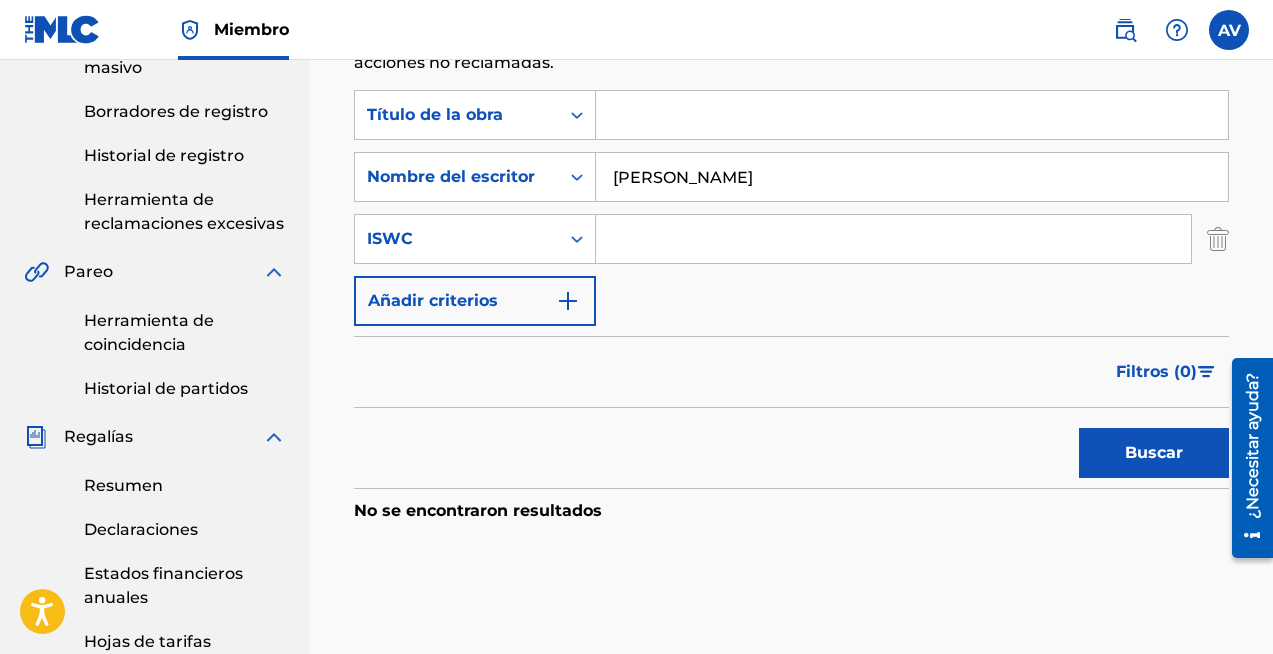 type 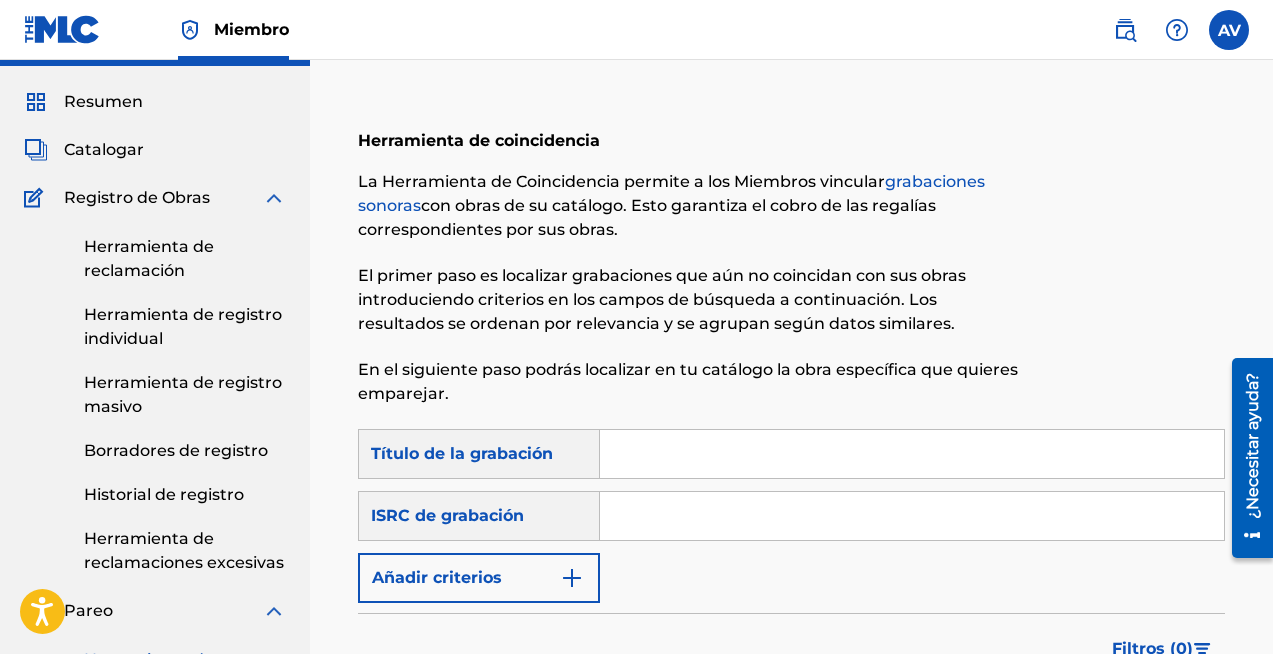 scroll, scrollTop: 32, scrollLeft: 0, axis: vertical 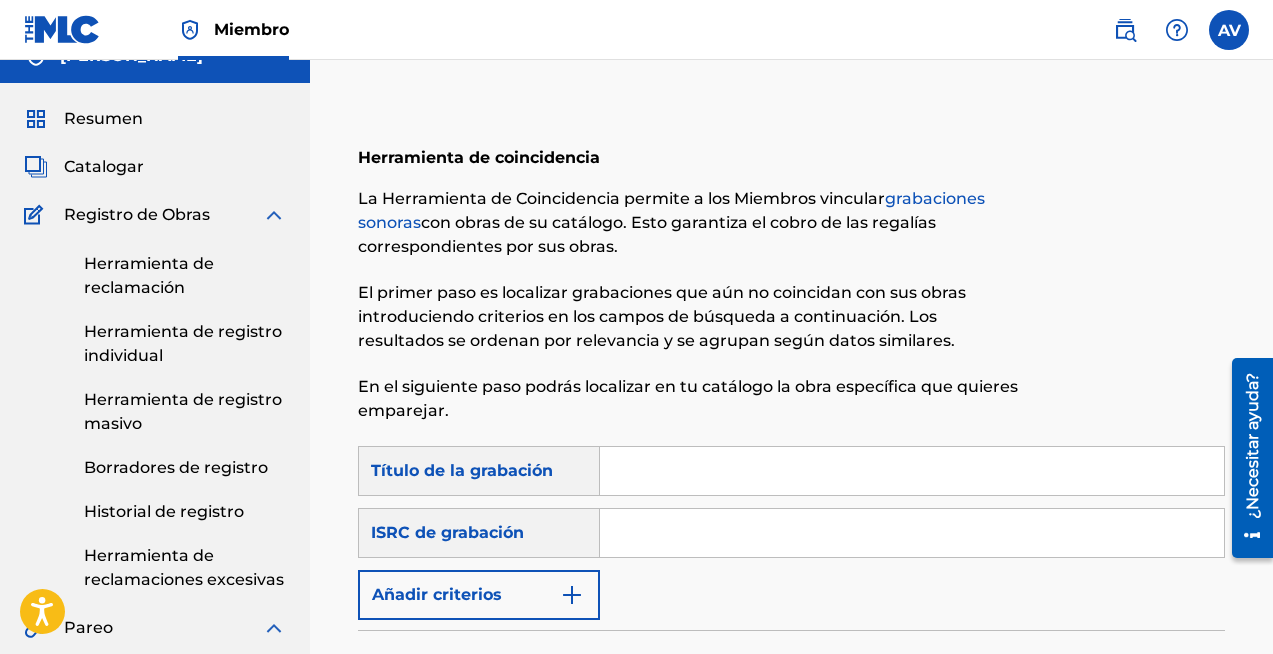 click at bounding box center [912, 471] 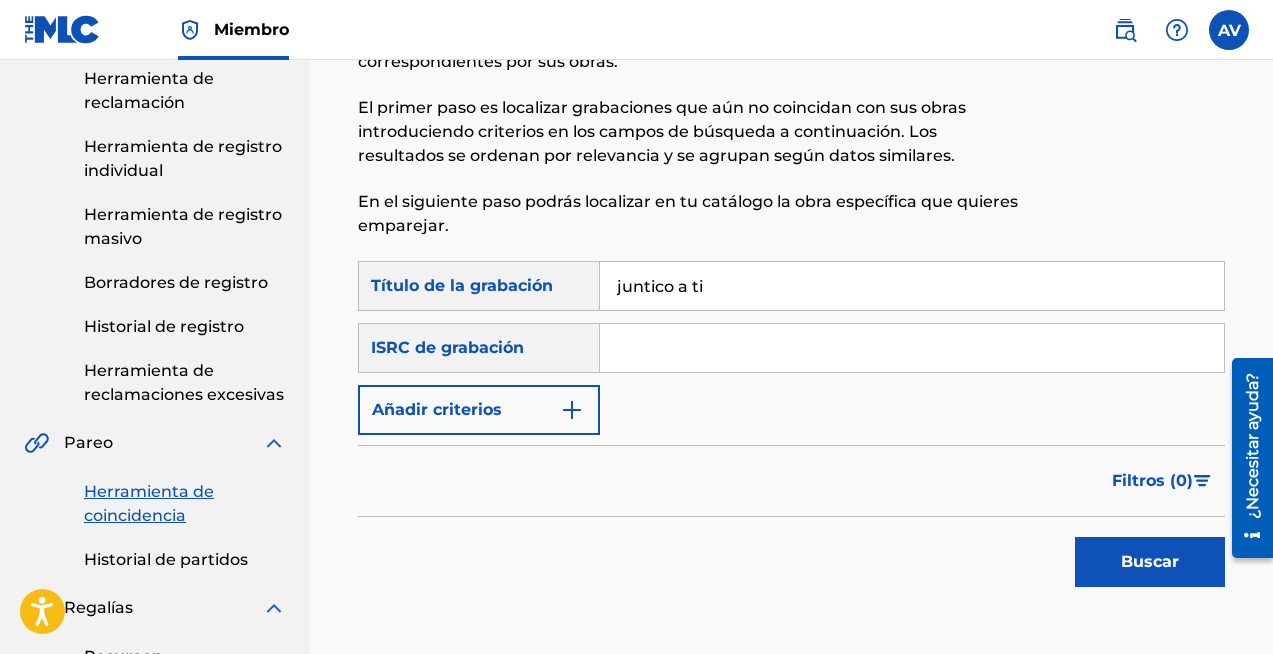 scroll, scrollTop: 284, scrollLeft: 0, axis: vertical 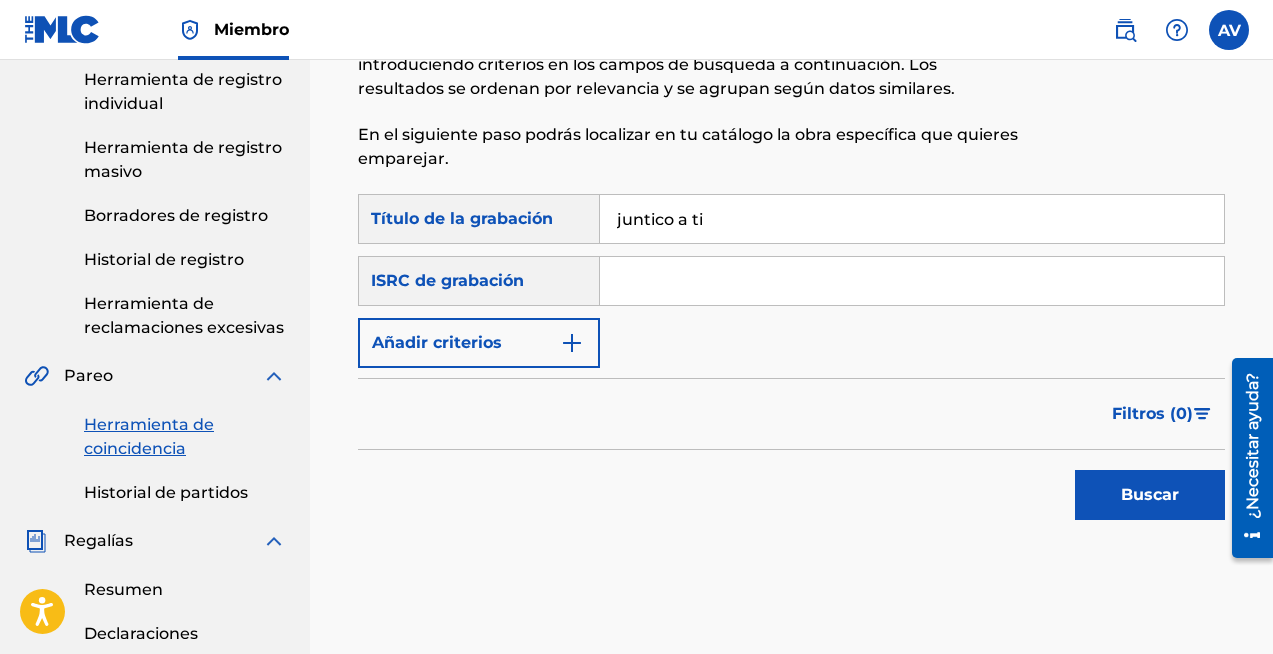type on "juntico a ti" 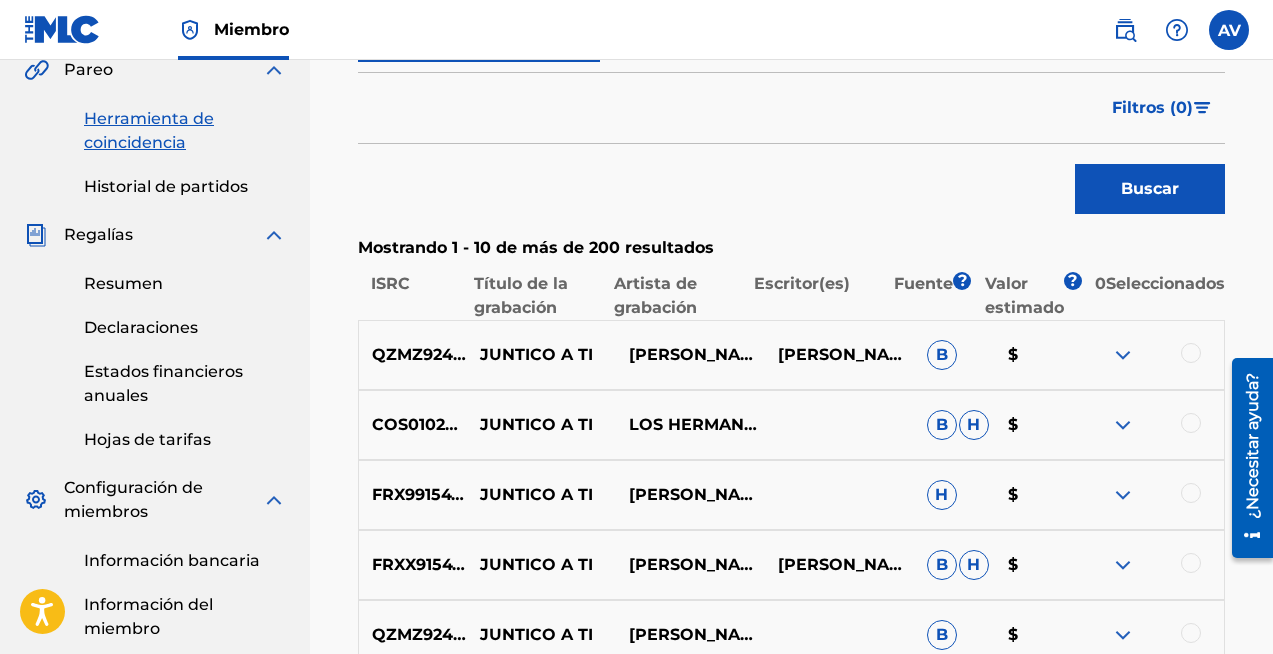 scroll, scrollTop: 607, scrollLeft: 0, axis: vertical 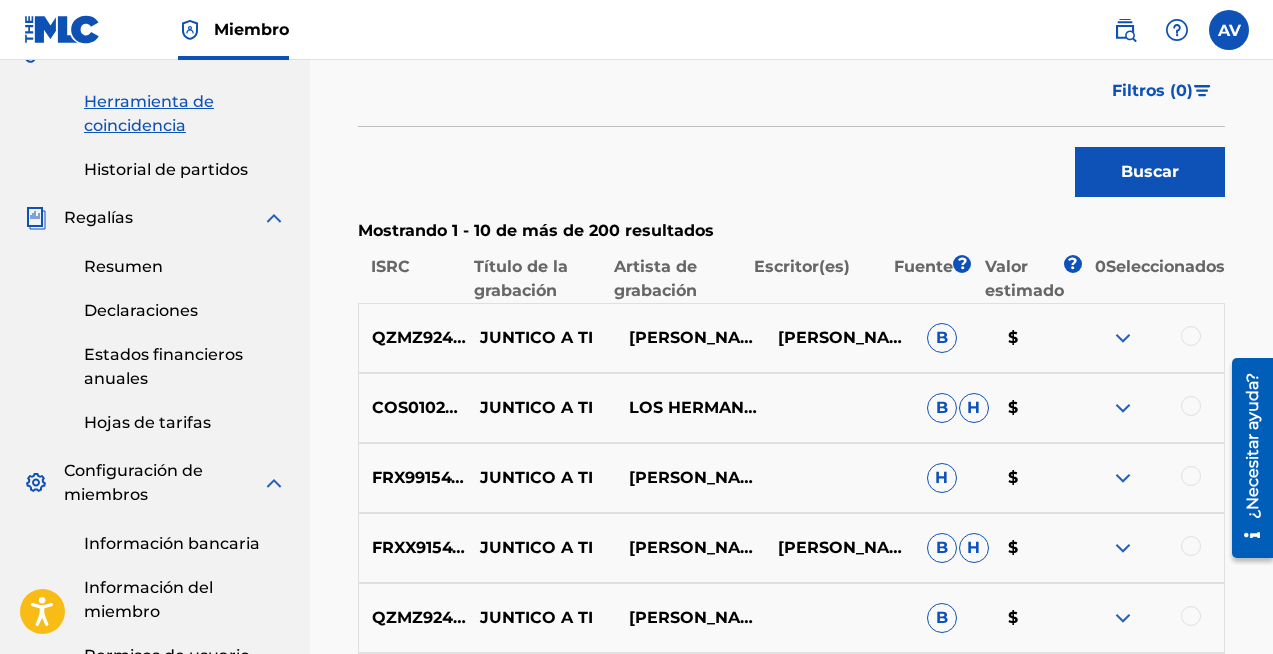 click at bounding box center [1191, 336] 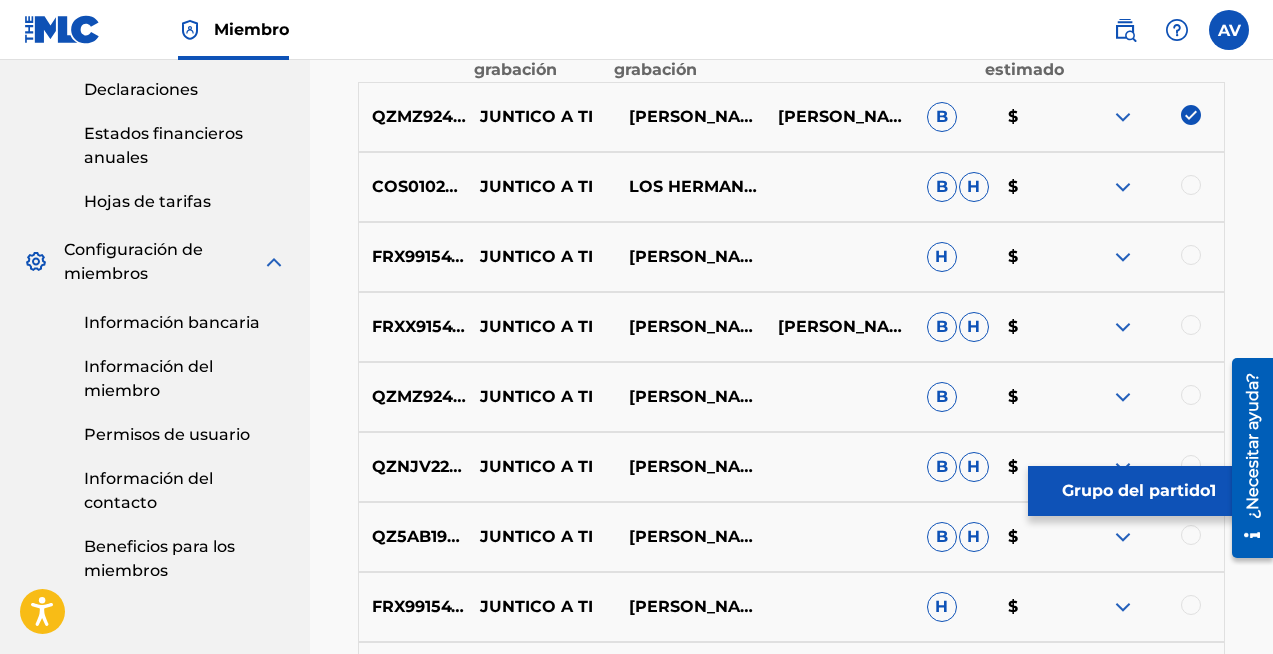 scroll, scrollTop: 844, scrollLeft: 0, axis: vertical 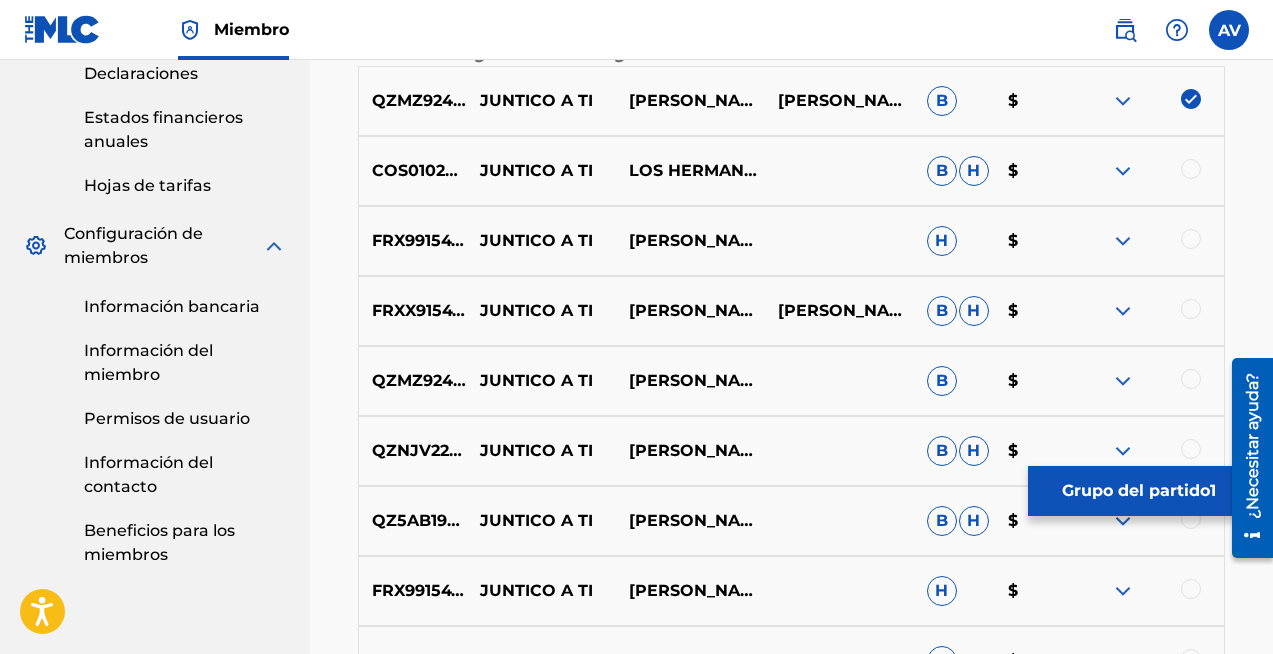 click at bounding box center [1191, 379] 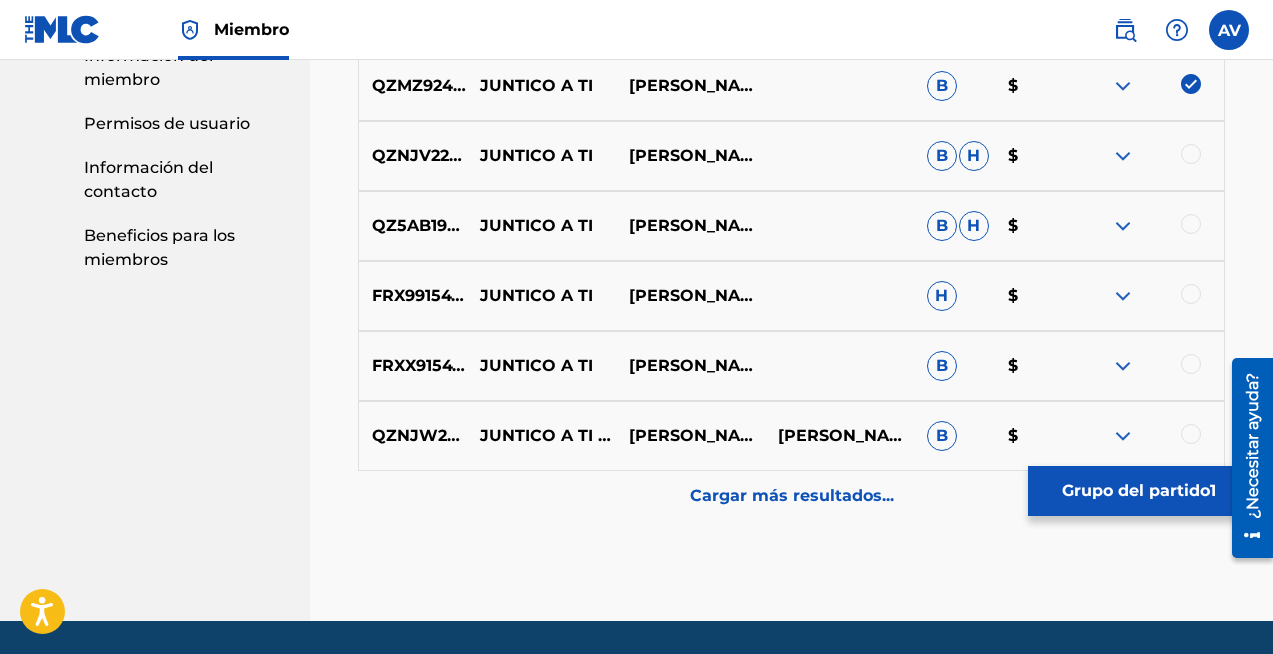 scroll, scrollTop: 1187, scrollLeft: 0, axis: vertical 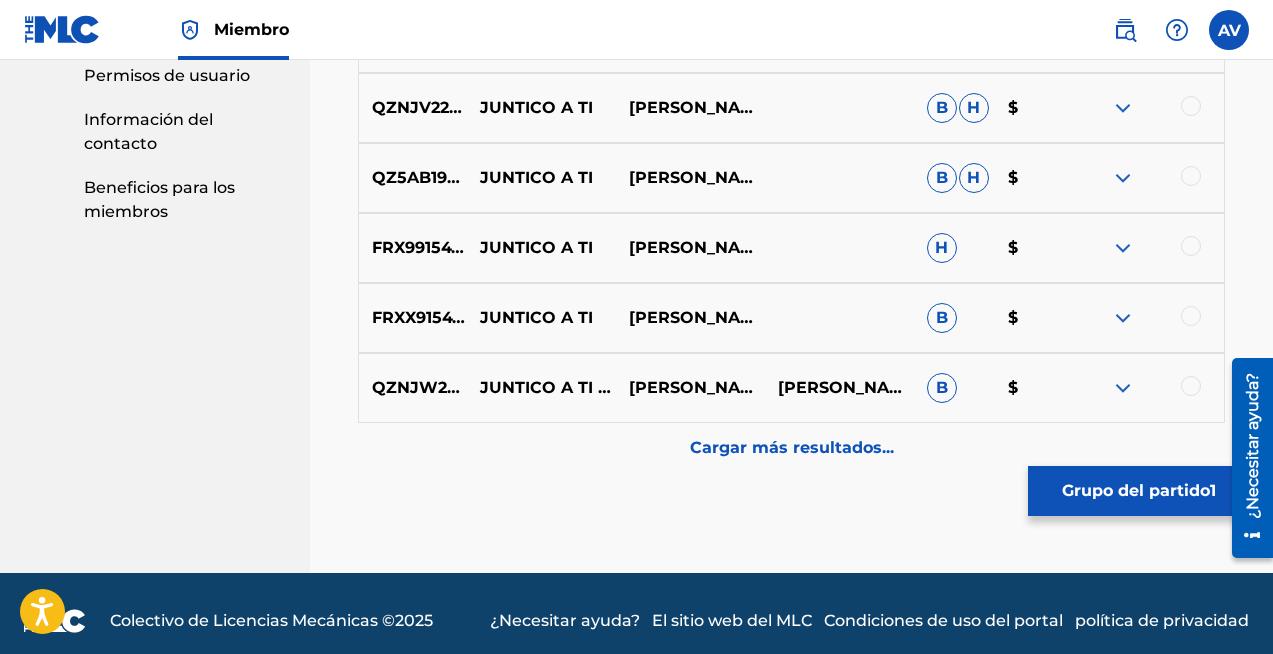 click at bounding box center [1191, 386] 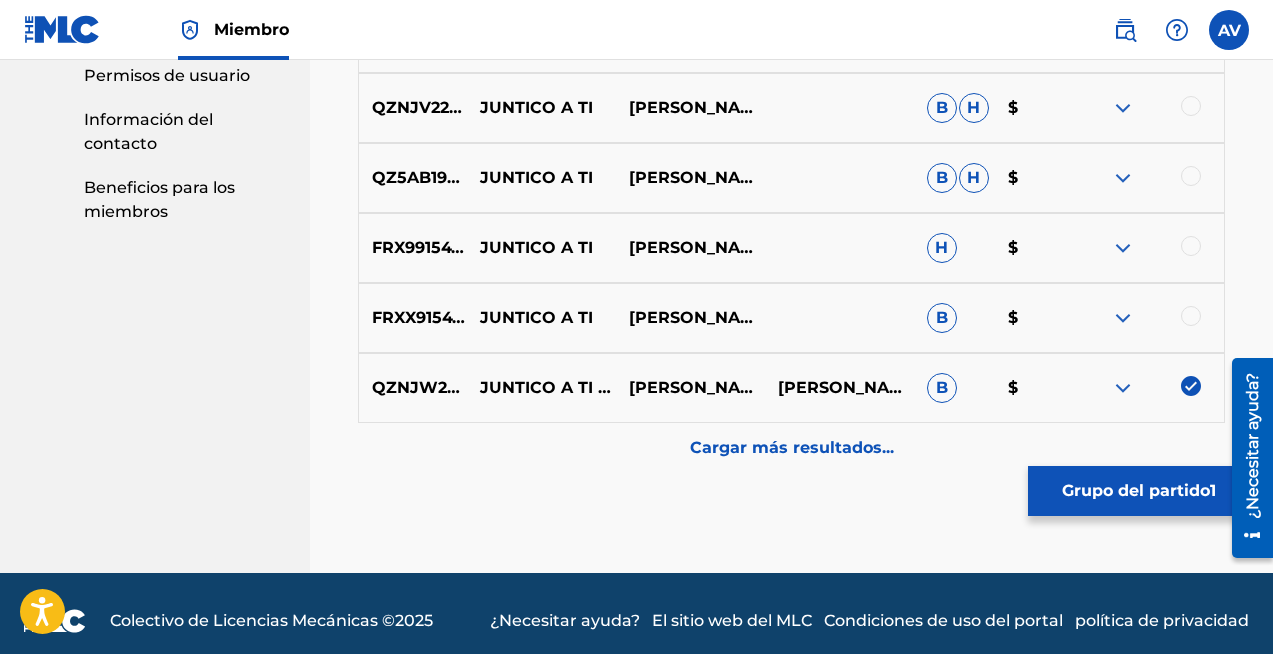 scroll, scrollTop: 1202, scrollLeft: 0, axis: vertical 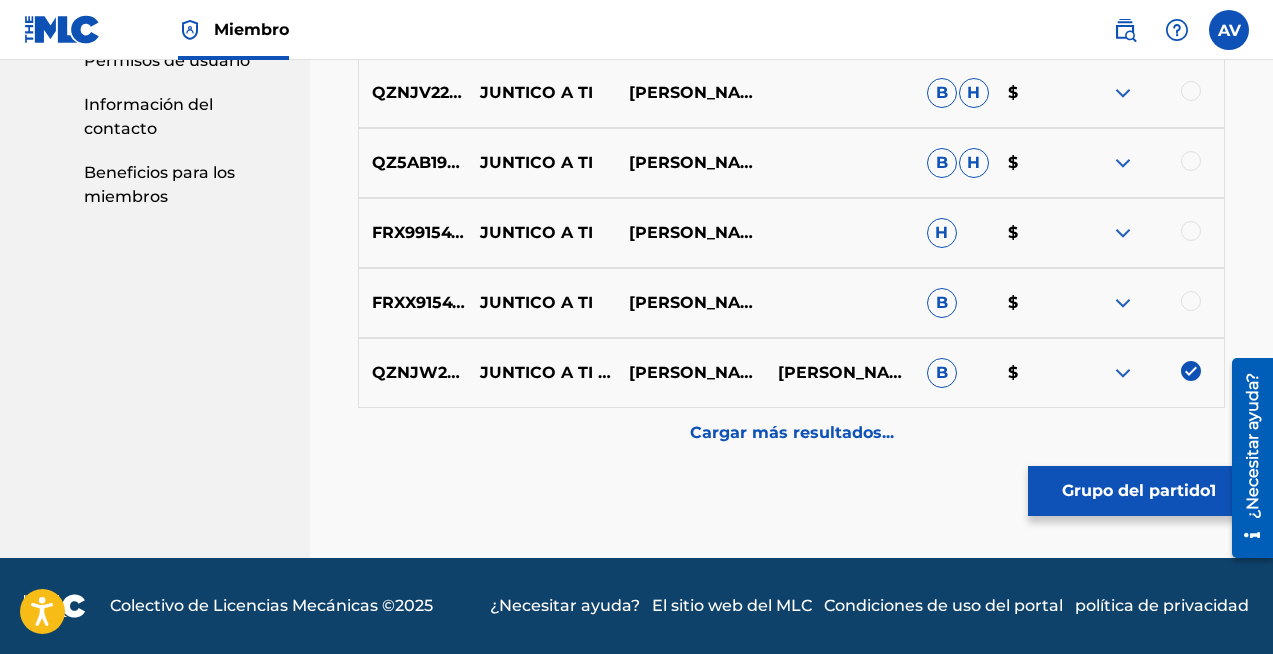 click on "Cargar más resultados..." at bounding box center (792, 432) 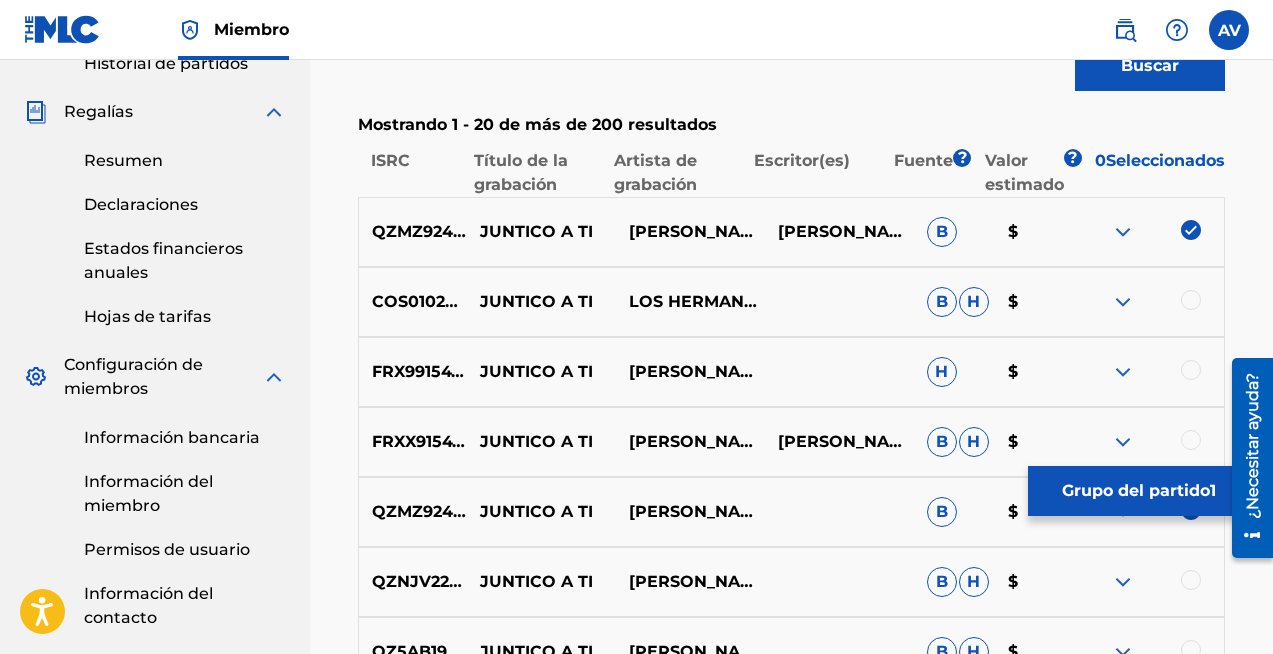 scroll, scrollTop: 1037, scrollLeft: 0, axis: vertical 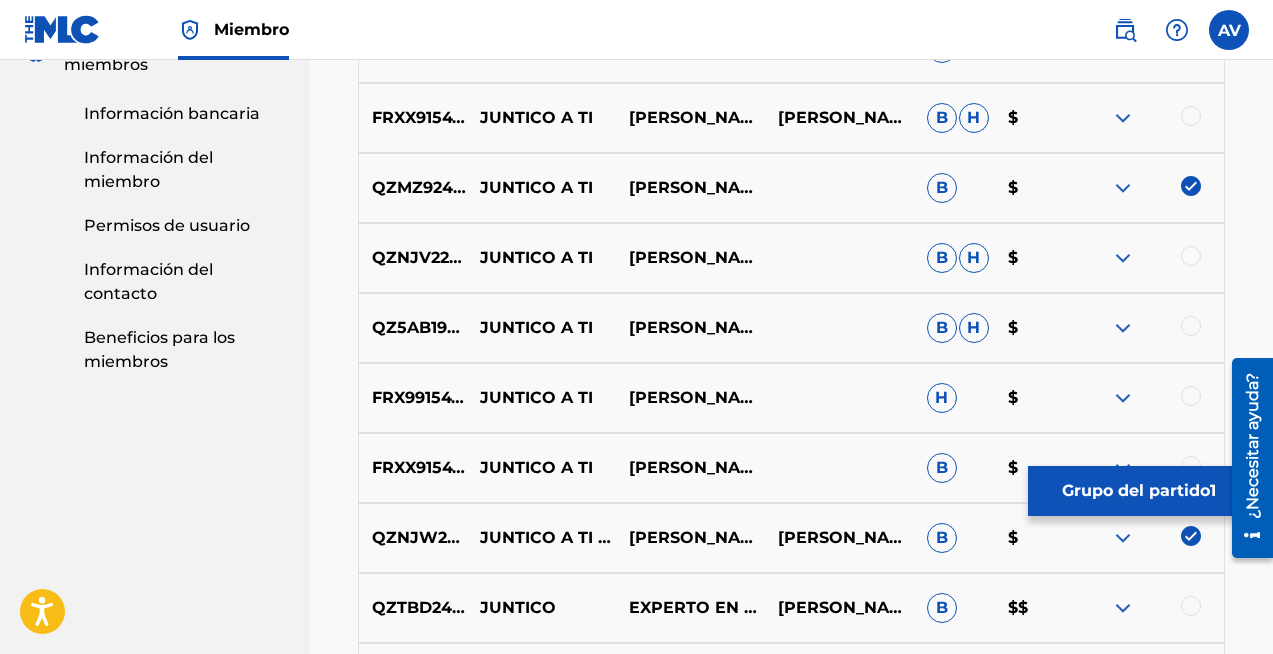 click on "Grupo del partido" at bounding box center [1136, 491] 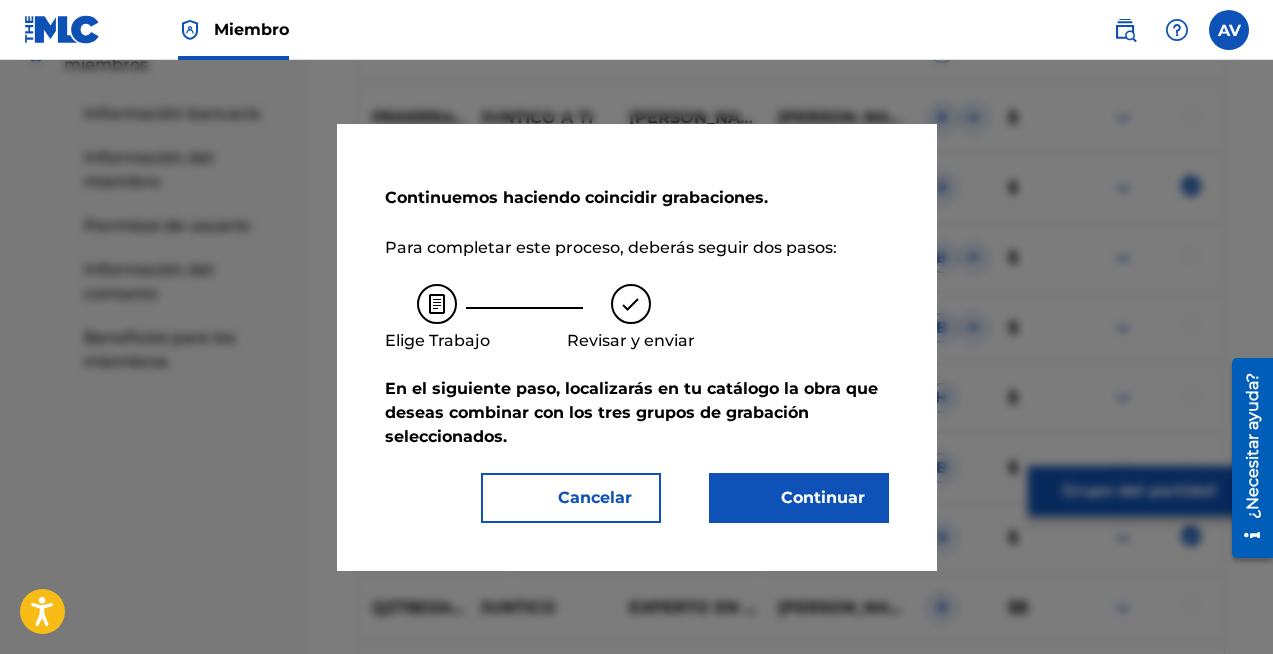 click on "Continuar" at bounding box center [811, 498] 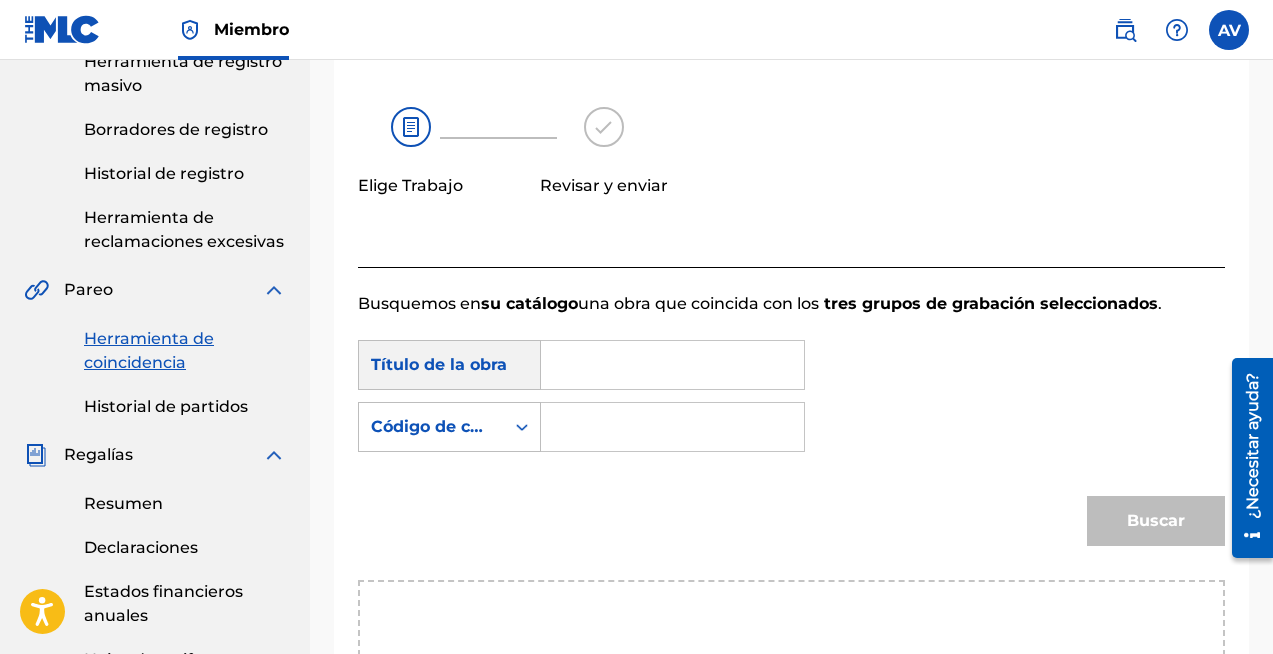 scroll, scrollTop: 271, scrollLeft: 0, axis: vertical 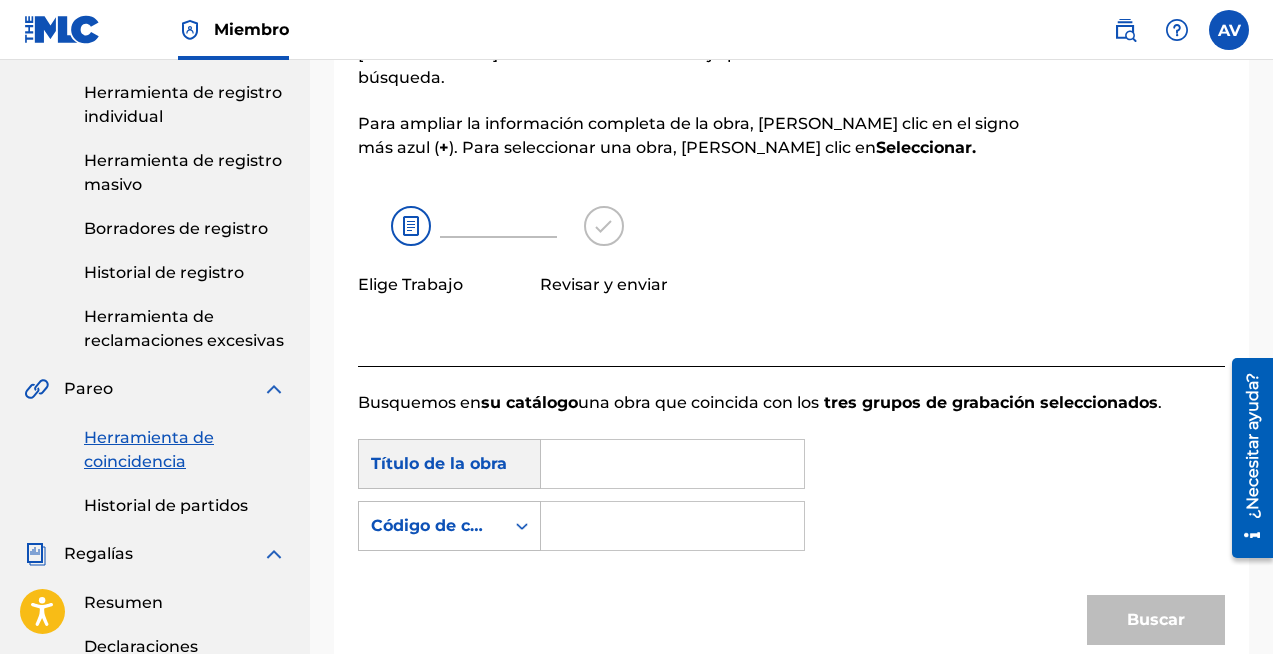 click at bounding box center [672, 464] 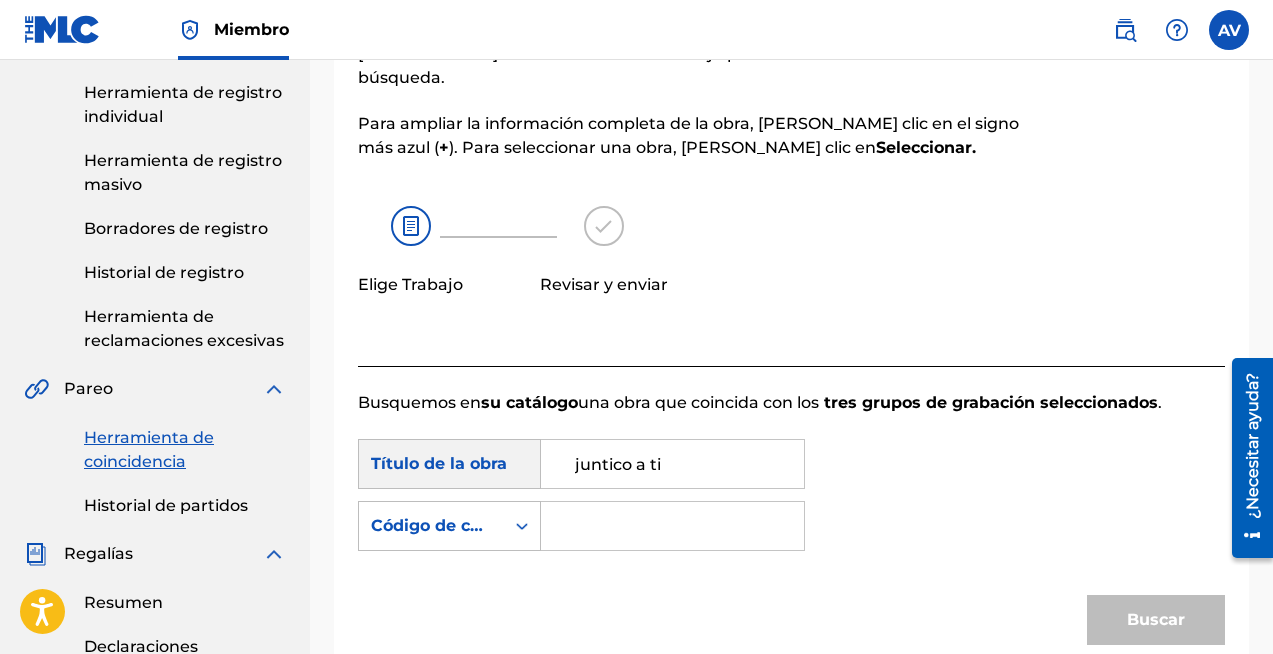 type on "juntico a ti" 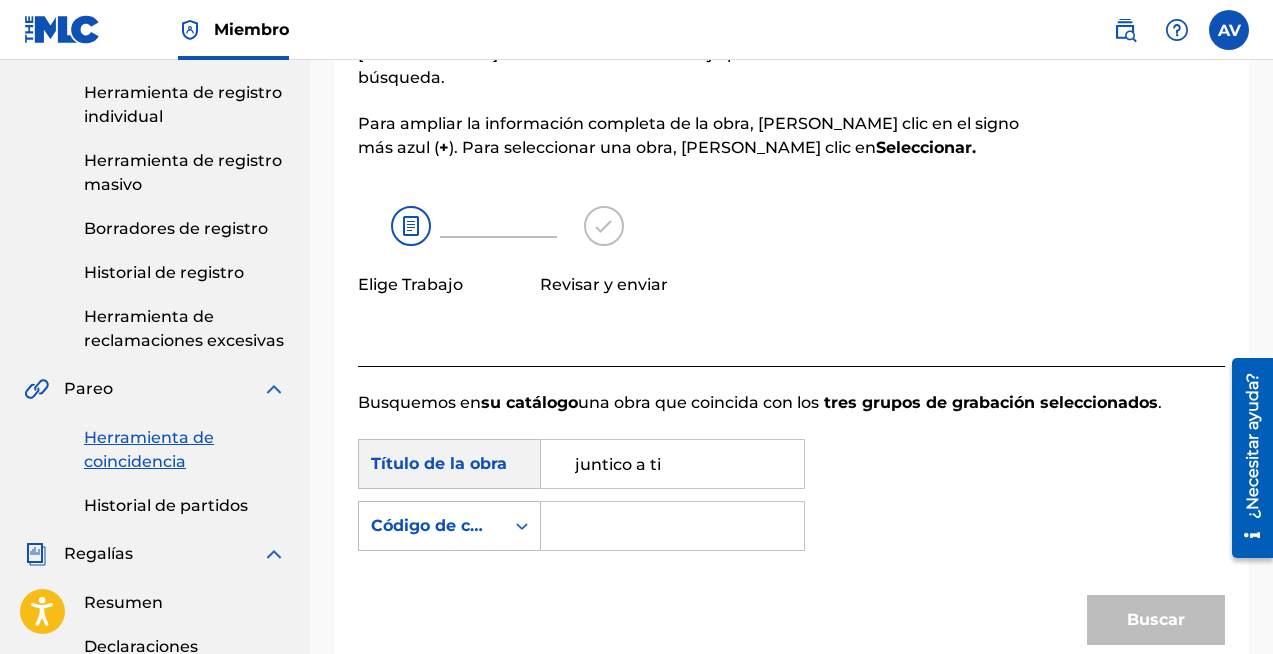 click on "juntico a ti" at bounding box center [672, 464] 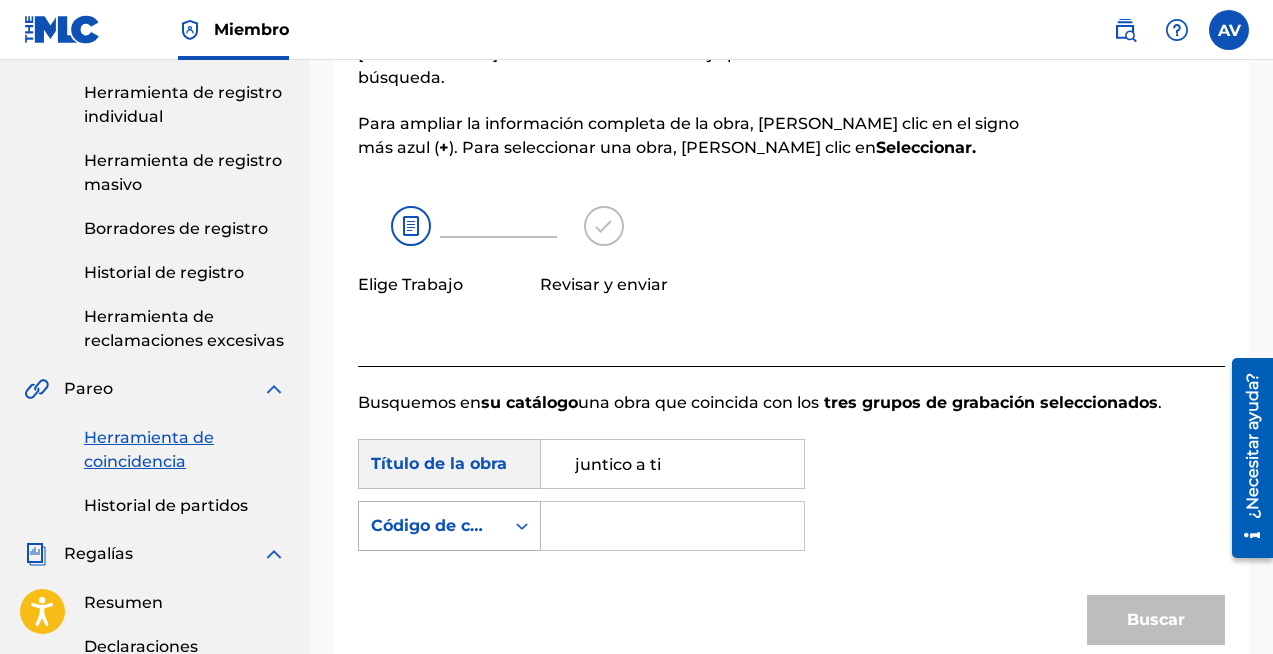click 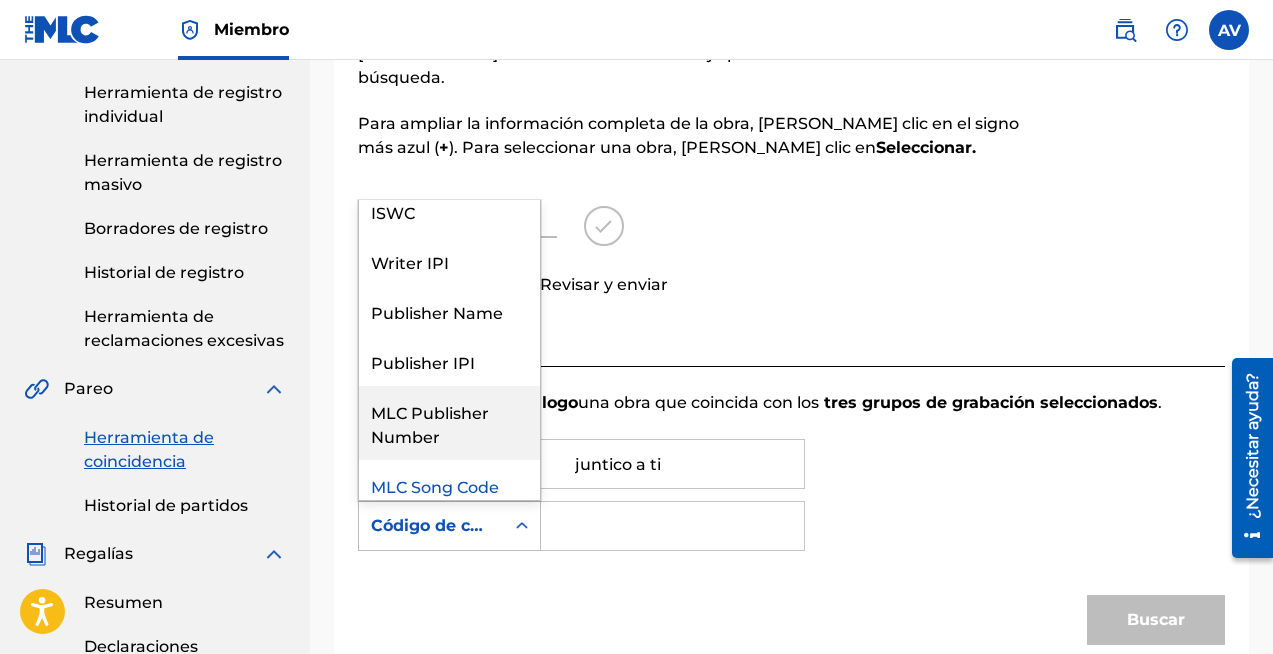 scroll, scrollTop: 0, scrollLeft: 0, axis: both 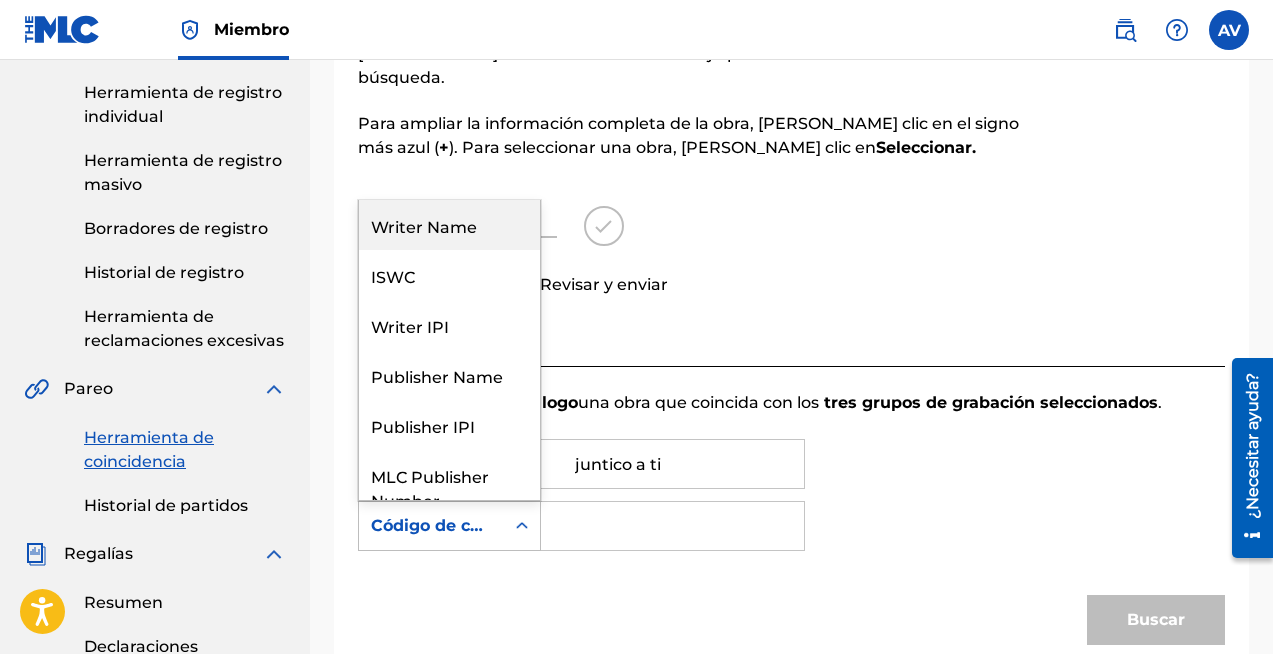 click on "Writer Name" at bounding box center (449, 225) 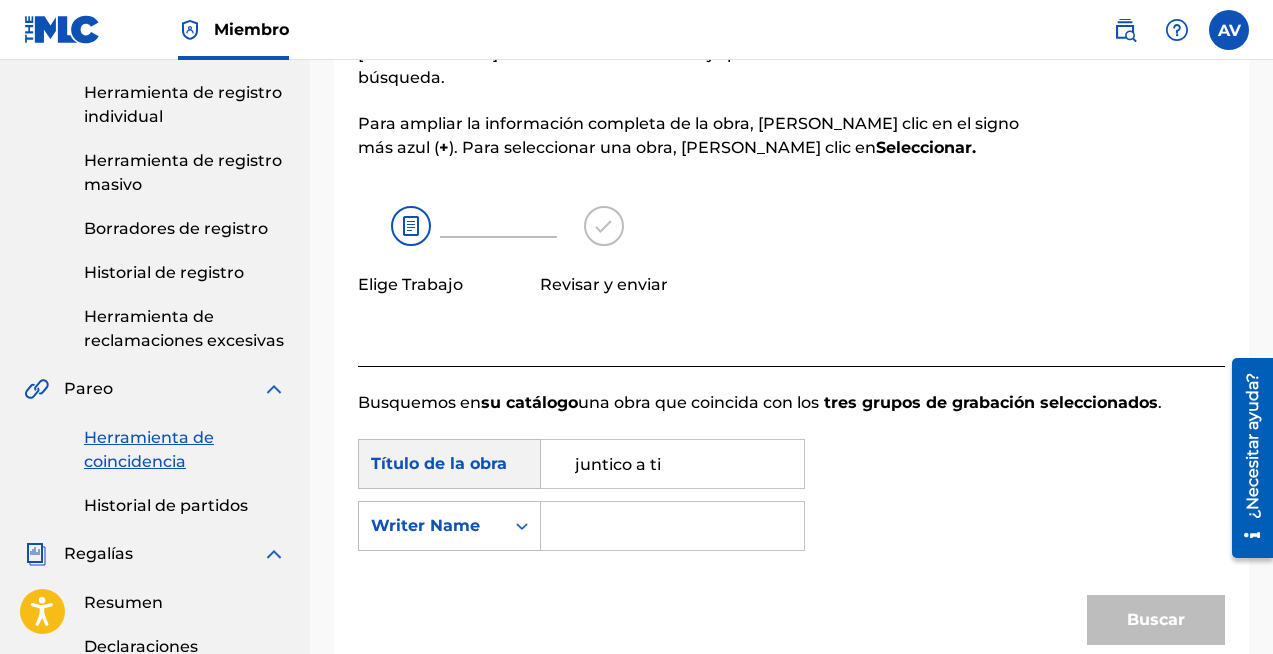 click at bounding box center (672, 526) 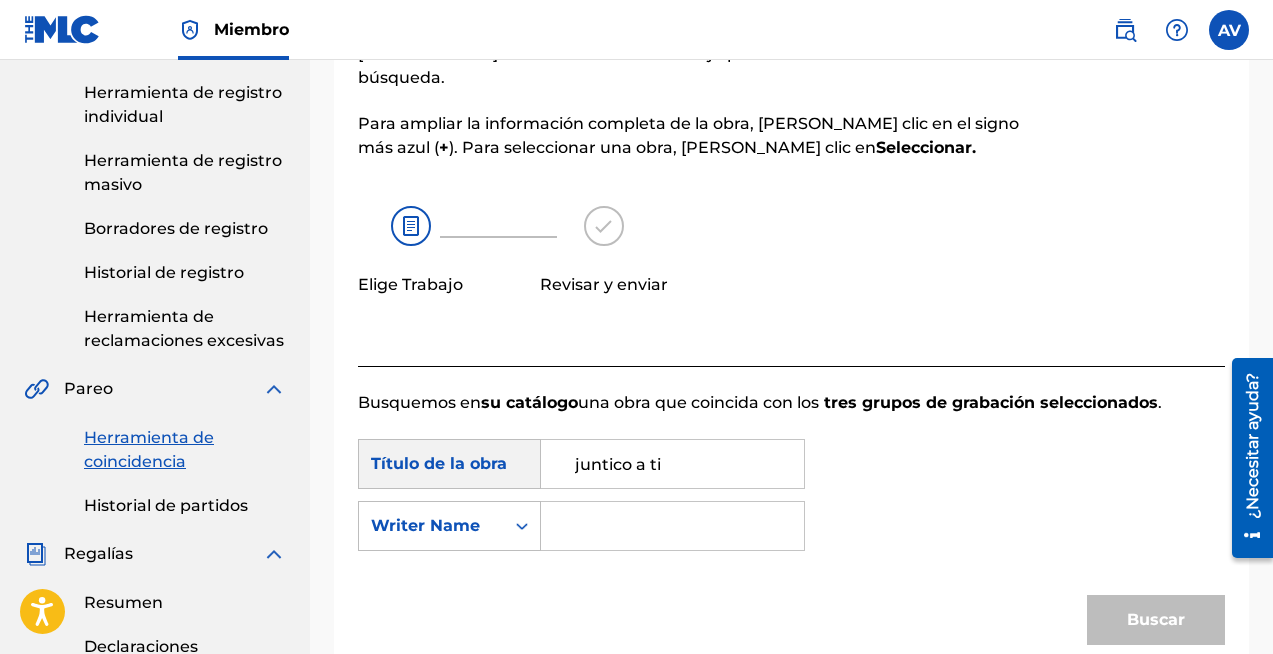 type on "[PERSON_NAME]" 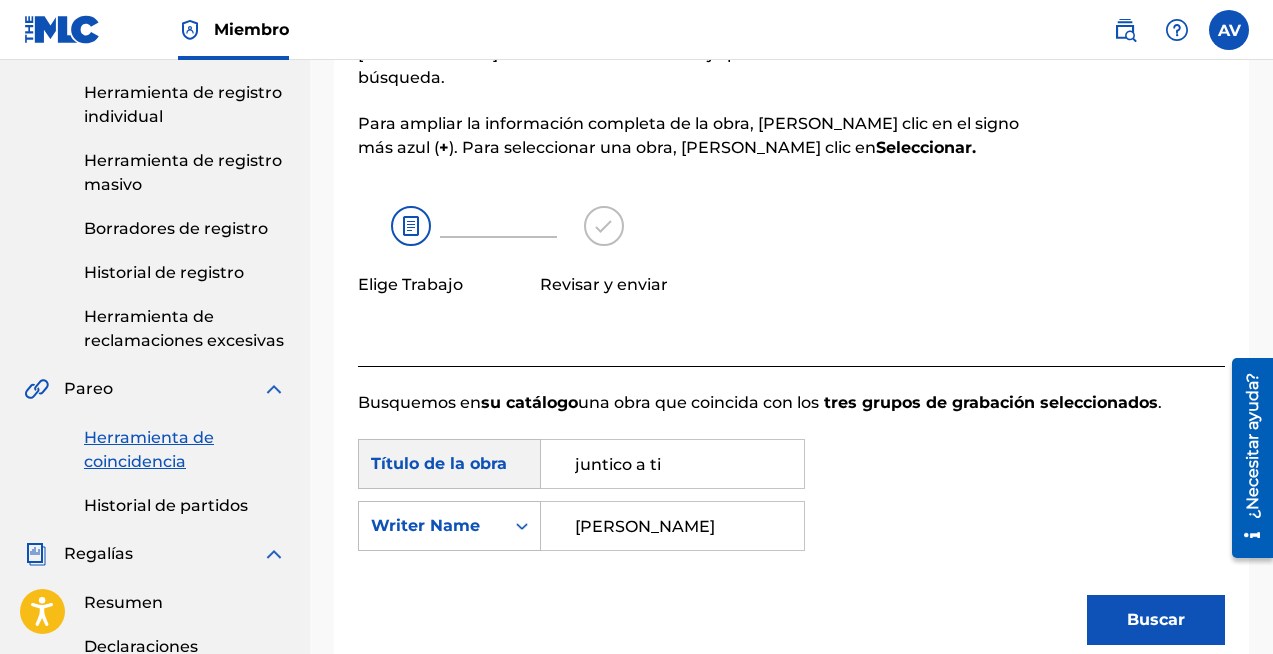 click on "Uso de Match - Seleccionar trabajo En este paso, localizará el trabajo que desea combinar con las grabaciones de sonido seleccionadas. Se requieren dos criterios de búsqueda. Si no tiene el código de la canción MLC, [PERSON_NAME] clic en la flecha hacia abajo para seleccionar otro criterio de búsqueda. Para ampliar la información completa de la obra, [PERSON_NAME] clic en el signo más azul (  +  ). Para seleccionar una obra, [PERSON_NAME] clic en  Seleccionar. [PERSON_NAME] Revisar y enviar [PERSON_NAME] en  su catálogo  una obra que coincida con los    tres grupos de grabación seleccionados  . Búsqueda con criterios 78ede98a-18ed-4c15-88b5-9cacc9d654c8 Título de la obra juntico a ti SearchWithCriteriafc2d65d7-bfa6-4009-ad74-4c00e0e3f342 Writer Name [PERSON_NAME] Introduzca dos (2) criterios de búsqueda para ver los resultados Atrás" at bounding box center (791, 498) 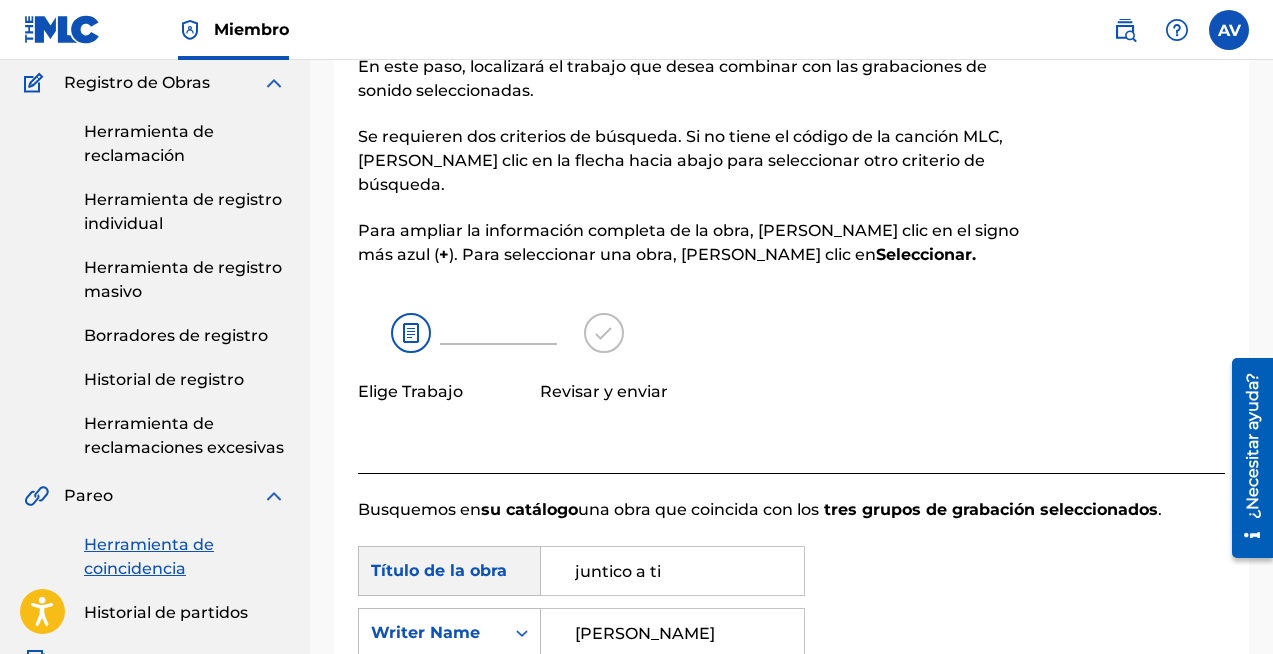 scroll, scrollTop: 165, scrollLeft: 0, axis: vertical 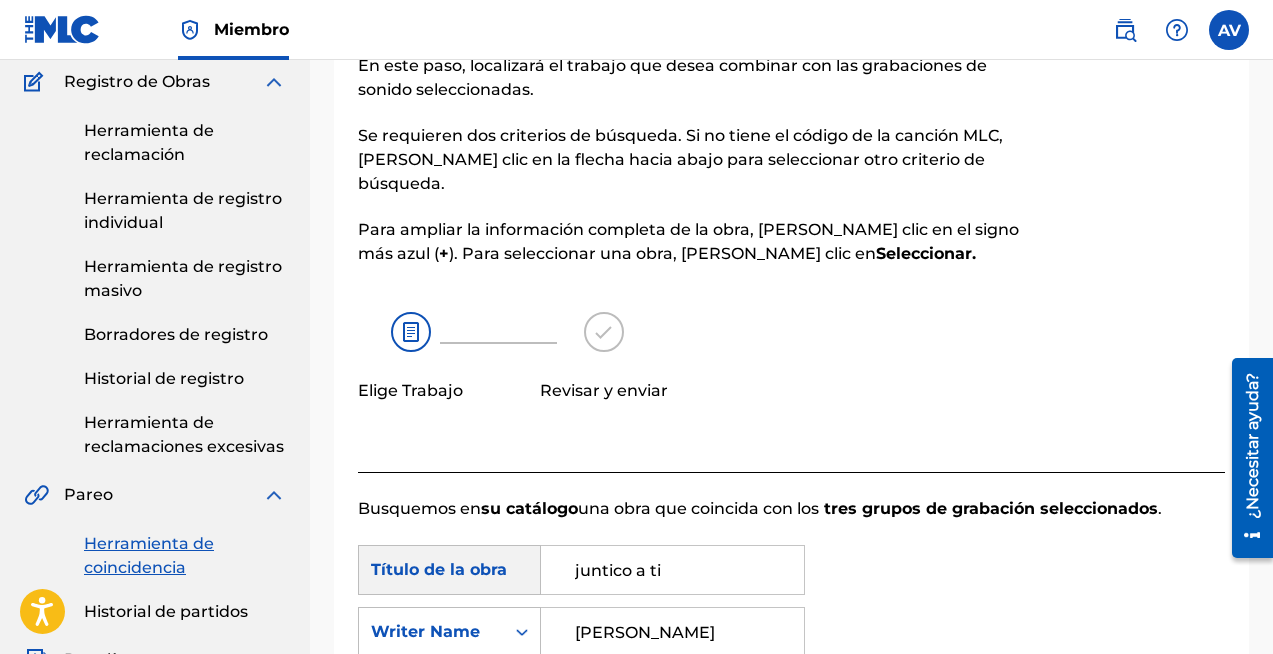 click at bounding box center (604, 332) 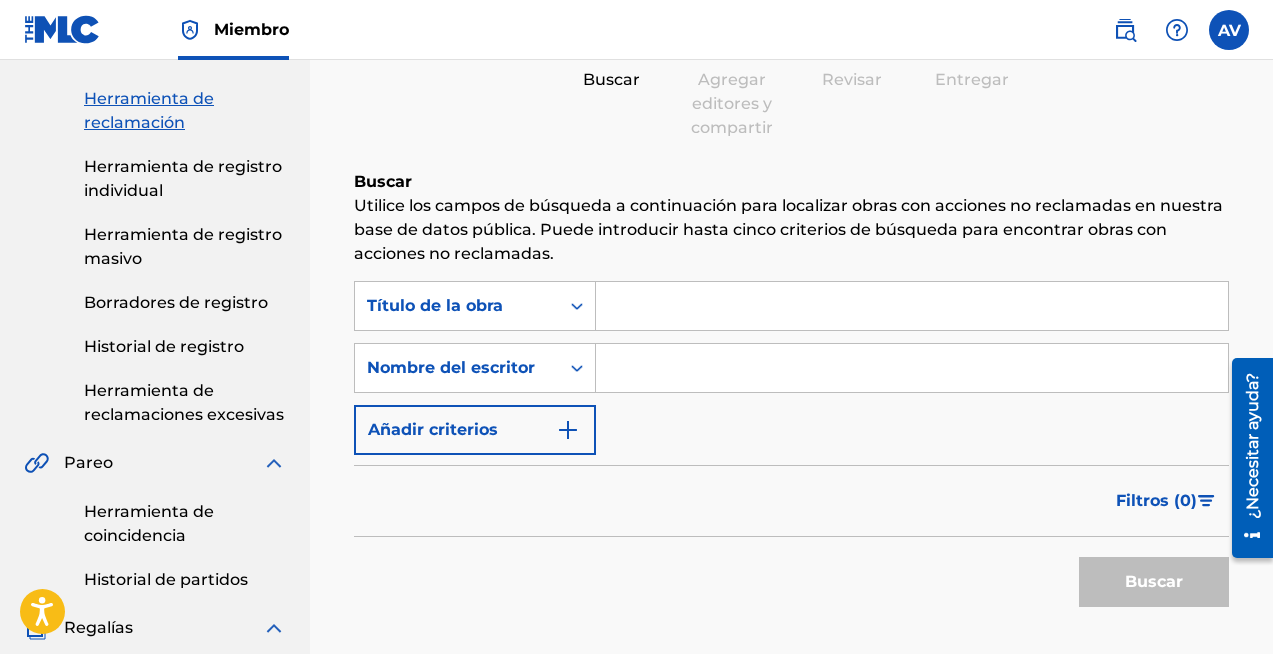 scroll, scrollTop: 3, scrollLeft: 0, axis: vertical 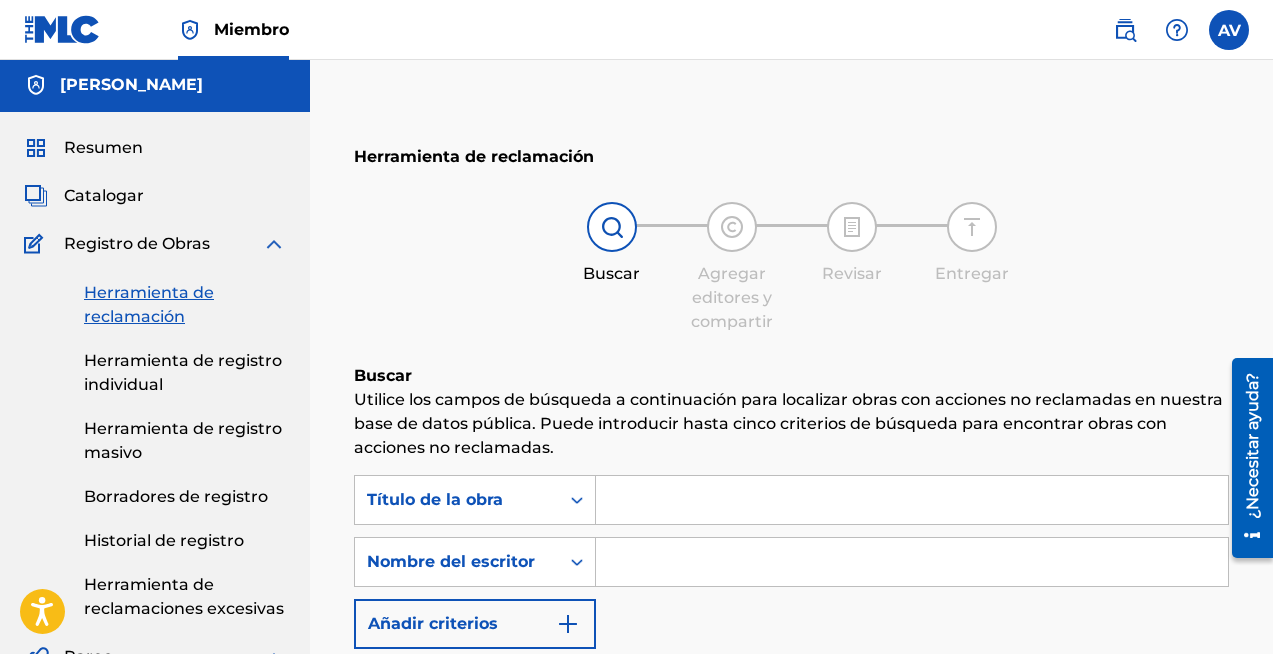 click on "Herramienta de registro individual" at bounding box center (185, 373) 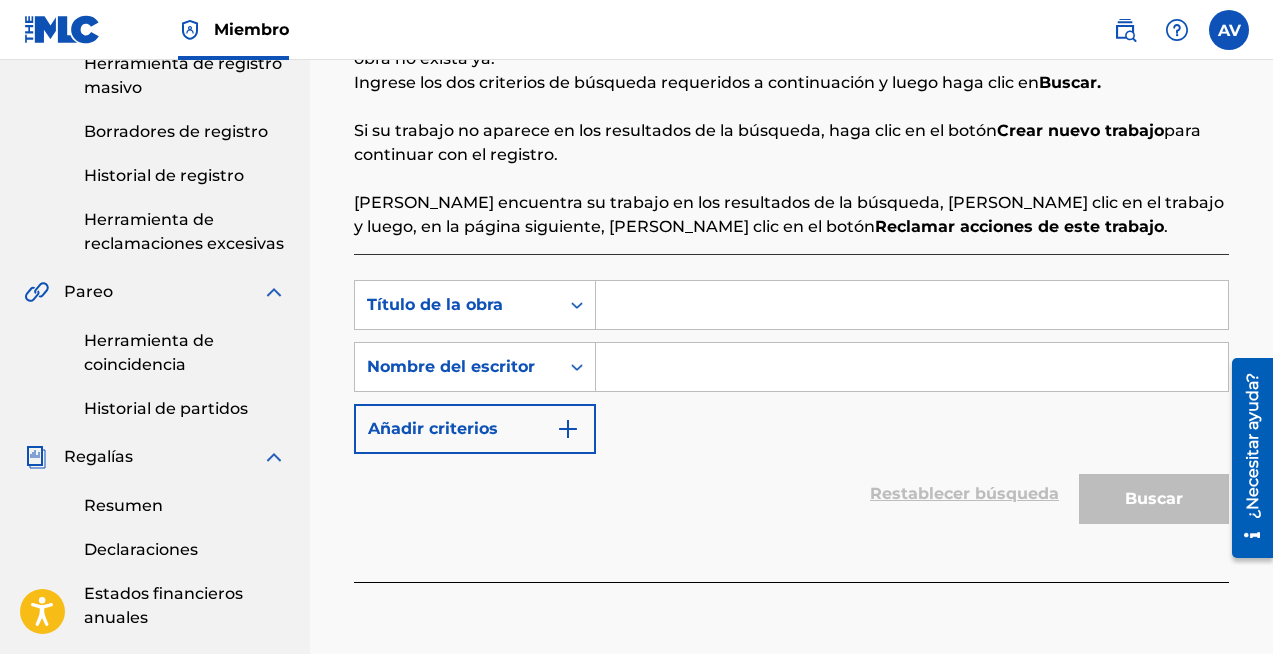 scroll, scrollTop: 371, scrollLeft: 0, axis: vertical 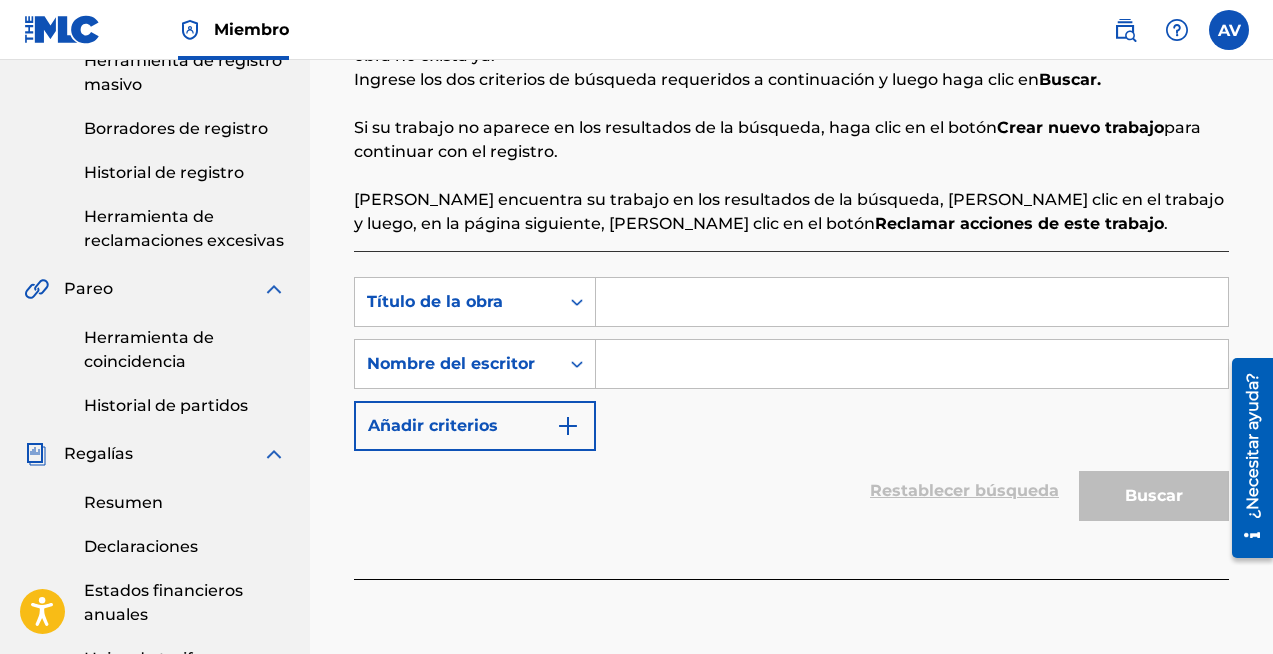 click on "Búsqueda con criterios 78ede98a-18ed-4c15-88b5-9cacc9d654c8 Título de la obra Búsqueda con criterios 9aa4227a-1fd1-4150-8b19-fc0ae8298bea Nombre del escritor Añadir criterios" at bounding box center [791, 364] 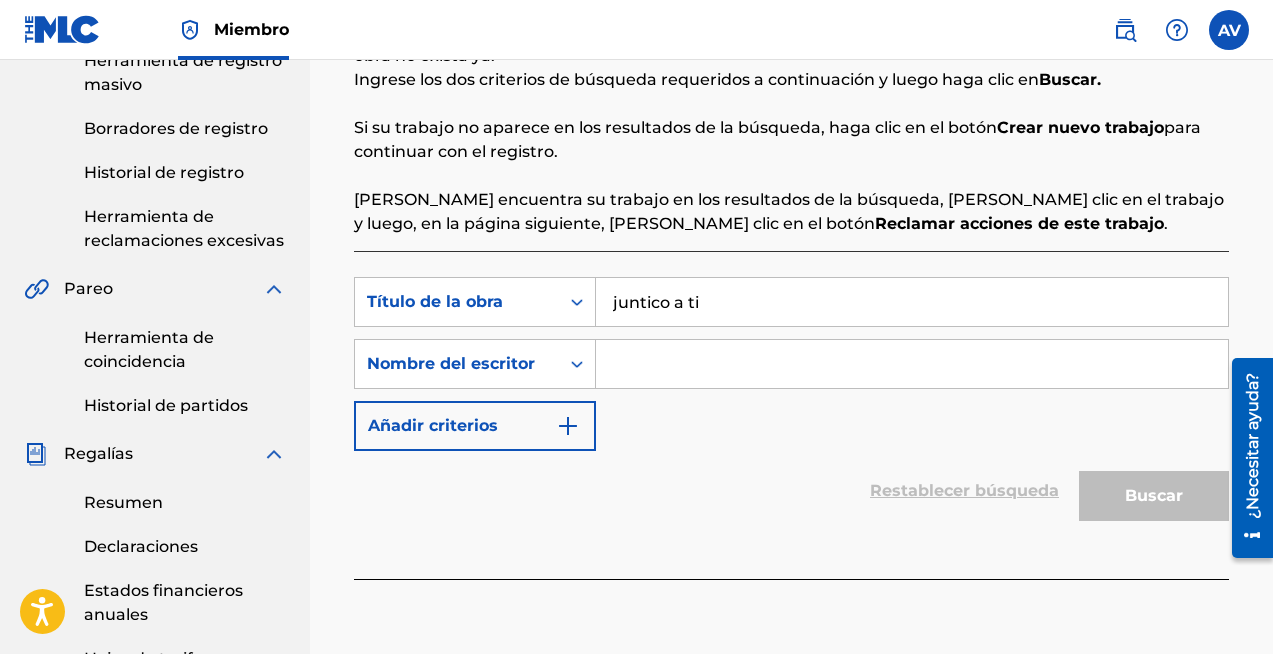 type on "juntico a ti" 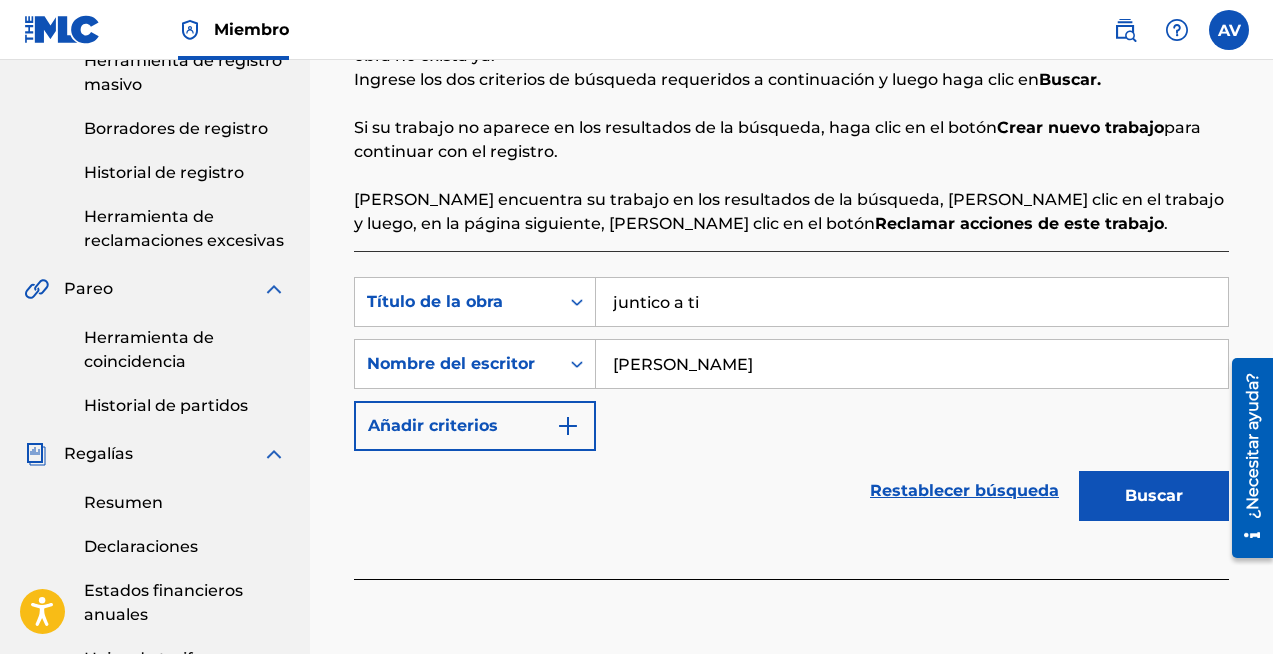 click on "Buscar" at bounding box center [1154, 496] 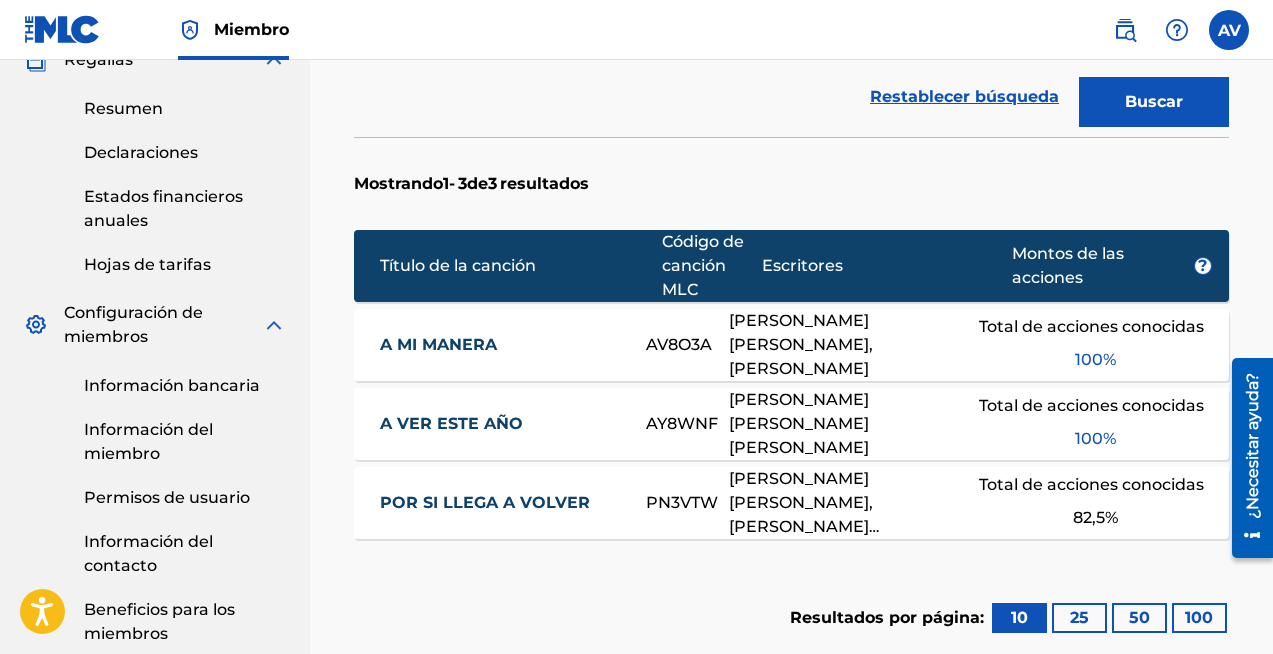 scroll, scrollTop: 770, scrollLeft: 0, axis: vertical 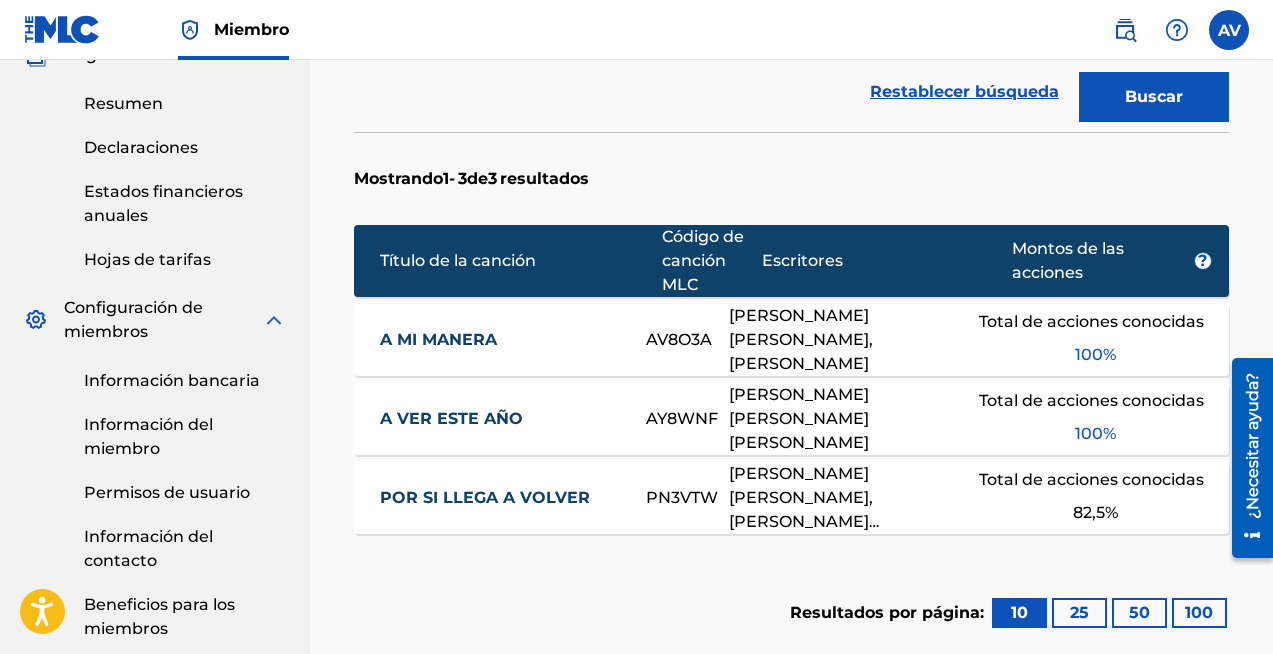 click on "PN3VTW" at bounding box center [682, 497] 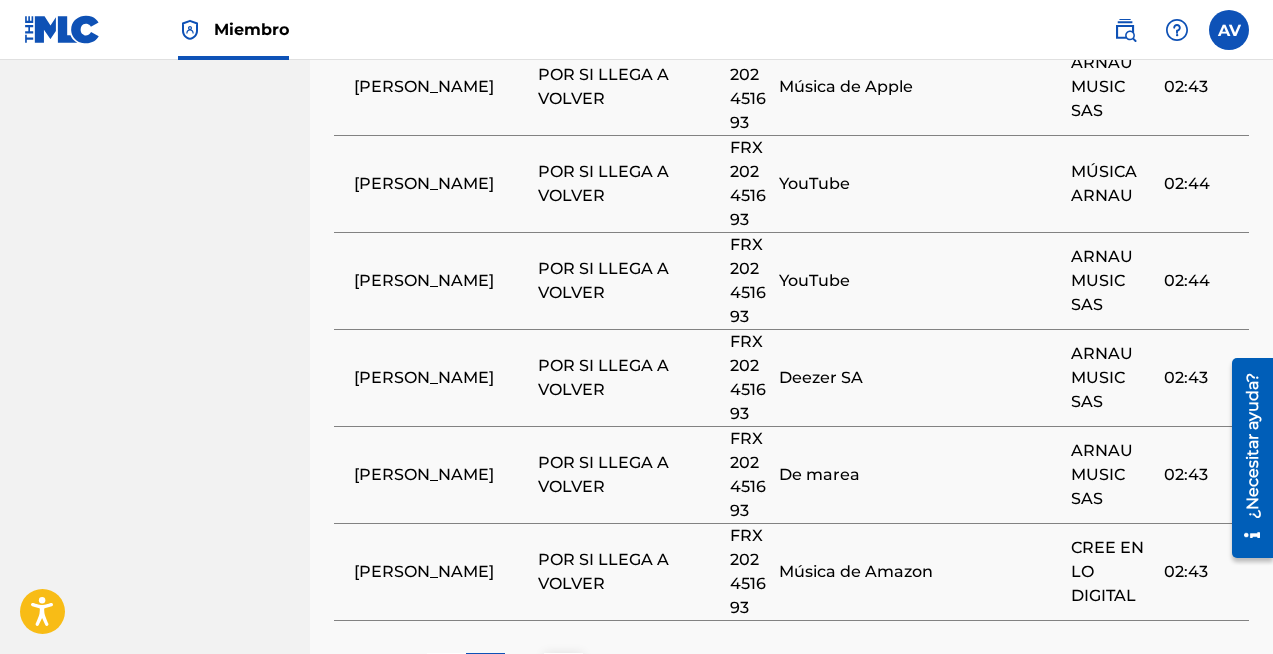 scroll, scrollTop: 3022, scrollLeft: 0, axis: vertical 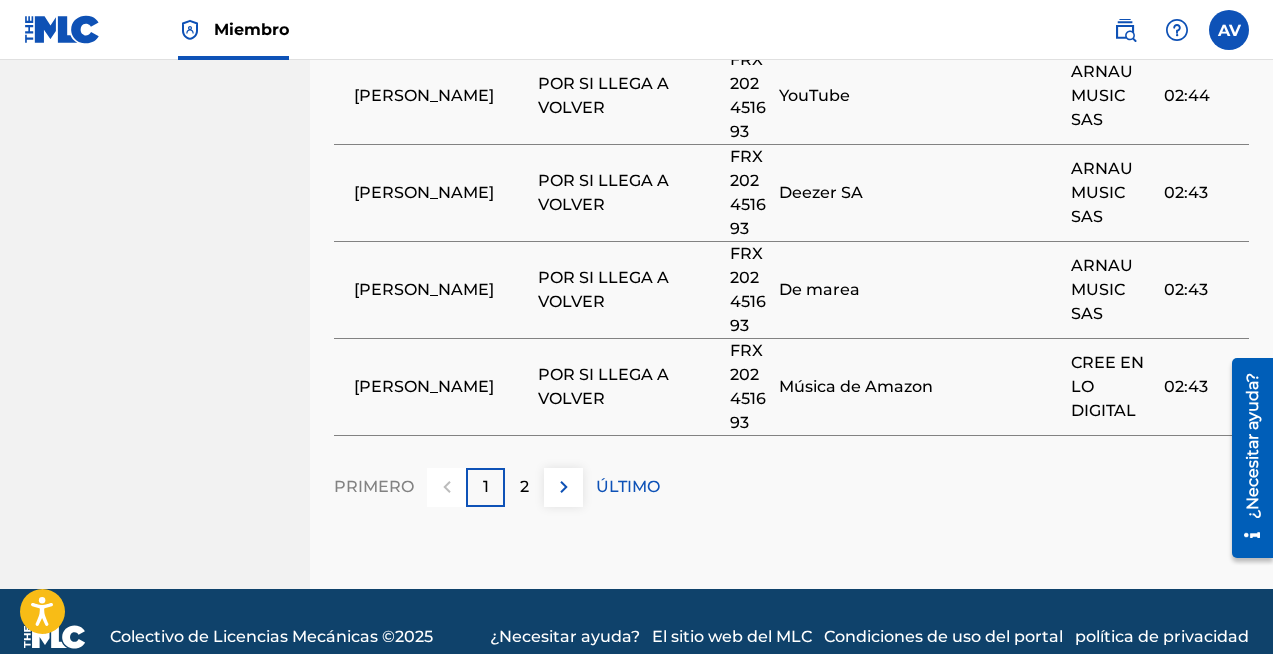 click on "2" at bounding box center (524, 486) 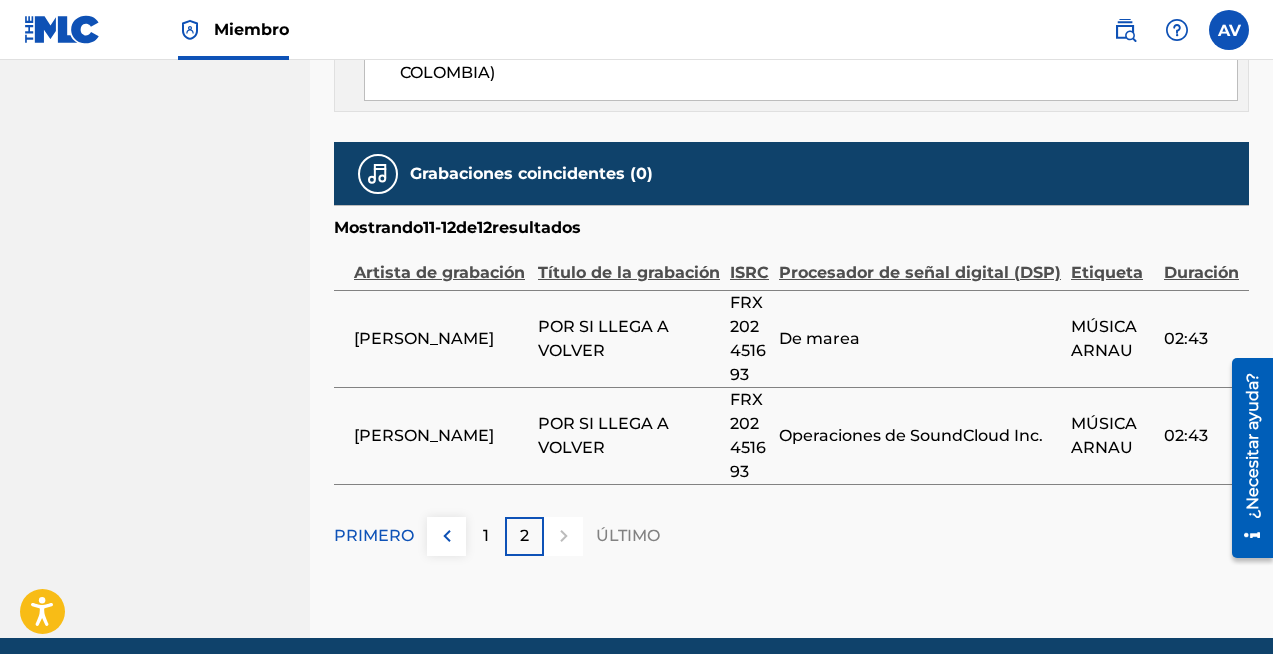 scroll, scrollTop: 2246, scrollLeft: 0, axis: vertical 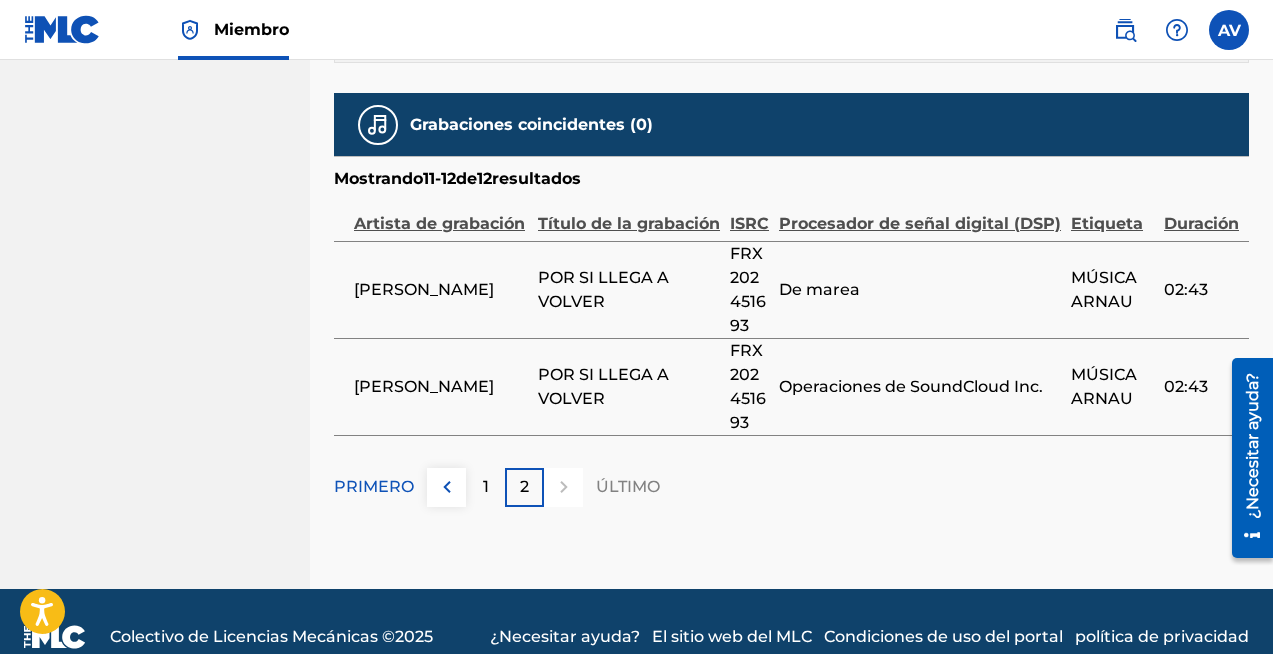 click at bounding box center [446, 487] 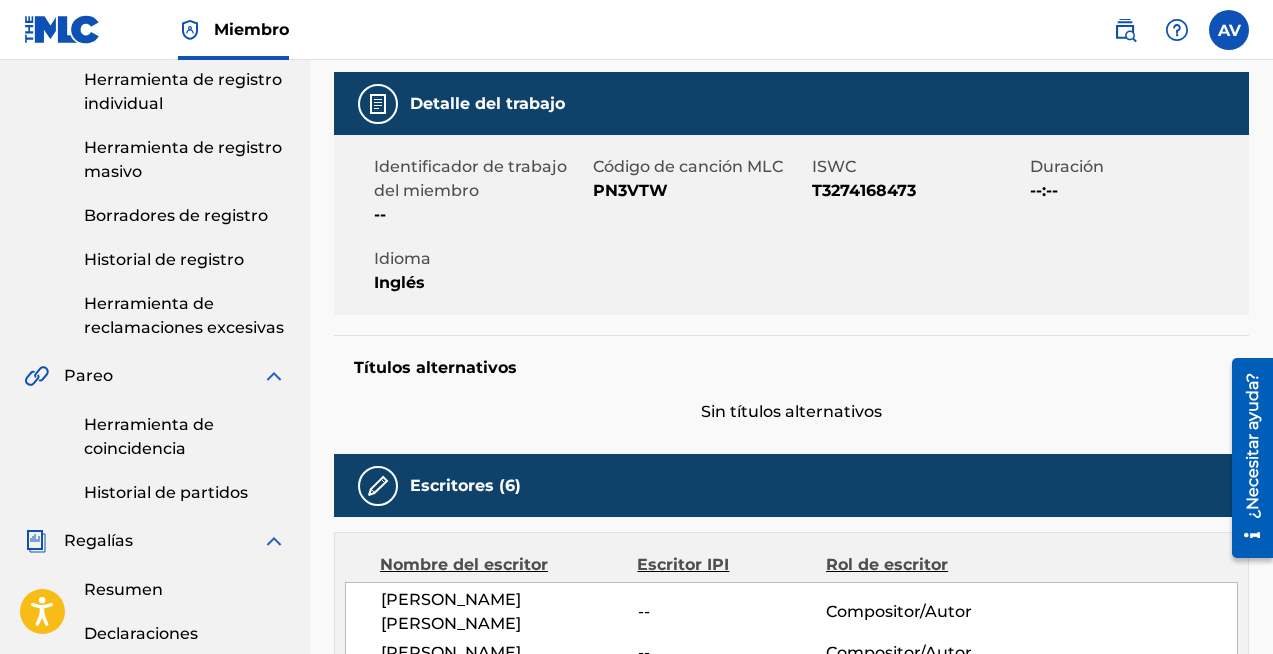 scroll, scrollTop: 0, scrollLeft: 0, axis: both 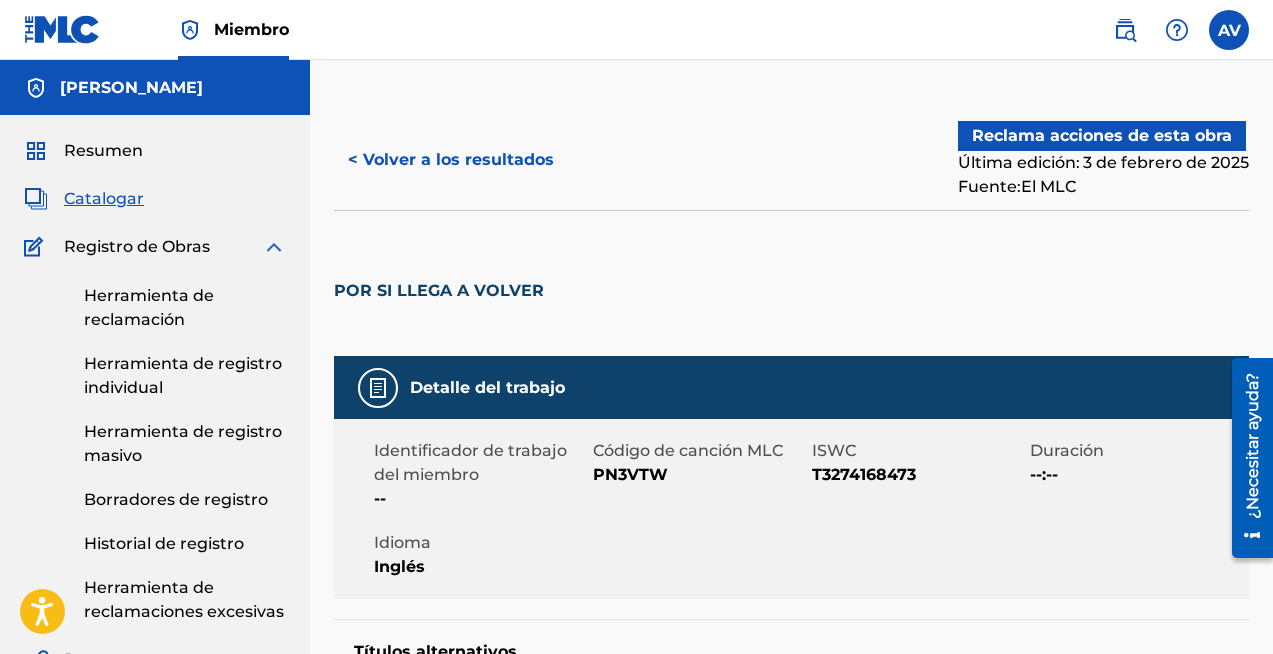 click at bounding box center (1229, 30) 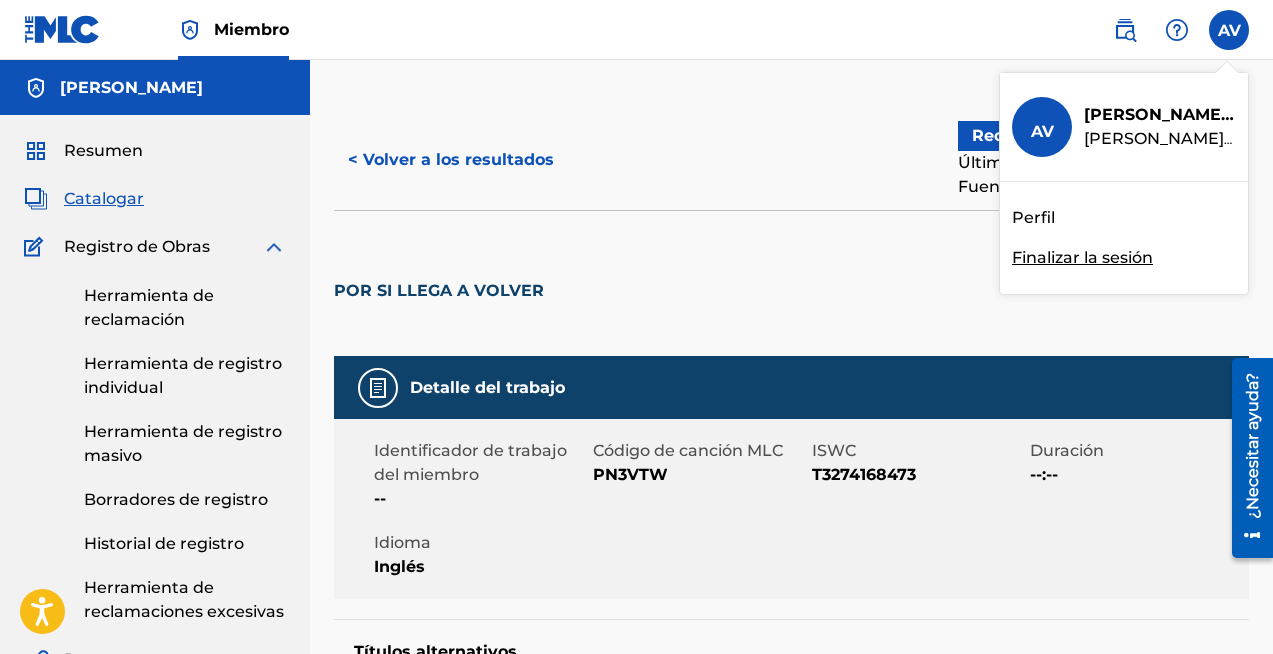 click on "Perfil" at bounding box center (1033, 217) 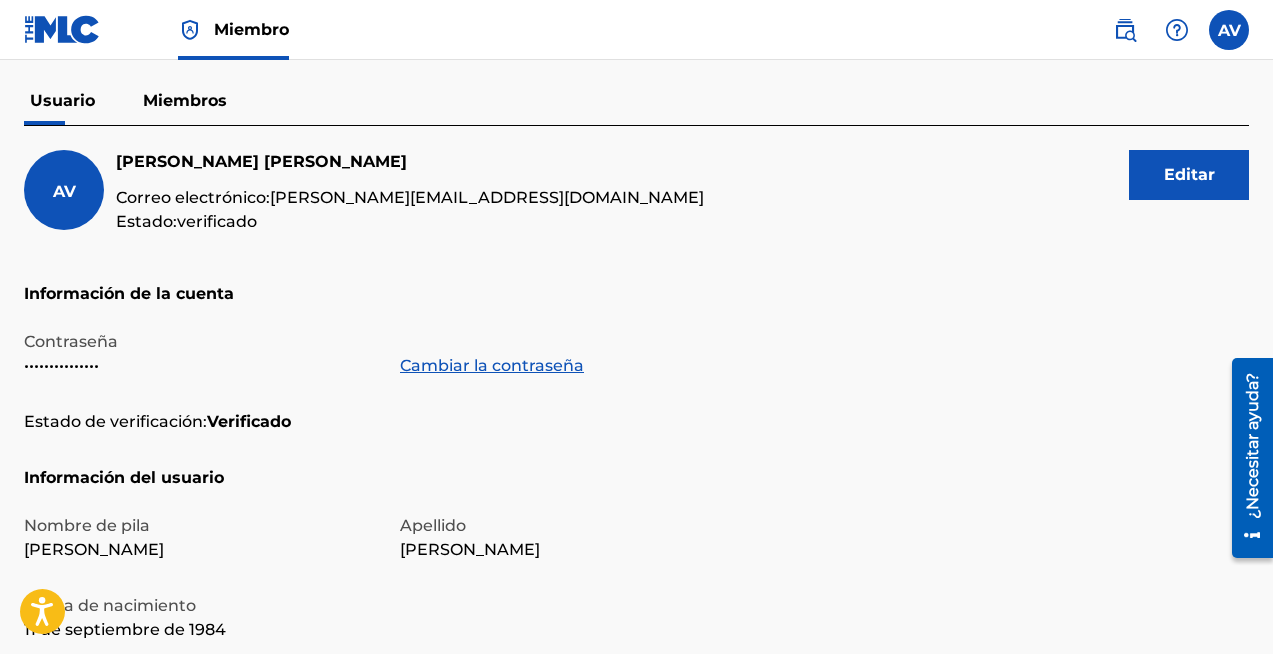 scroll, scrollTop: 219, scrollLeft: 0, axis: vertical 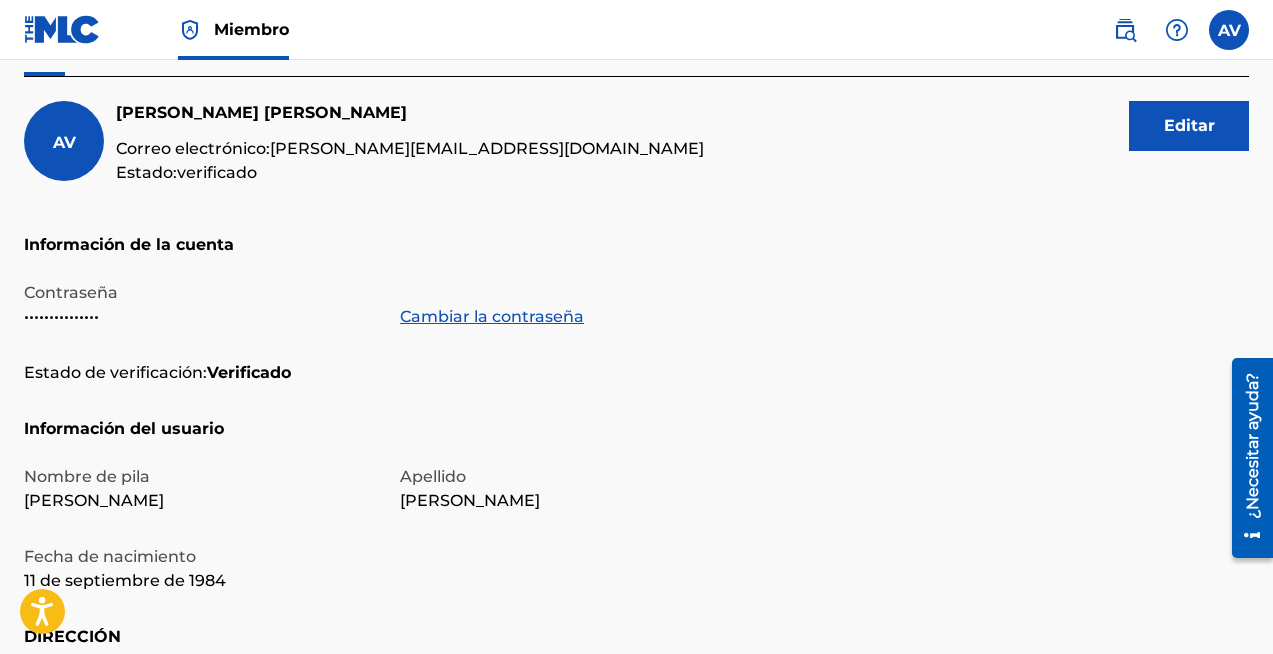 click on "Editar" at bounding box center [1189, 126] 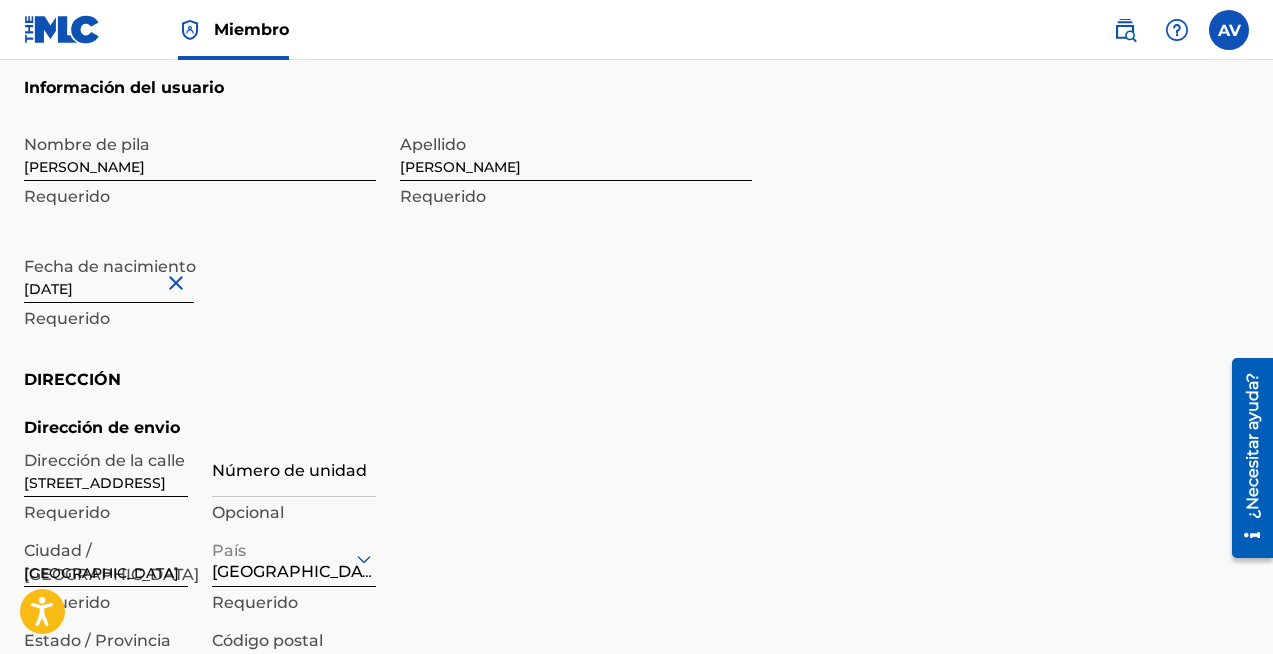 scroll, scrollTop: 0, scrollLeft: 0, axis: both 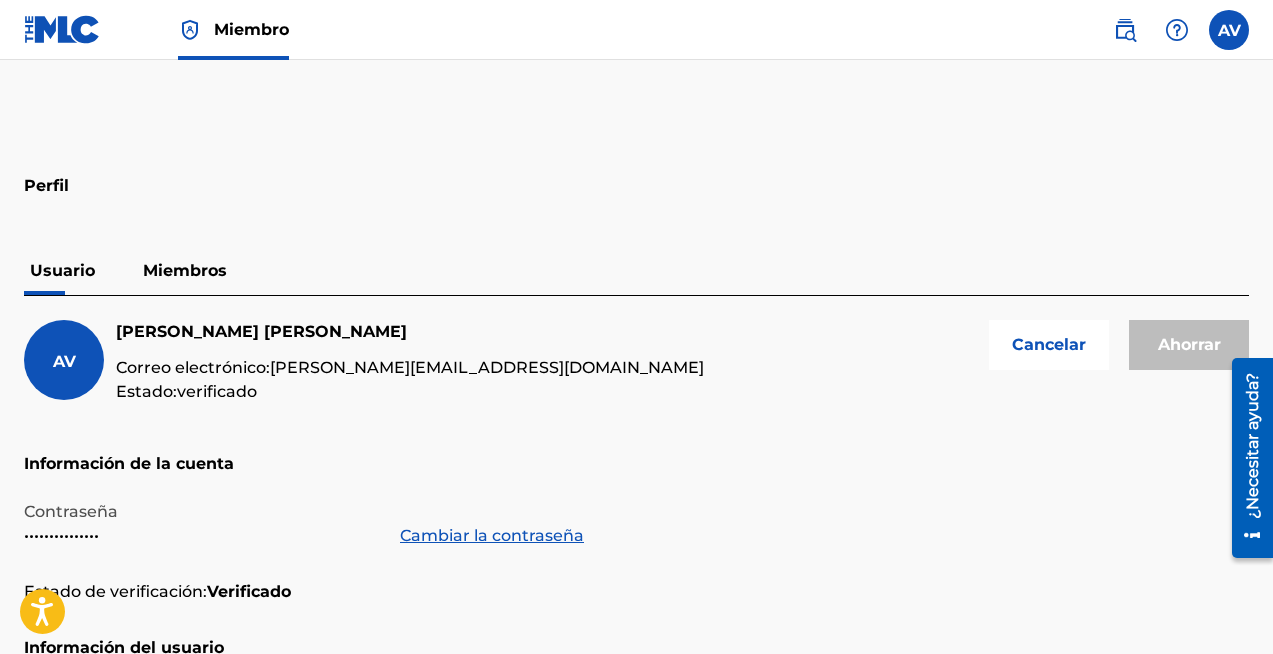 click on "Miembros" at bounding box center (185, 270) 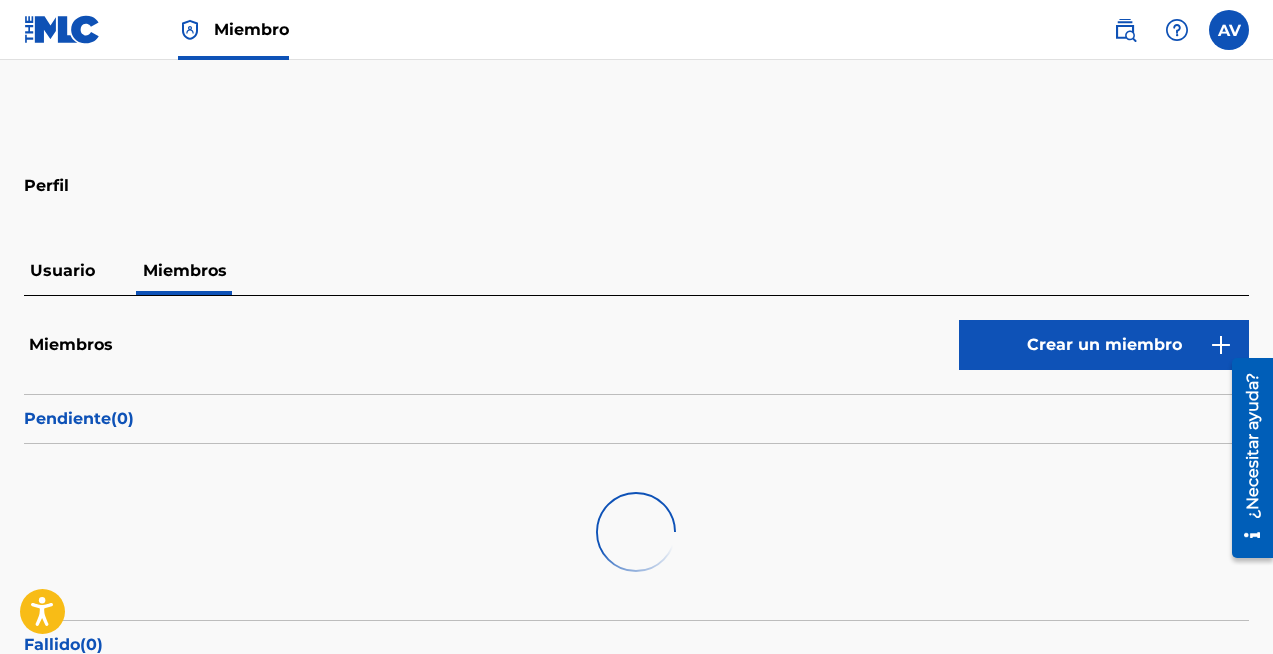 scroll, scrollTop: 0, scrollLeft: 0, axis: both 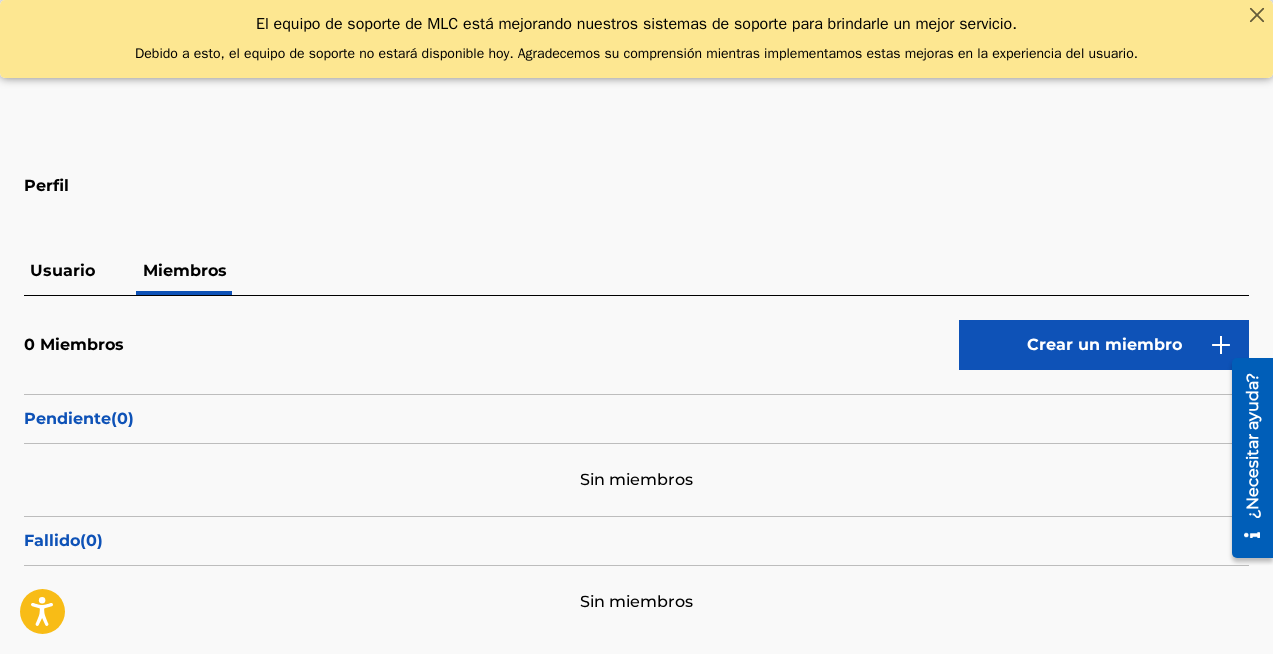 click on "Usuario" at bounding box center (62, 270) 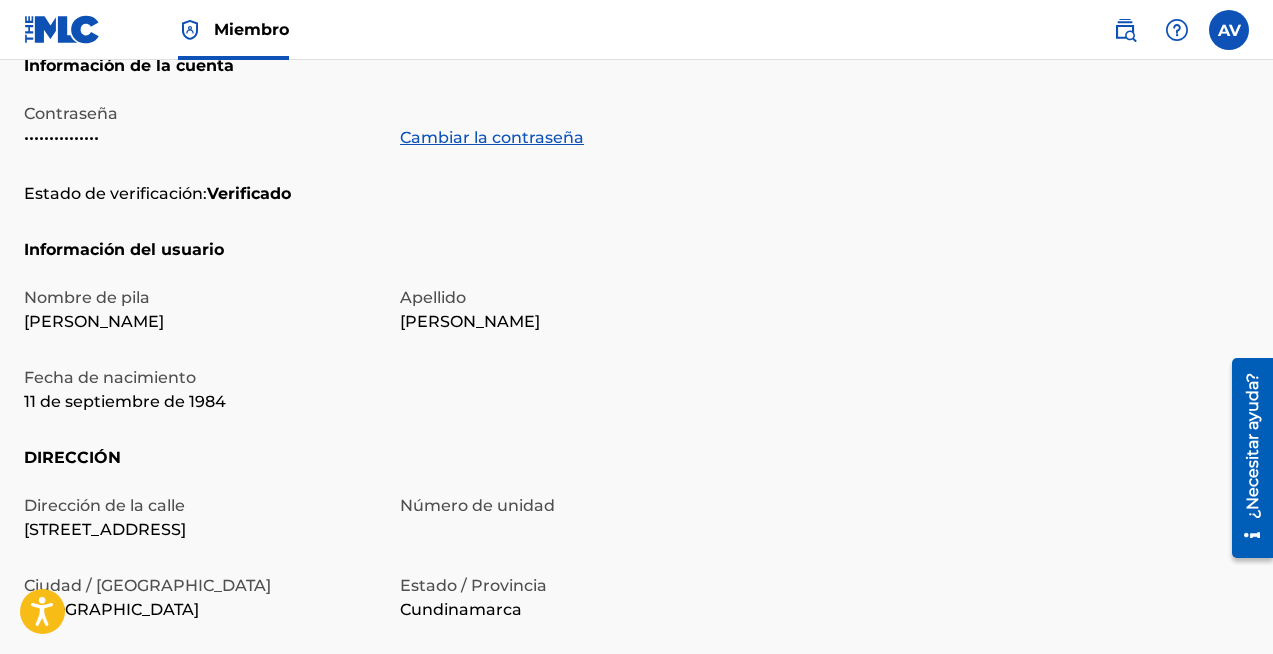 scroll, scrollTop: 0, scrollLeft: 0, axis: both 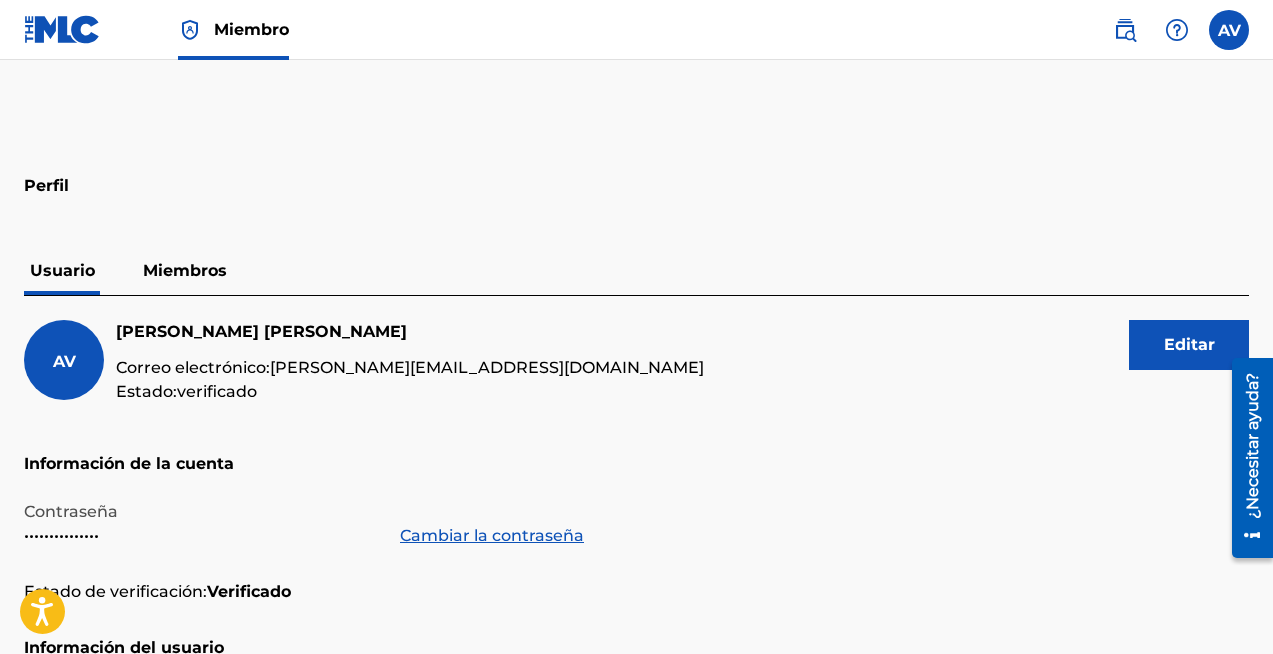 click at bounding box center [62, 29] 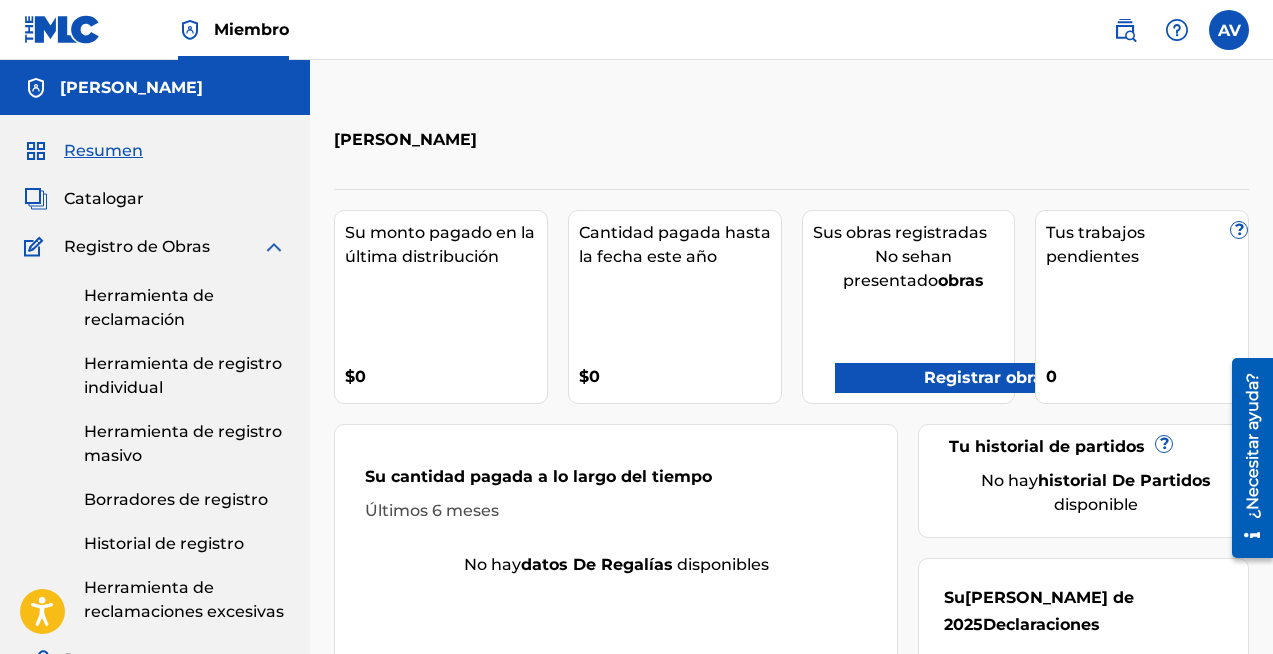 click on "Historial de registro" at bounding box center [164, 543] 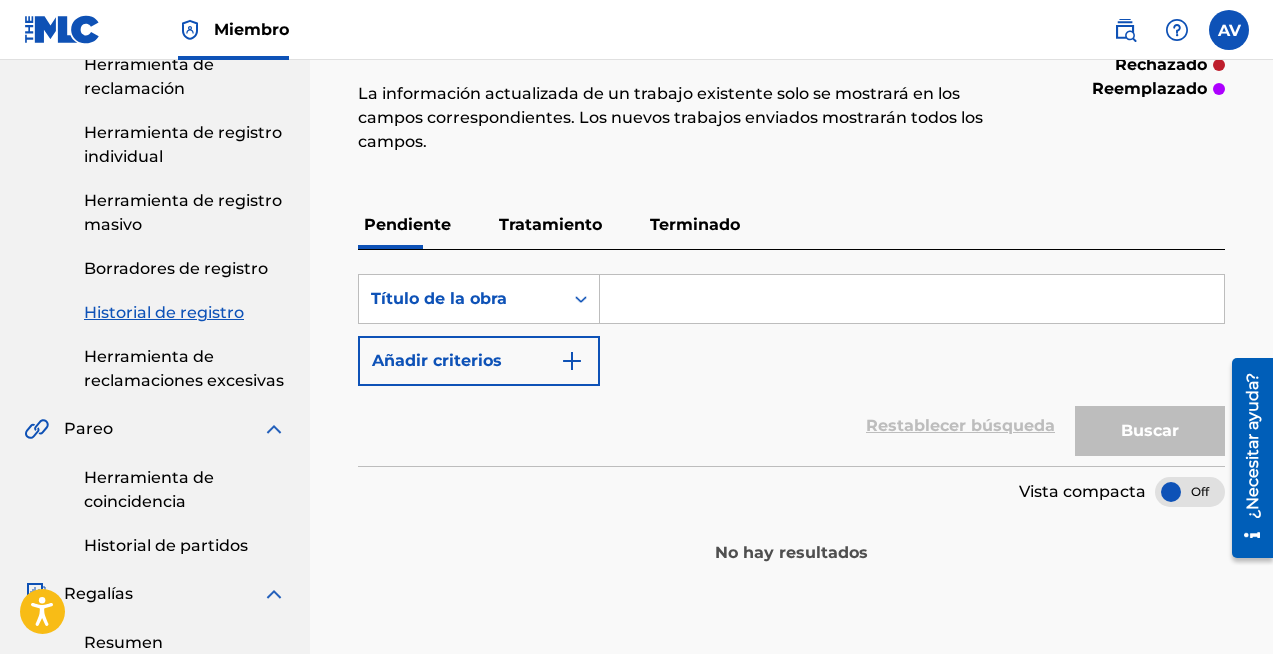 scroll, scrollTop: 73, scrollLeft: 0, axis: vertical 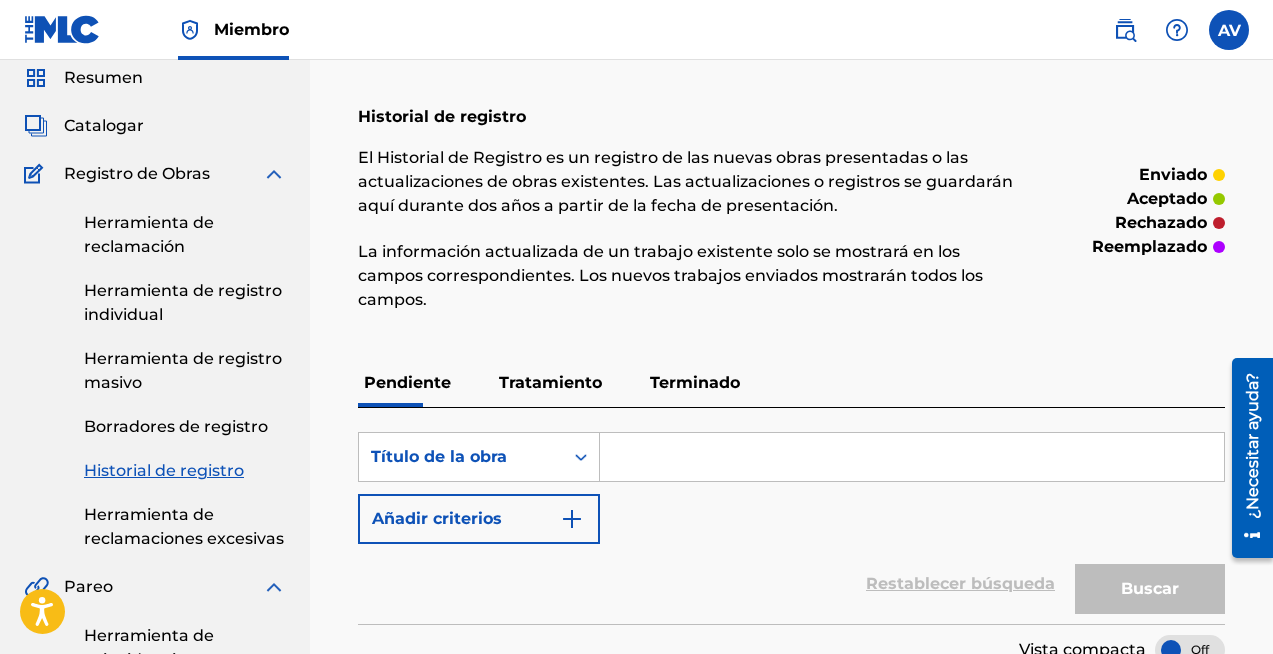 click on "Registro de Obras" at bounding box center [137, 173] 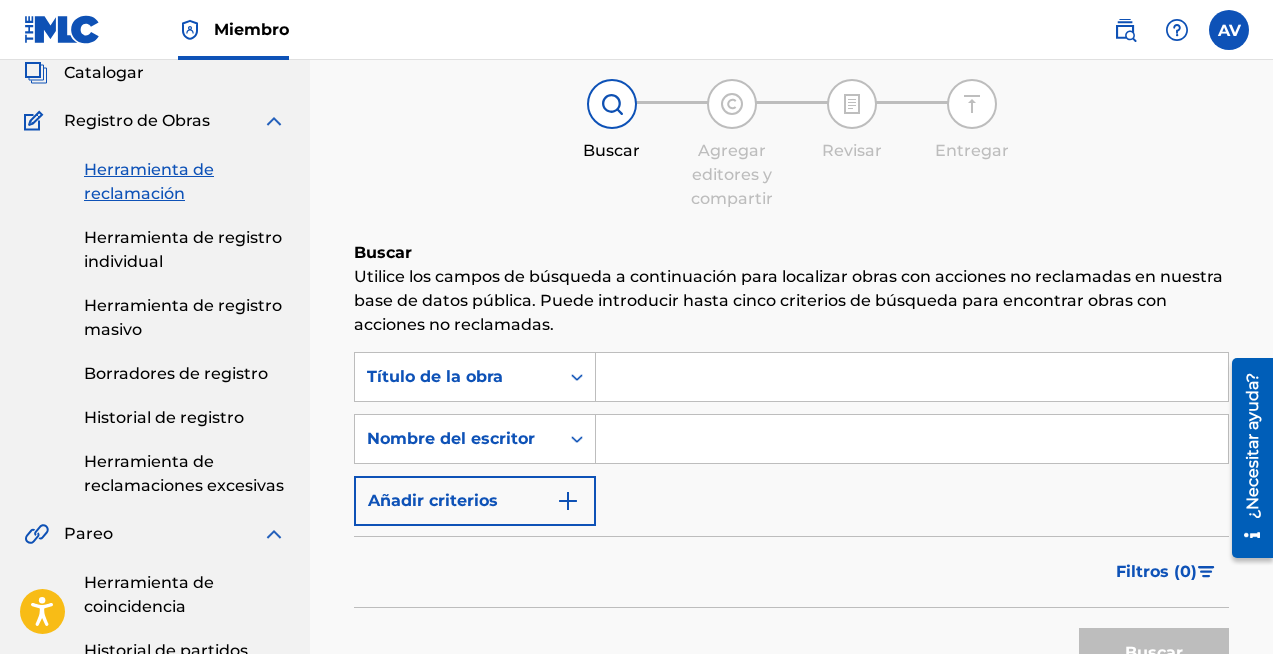 scroll, scrollTop: 125, scrollLeft: 0, axis: vertical 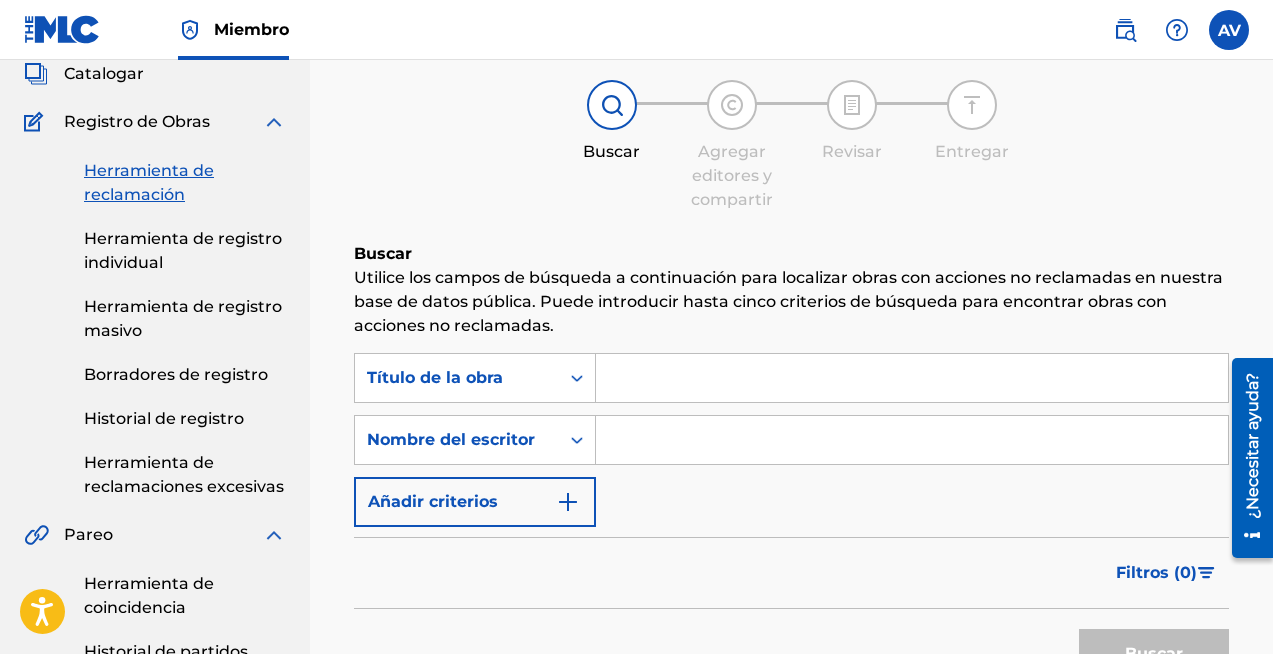 click at bounding box center (912, 378) 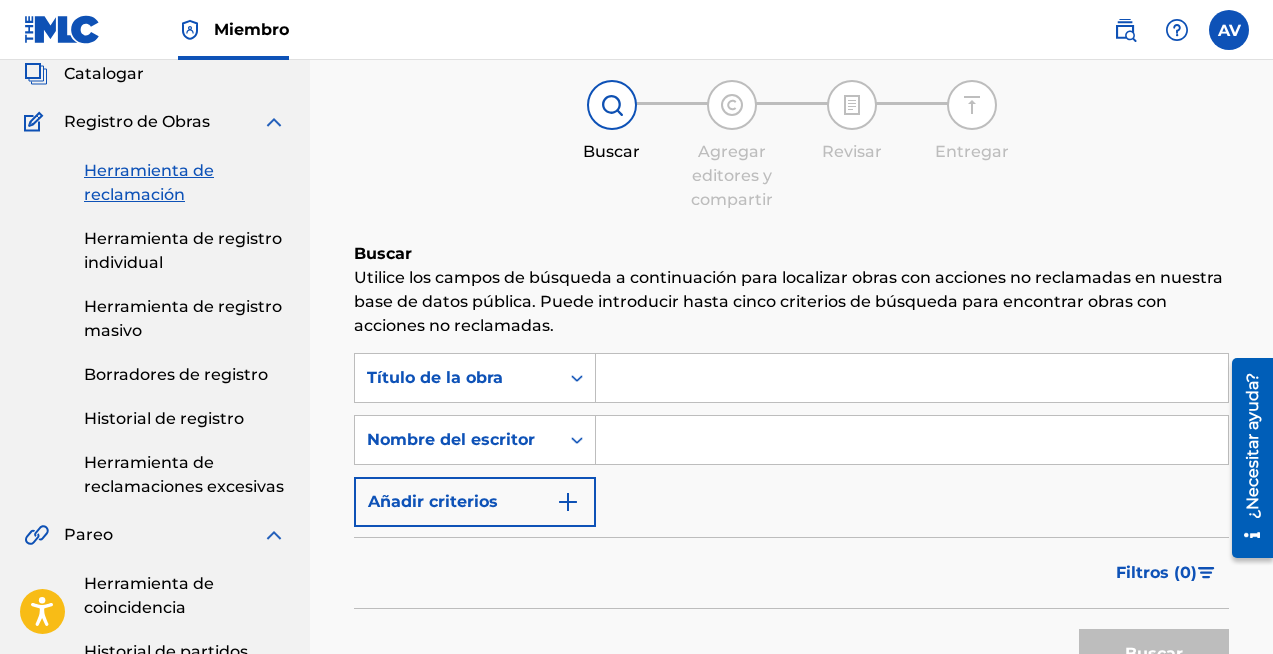 click at bounding box center [912, 378] 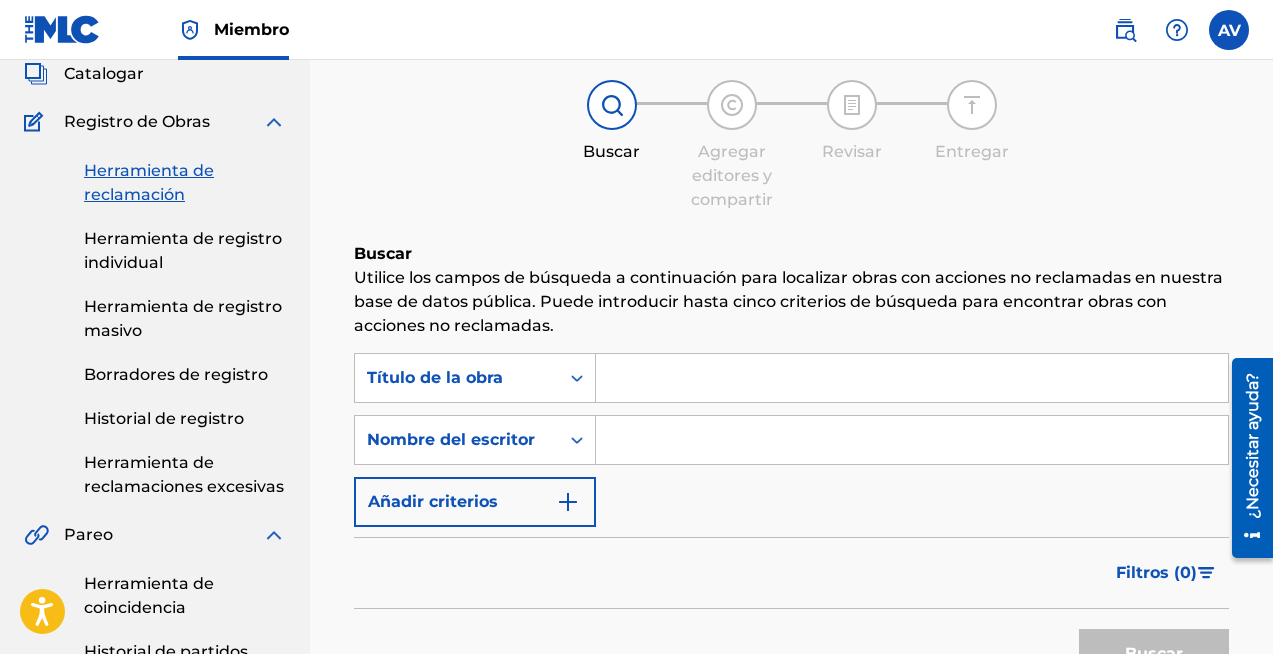 click at bounding box center (912, 378) 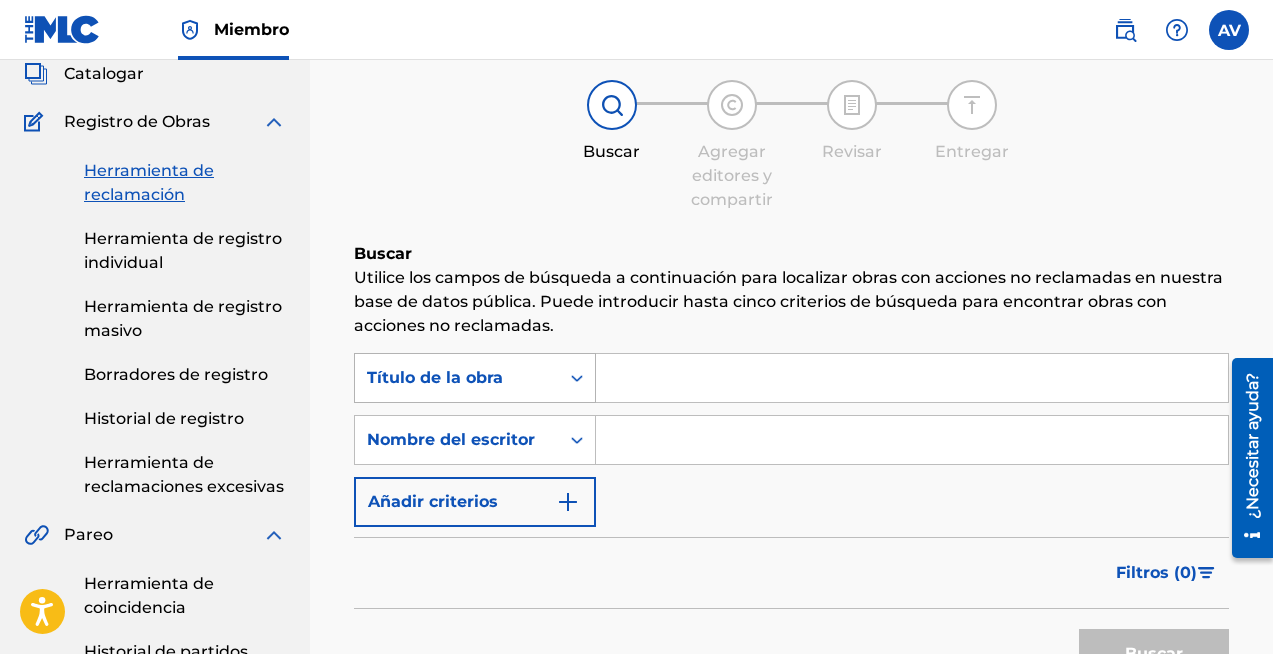 click 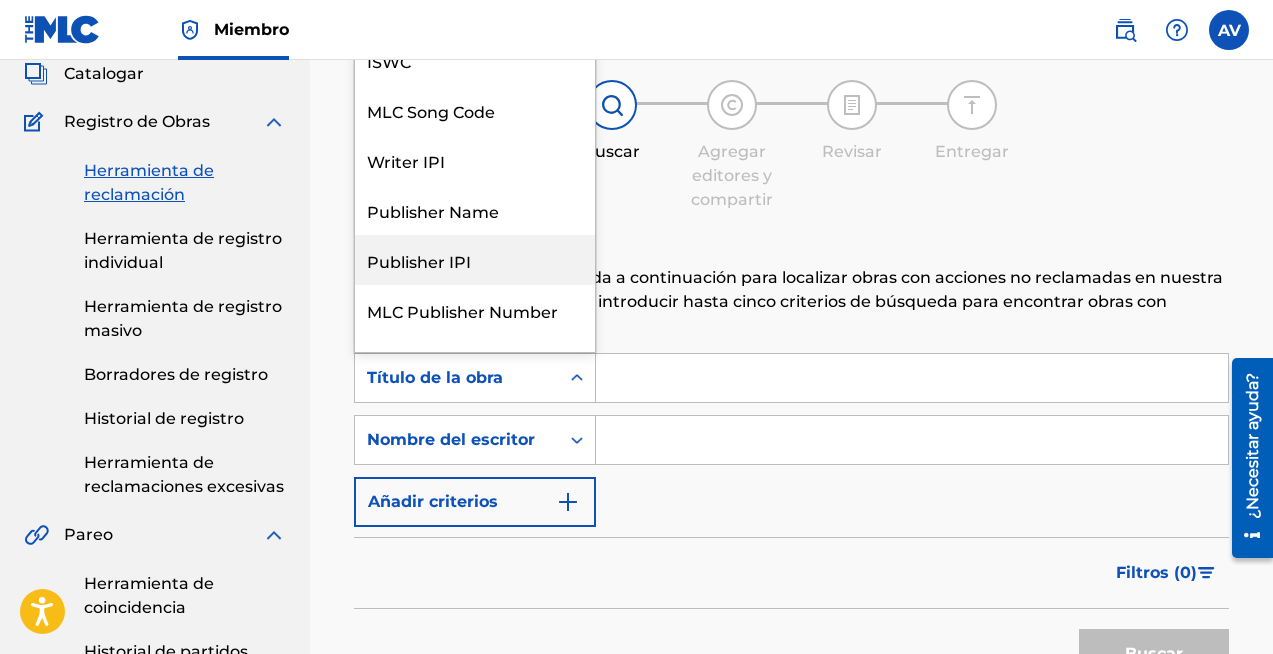 scroll, scrollTop: 50, scrollLeft: 0, axis: vertical 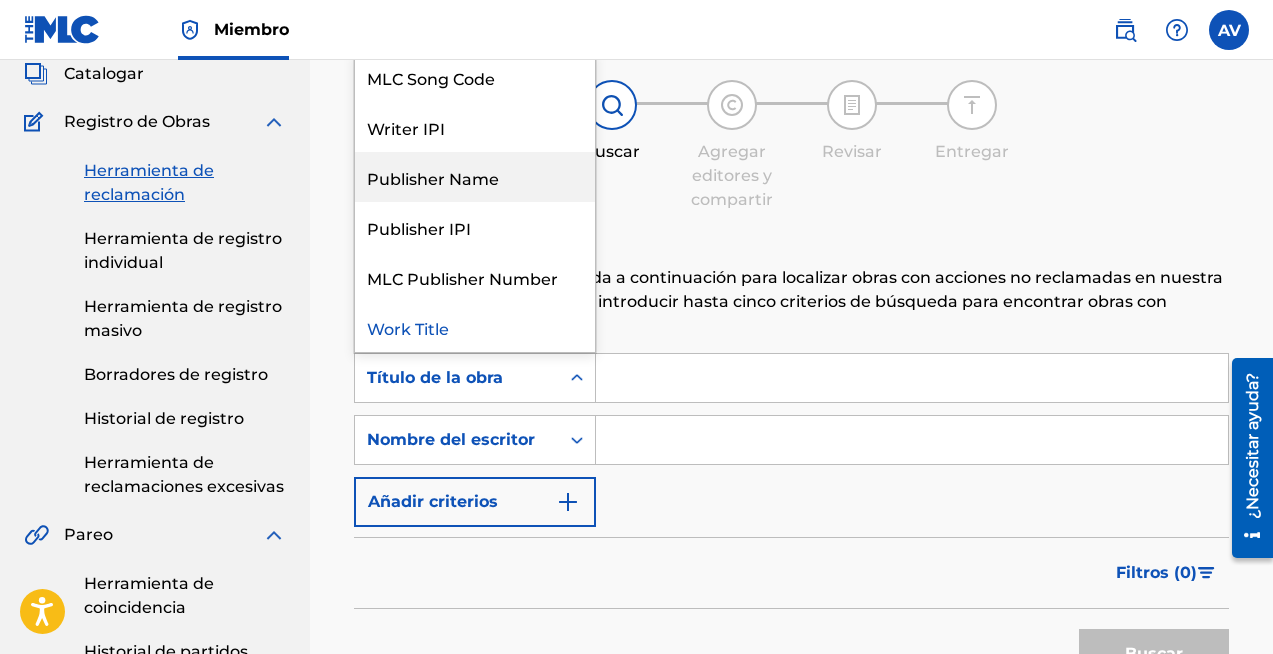click on "Publisher Name" at bounding box center [475, 177] 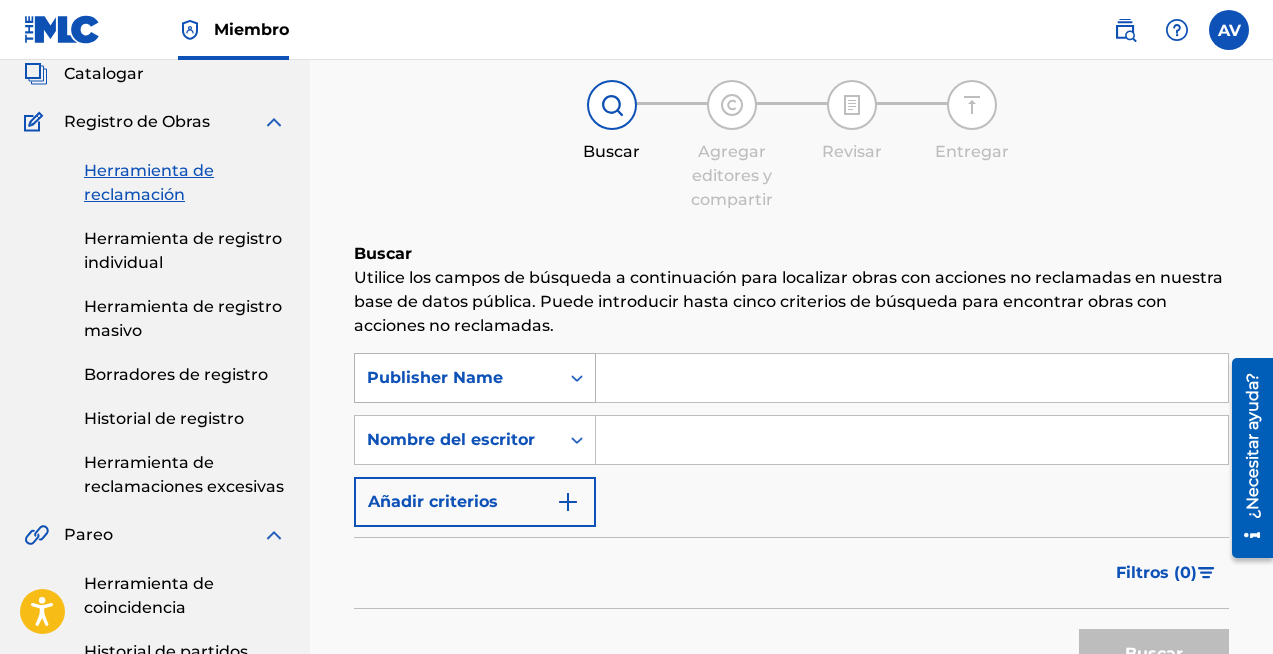 click on "Publisher Name" at bounding box center [457, 378] 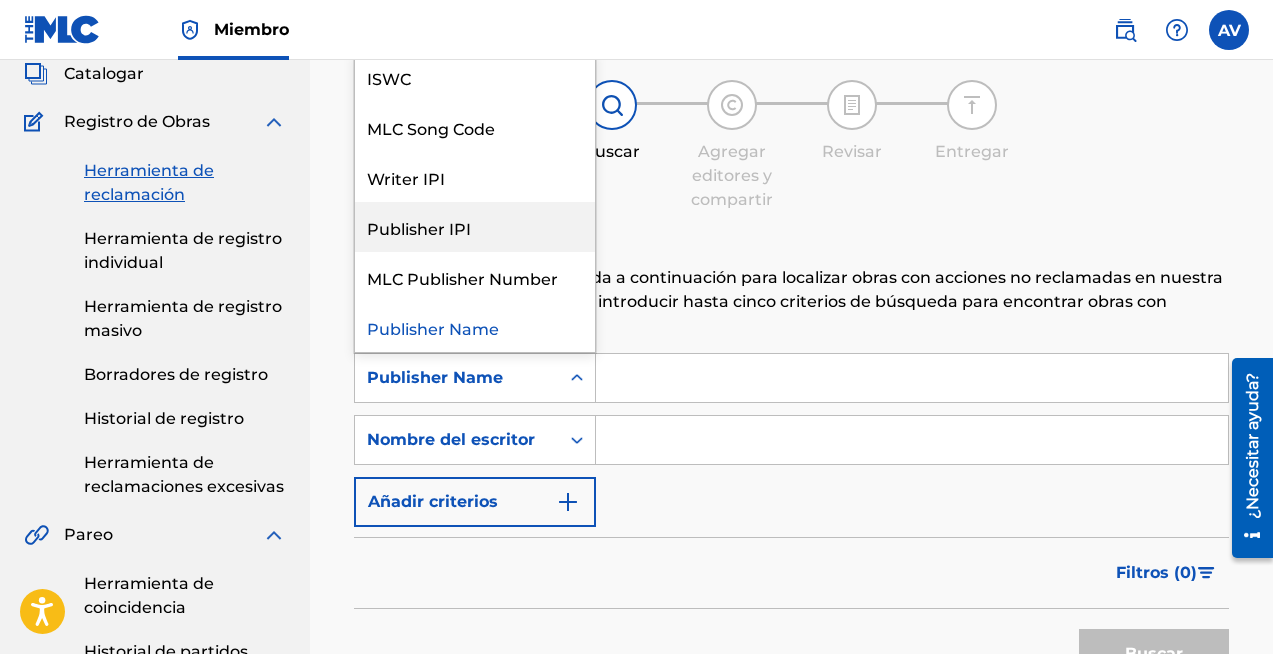 scroll, scrollTop: 46, scrollLeft: 0, axis: vertical 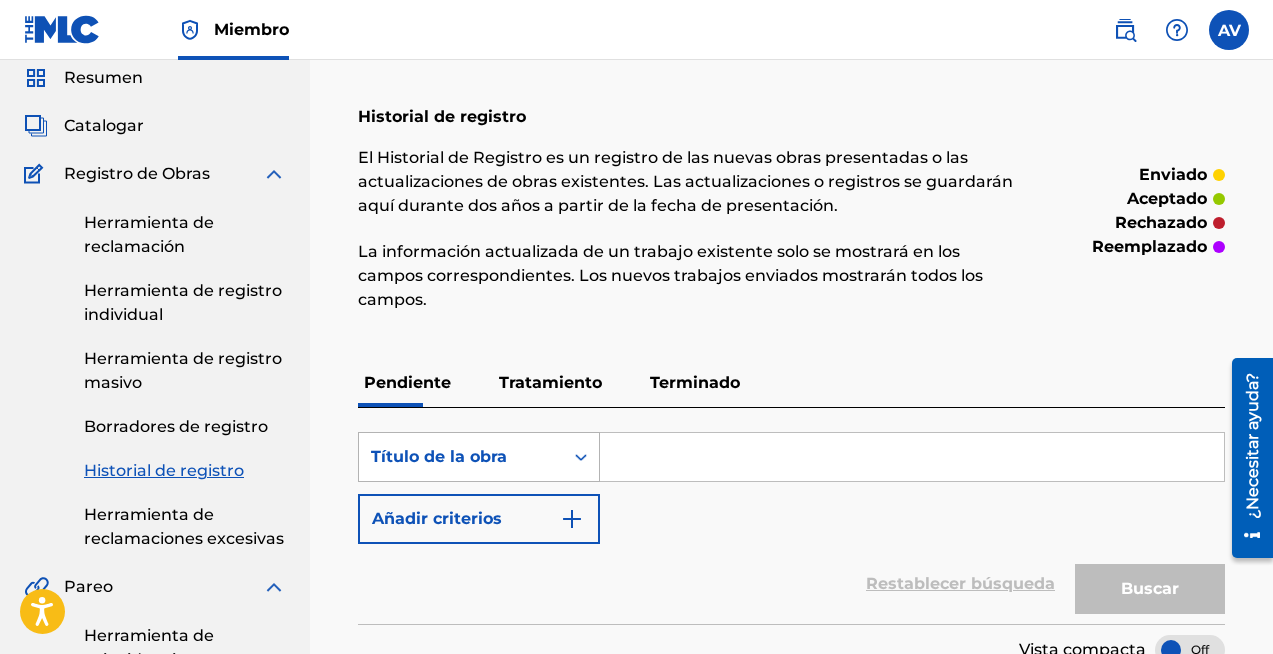 click at bounding box center (581, 457) 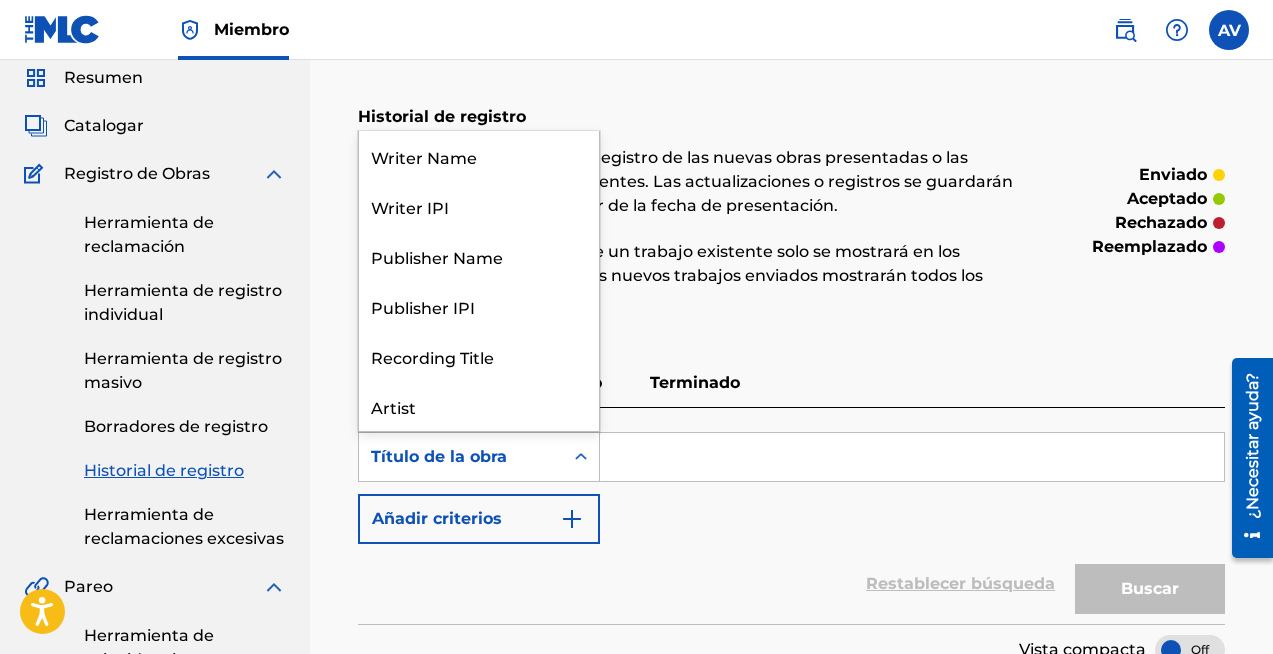 scroll, scrollTop: 100, scrollLeft: 0, axis: vertical 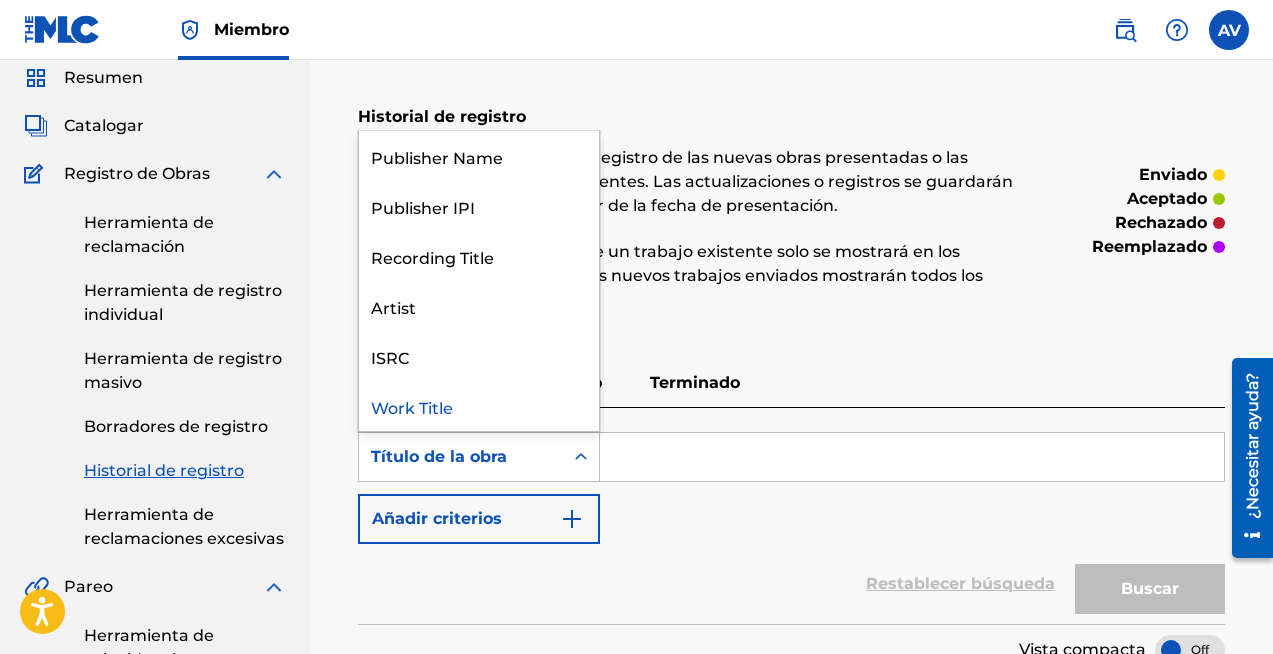 click 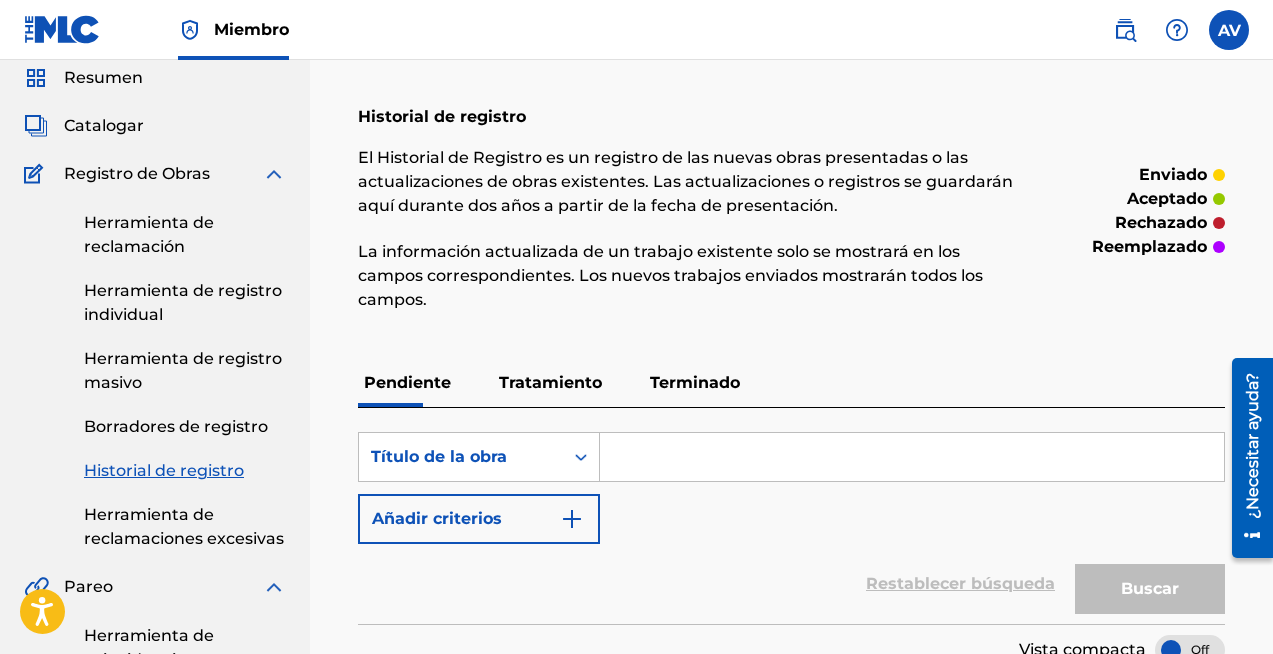 click at bounding box center (572, 519) 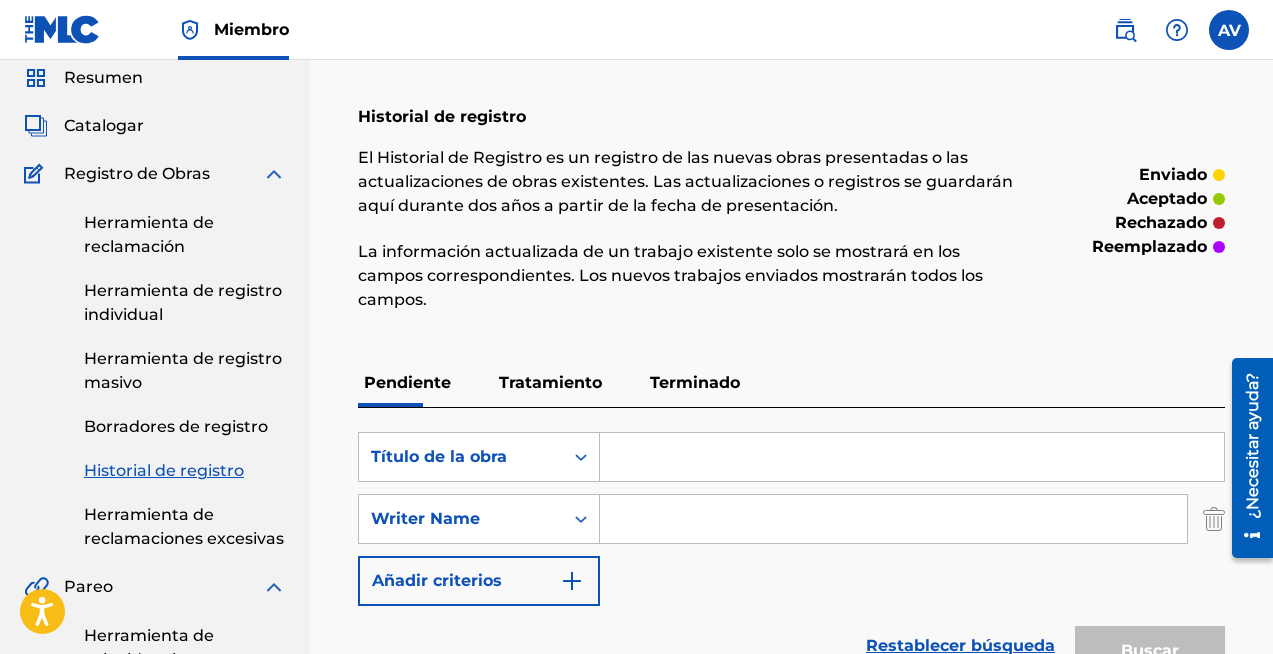 click at bounding box center (893, 519) 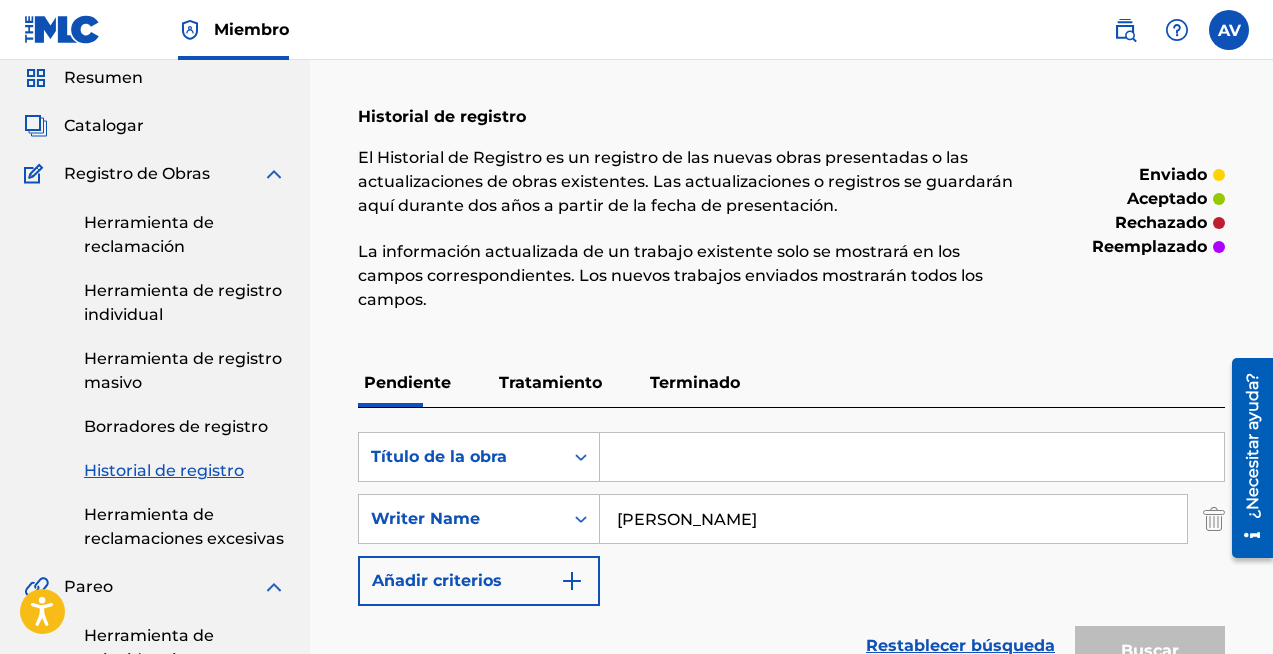 click at bounding box center [912, 457] 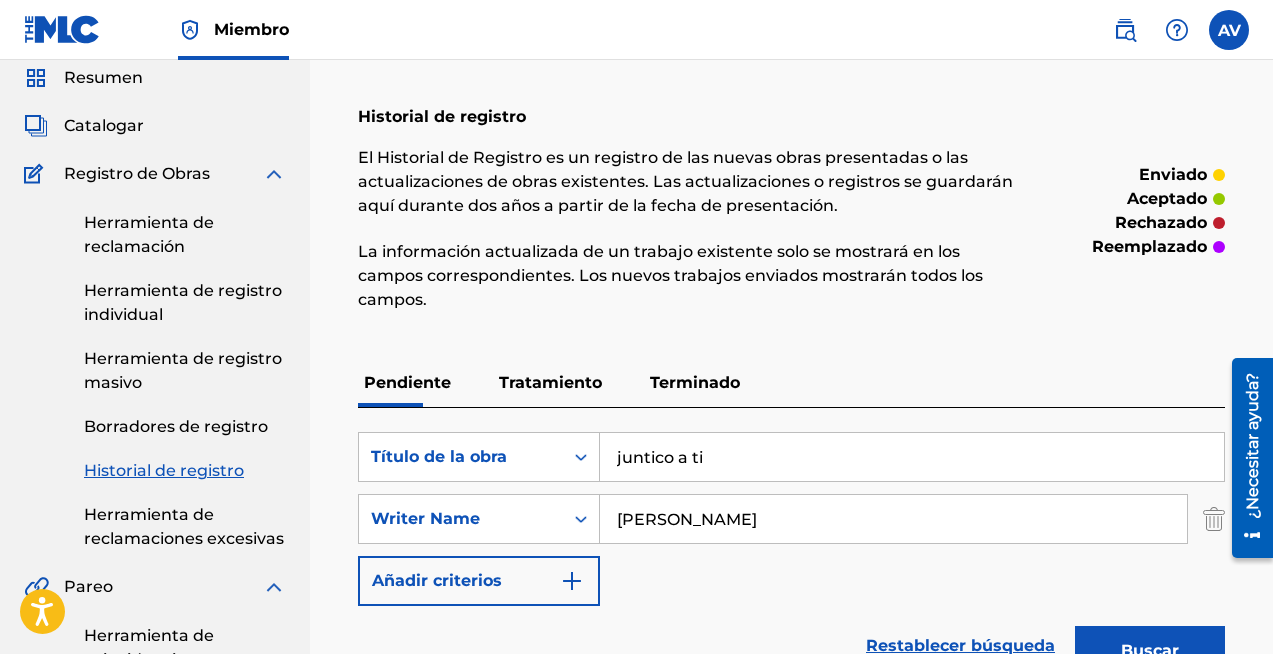 click on "Buscar" at bounding box center (1150, 651) 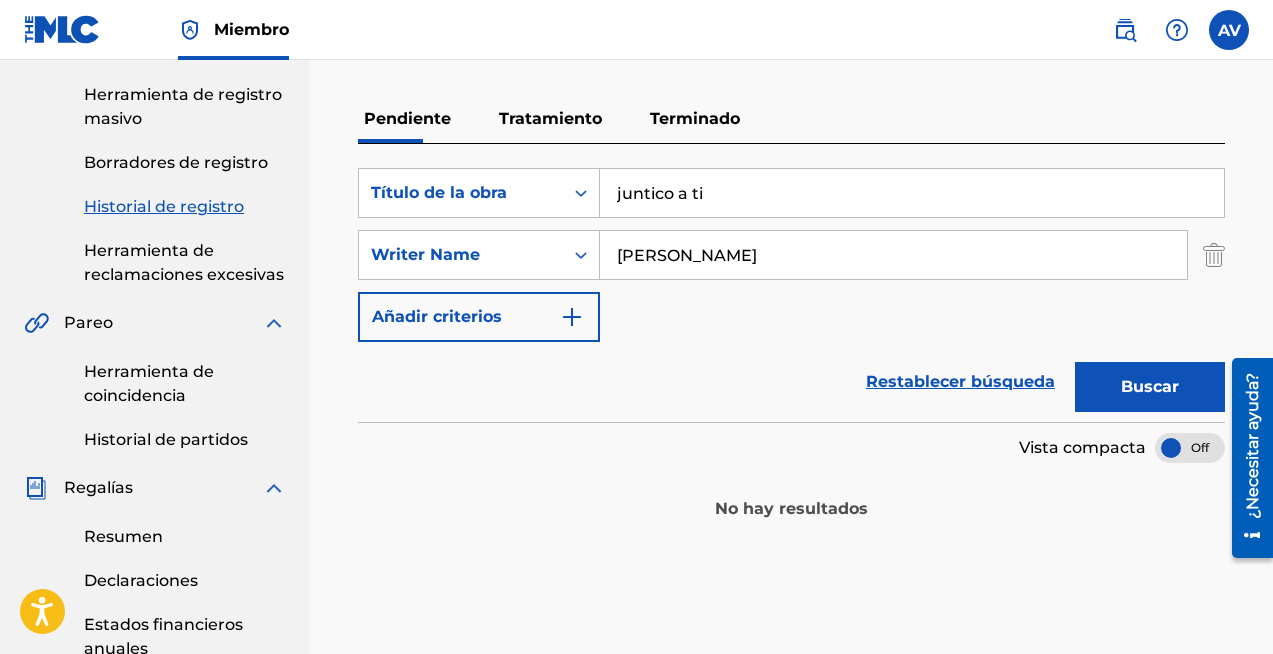 scroll, scrollTop: 340, scrollLeft: 0, axis: vertical 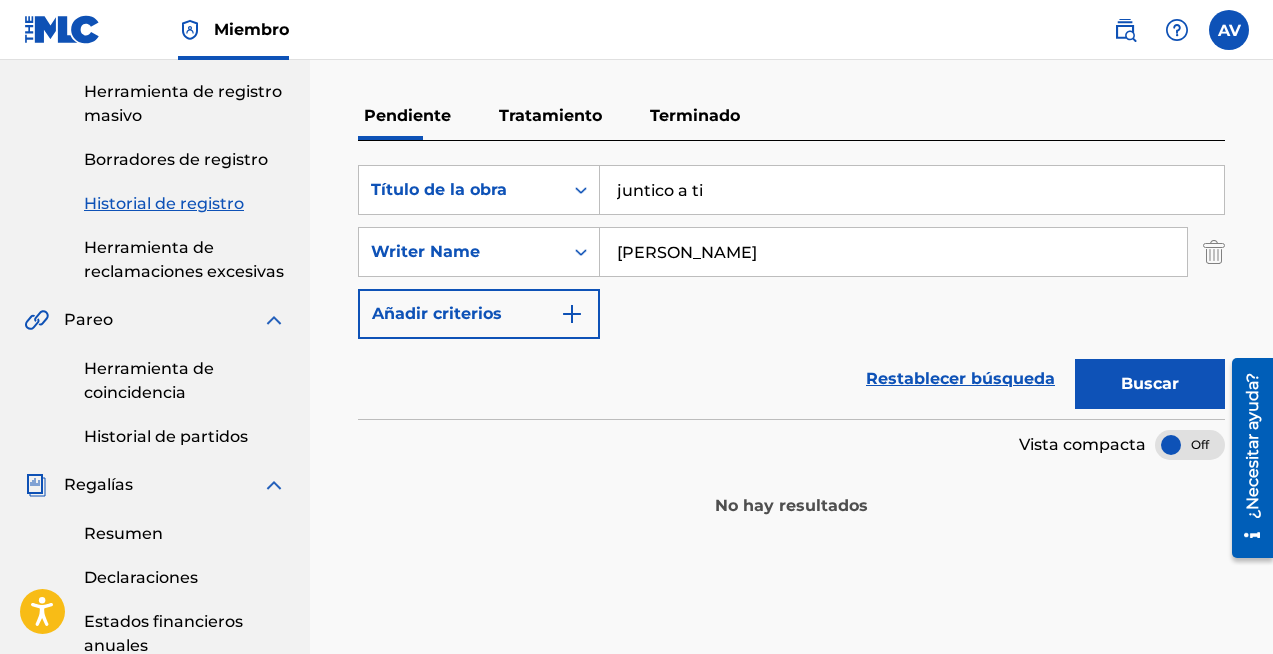 click on "juntico a ti" at bounding box center (912, 190) 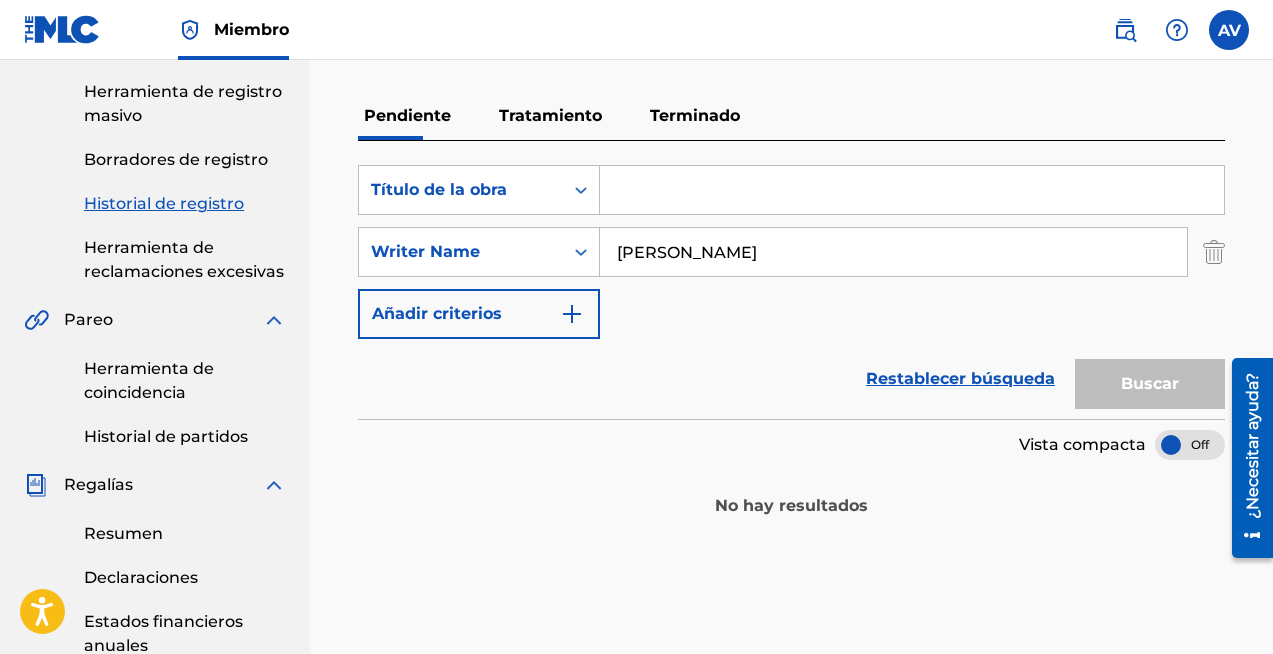 type 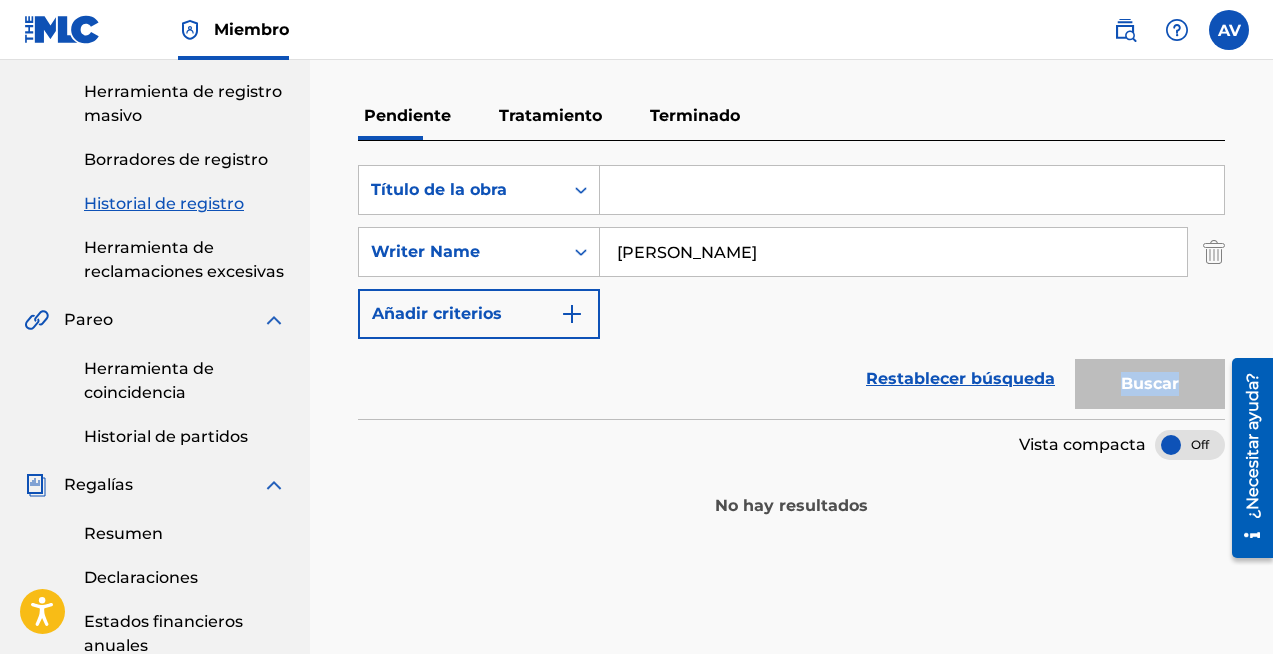 click on "Buscar" at bounding box center (1145, 379) 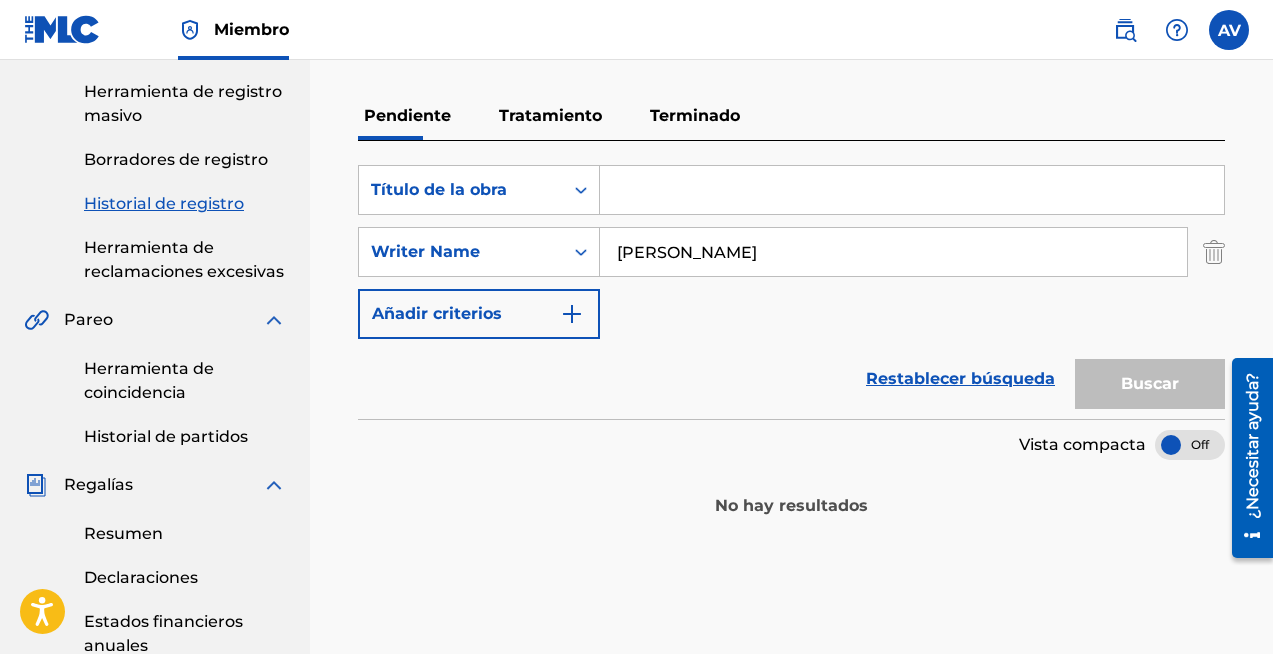 click on "Restablecer búsqueda" at bounding box center [960, 378] 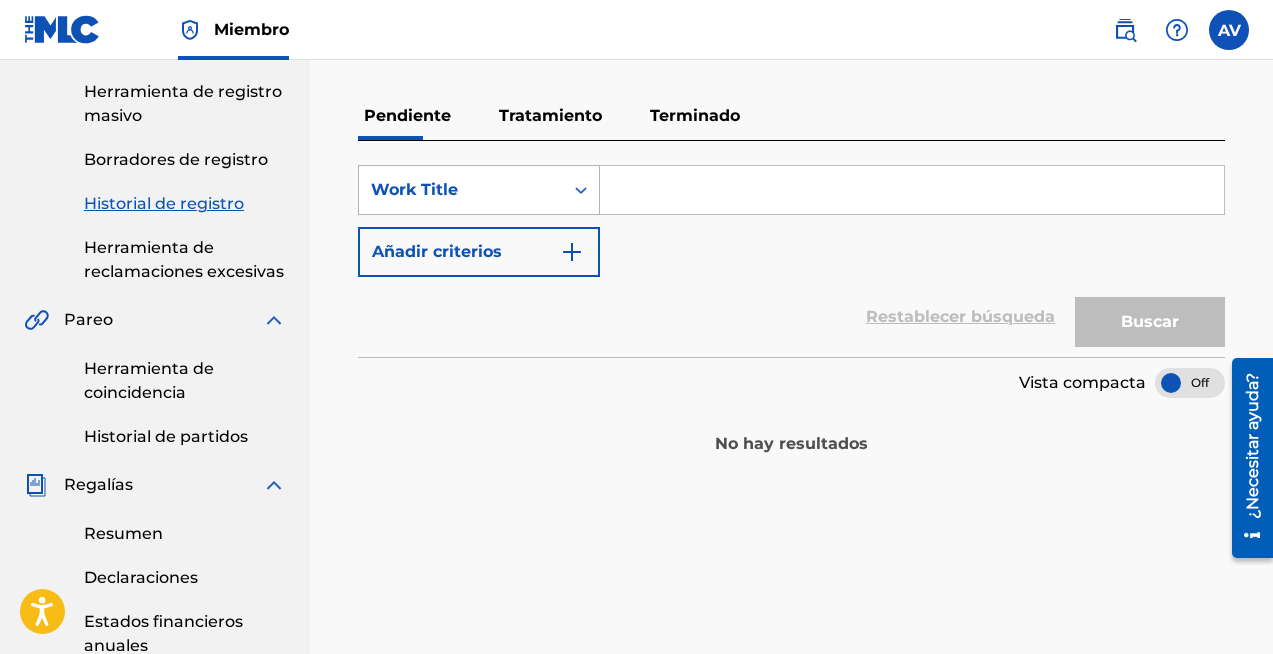 click on "Work Title" at bounding box center [461, 190] 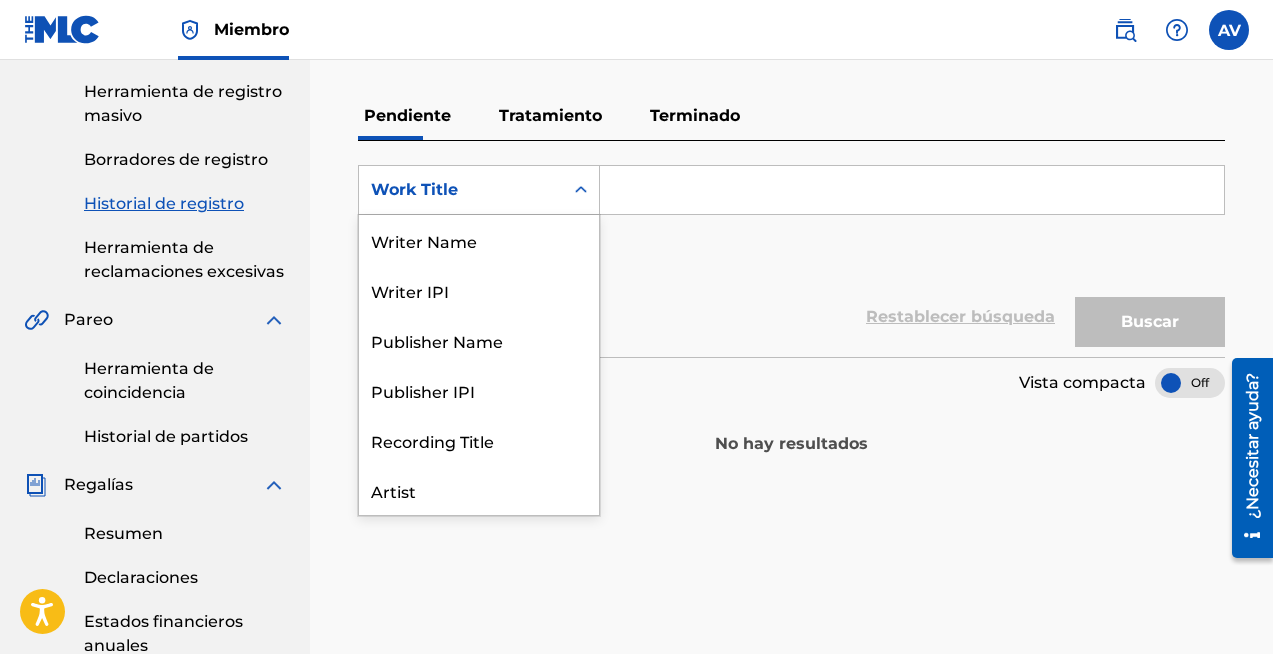 scroll, scrollTop: 100, scrollLeft: 0, axis: vertical 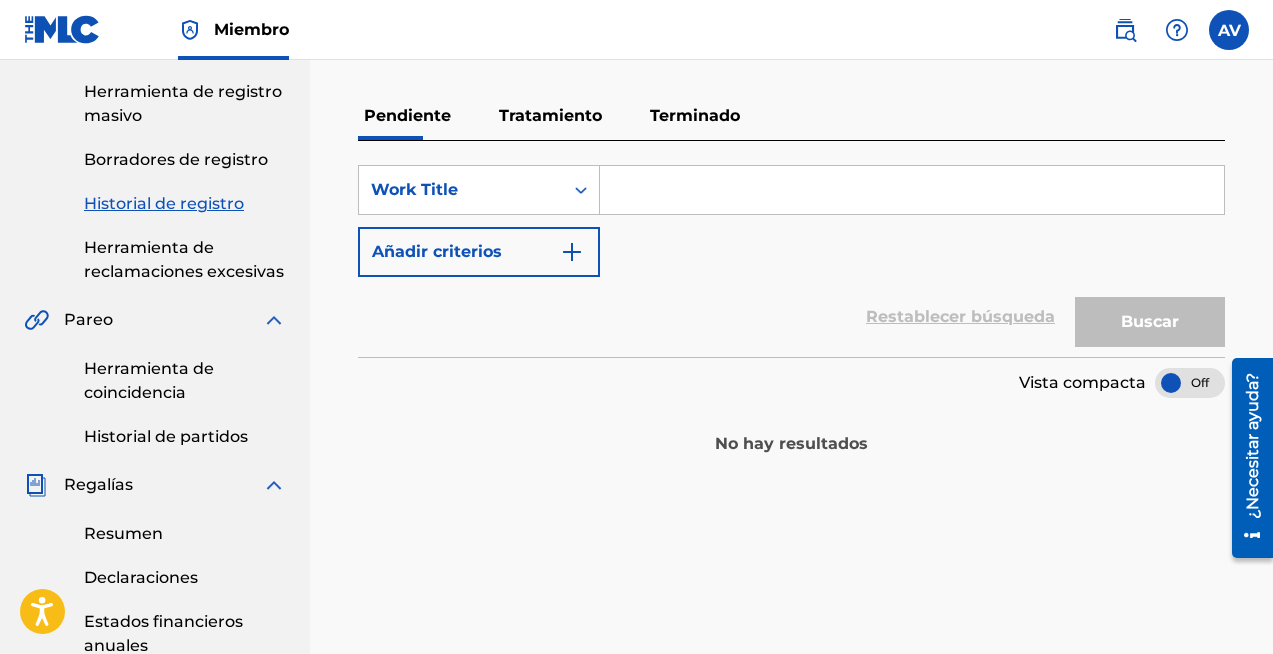 click on "No hay resultados" at bounding box center (791, 432) 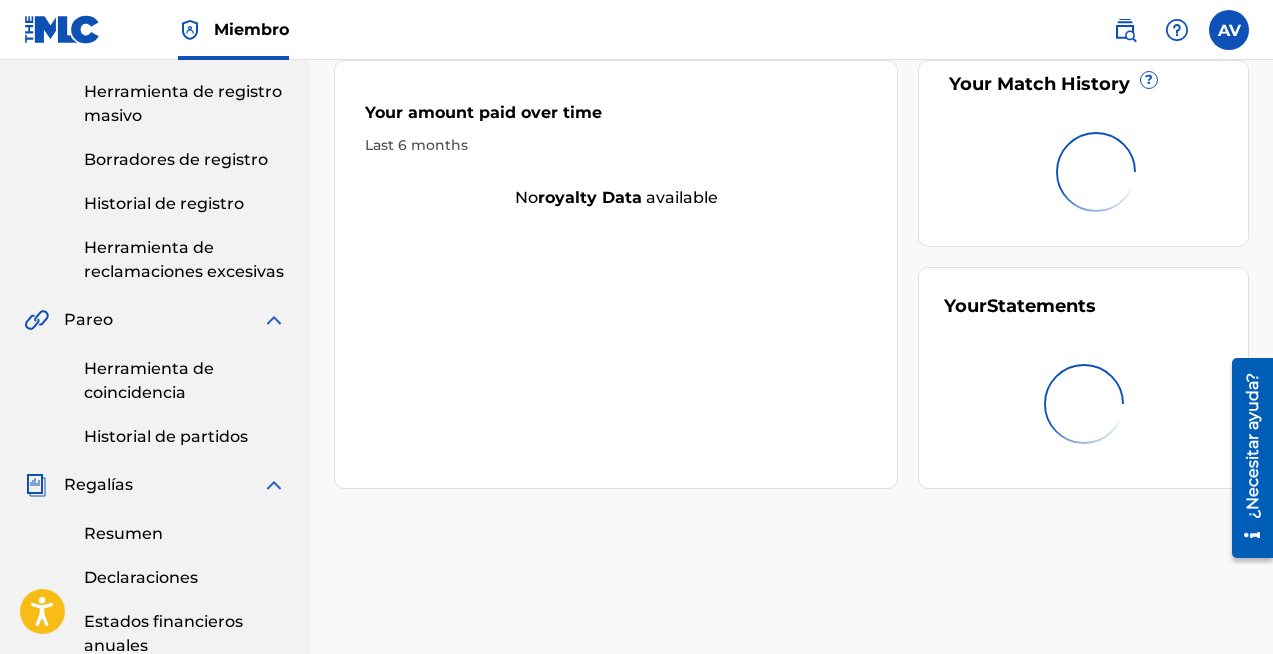 scroll, scrollTop: 0, scrollLeft: 0, axis: both 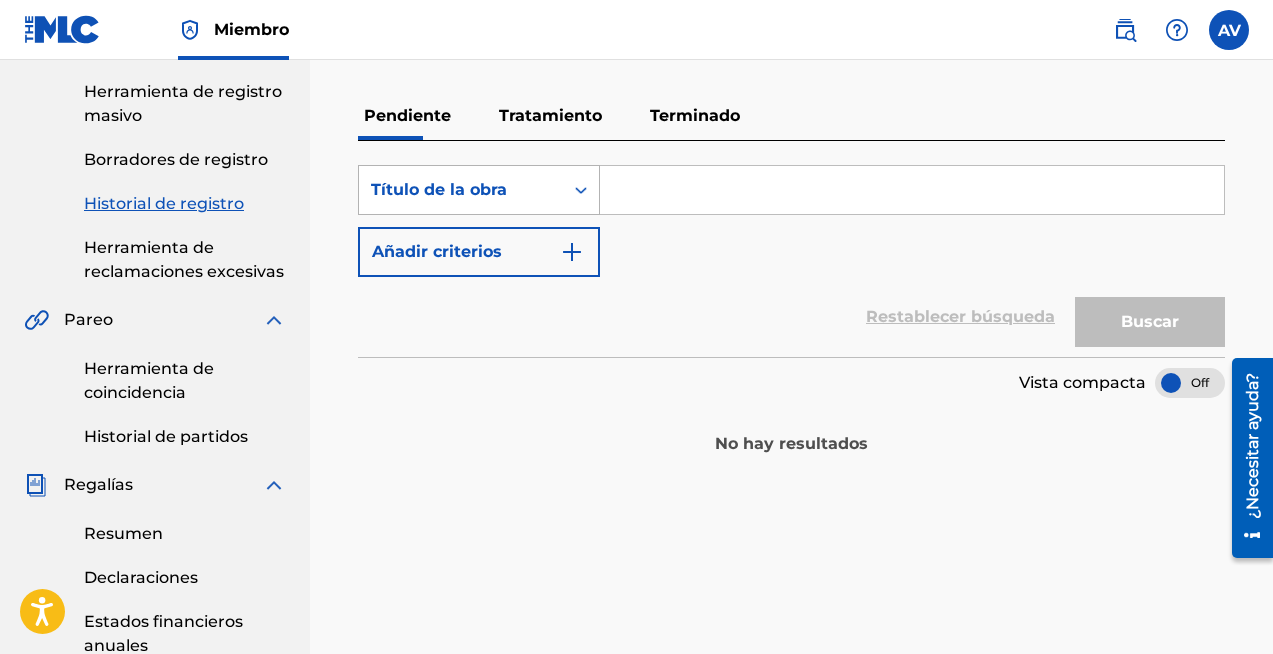 click at bounding box center [581, 190] 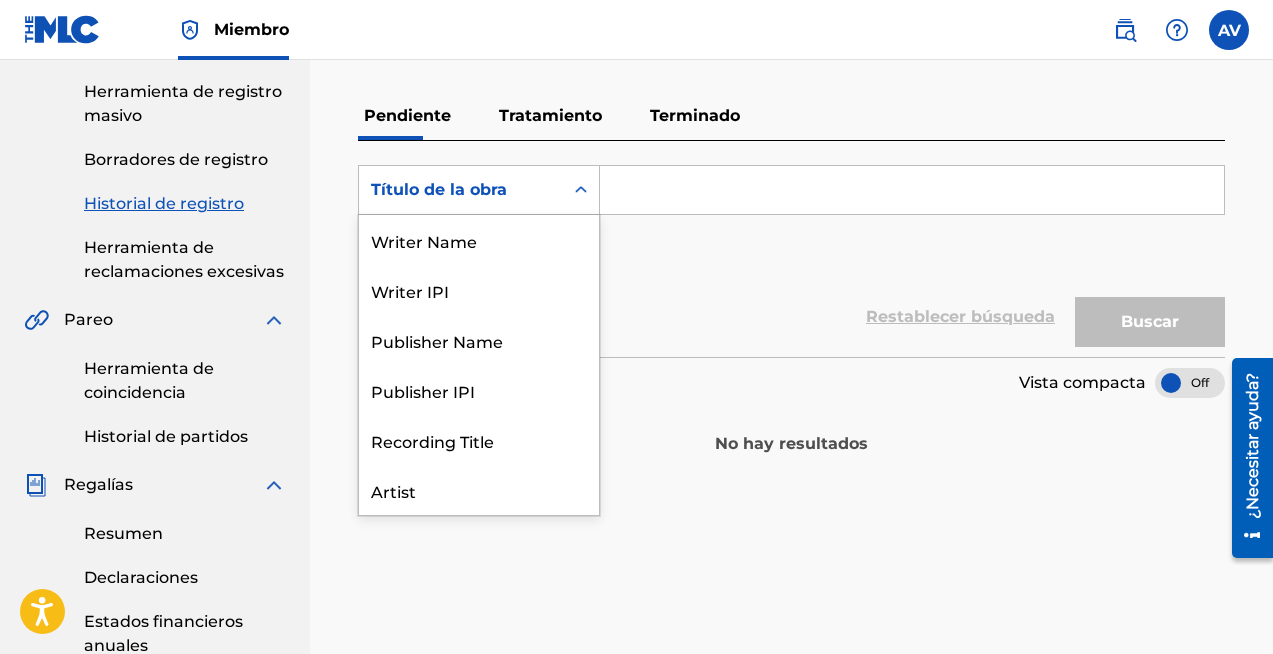 scroll, scrollTop: 100, scrollLeft: 0, axis: vertical 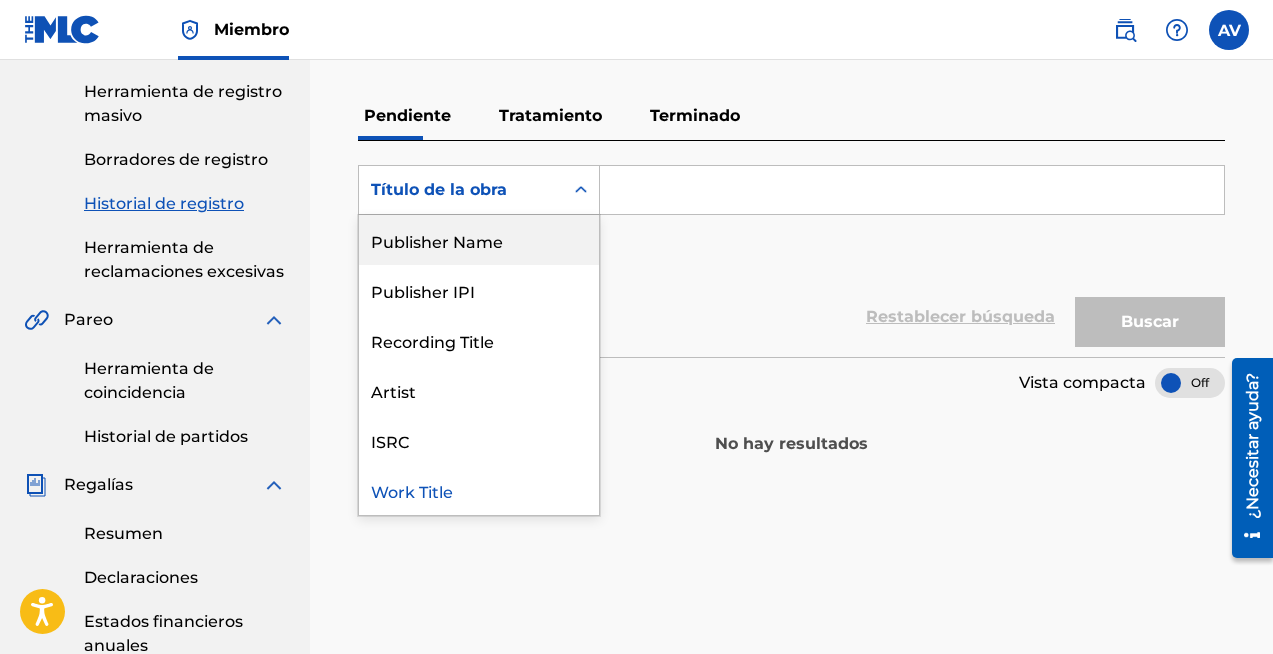 click on "Publisher Name" at bounding box center (479, 240) 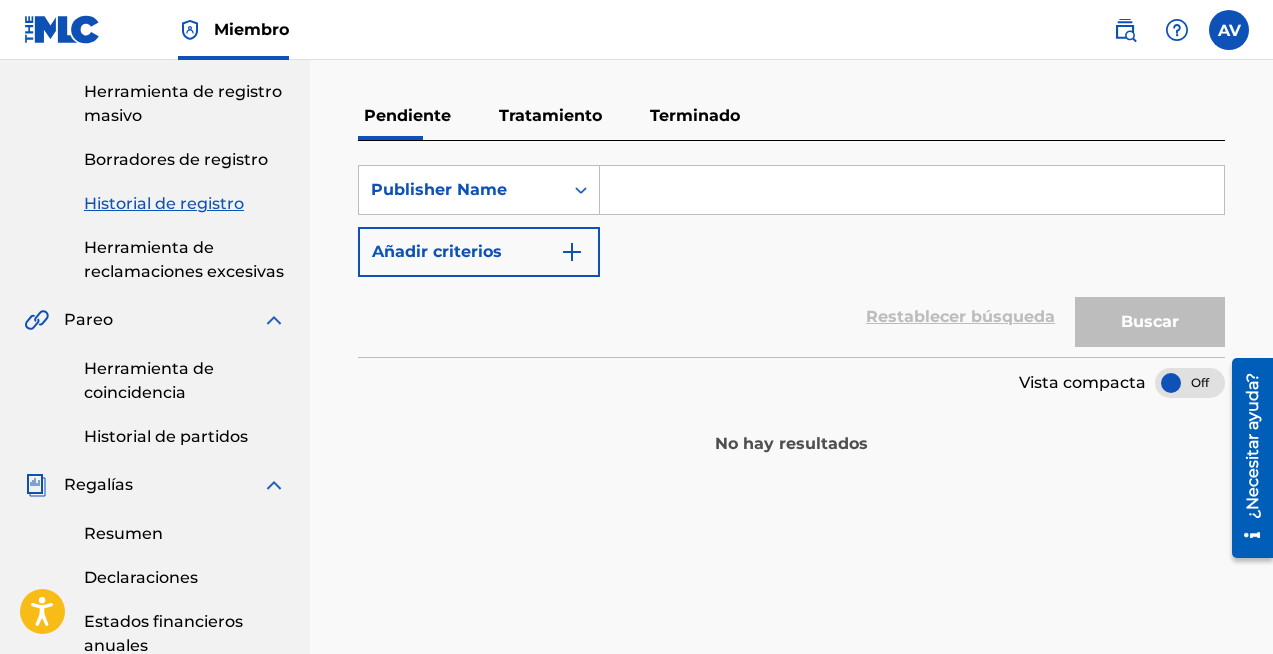 click at bounding box center [912, 190] 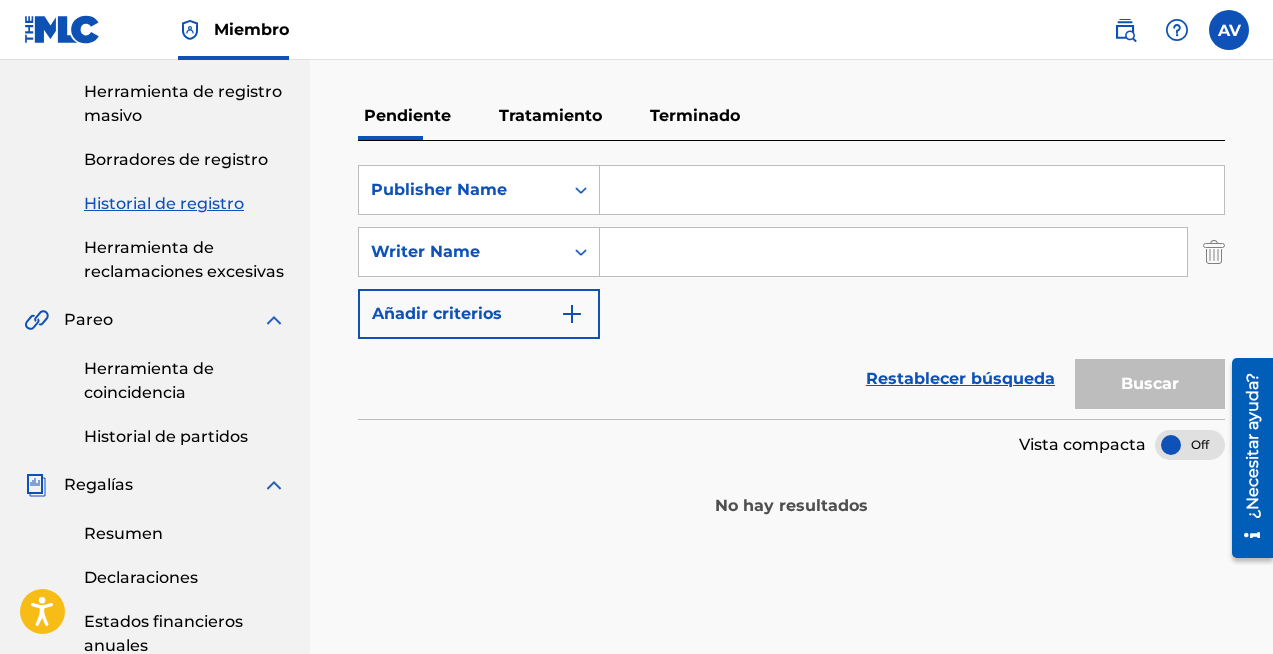 click at bounding box center (893, 252) 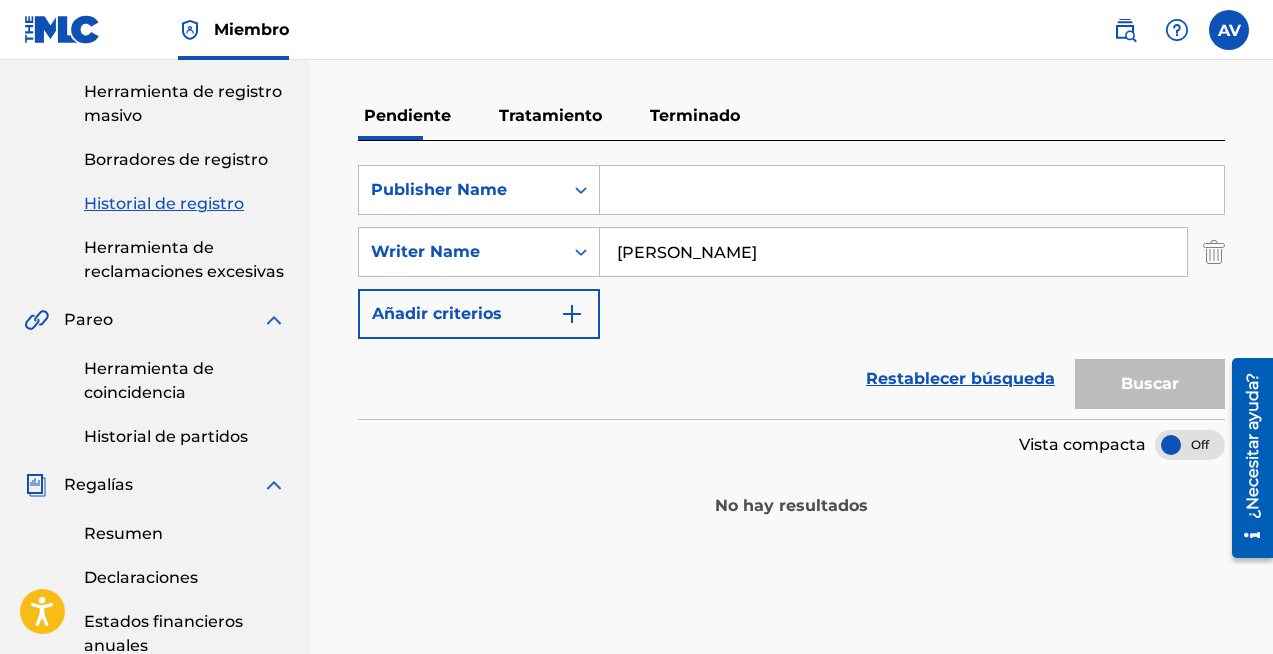 click at bounding box center [912, 190] 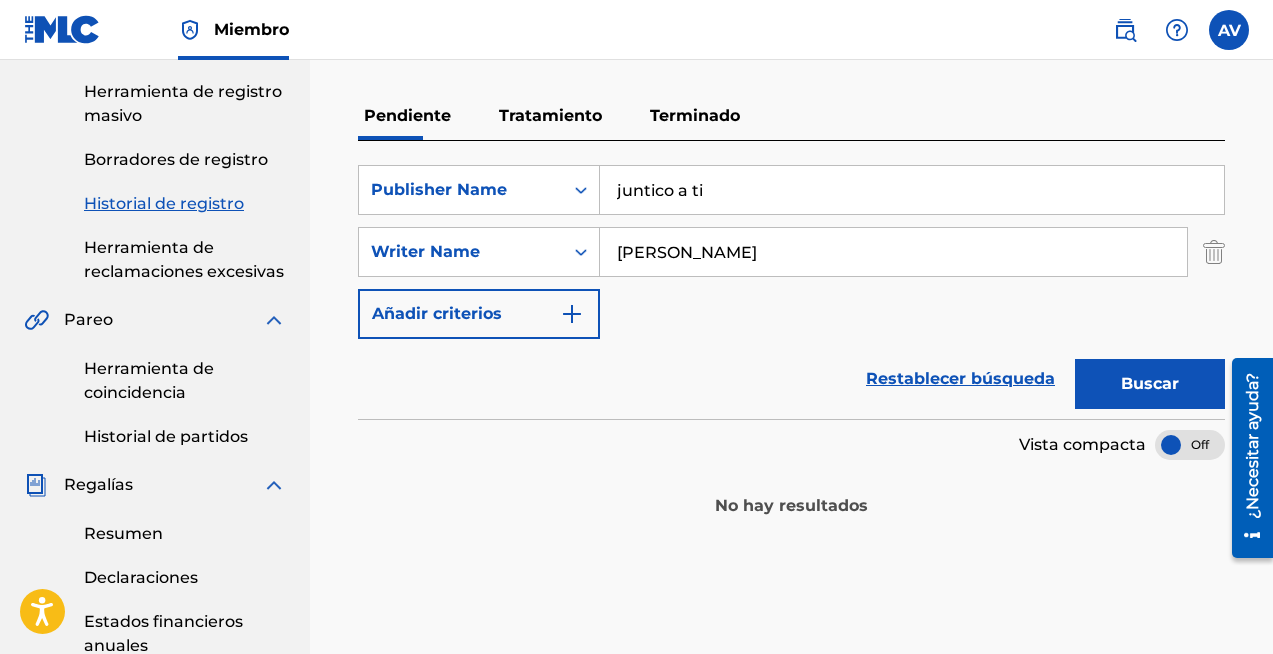 click on "Buscar" at bounding box center (1150, 383) 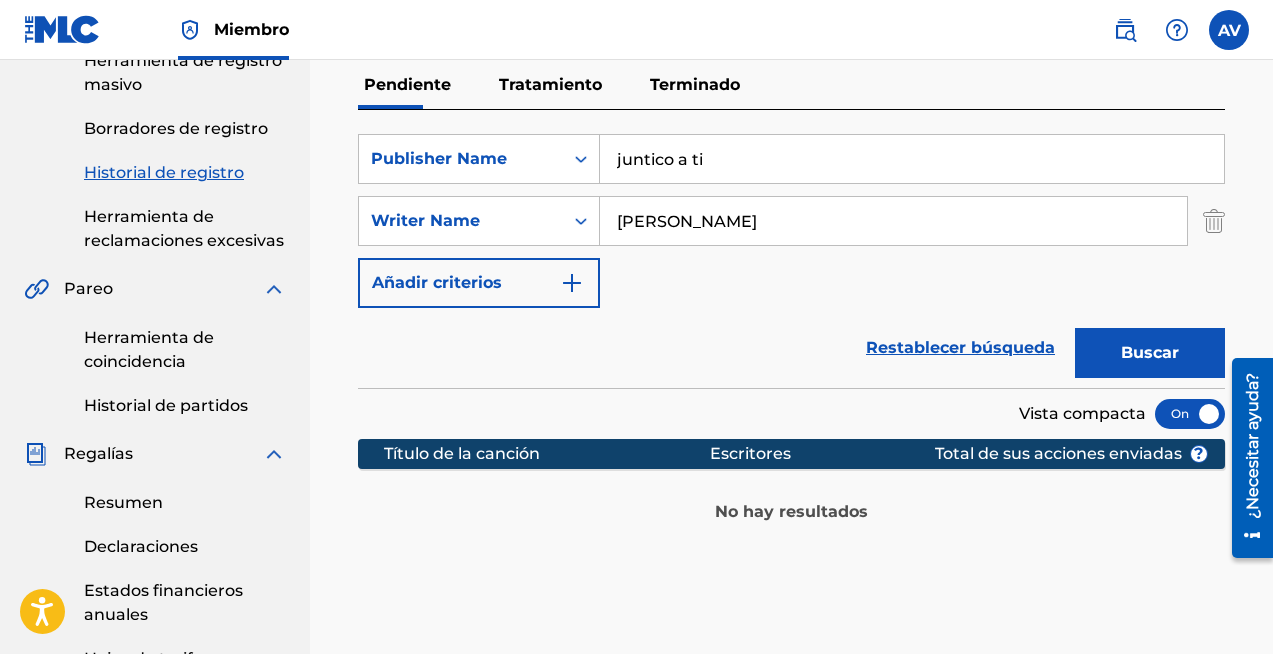 scroll, scrollTop: 362, scrollLeft: 0, axis: vertical 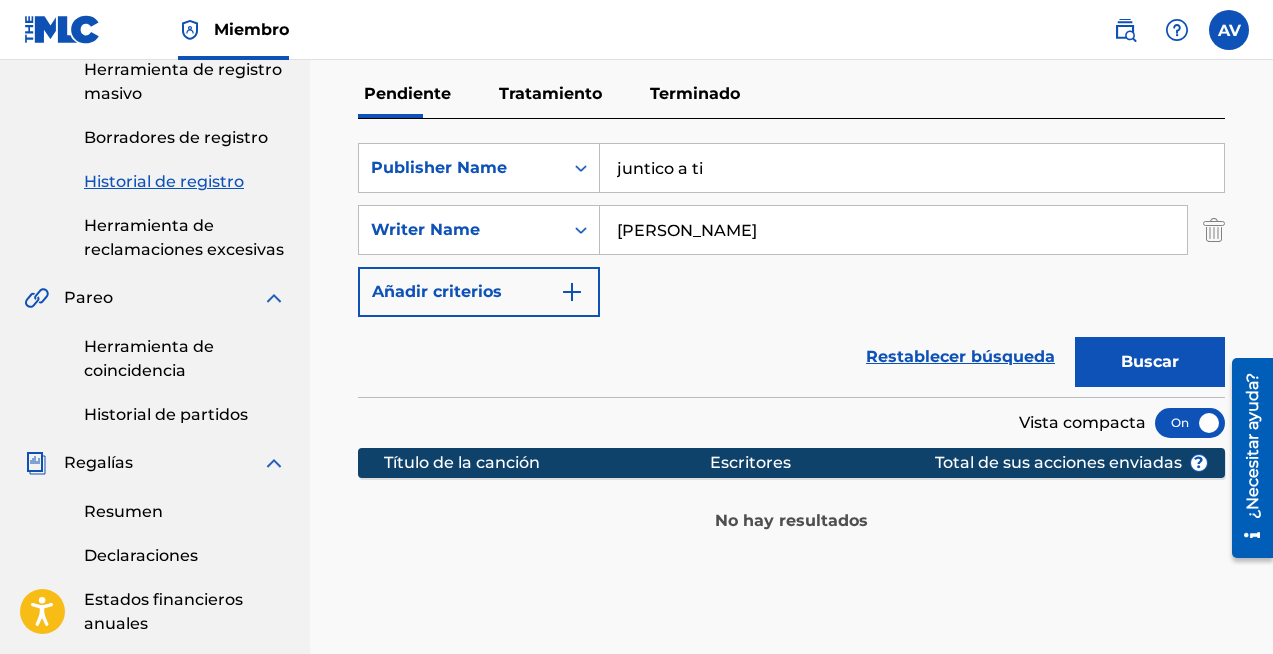 click on "Herramienta de coincidencia Historial de partidos" at bounding box center [155, 368] 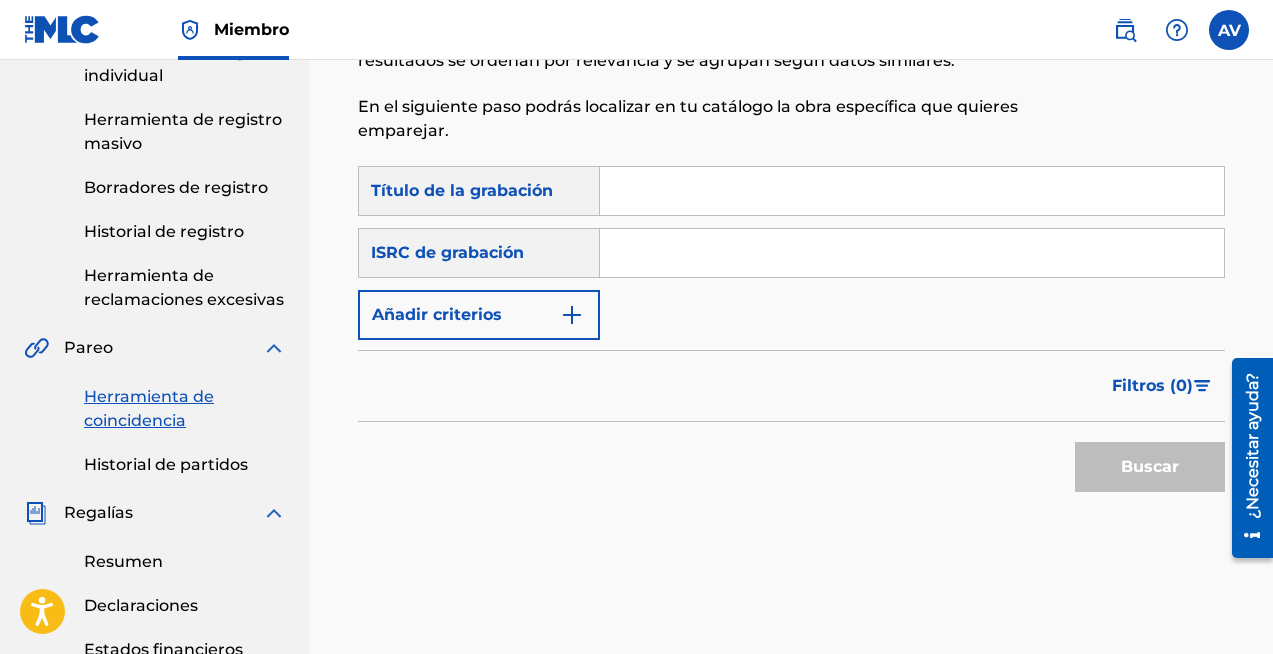 scroll, scrollTop: 313, scrollLeft: 0, axis: vertical 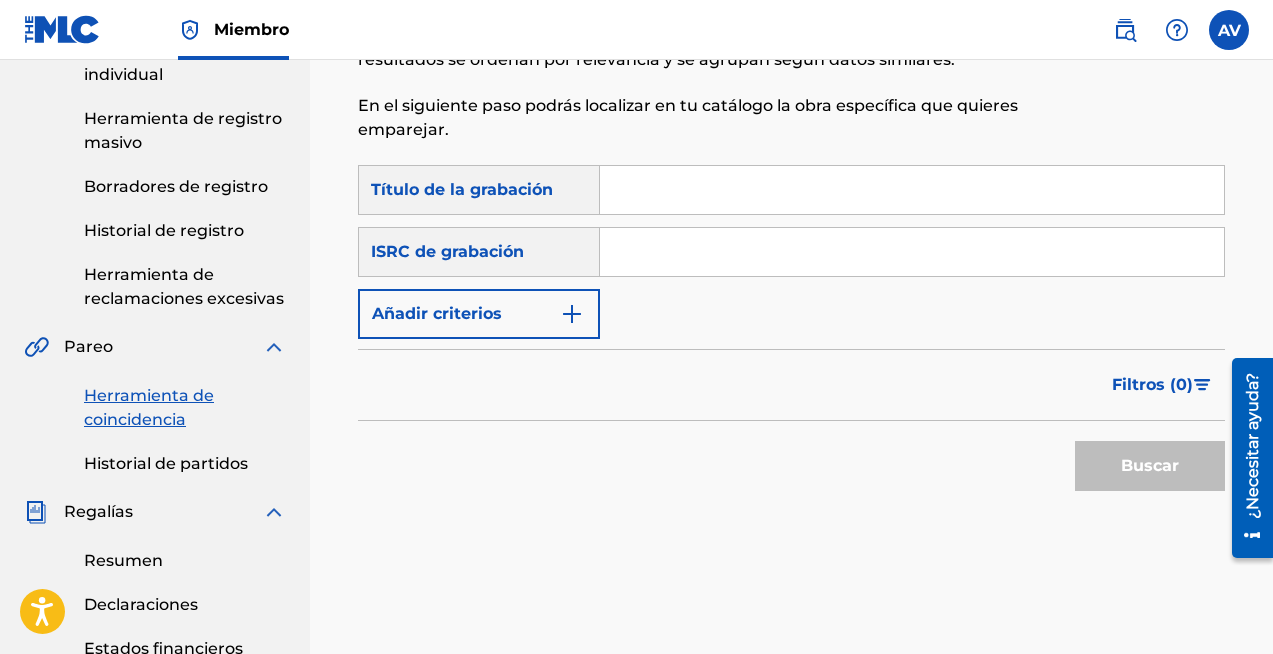 click at bounding box center [912, 190] 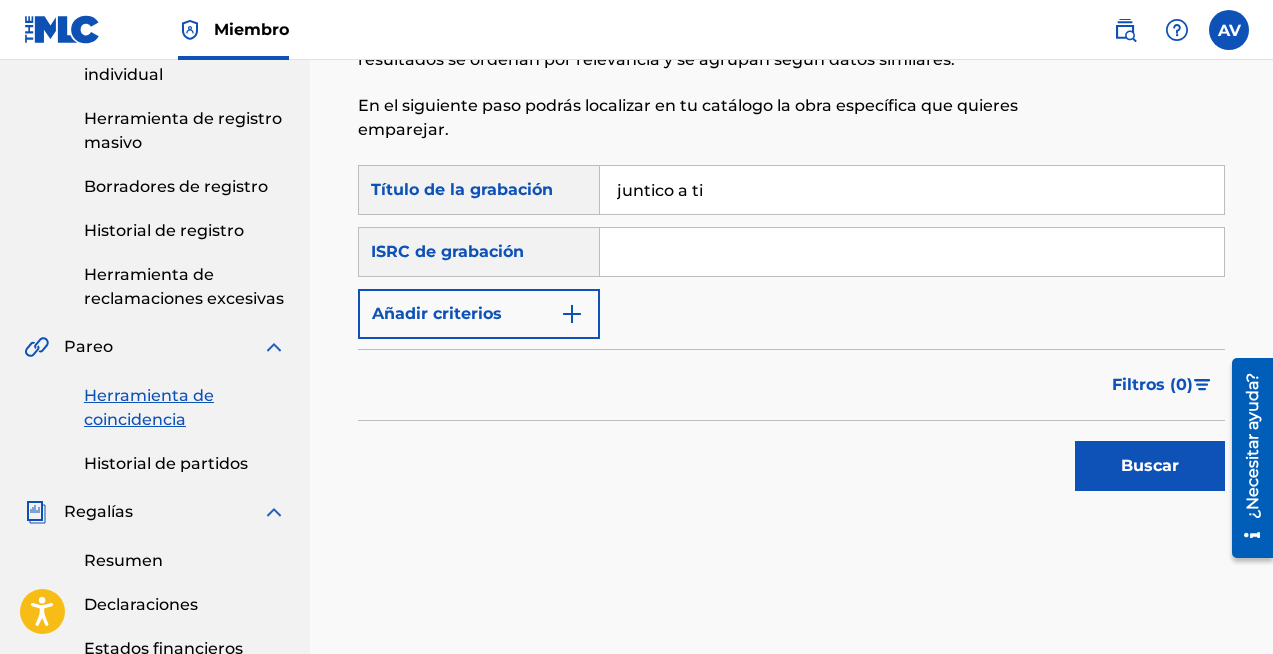 click at bounding box center [912, 252] 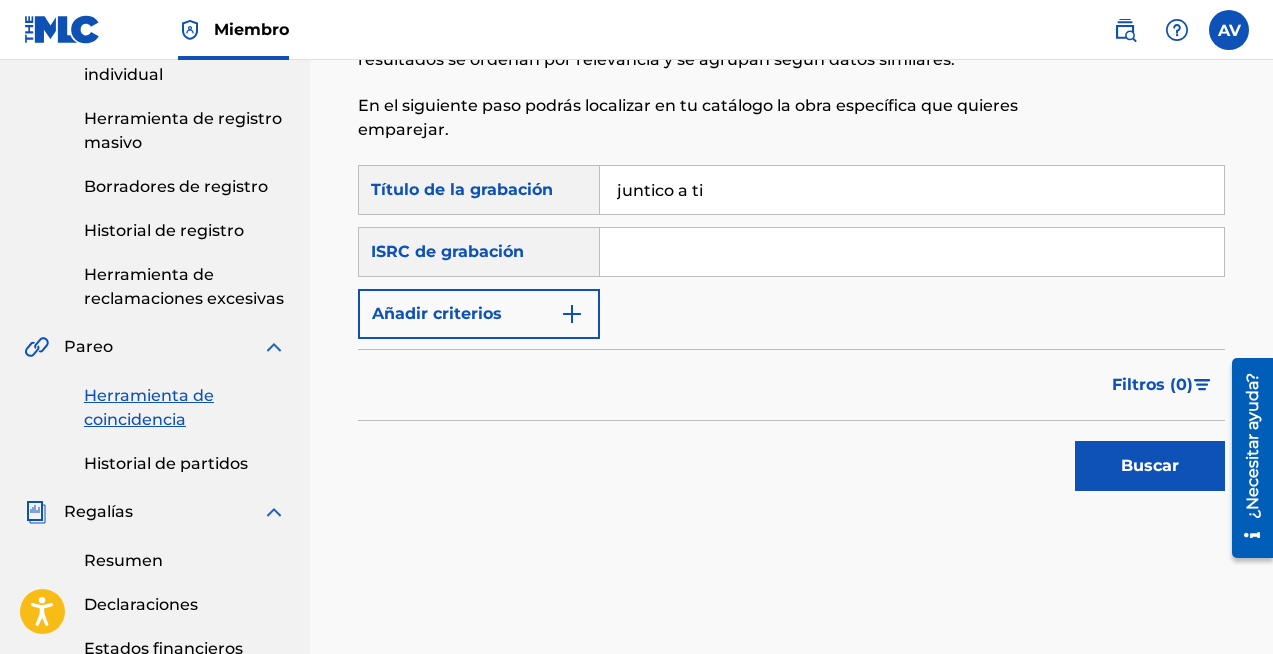 click at bounding box center (572, 314) 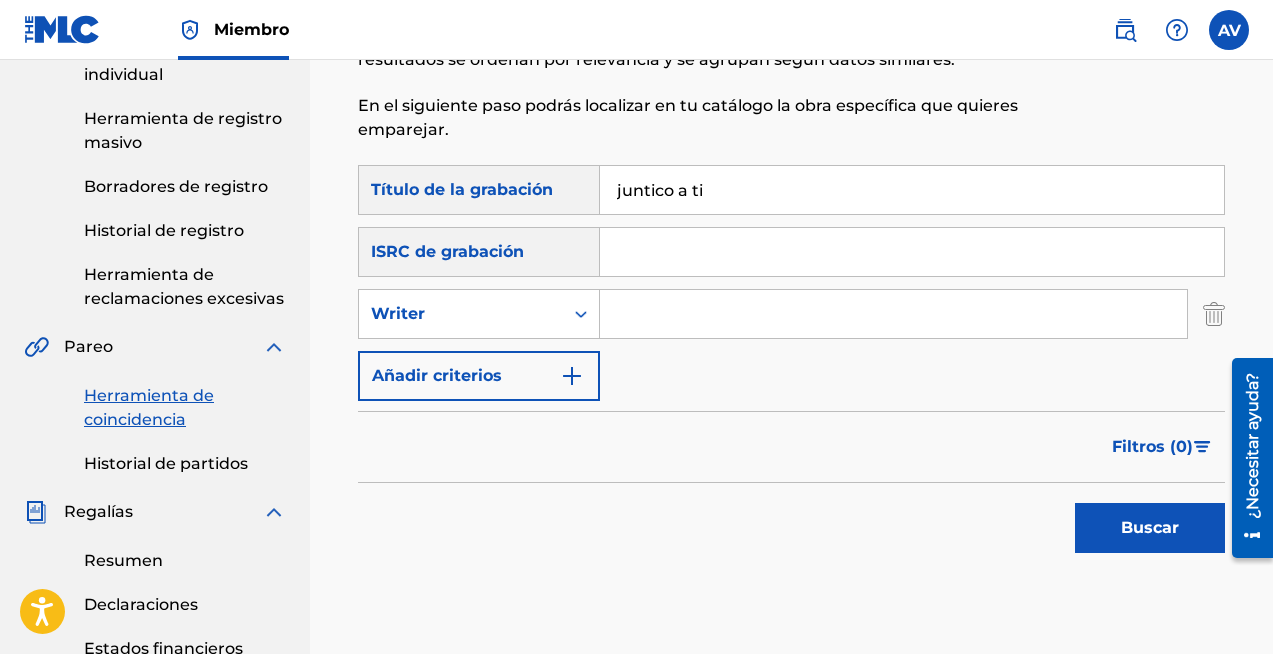 click at bounding box center (893, 314) 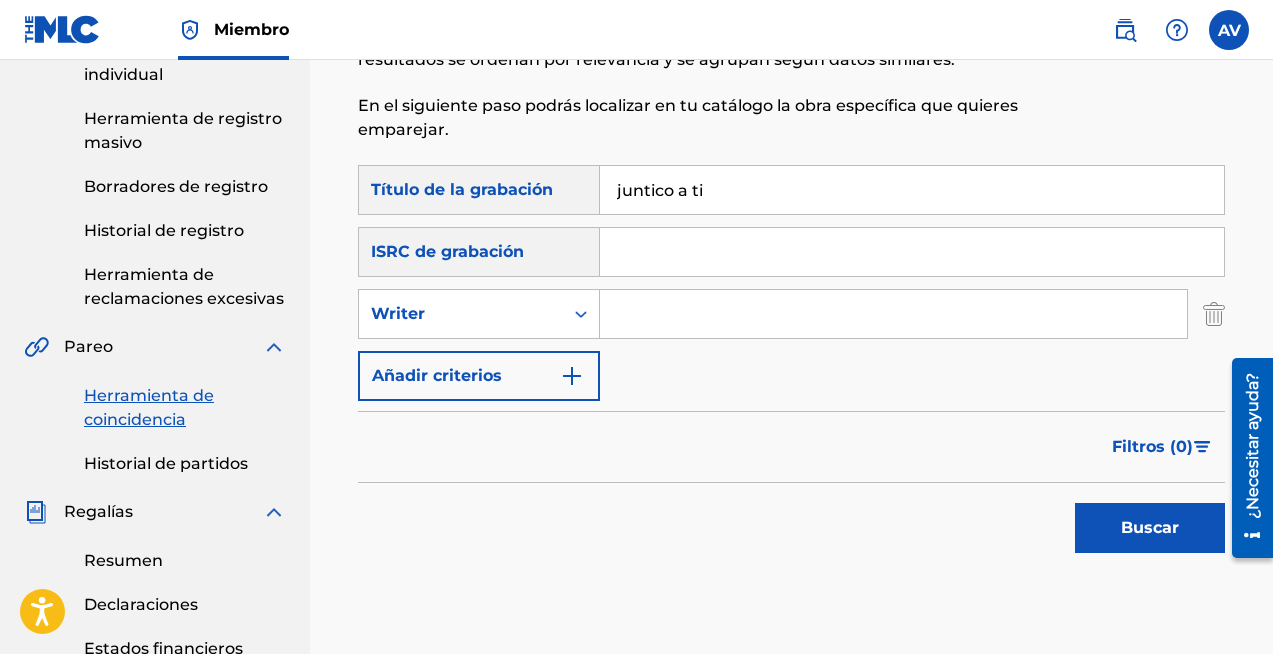 type on "USDY42083855" 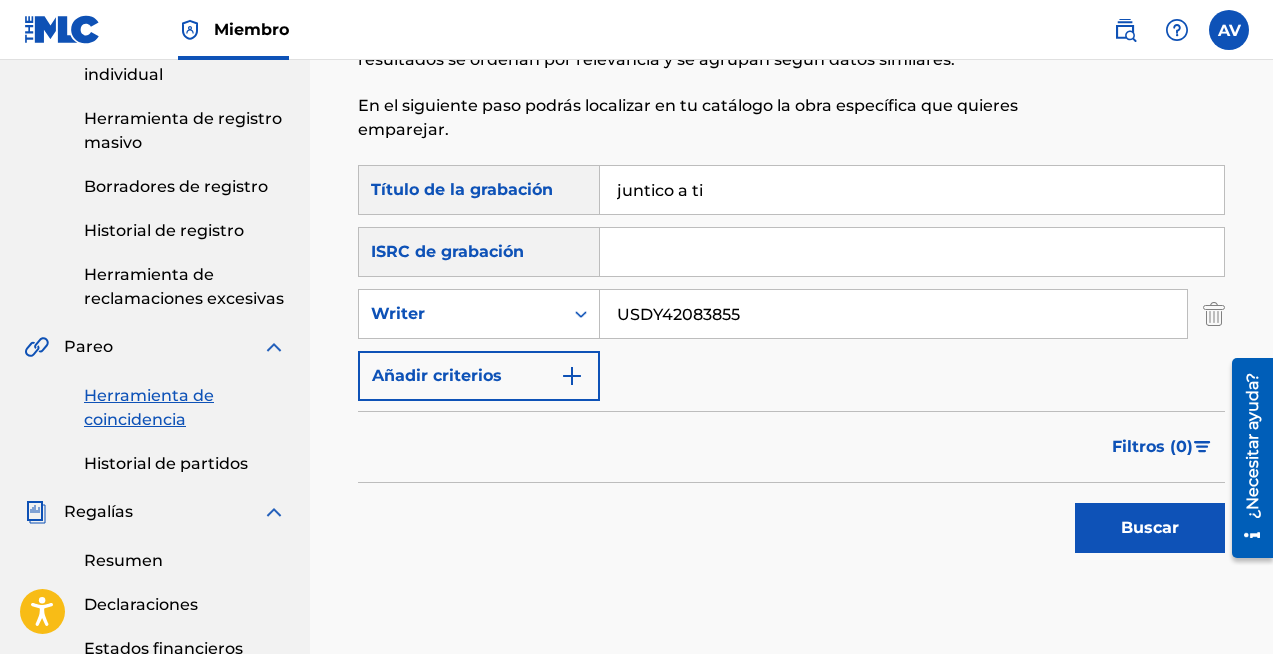 click on "USDY42083855" at bounding box center [893, 314] 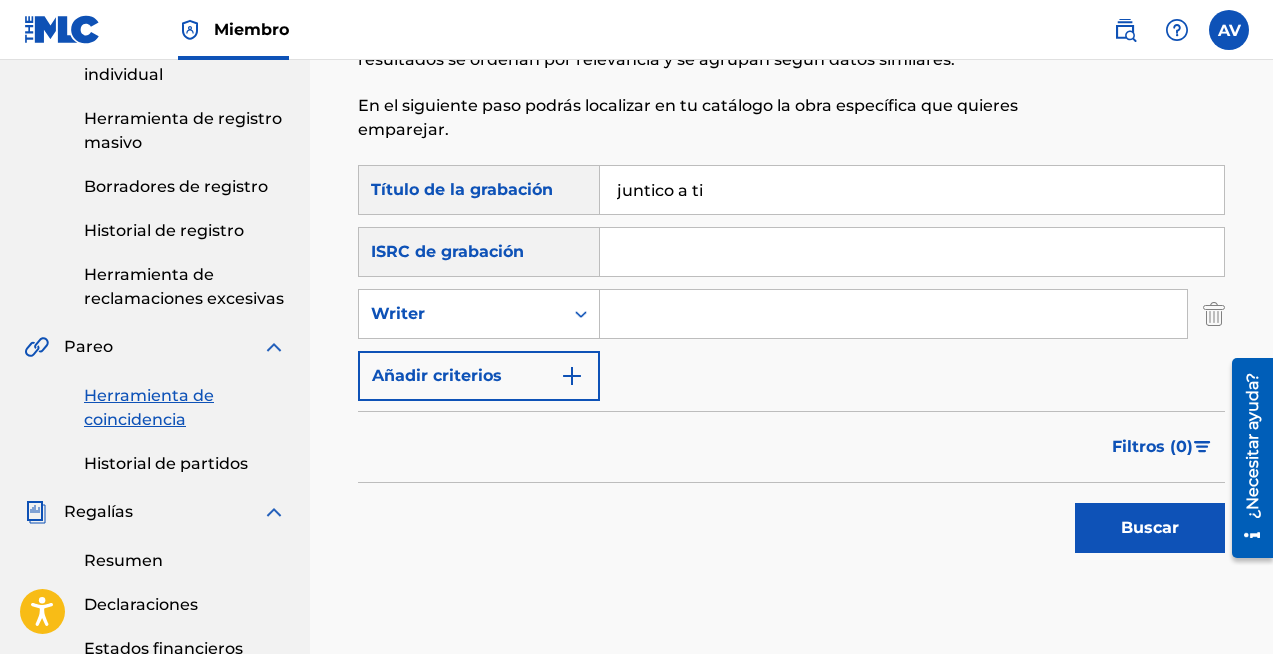 type 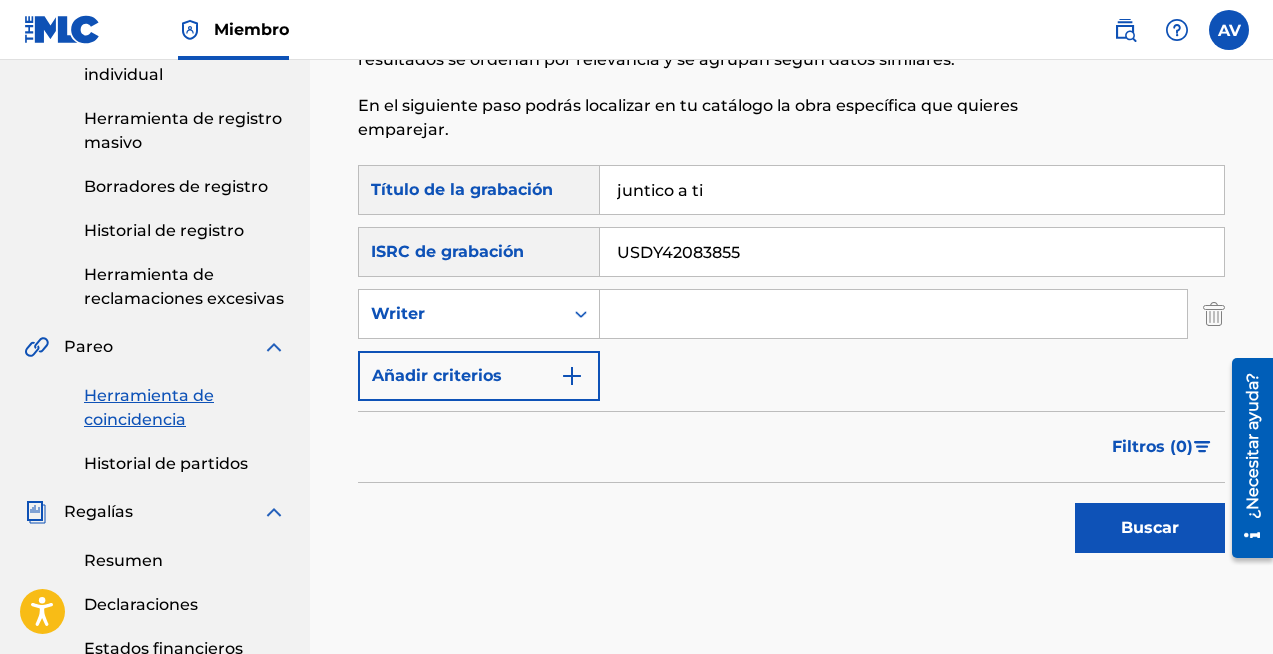 type on "USDY42083855" 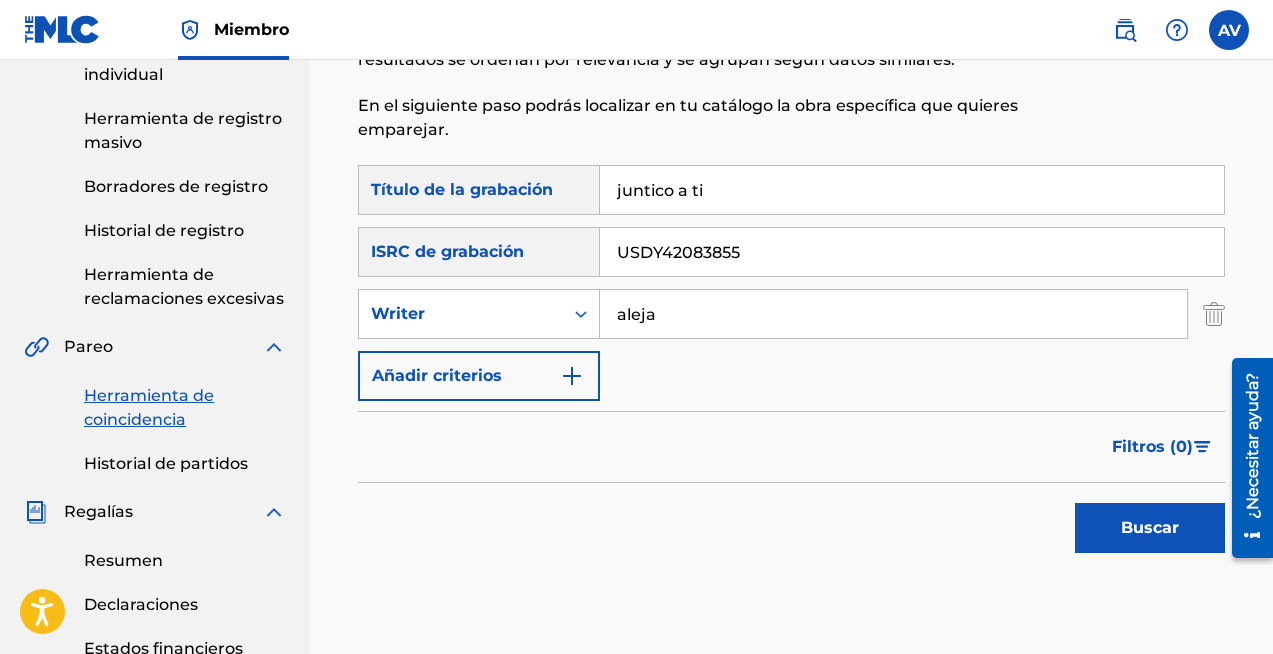 click on "Herramienta de coincidencia" at bounding box center [185, 408] 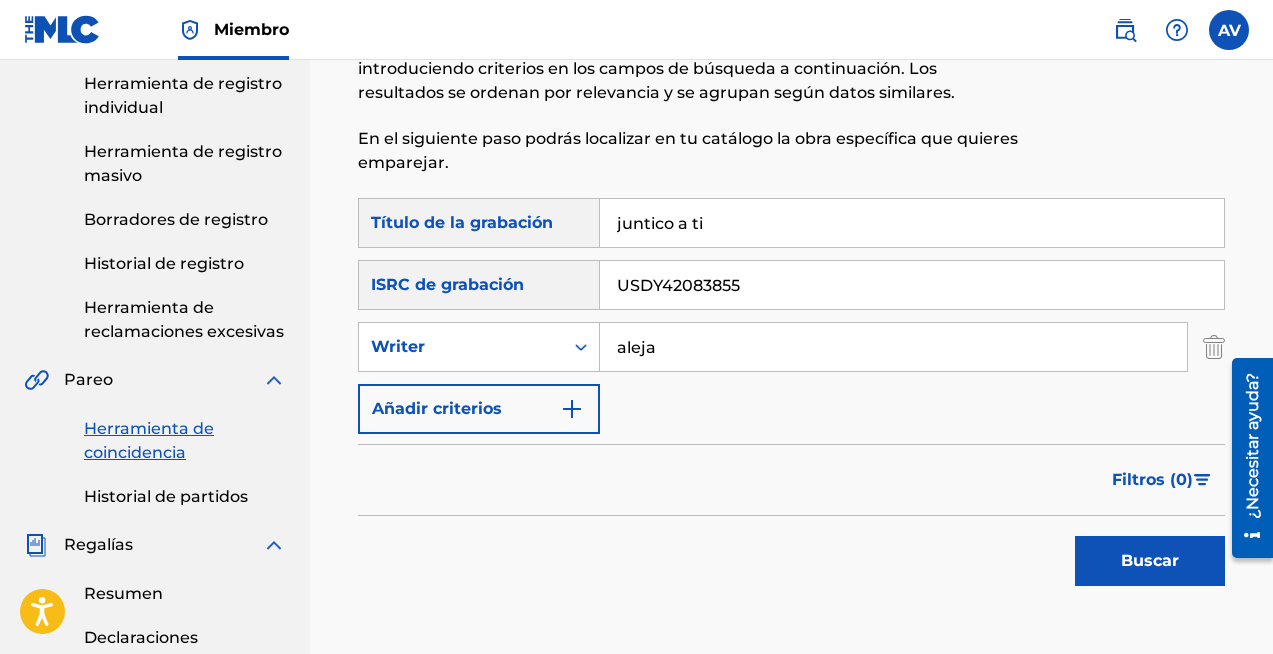 scroll, scrollTop: 329, scrollLeft: 0, axis: vertical 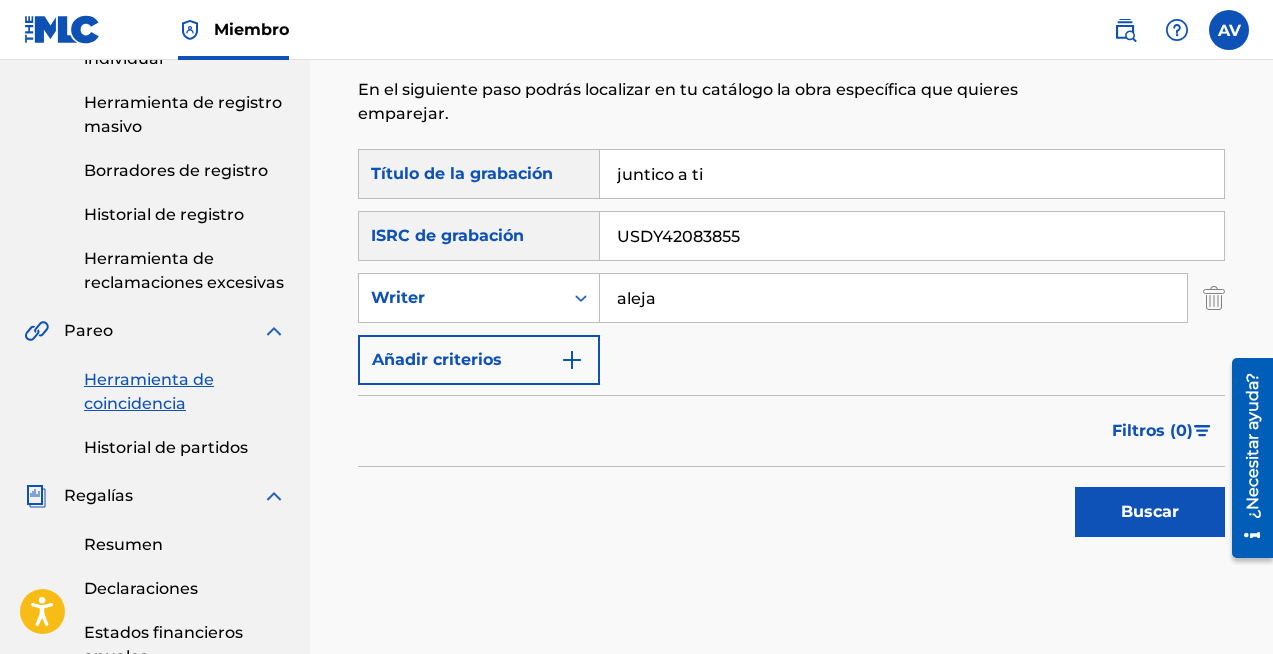 click on "aleja" at bounding box center [893, 298] 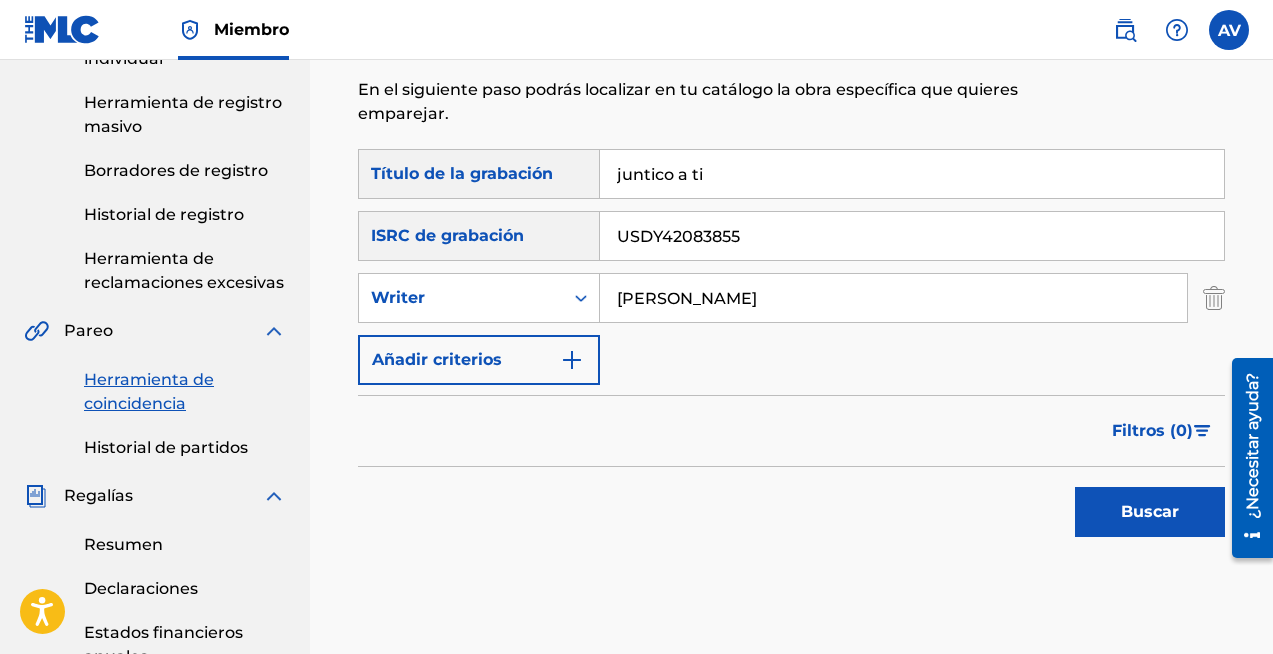 type on "[PERSON_NAME]" 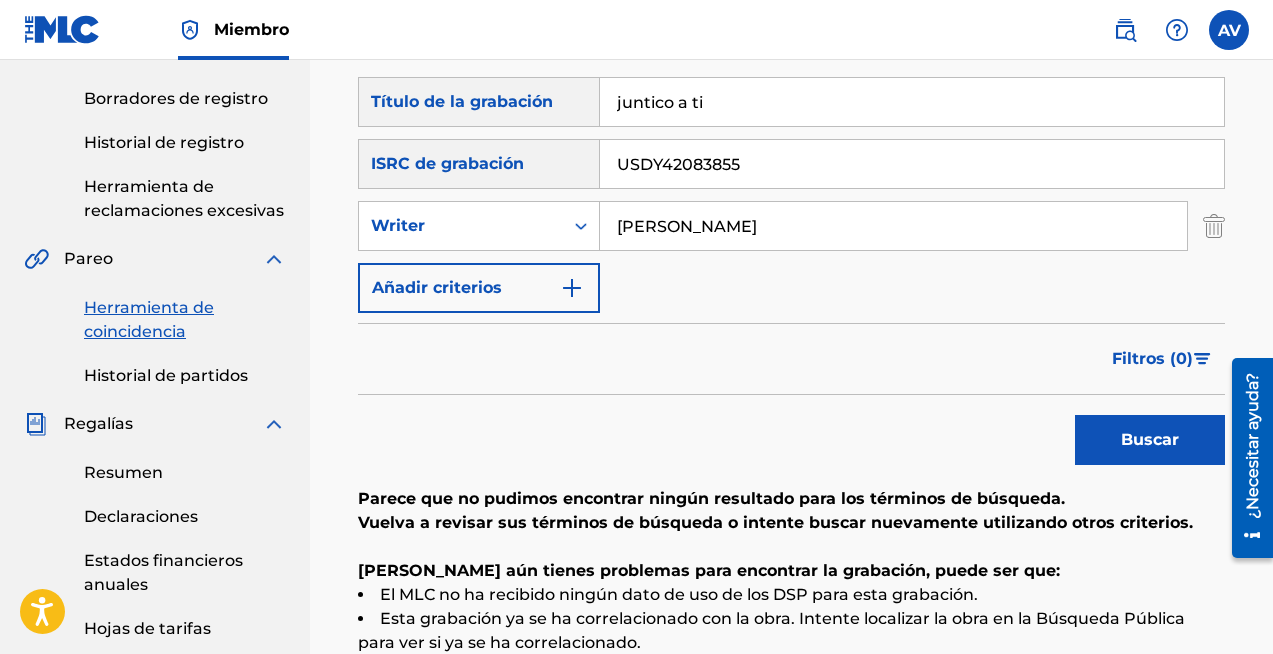 scroll, scrollTop: 330, scrollLeft: 0, axis: vertical 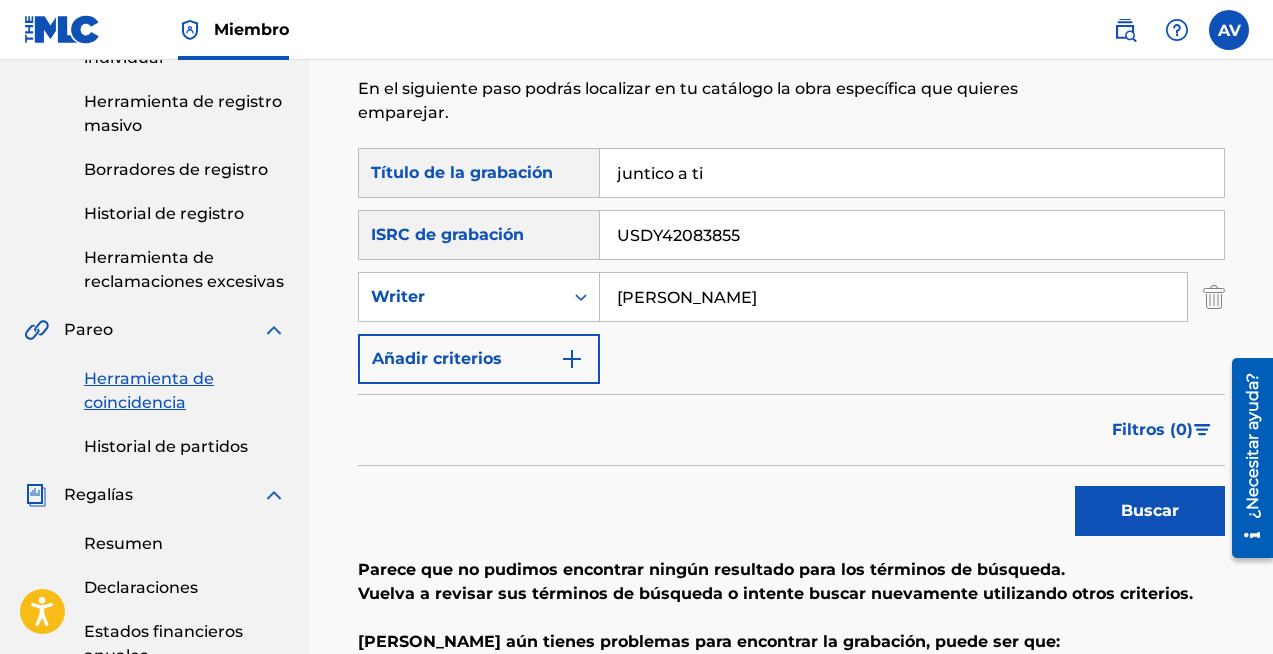click on "juntico a ti" at bounding box center (912, 173) 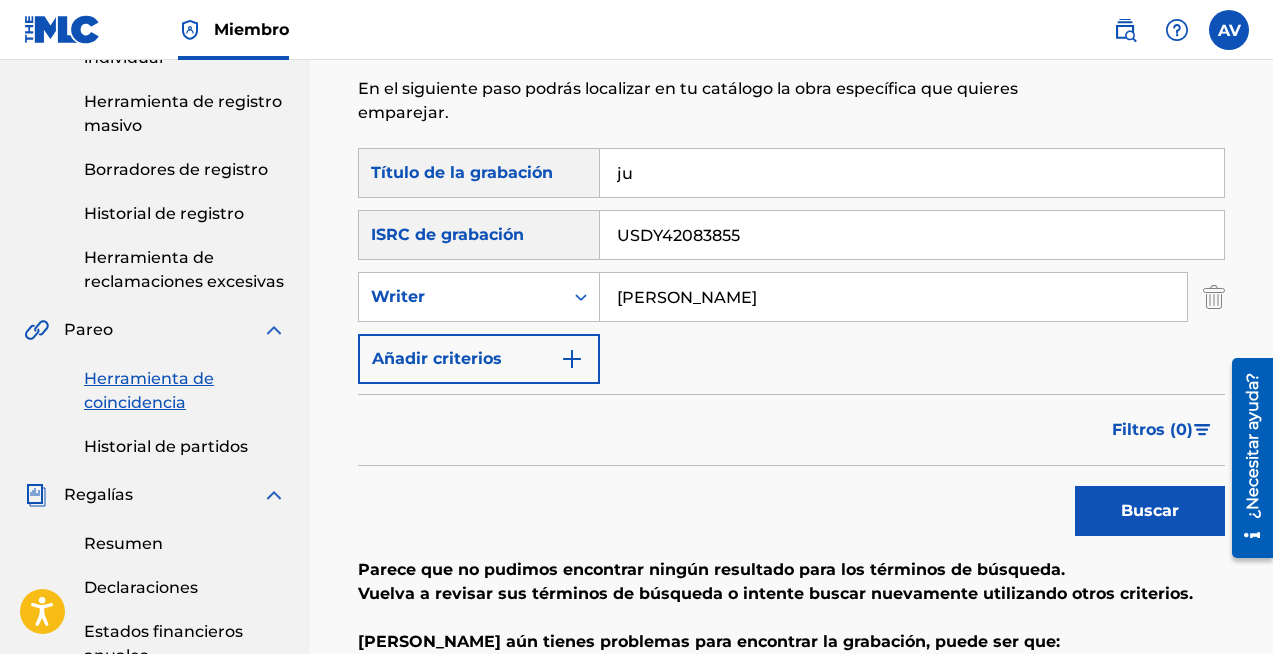 type on "j" 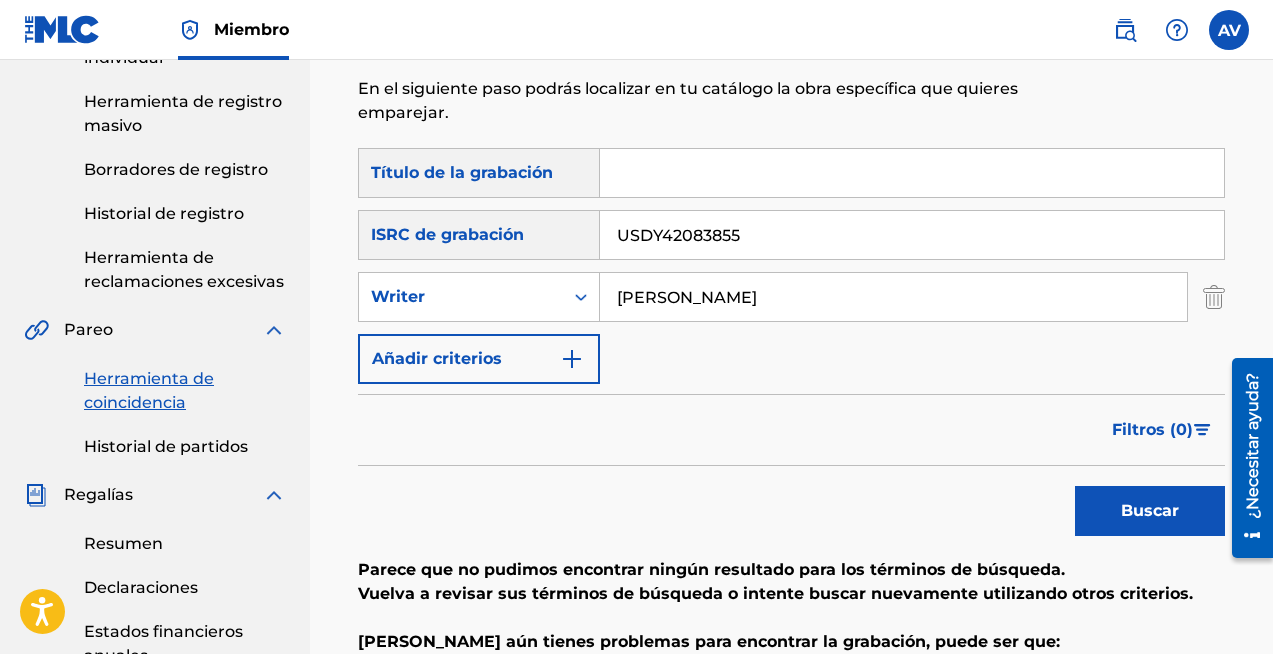 type 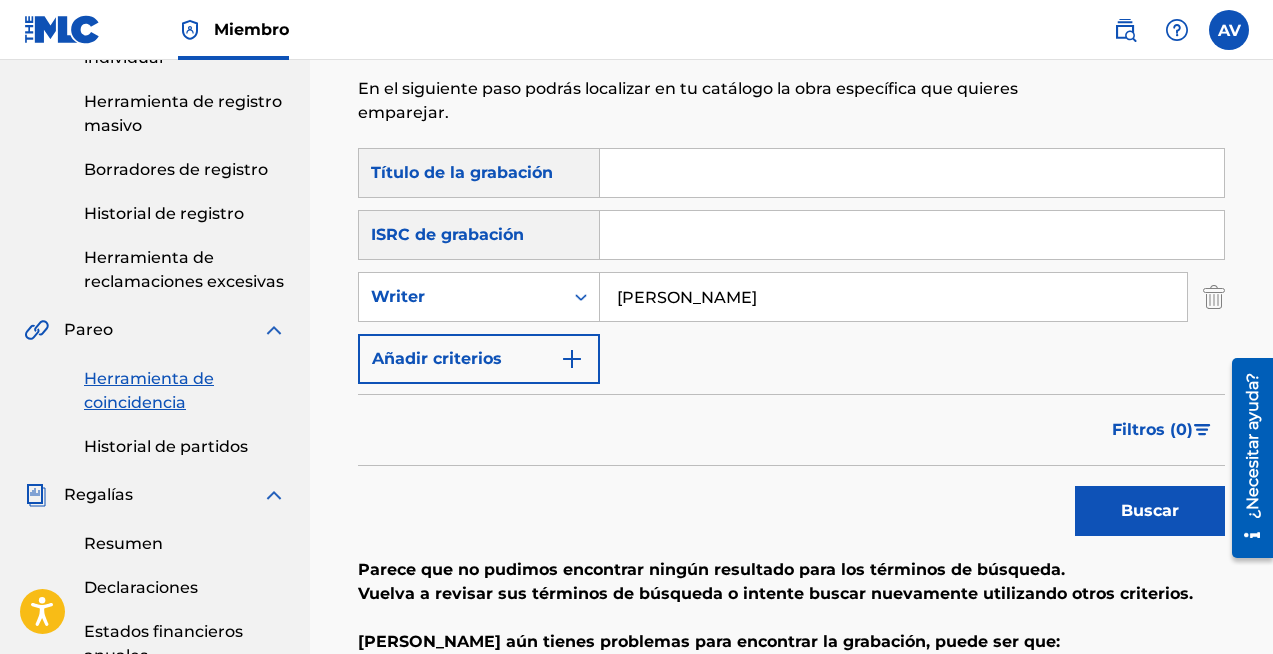 type 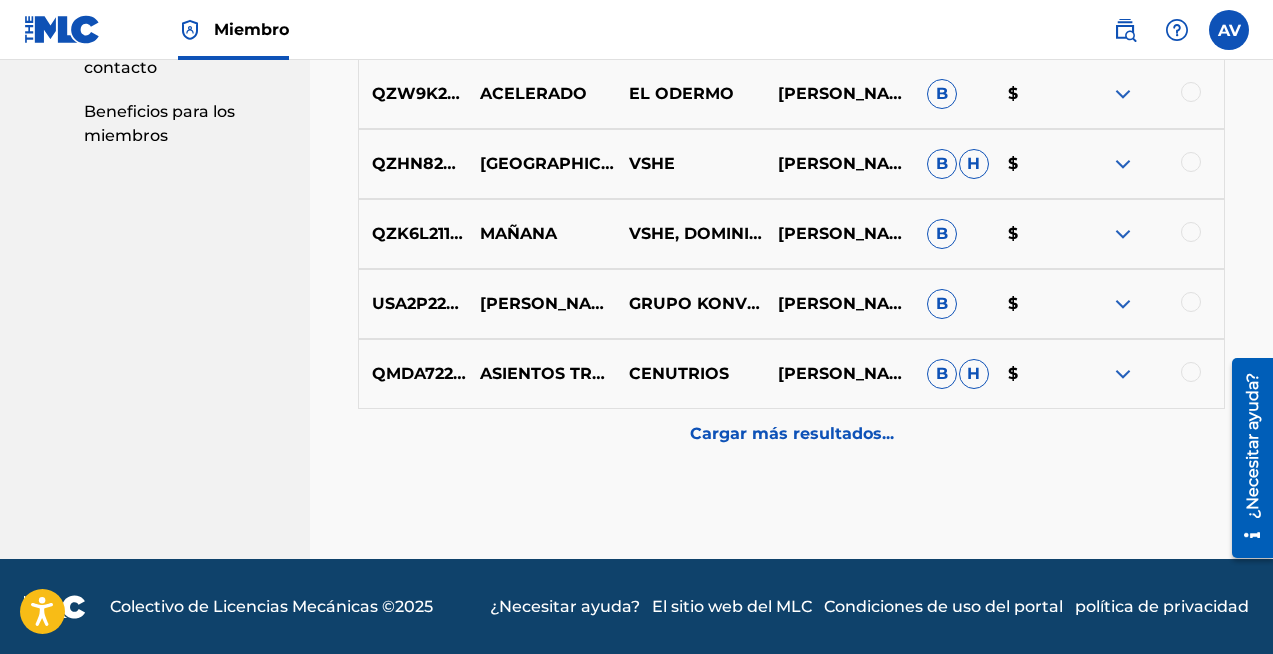scroll, scrollTop: 1264, scrollLeft: 0, axis: vertical 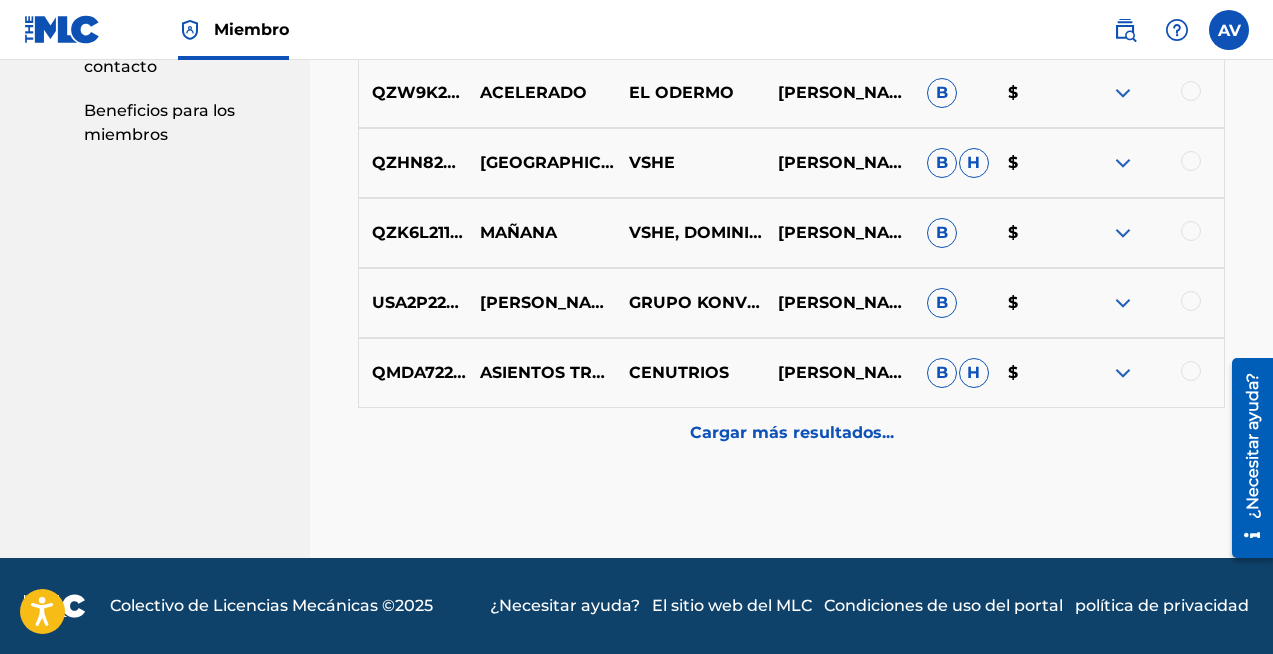 click on "Cargar más resultados..." at bounding box center (792, 432) 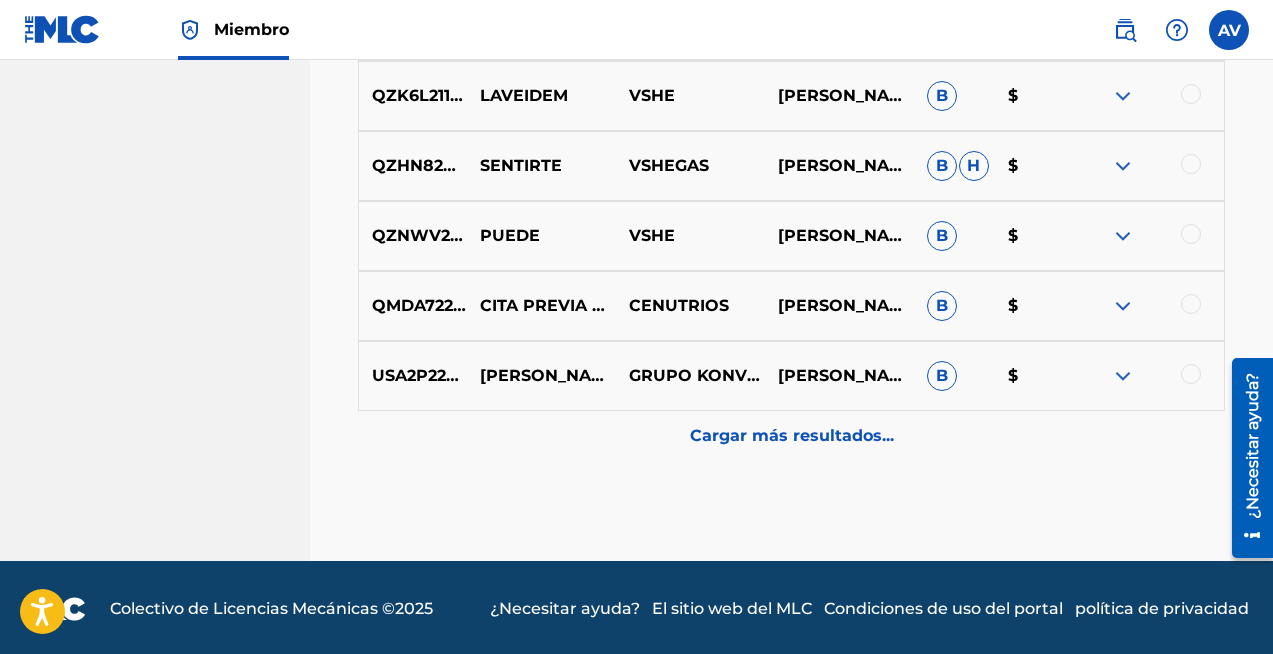 scroll, scrollTop: 1963, scrollLeft: 0, axis: vertical 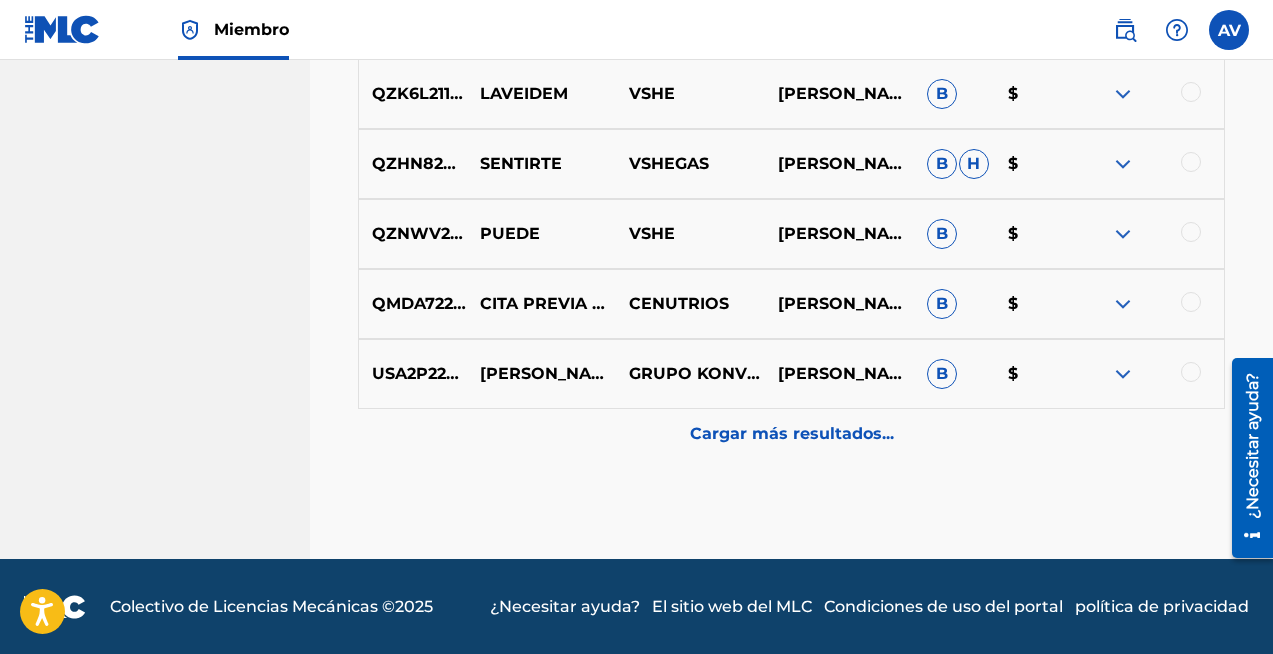 click on "Cargar más resultados..." at bounding box center [792, 433] 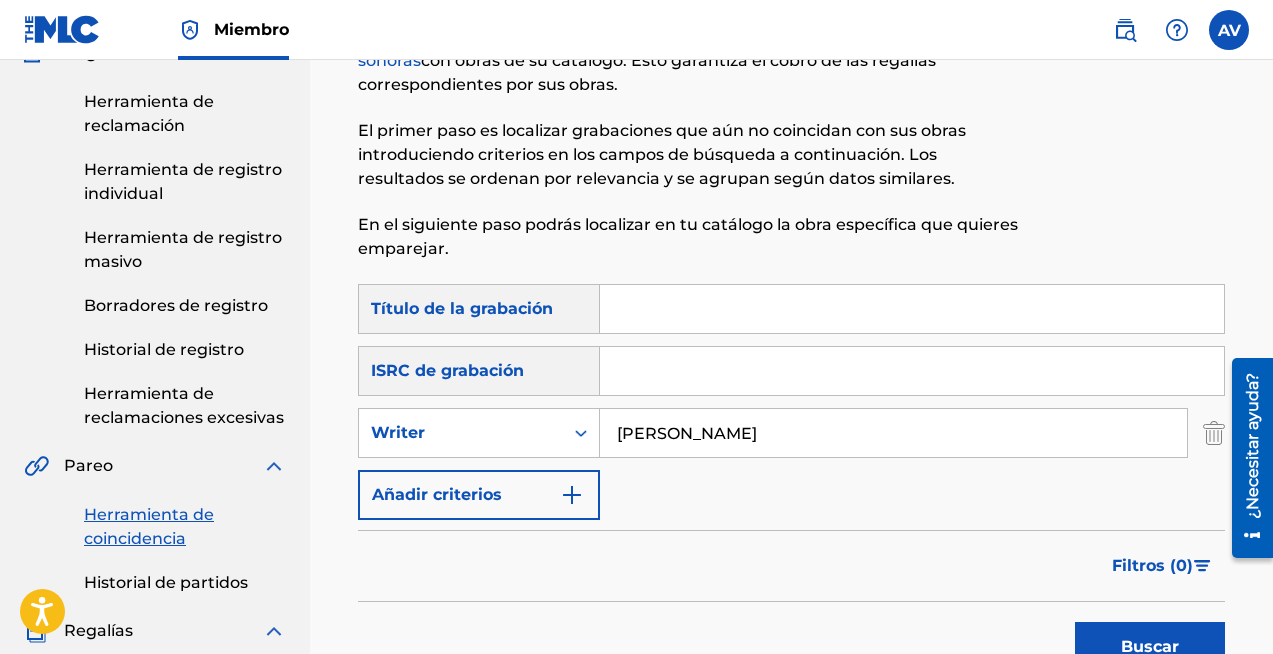 scroll, scrollTop: 198, scrollLeft: 0, axis: vertical 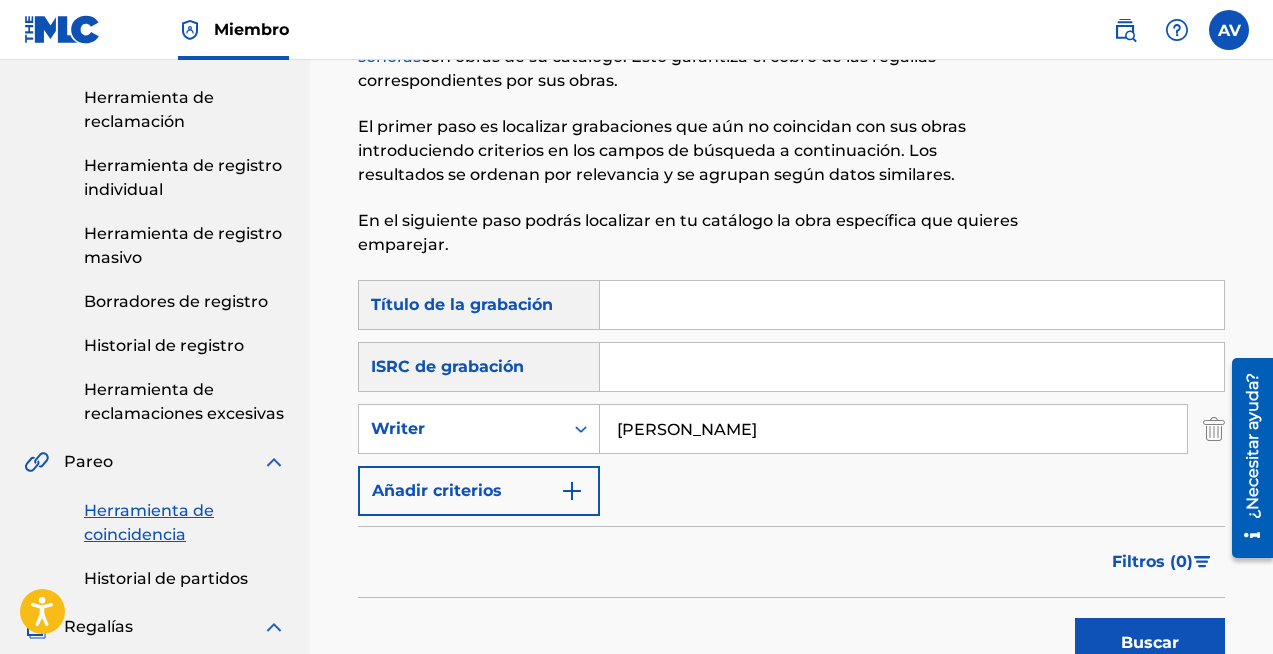 click on "[PERSON_NAME]" at bounding box center [893, 429] 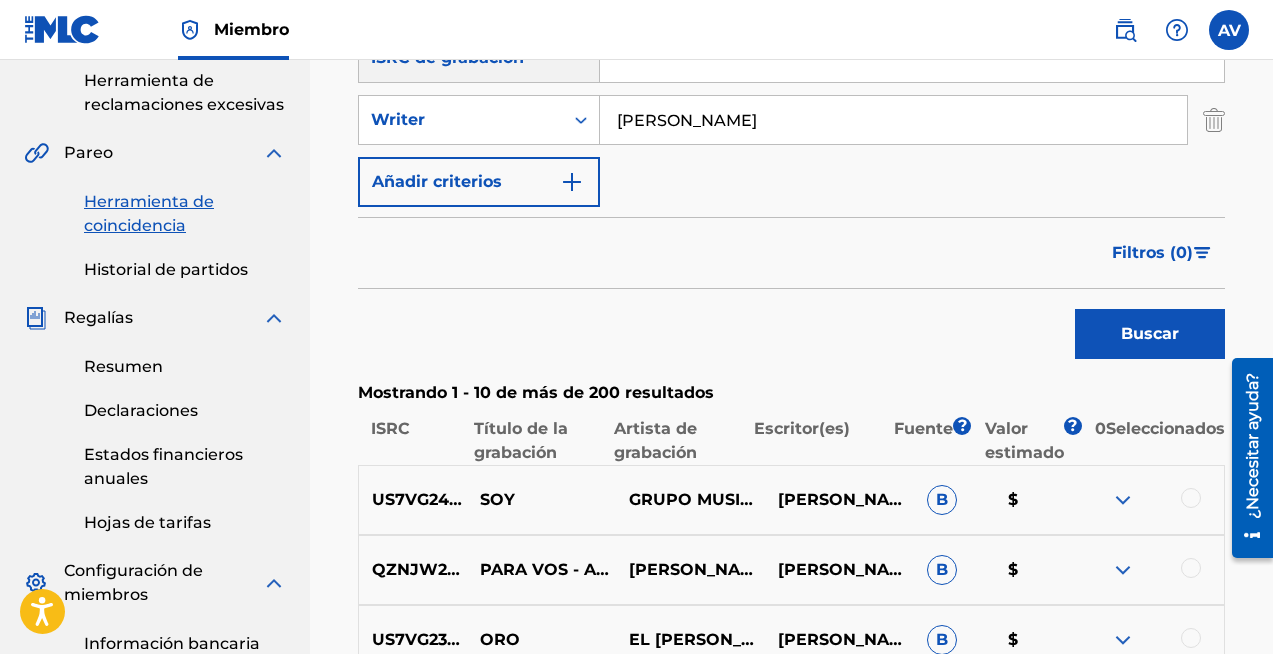 scroll, scrollTop: 628, scrollLeft: 0, axis: vertical 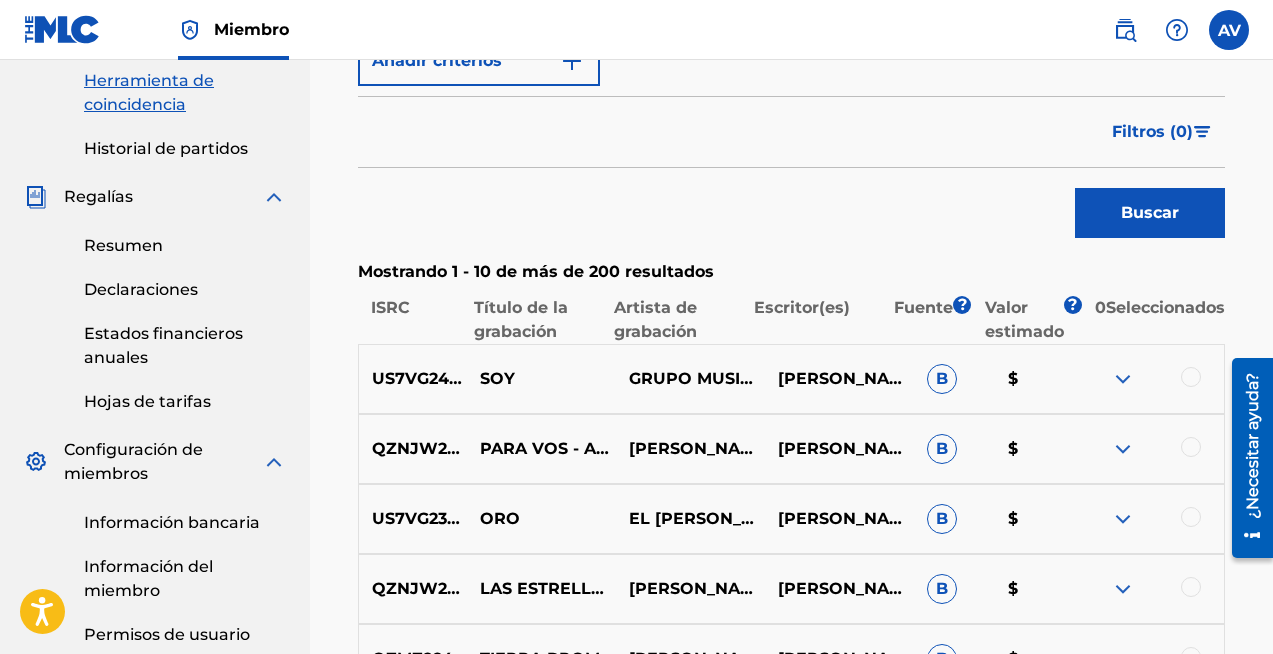click at bounding box center [1191, 377] 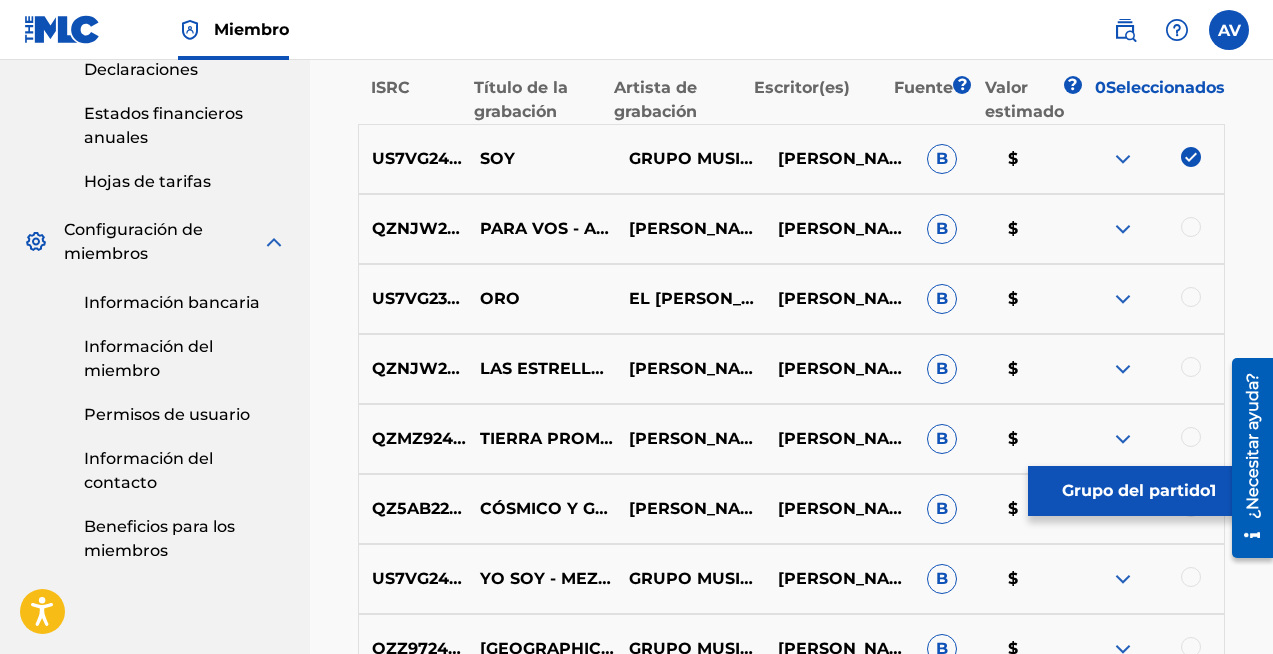 scroll, scrollTop: 849, scrollLeft: 0, axis: vertical 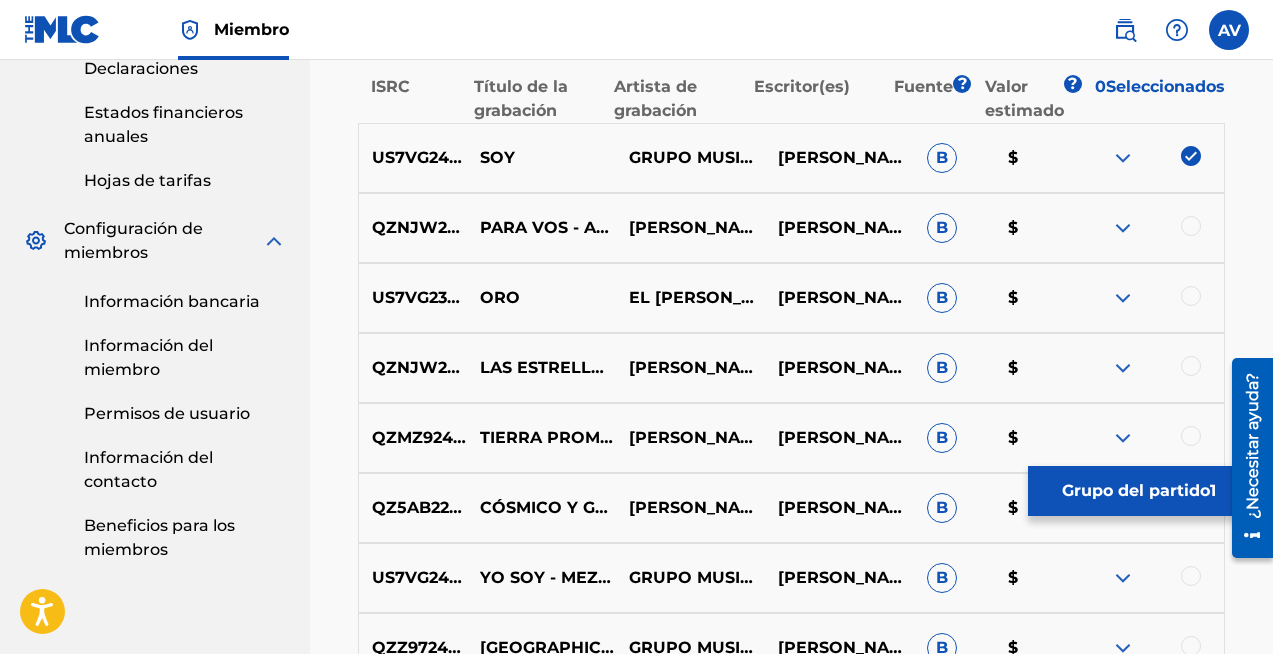 click at bounding box center (1191, 226) 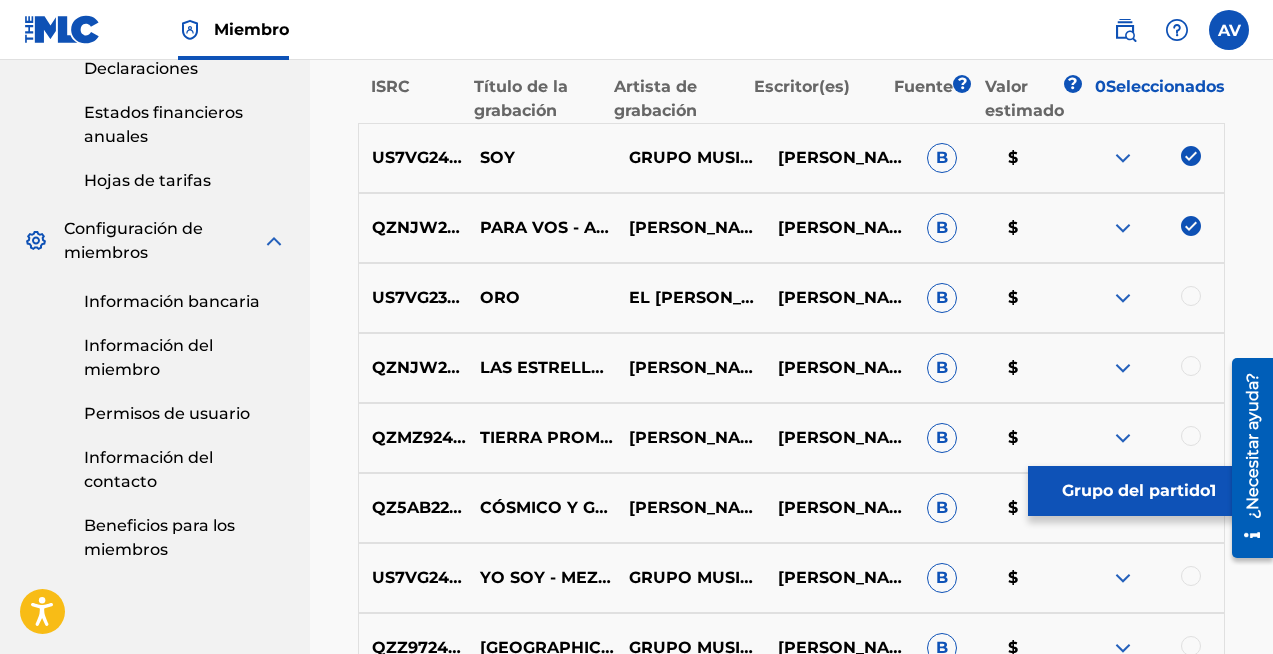 click at bounding box center [1191, 296] 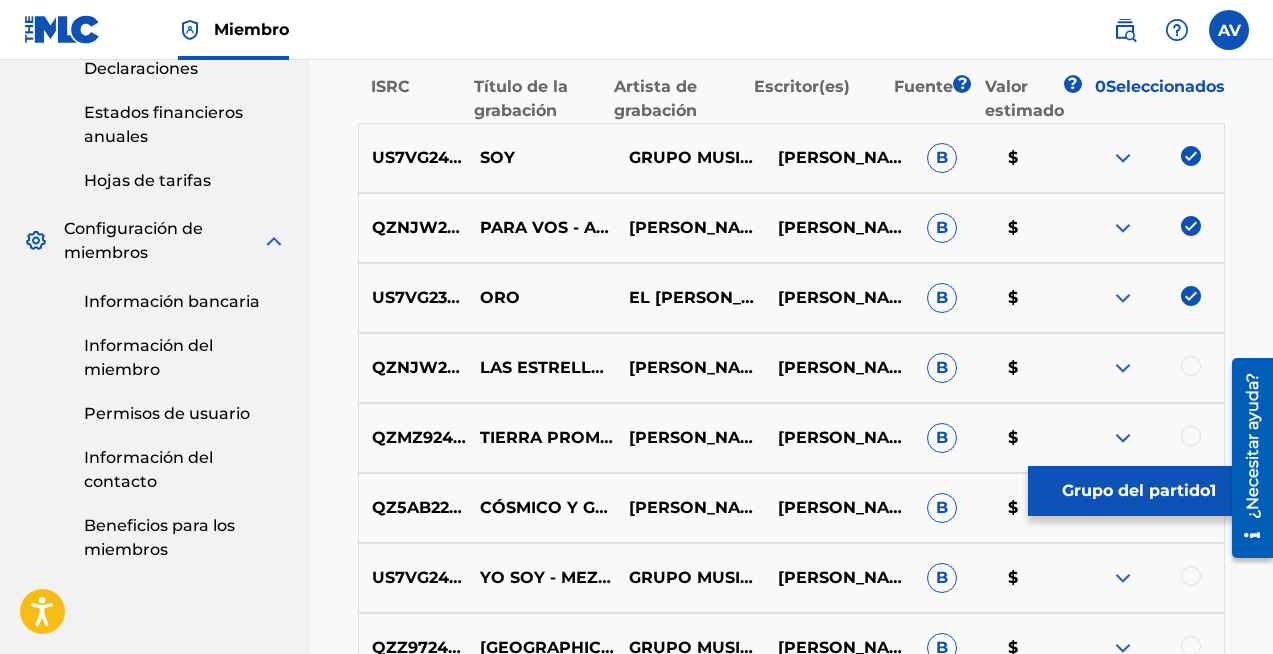 click at bounding box center [1191, 296] 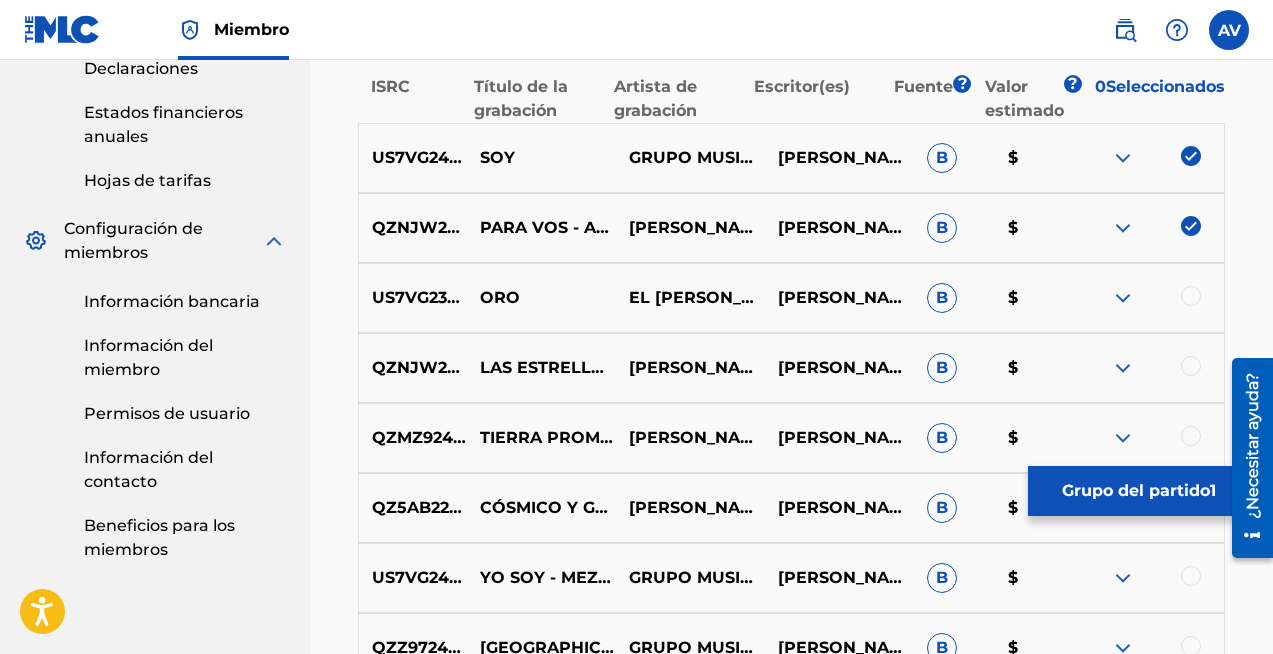 click at bounding box center (1191, 226) 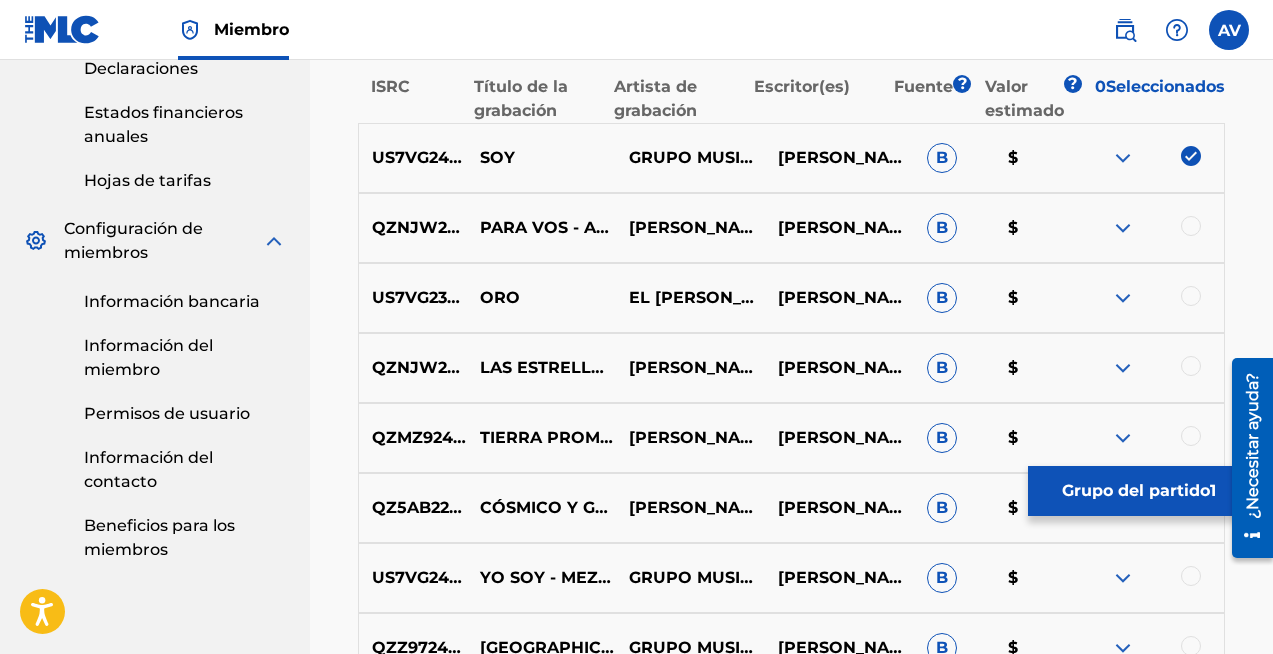 click at bounding box center [1191, 156] 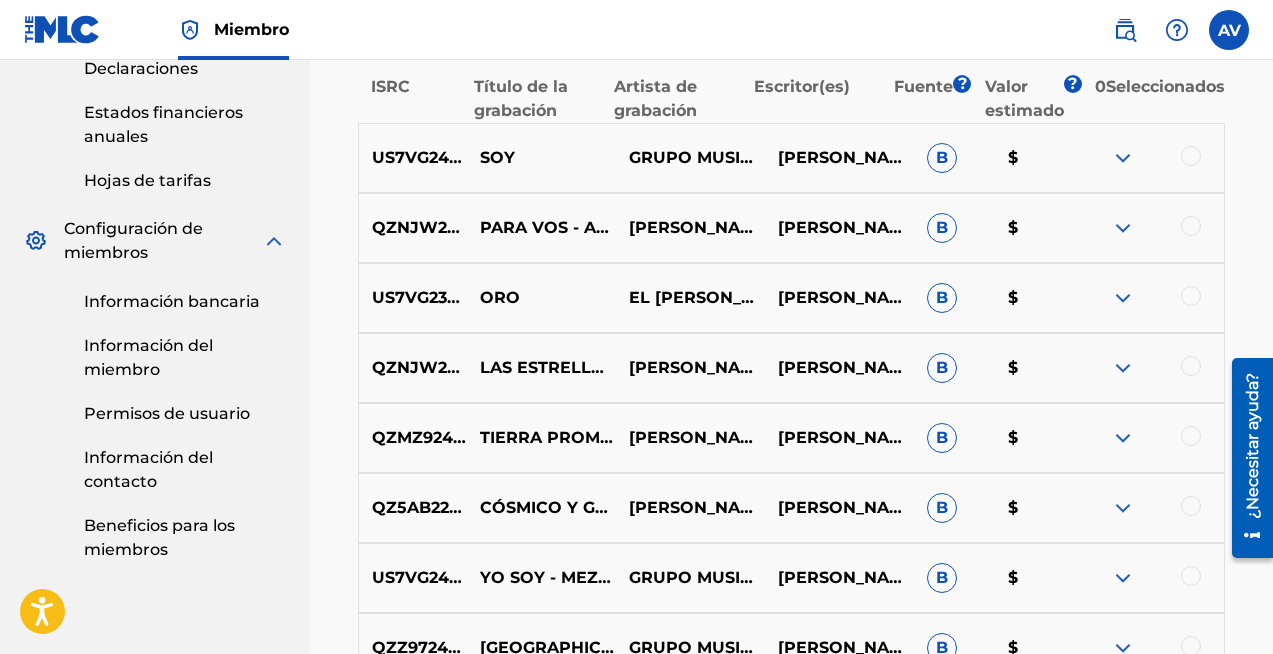 click at bounding box center [1191, 156] 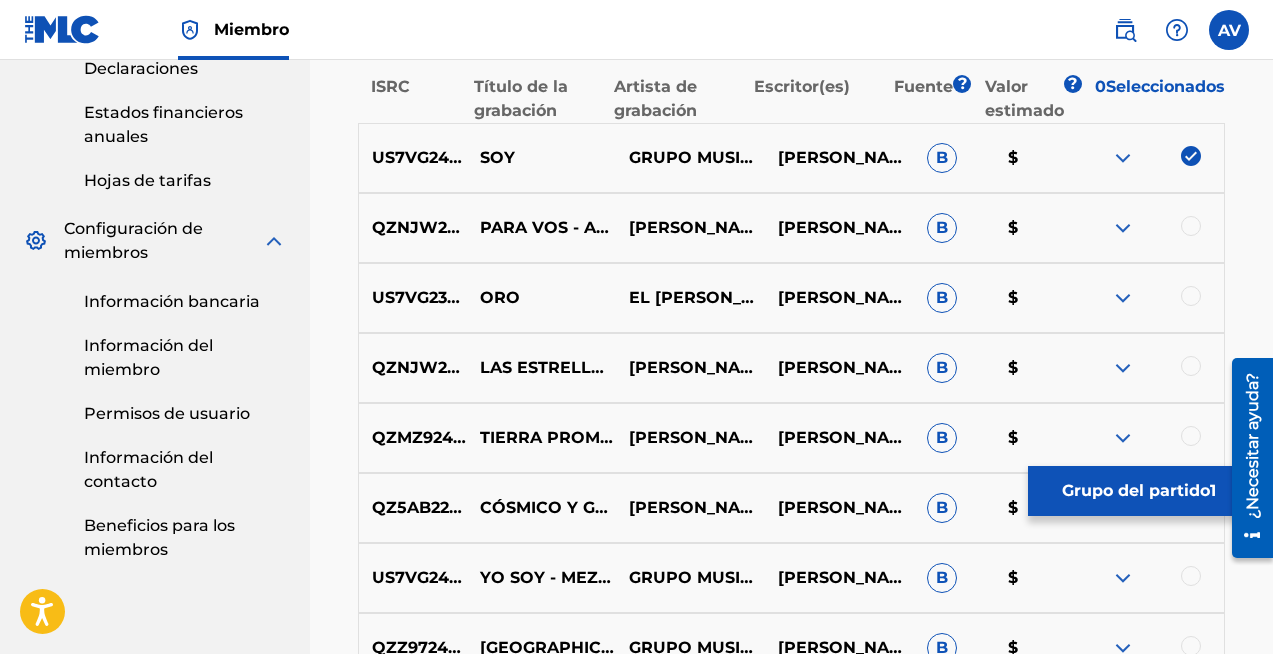 click at bounding box center (1191, 156) 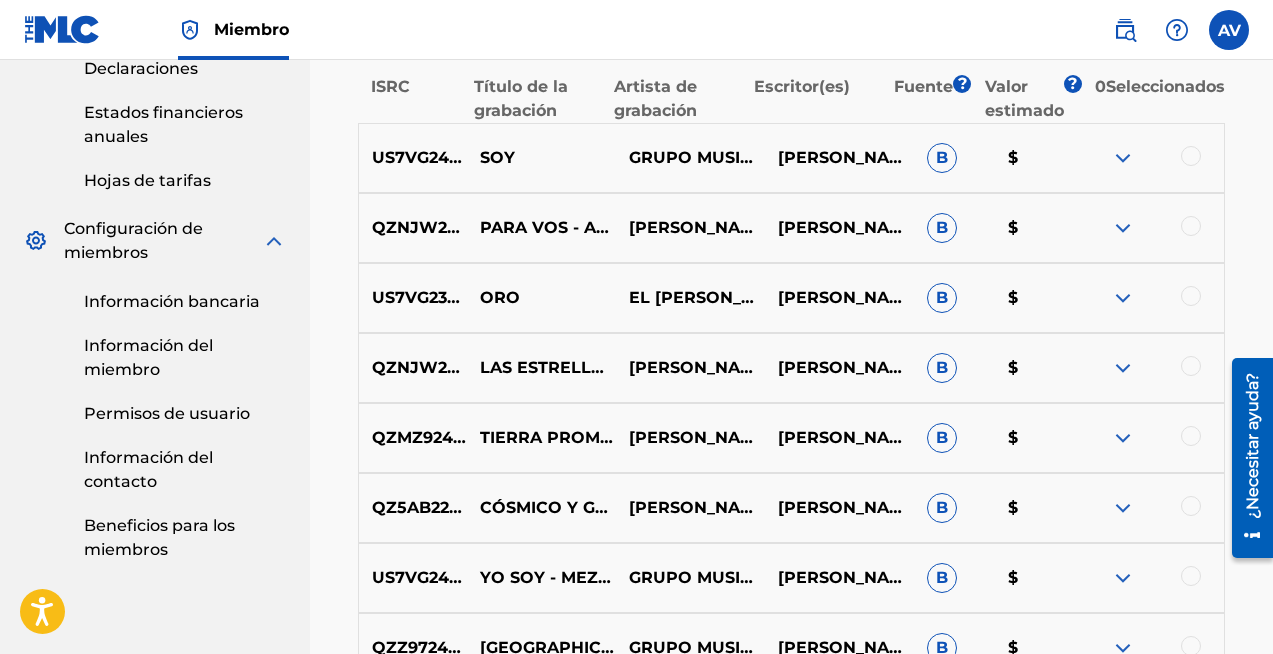 click at bounding box center (1191, 226) 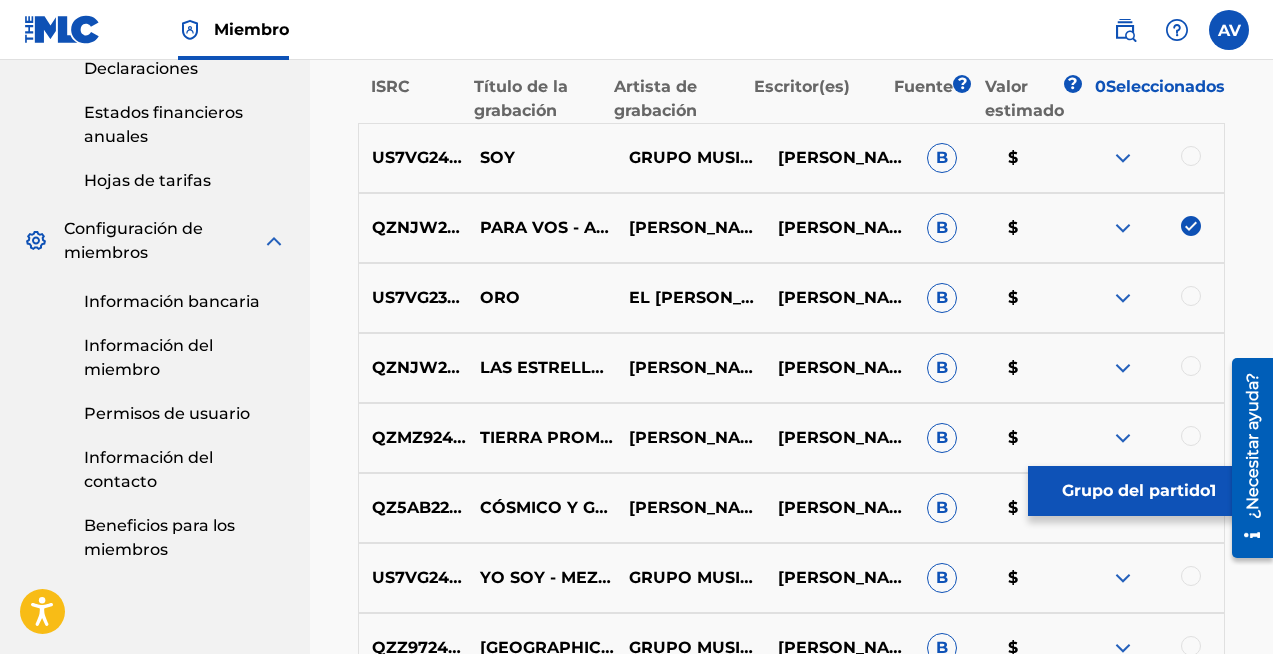 click on "Grupo del partido" at bounding box center [1136, 490] 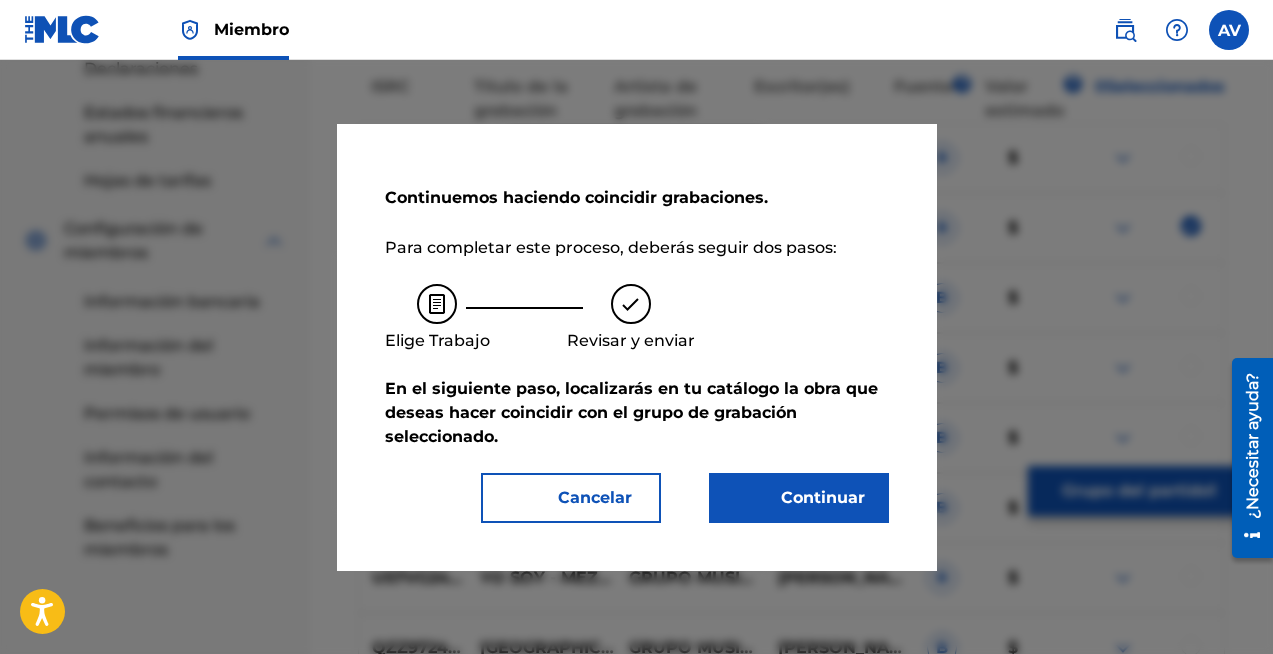 click on "Continuar" at bounding box center (799, 498) 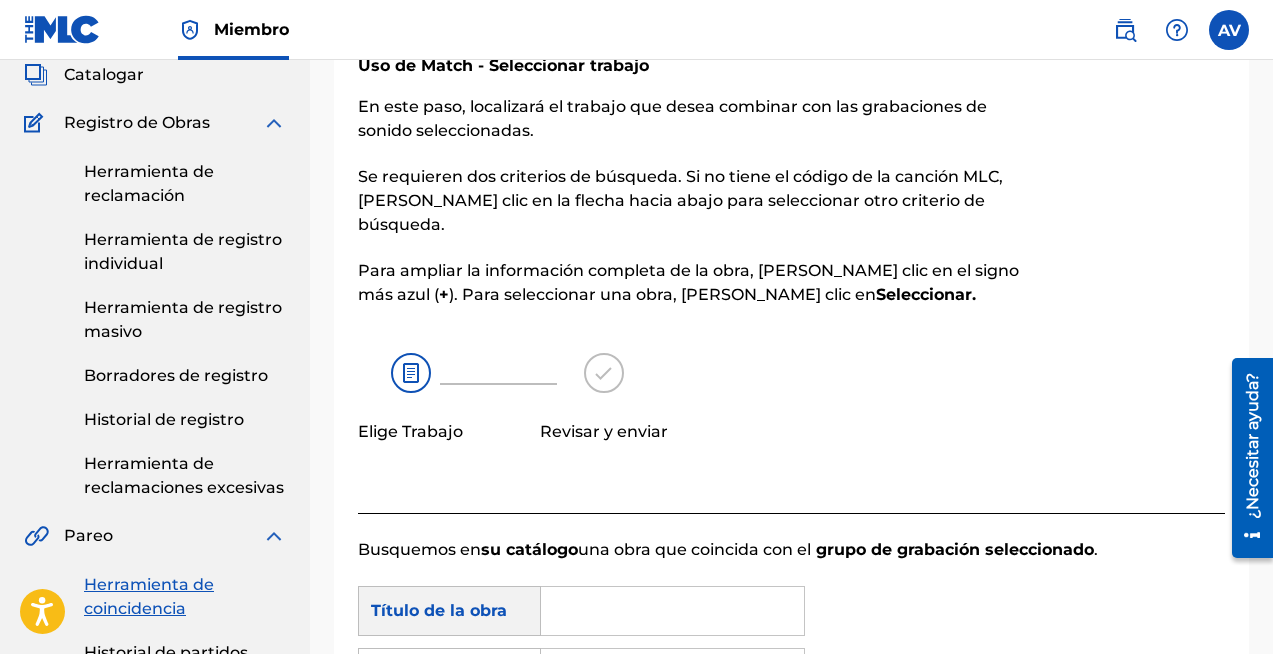 scroll, scrollTop: 308, scrollLeft: 0, axis: vertical 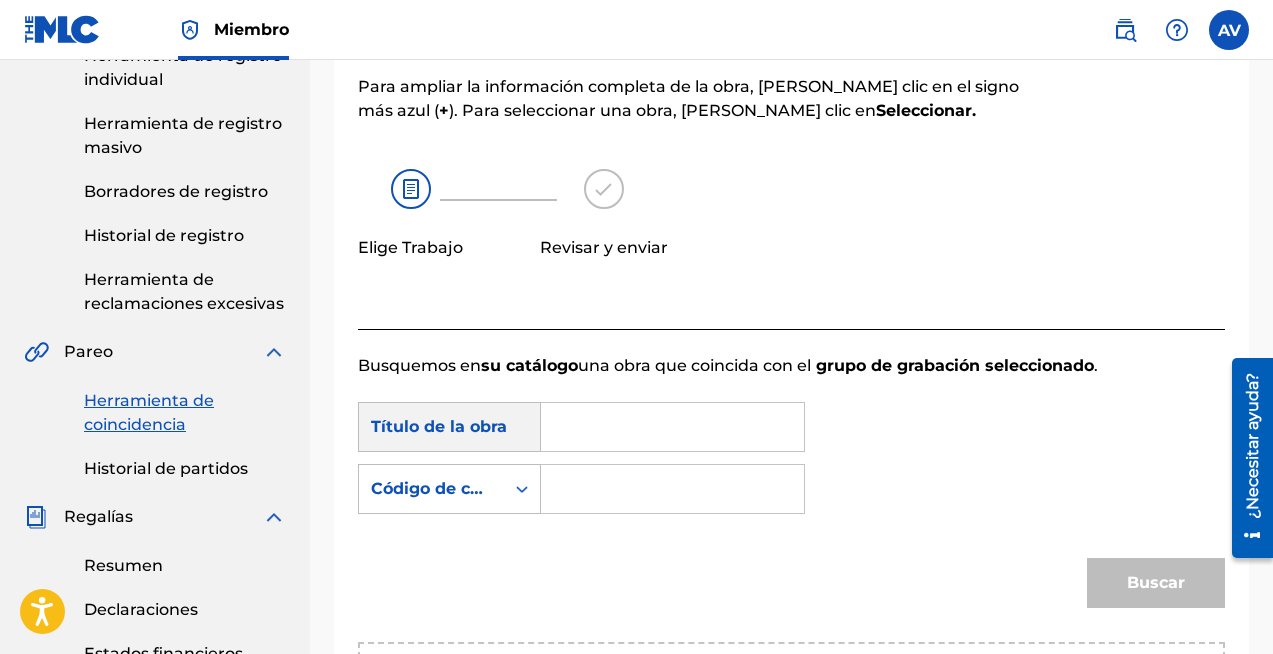 click at bounding box center (672, 427) 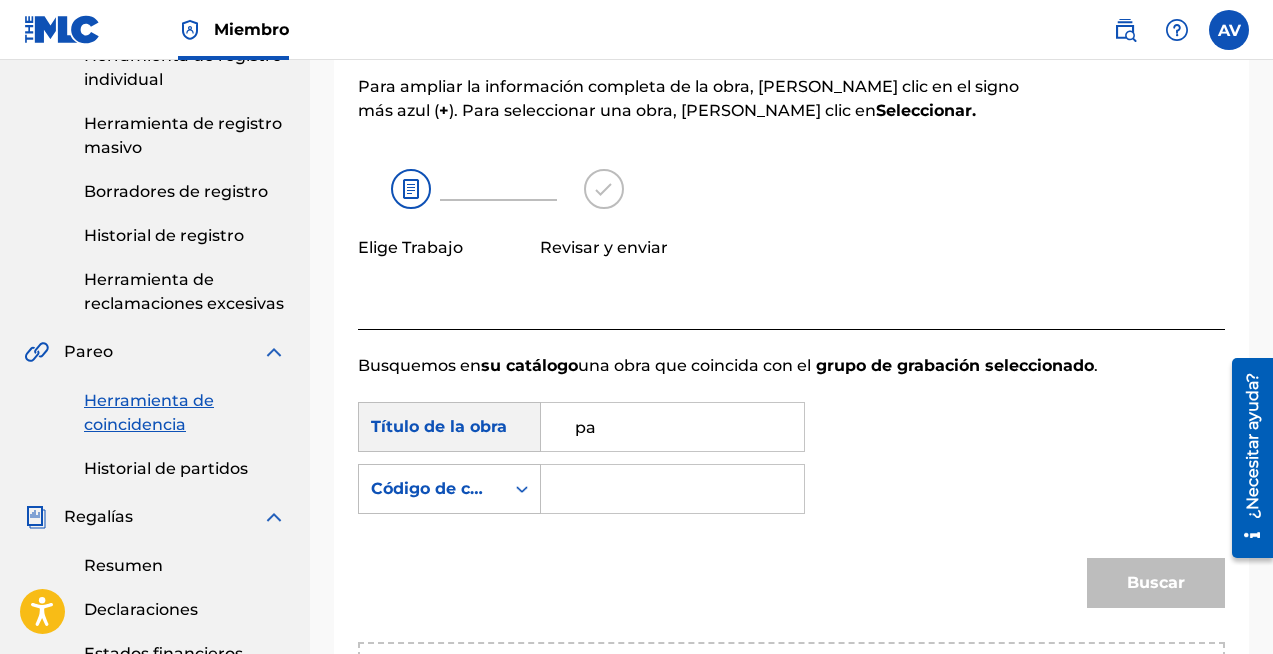 type on "p" 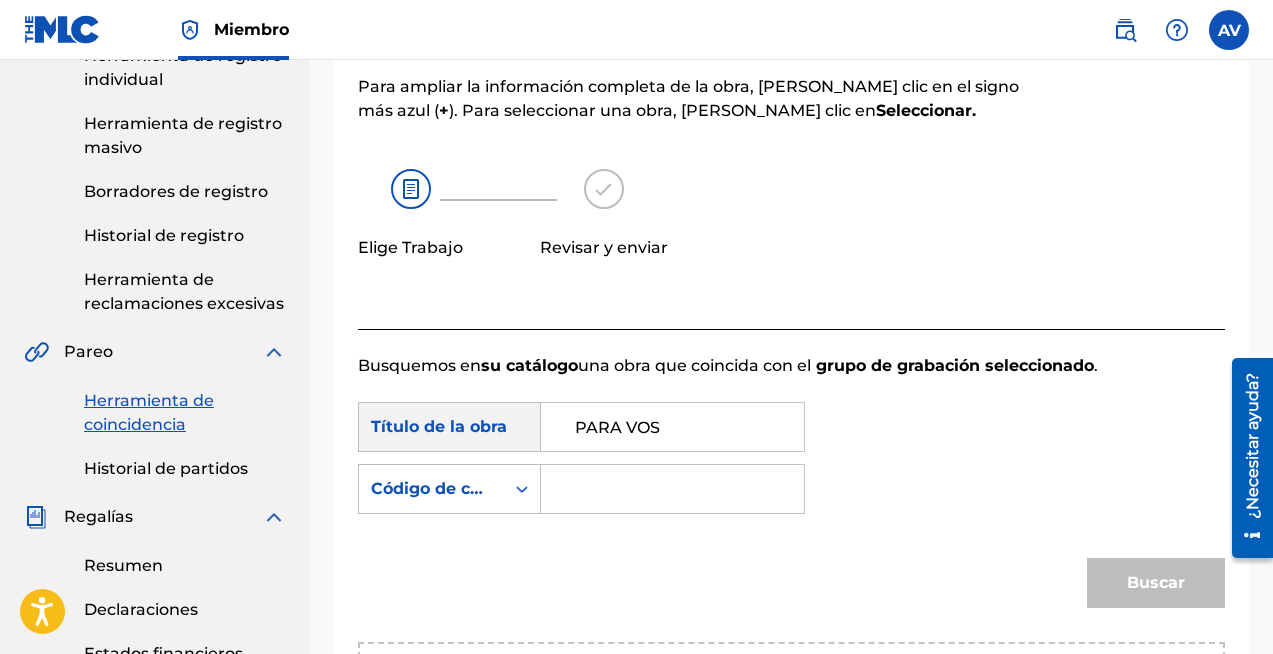 type on "PARA VOS" 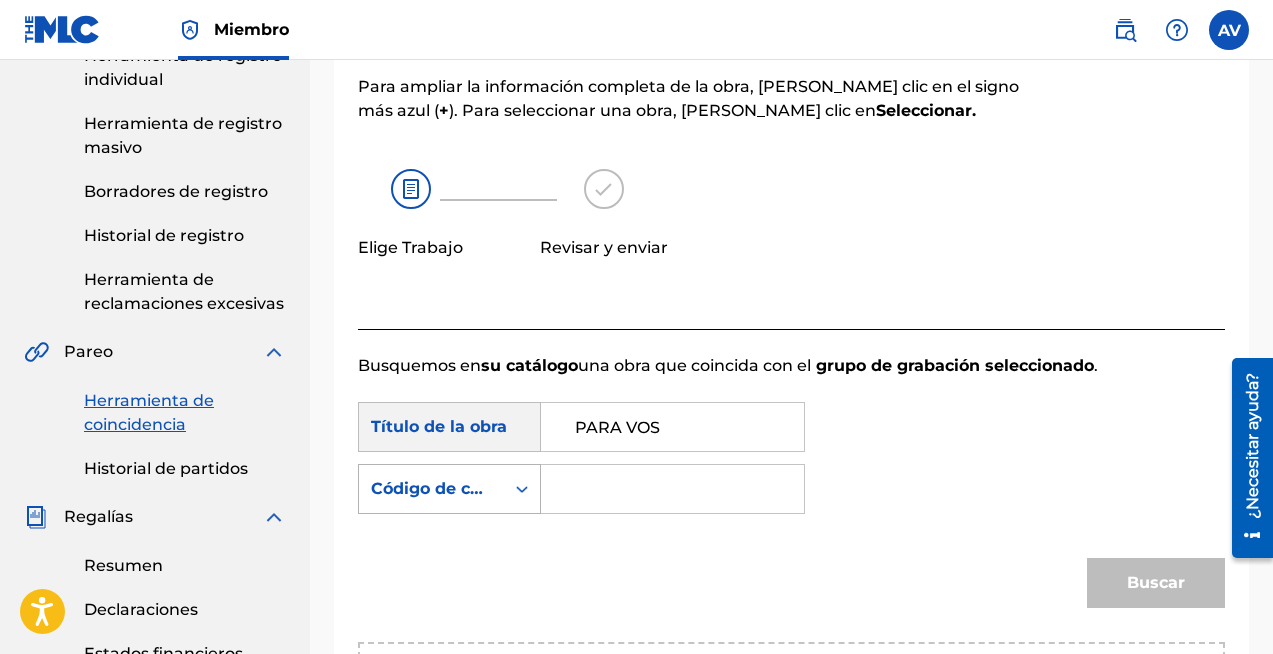 click 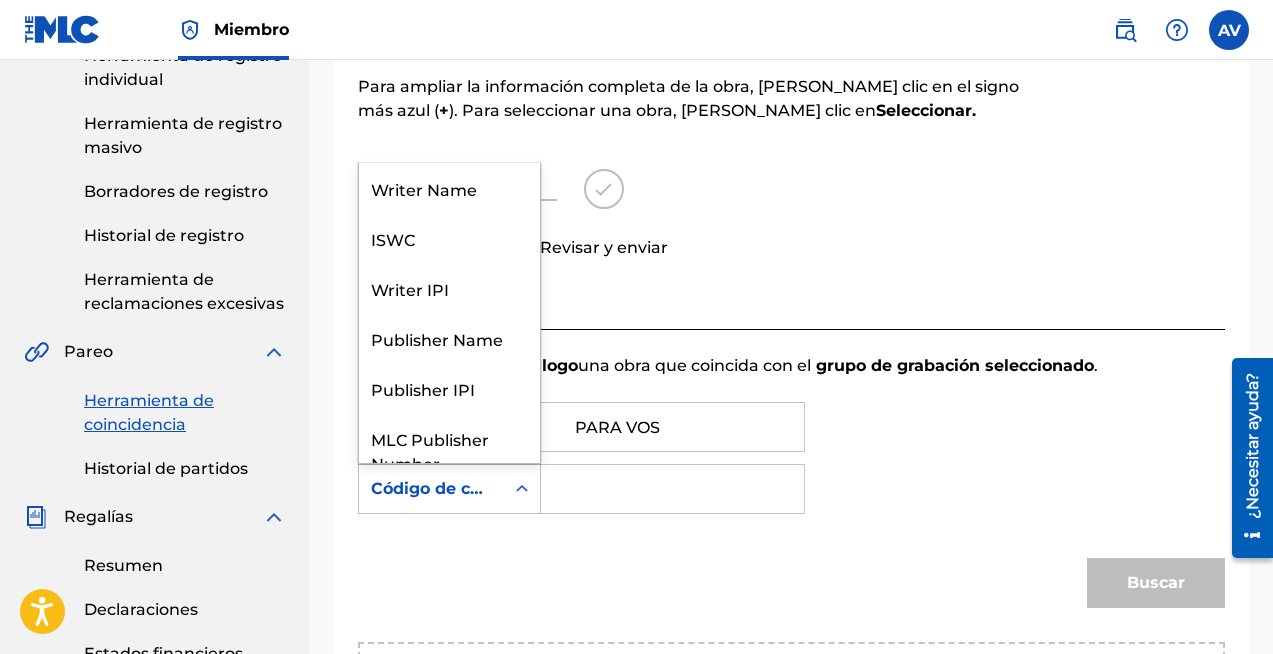 scroll, scrollTop: 74, scrollLeft: 0, axis: vertical 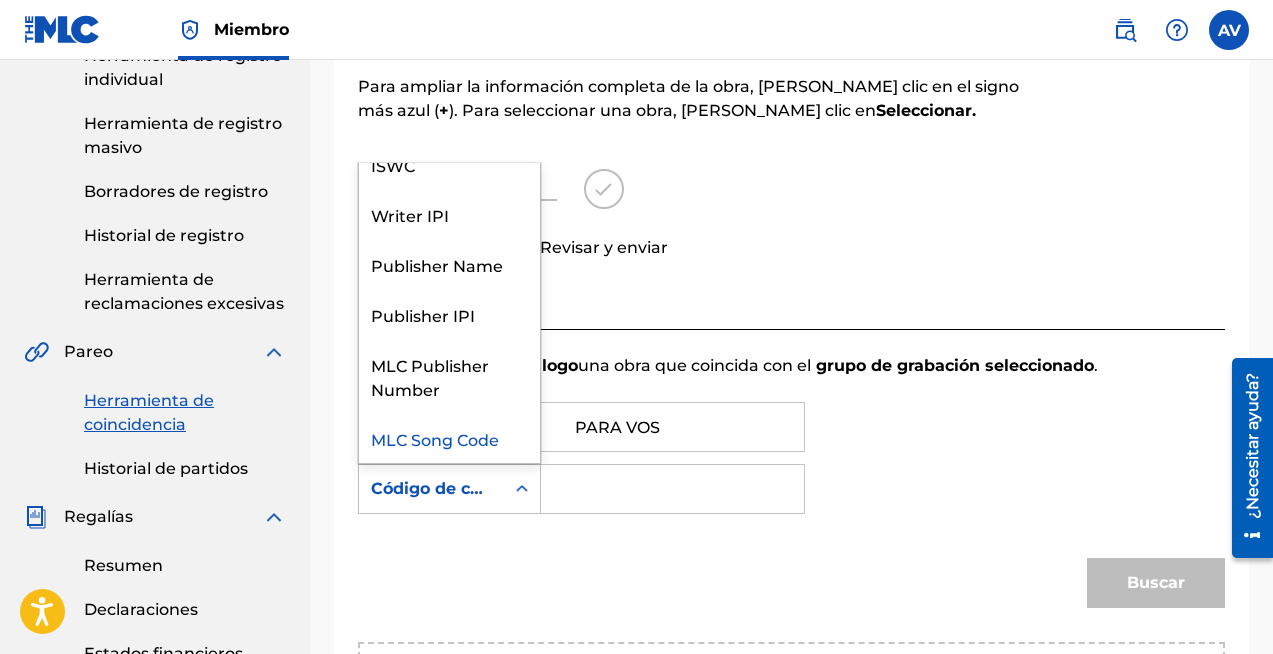 click at bounding box center (672, 489) 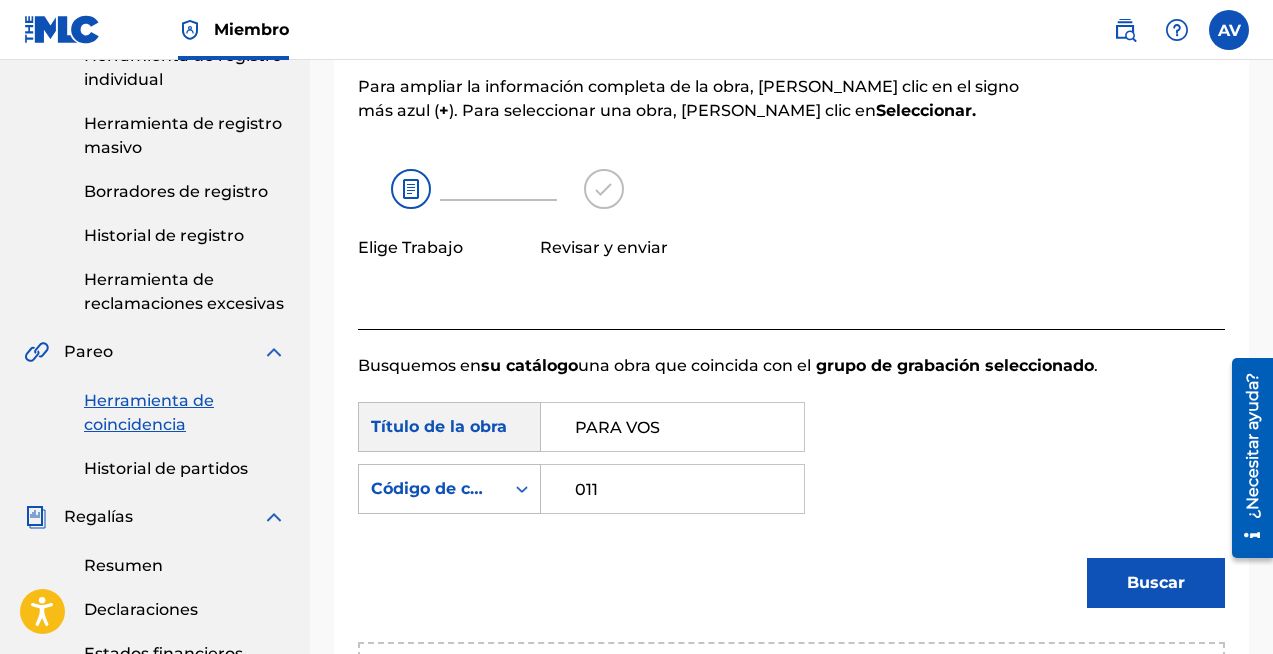 click on "Buscar" at bounding box center [791, 590] 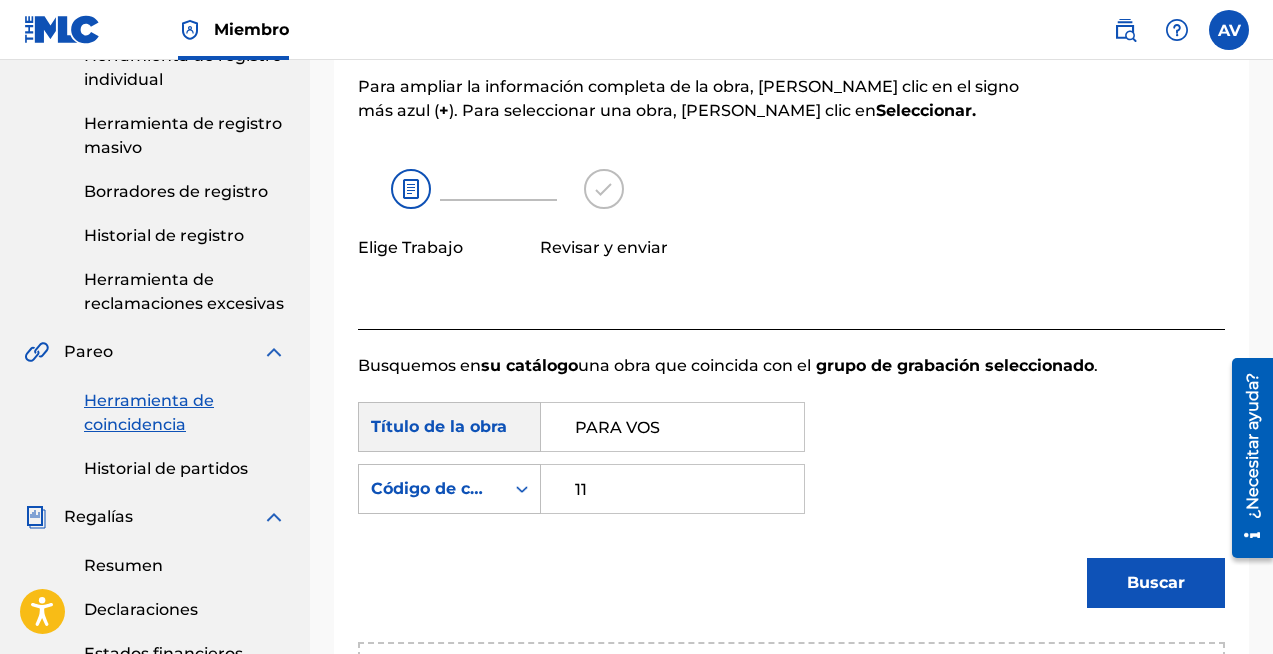 click on "11" at bounding box center (672, 489) 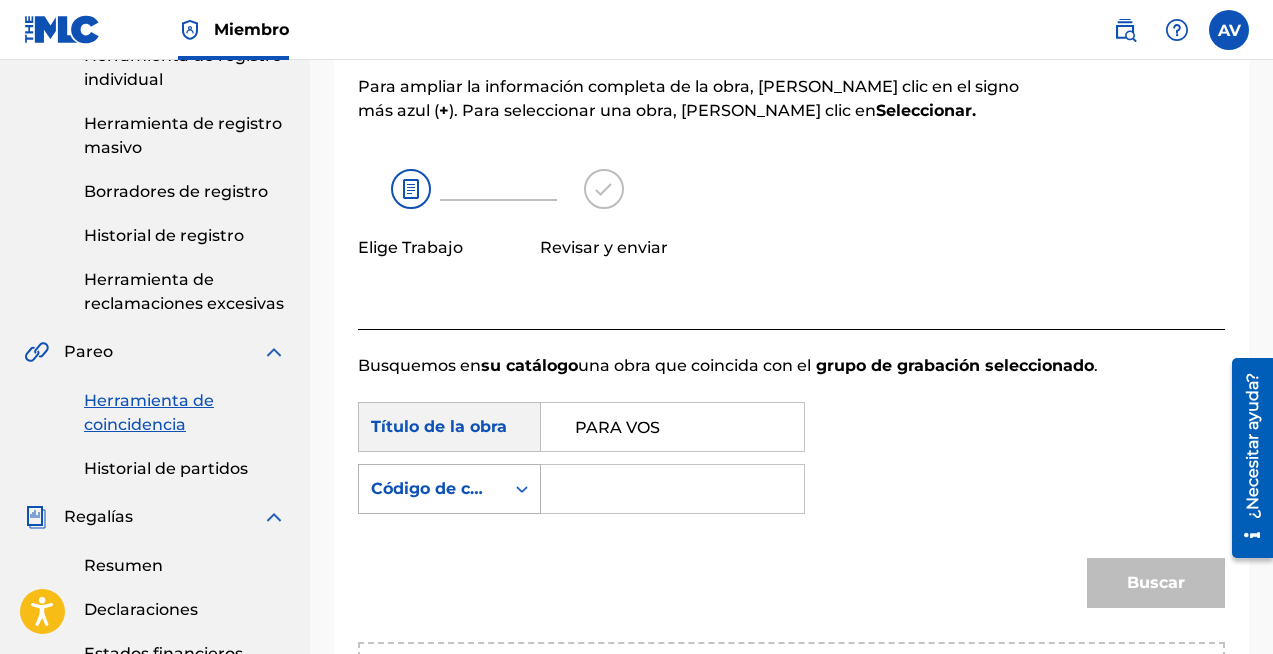 type 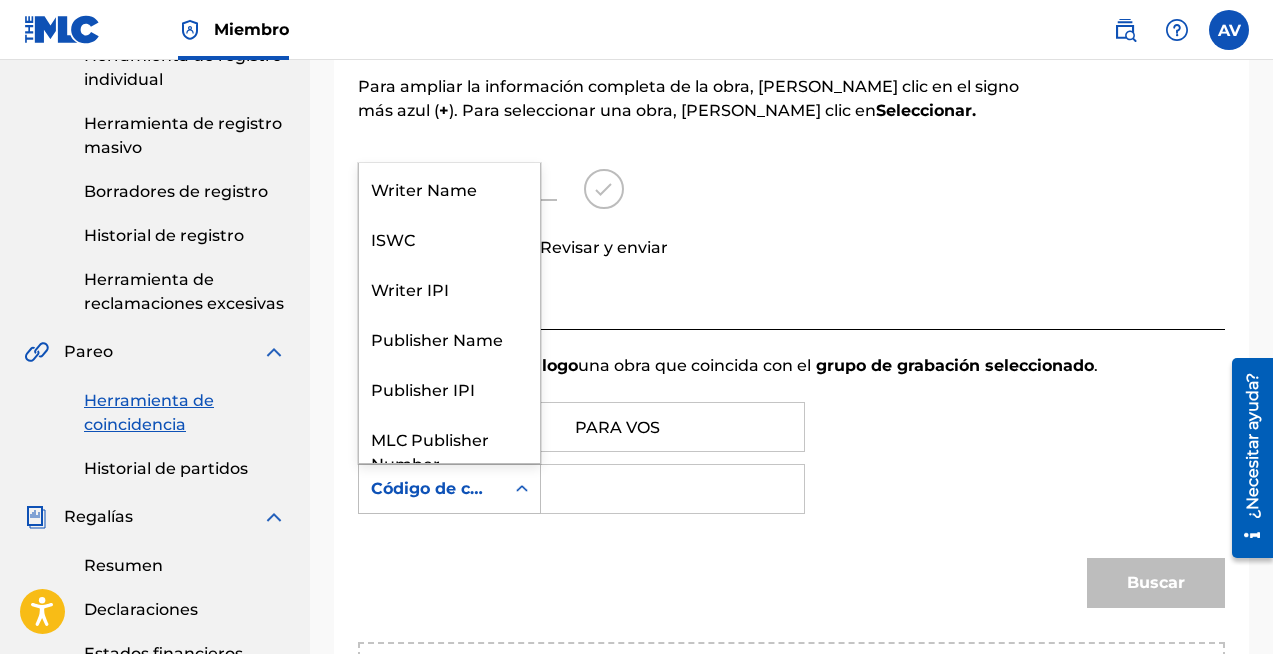 scroll, scrollTop: 74, scrollLeft: 0, axis: vertical 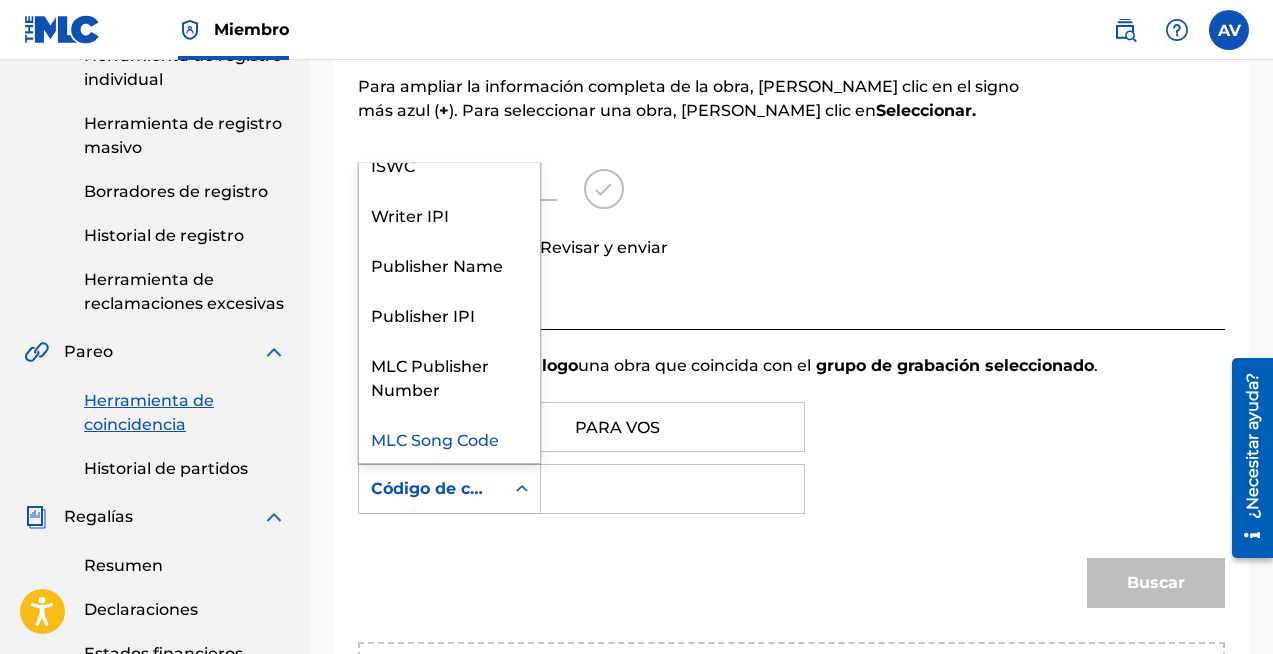 click at bounding box center (672, 489) 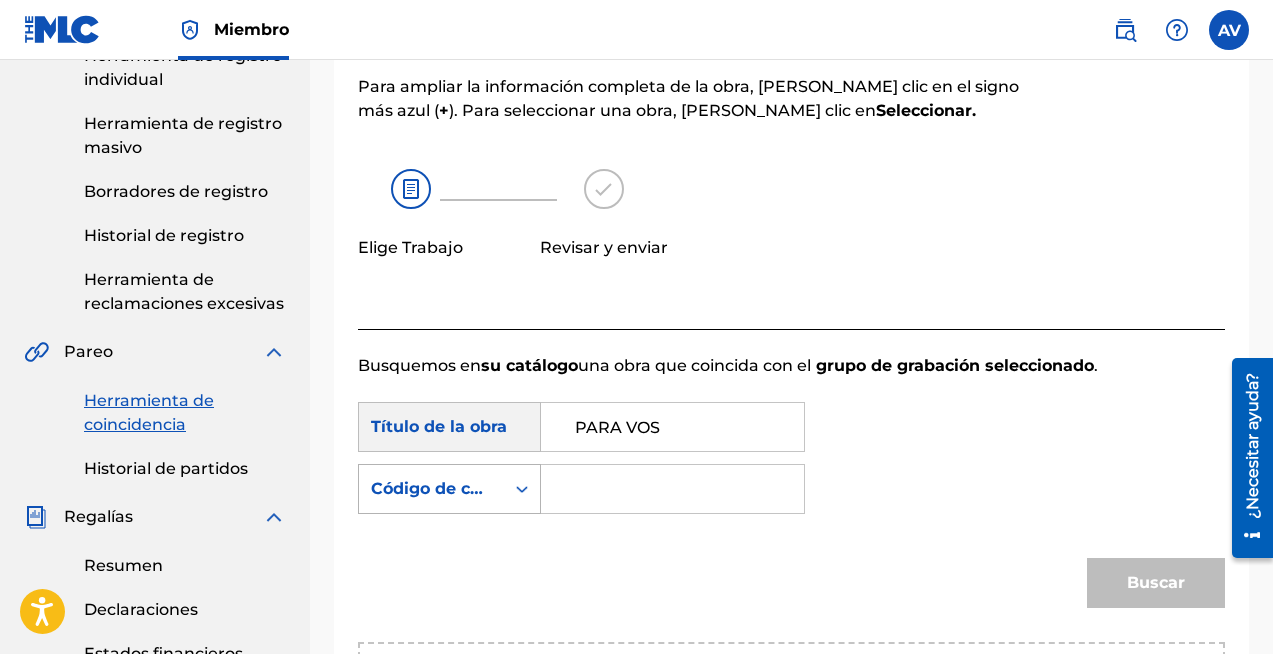 click 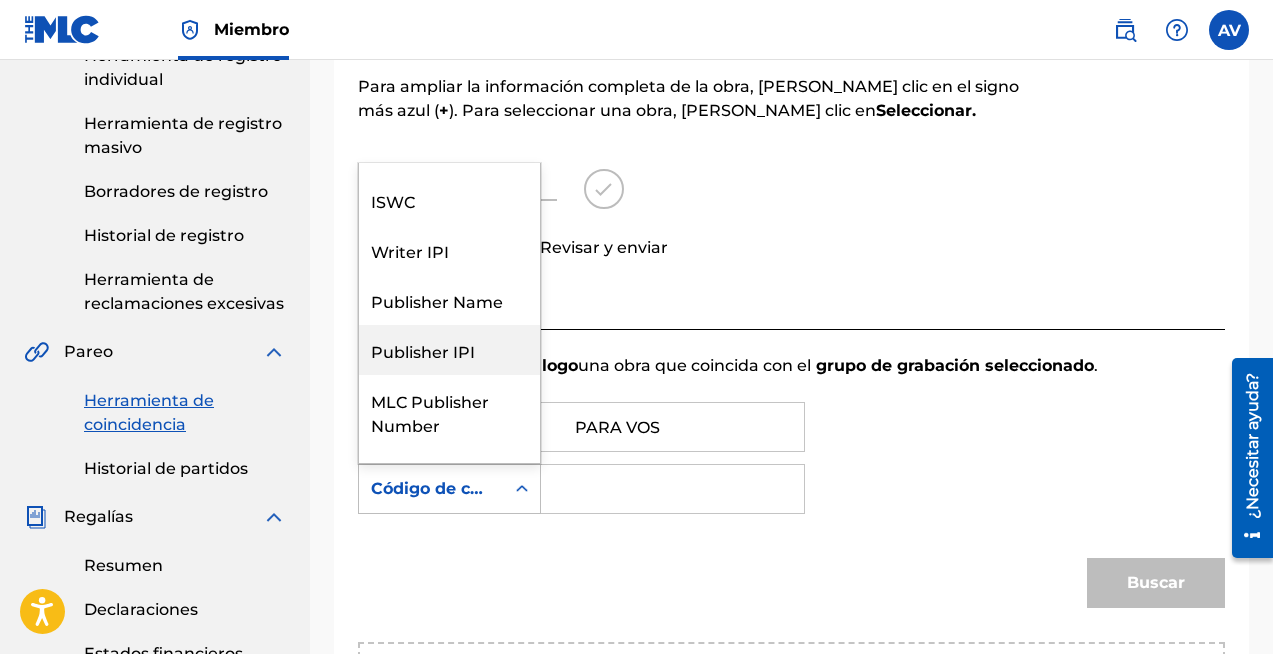 scroll, scrollTop: 0, scrollLeft: 0, axis: both 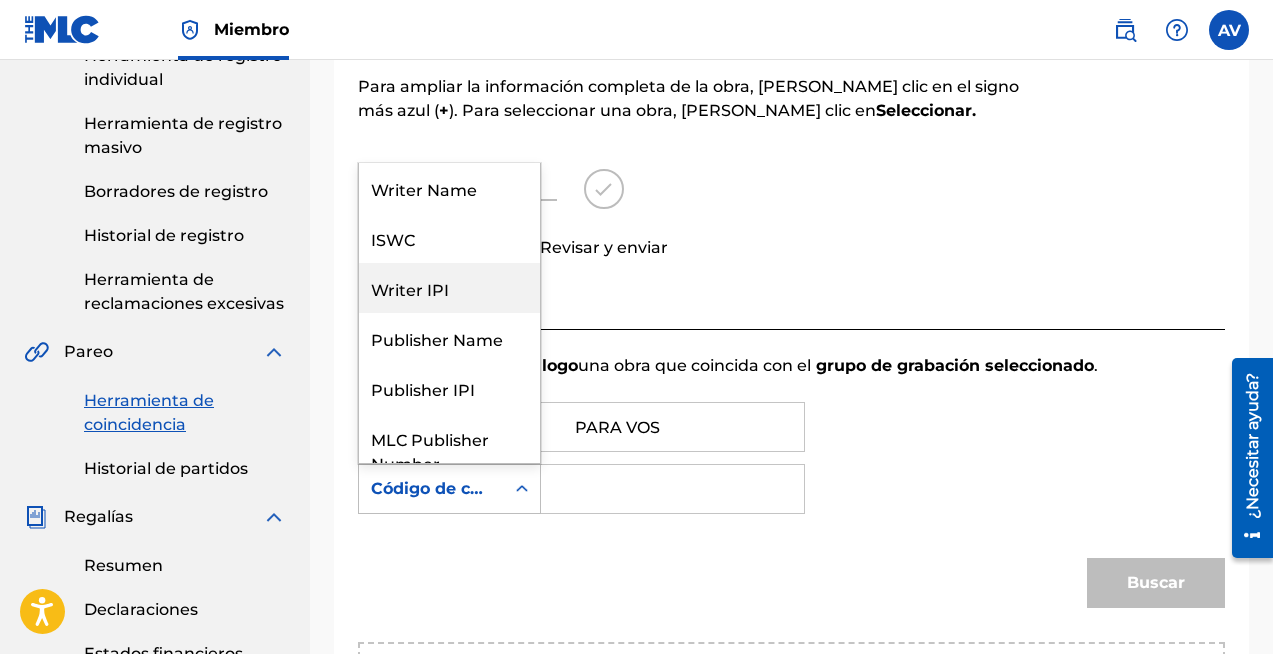 click on "Writer IPI" at bounding box center [449, 288] 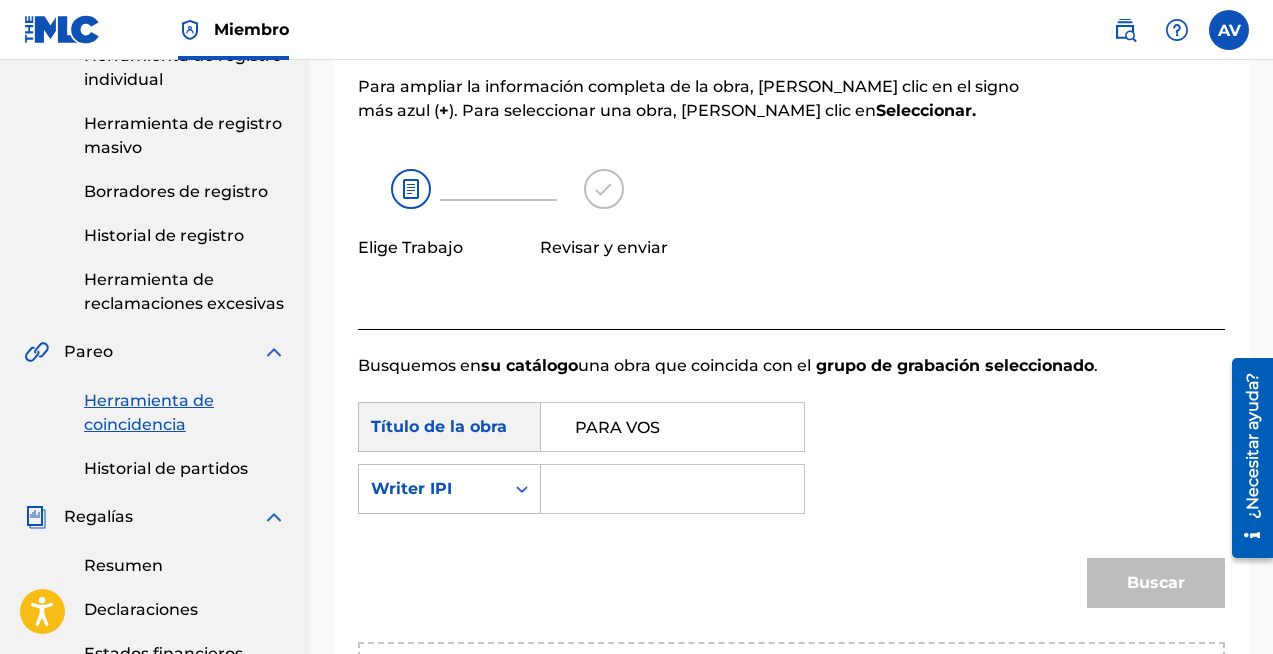 click at bounding box center [672, 489] 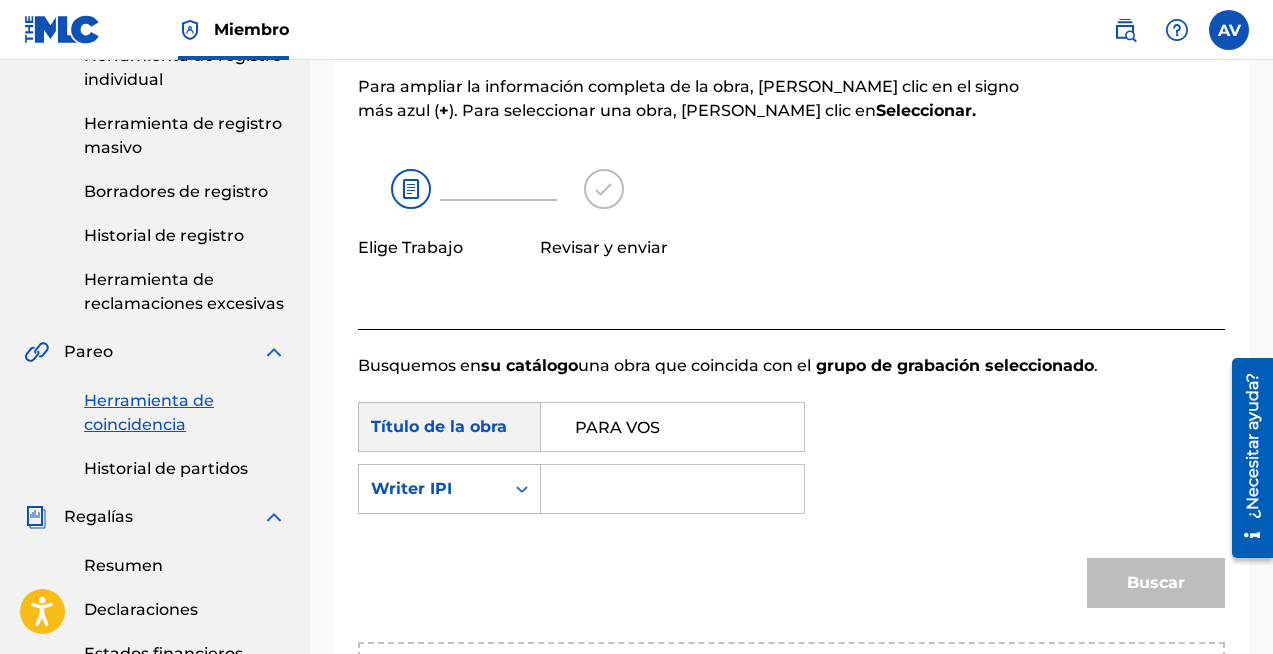 paste on "1004475792" 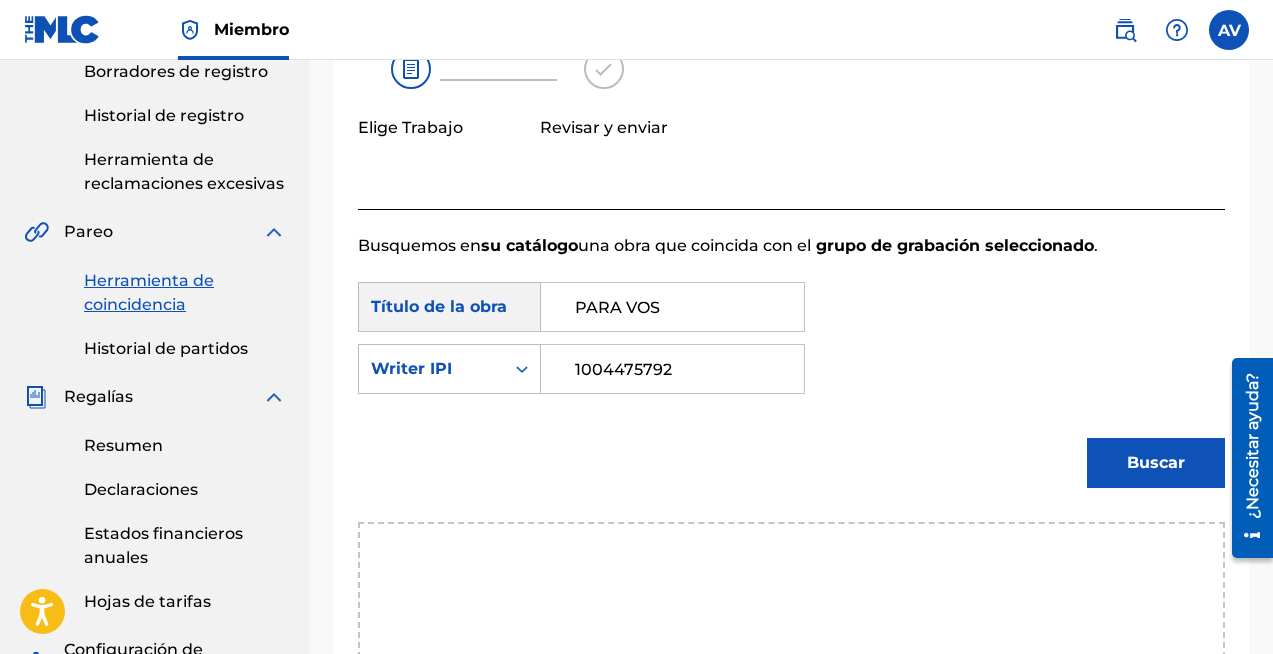 scroll, scrollTop: 448, scrollLeft: 0, axis: vertical 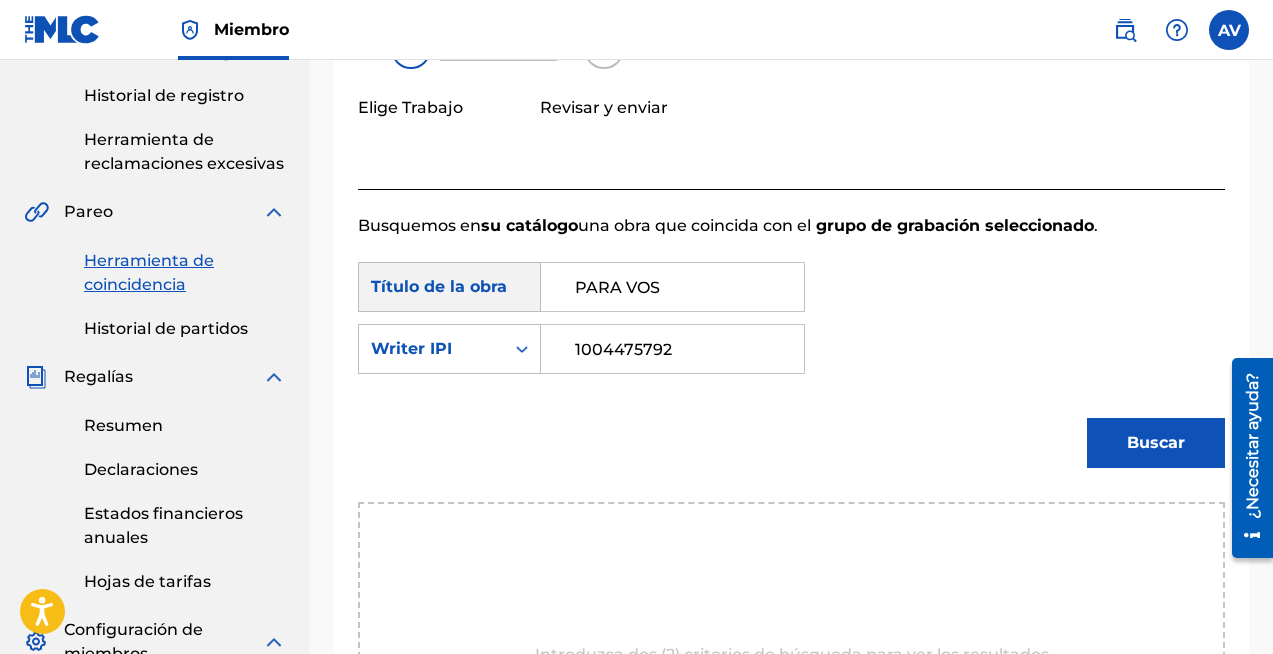 type on "1004475792" 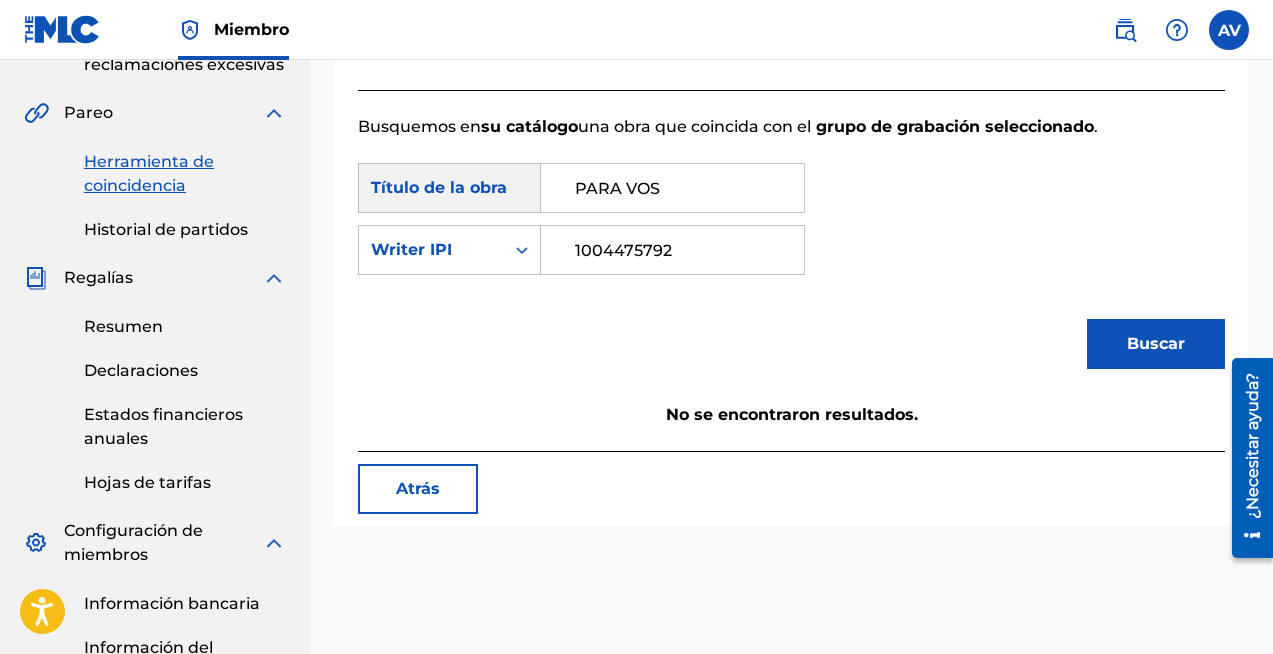 scroll, scrollTop: 557, scrollLeft: 0, axis: vertical 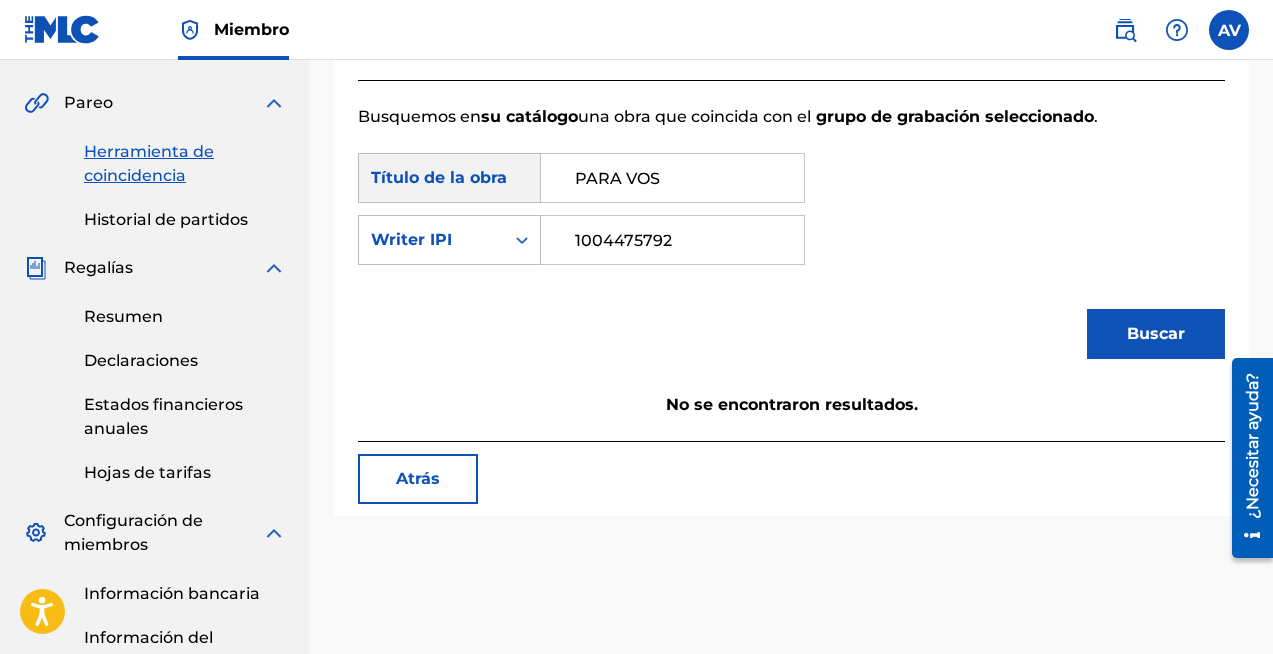 click on "PARA VOS" at bounding box center (672, 178) 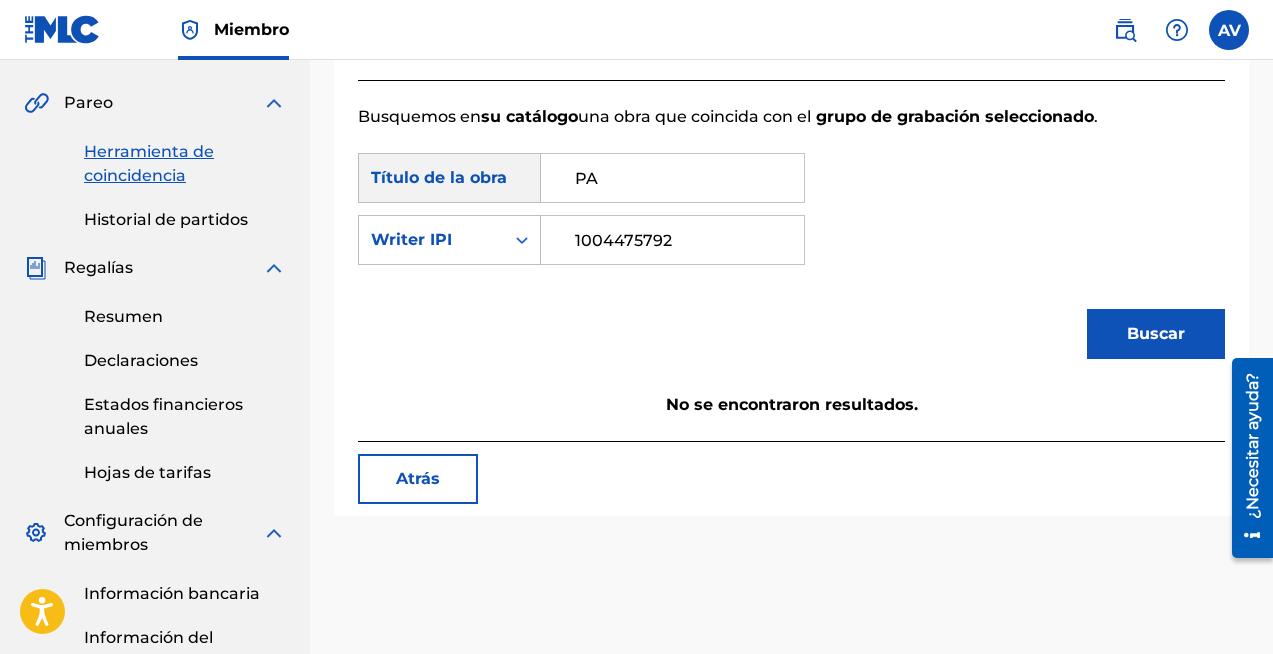type on "P" 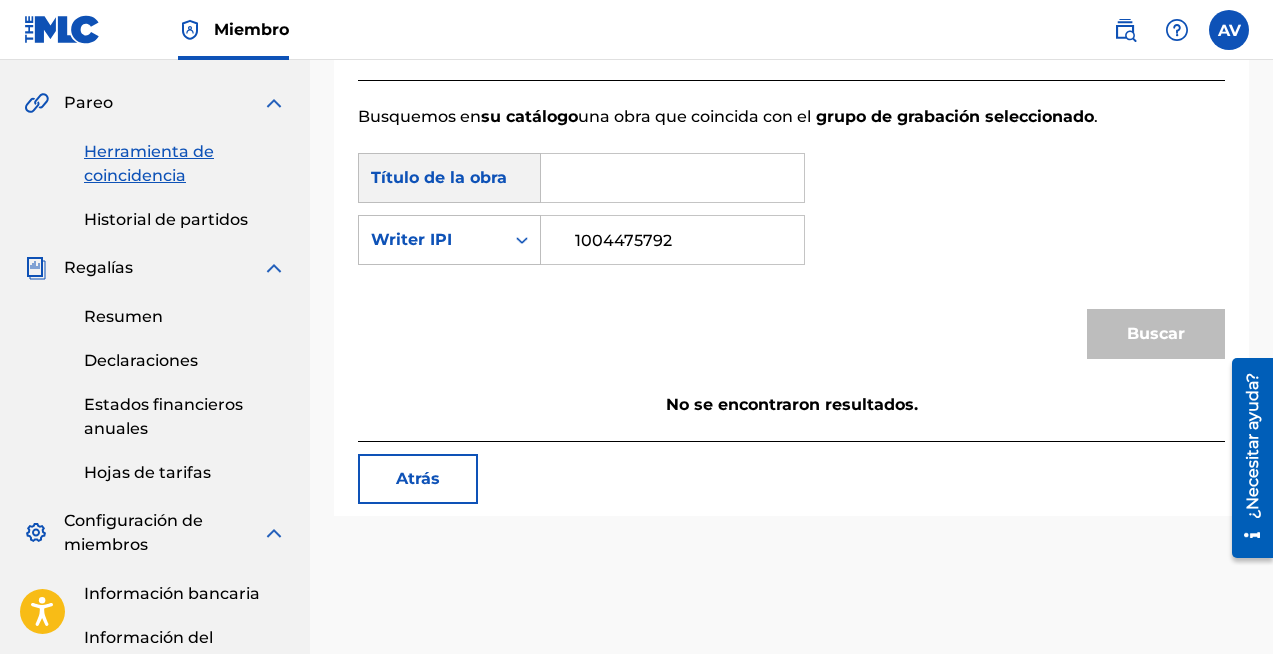 click at bounding box center [672, 178] 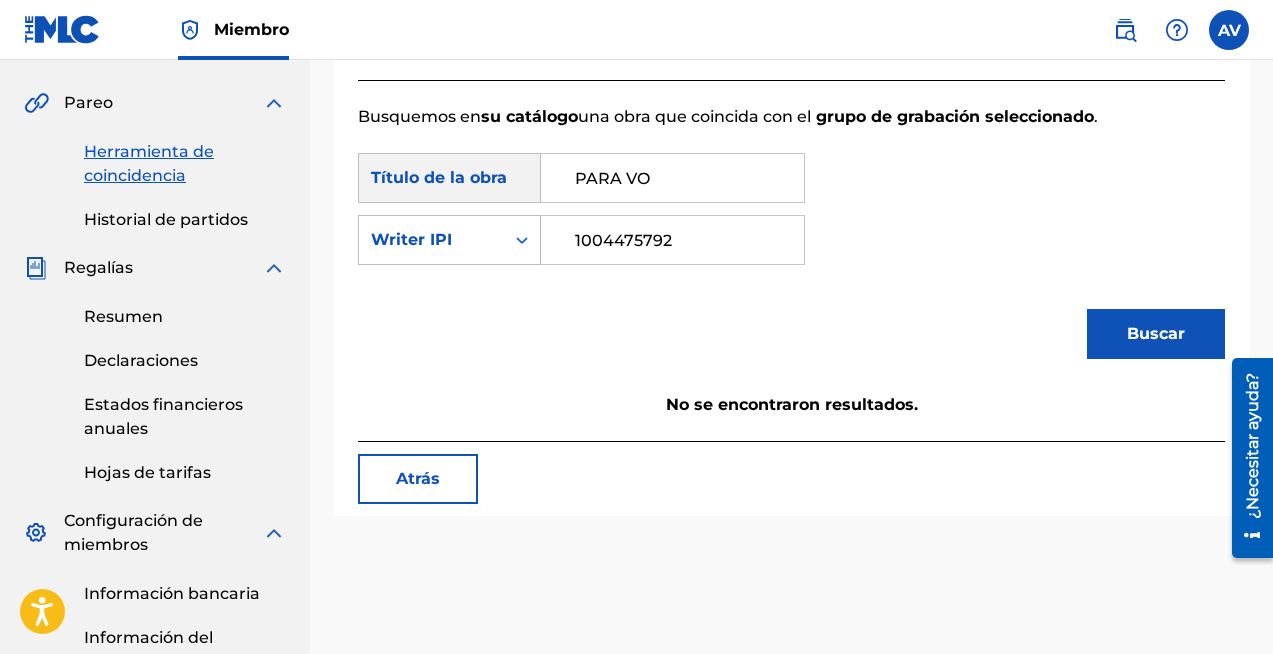 type on "PARA VOS" 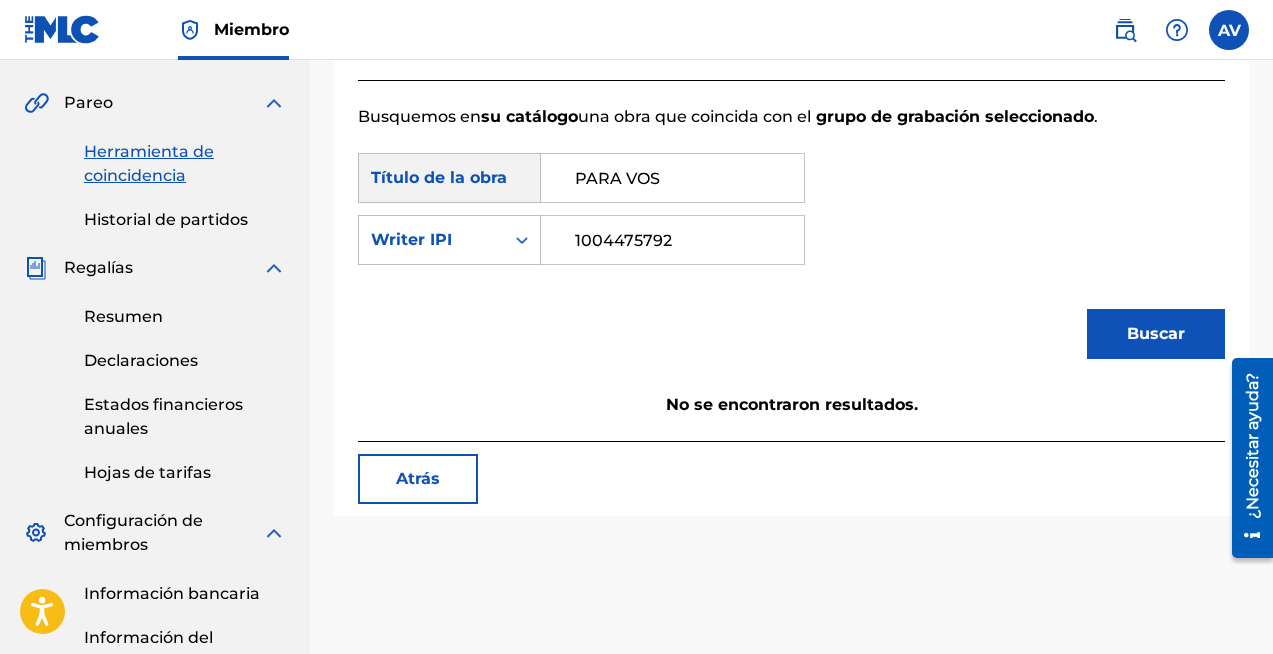 click on "Buscar" at bounding box center [1156, 334] 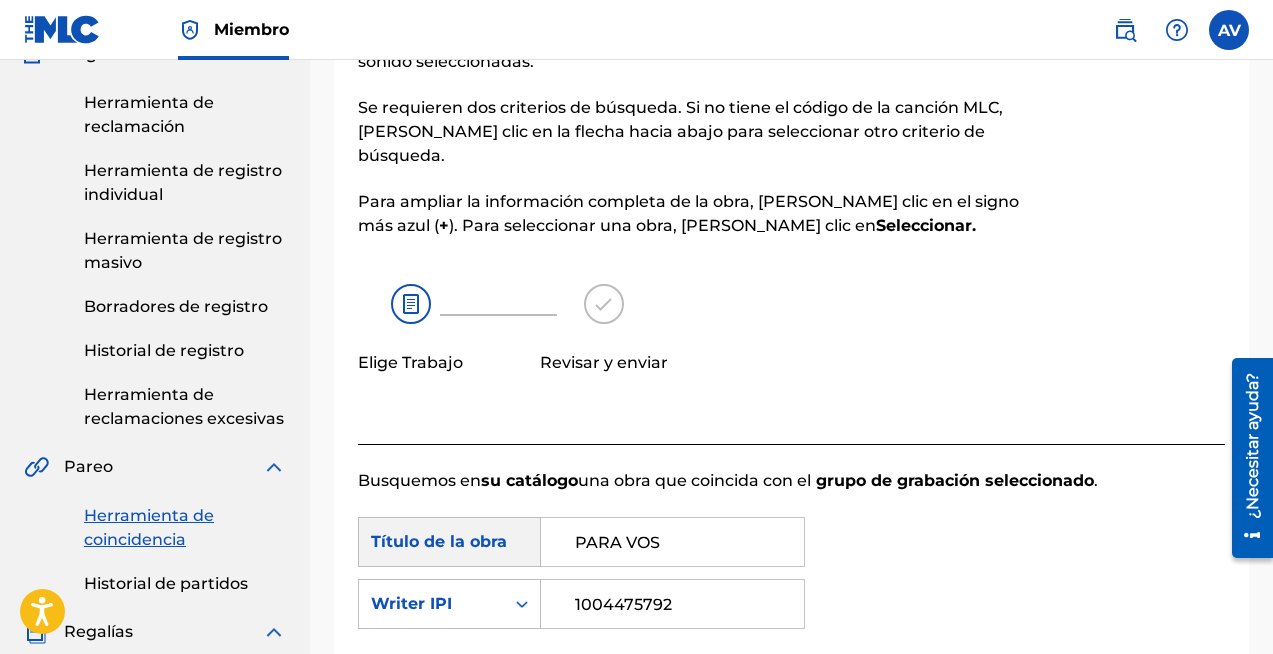 scroll, scrollTop: 330, scrollLeft: 0, axis: vertical 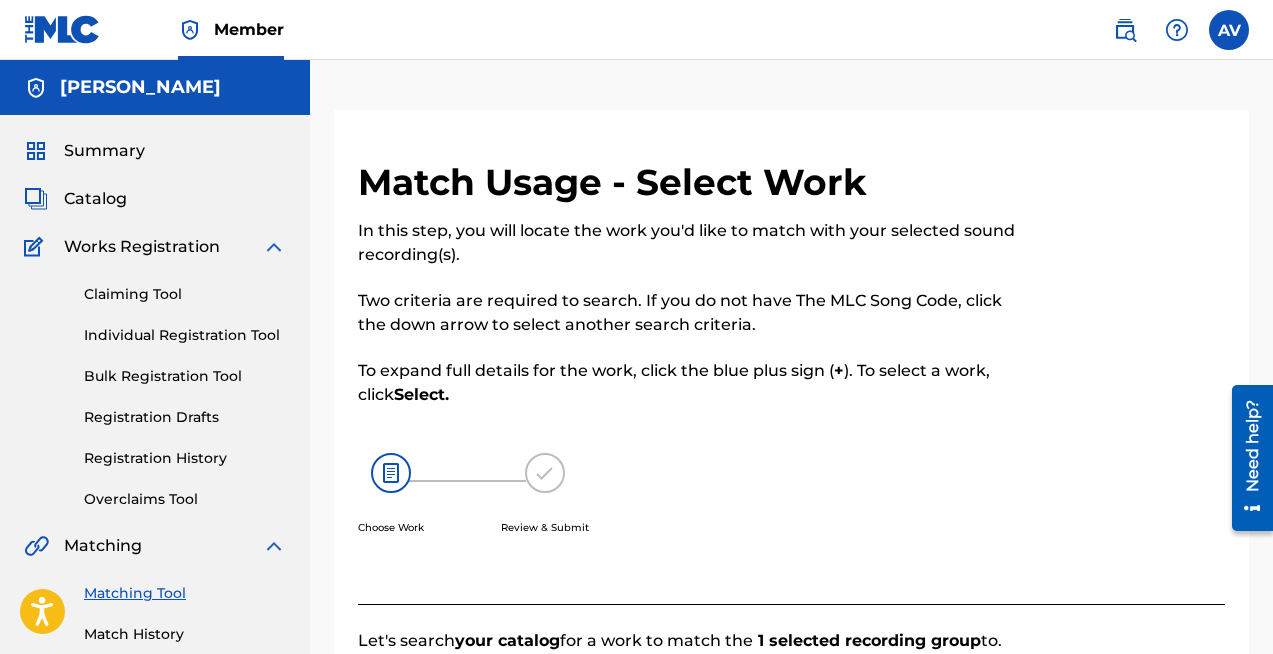 click on "Individual Registration Tool" at bounding box center (185, 335) 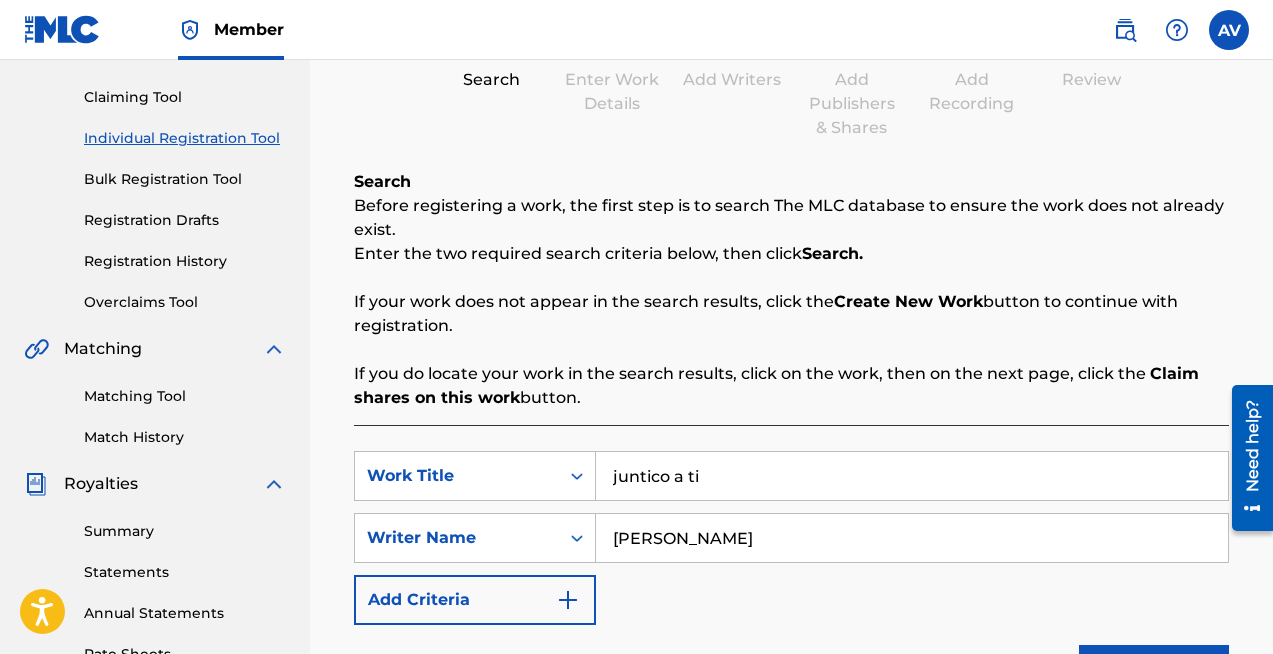 scroll, scrollTop: 293, scrollLeft: 0, axis: vertical 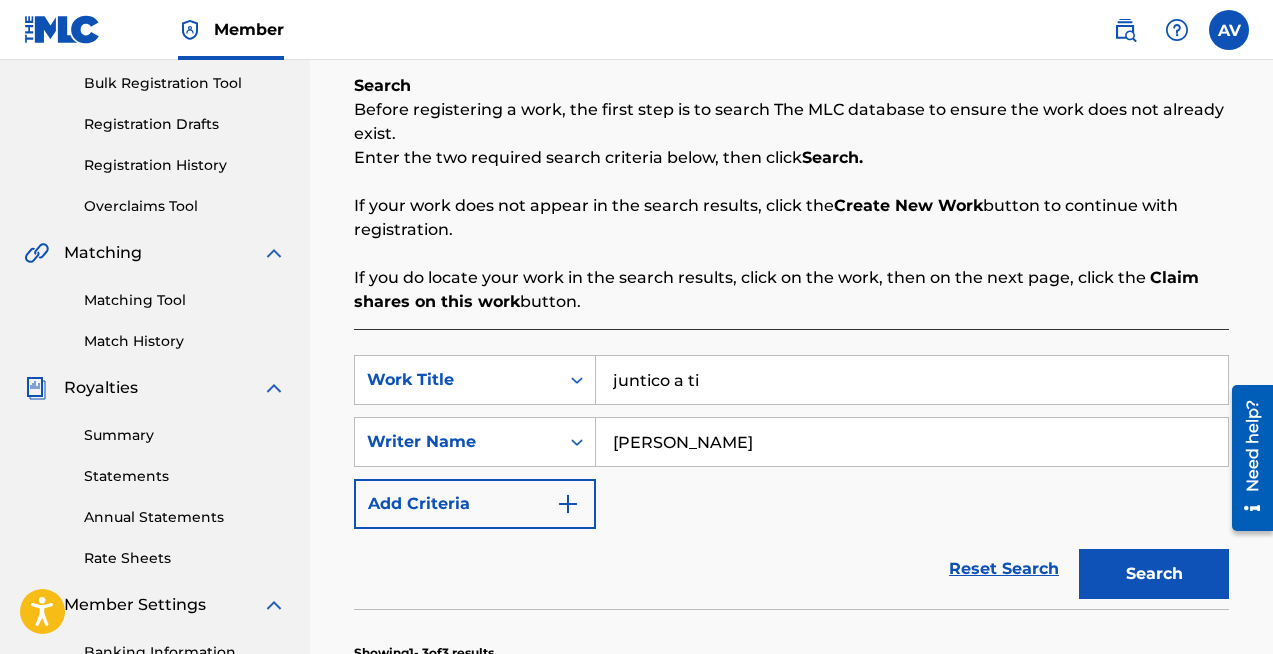 click on "juntico a ti" at bounding box center [912, 380] 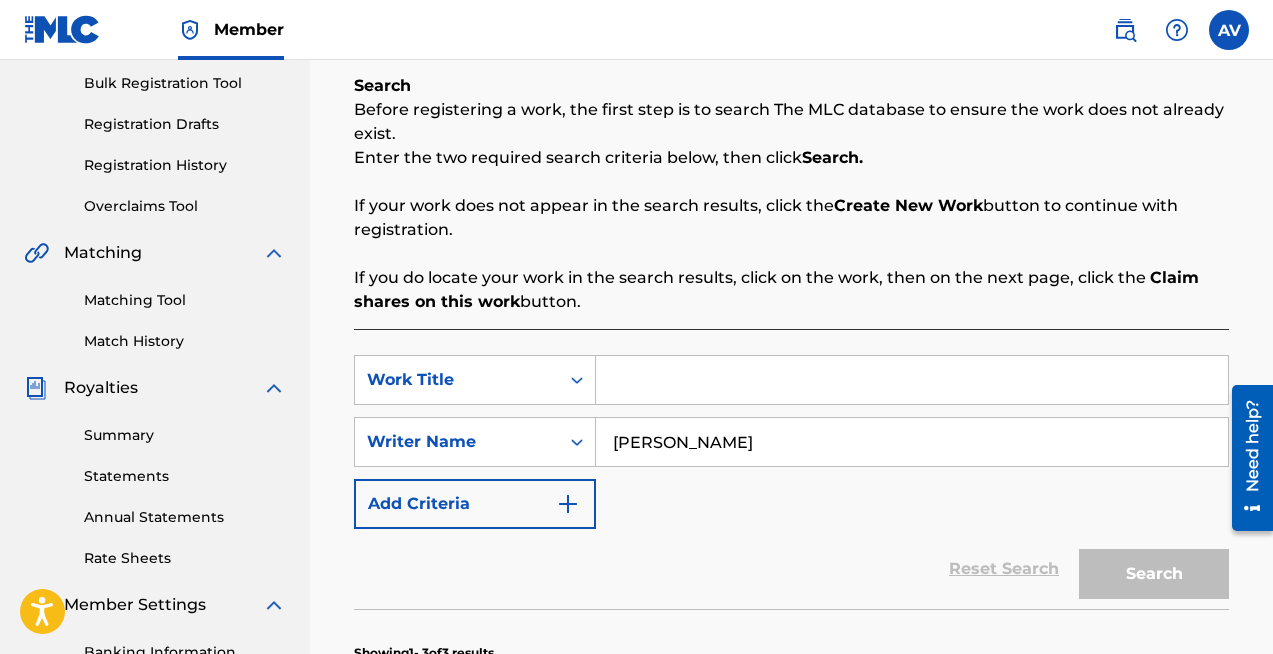 click on "Search" at bounding box center (1149, 569) 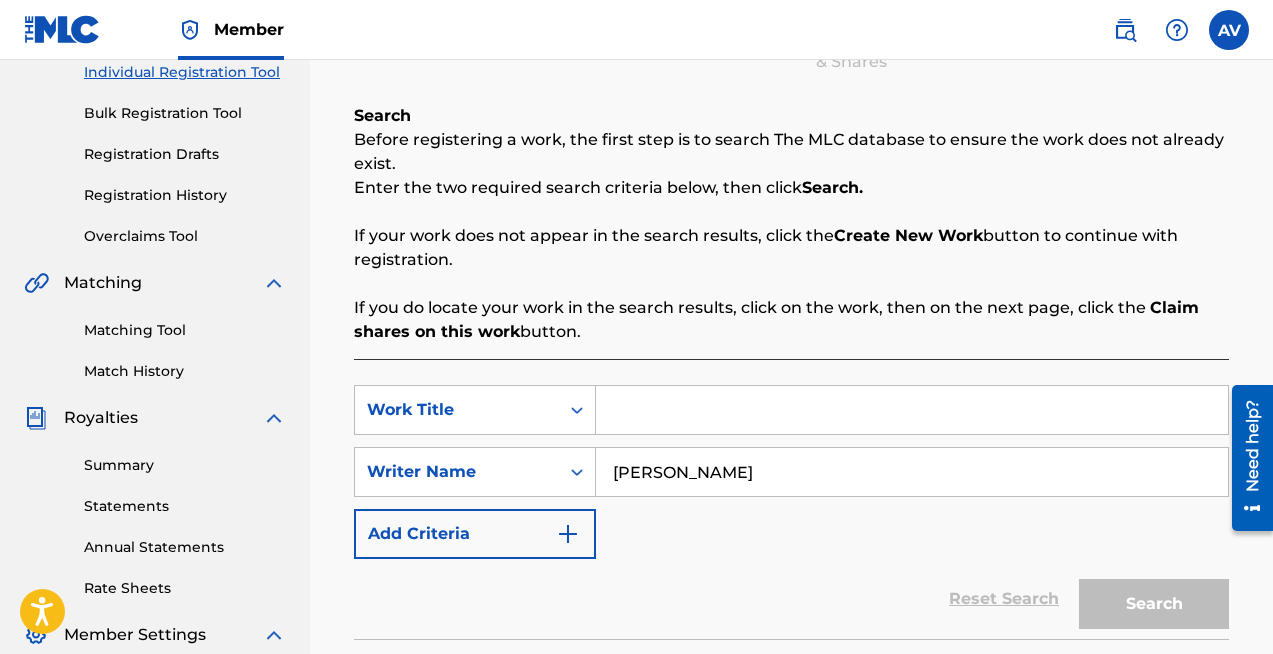 scroll, scrollTop: 257, scrollLeft: 0, axis: vertical 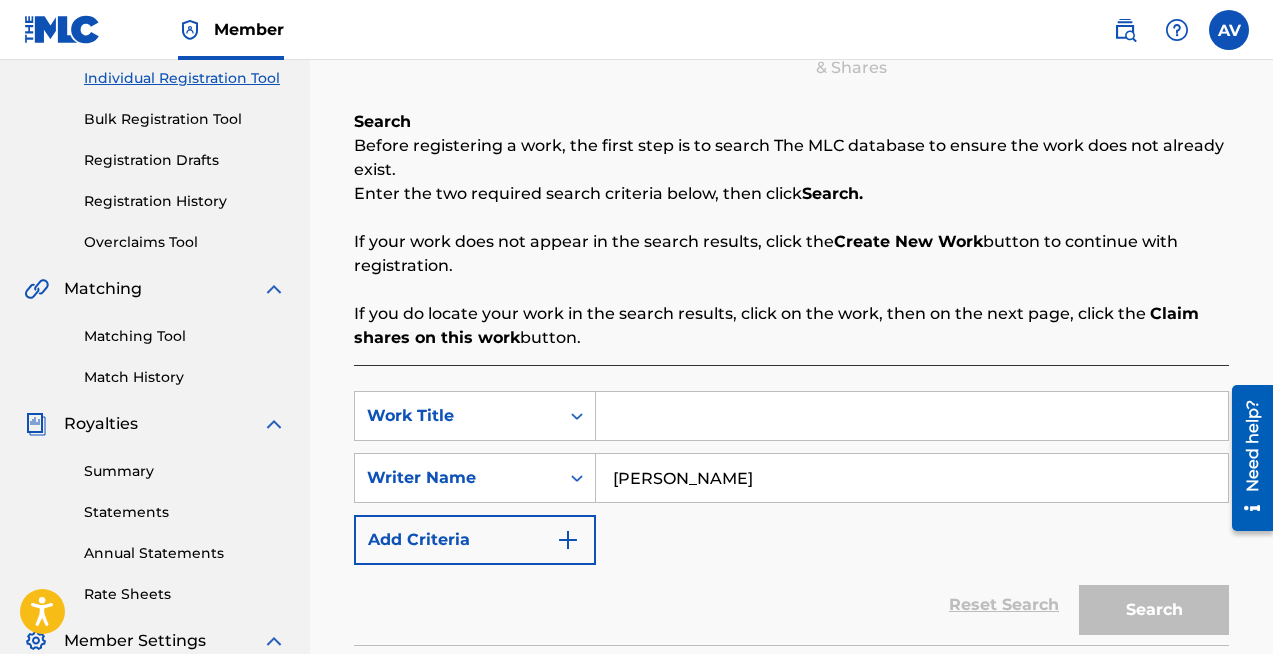 click at bounding box center [912, 416] 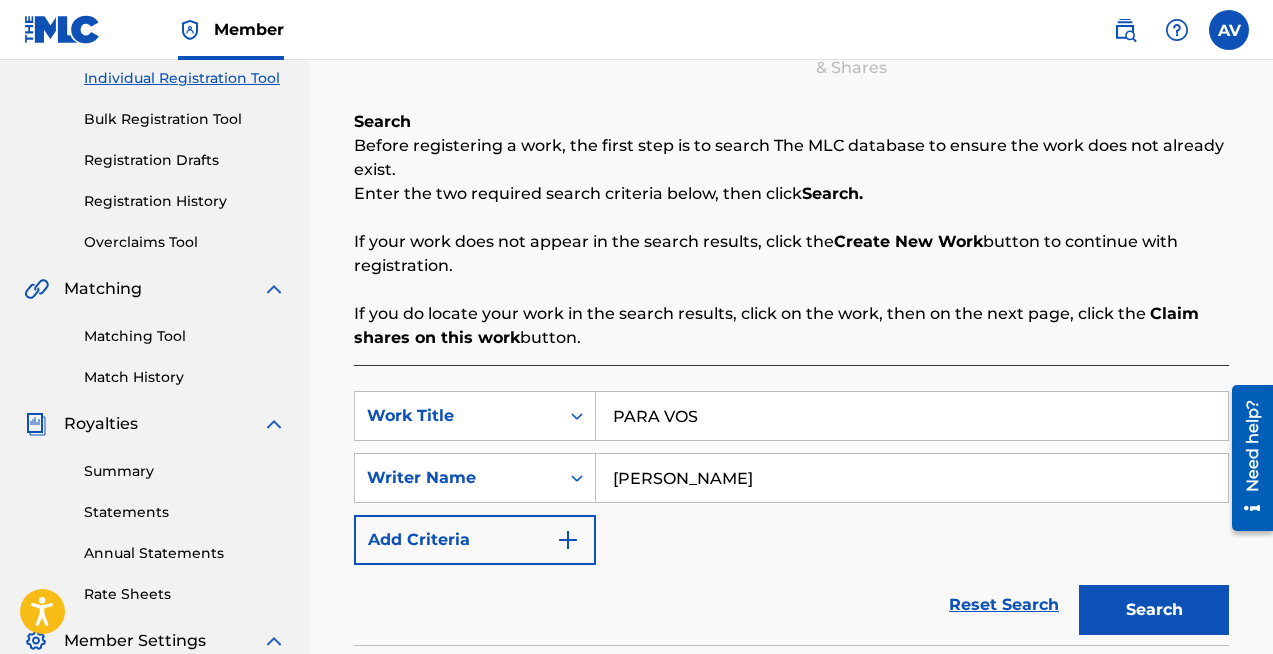 click on "Search" at bounding box center (1154, 610) 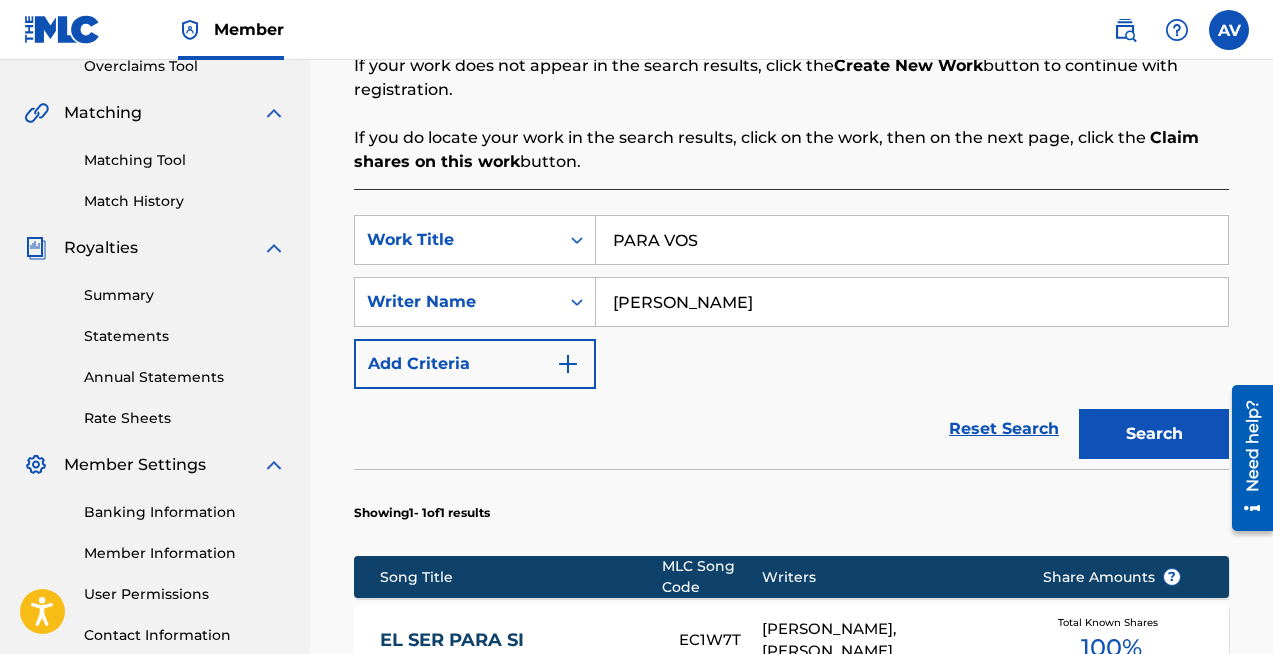 scroll, scrollTop: 387, scrollLeft: 0, axis: vertical 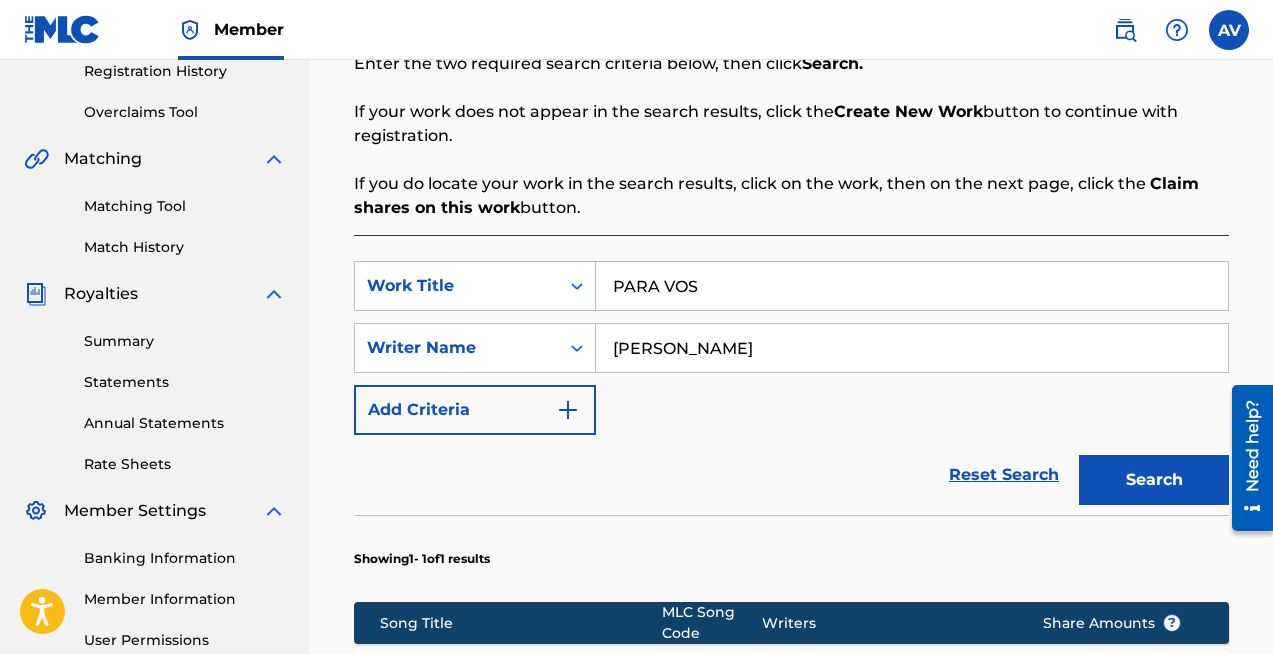 click on "PARA VOS" at bounding box center [912, 286] 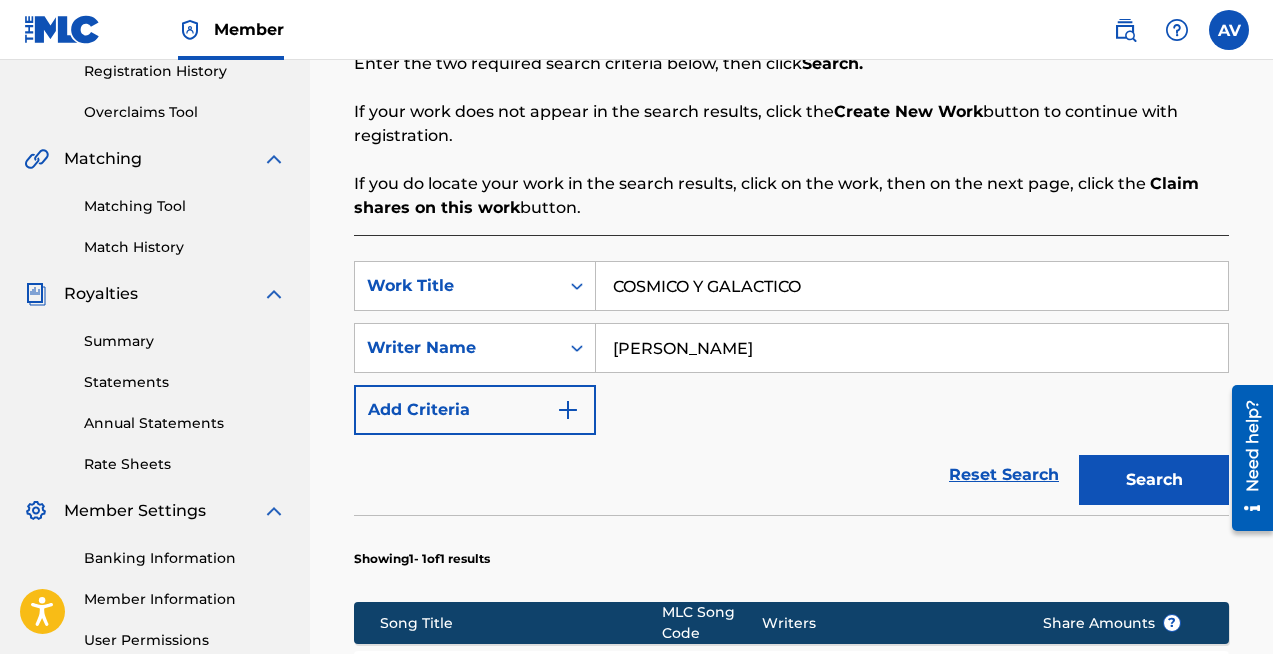 type on "COSMICO Y GALACTICO" 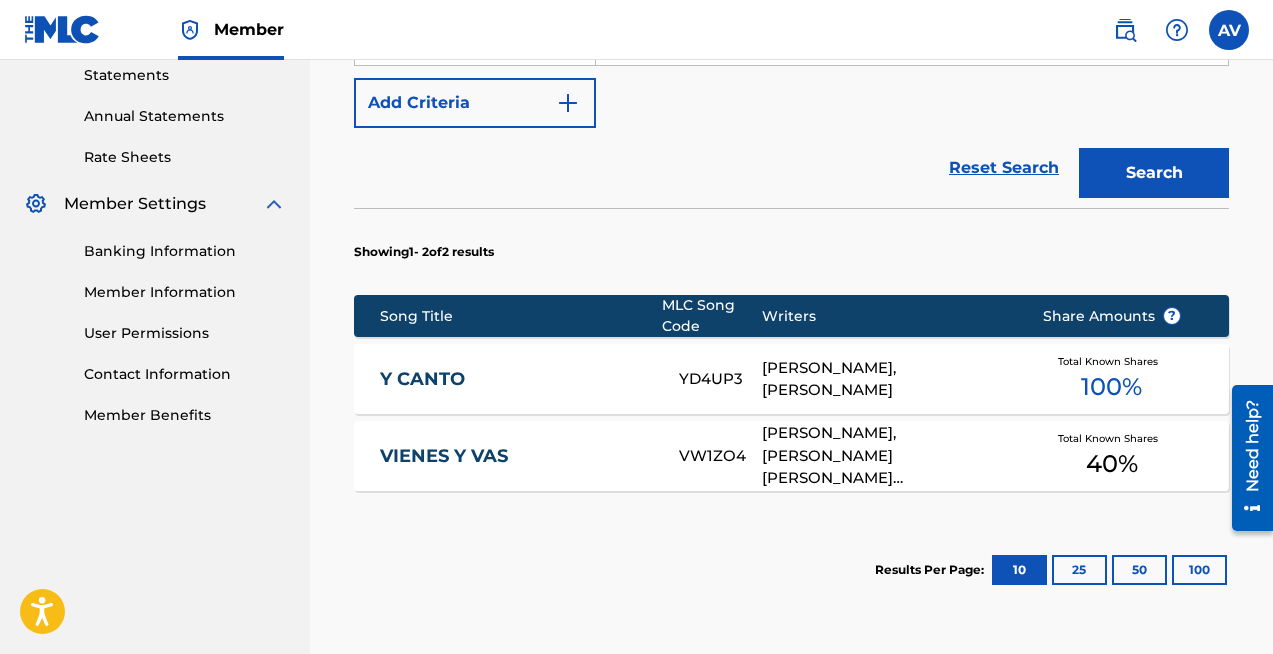 scroll, scrollTop: 698, scrollLeft: 0, axis: vertical 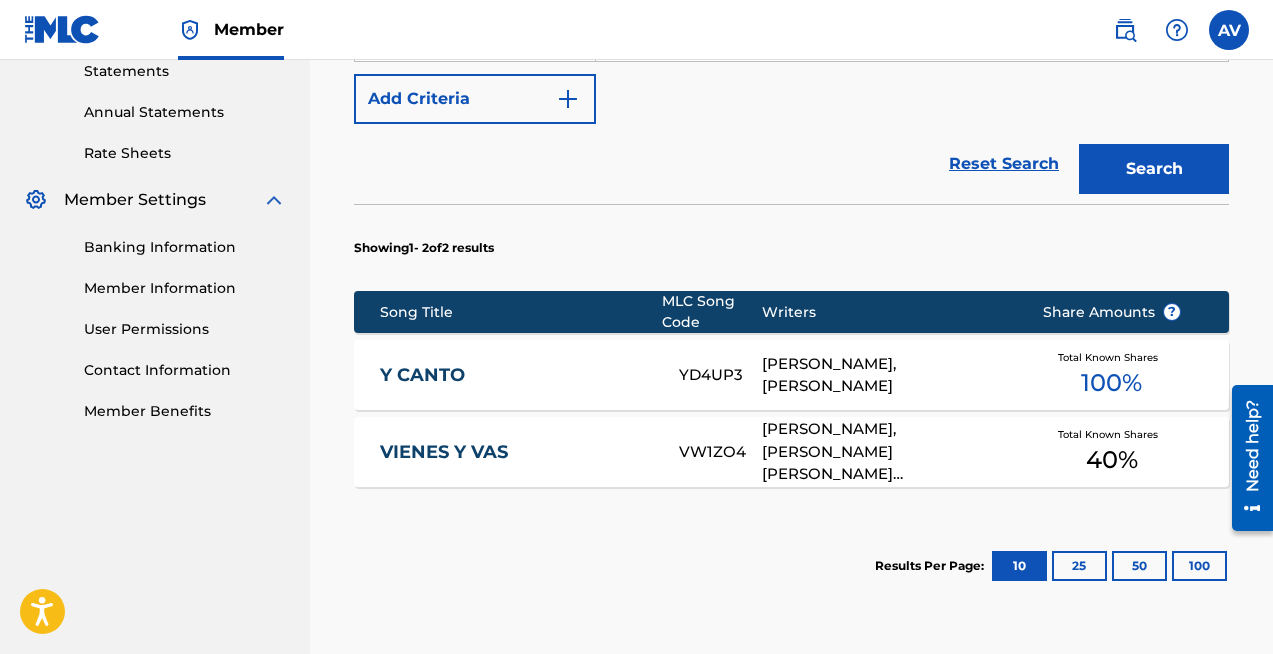 click on "[PERSON_NAME], [PERSON_NAME] [PERSON_NAME] [PERSON_NAME]" at bounding box center (886, 452) 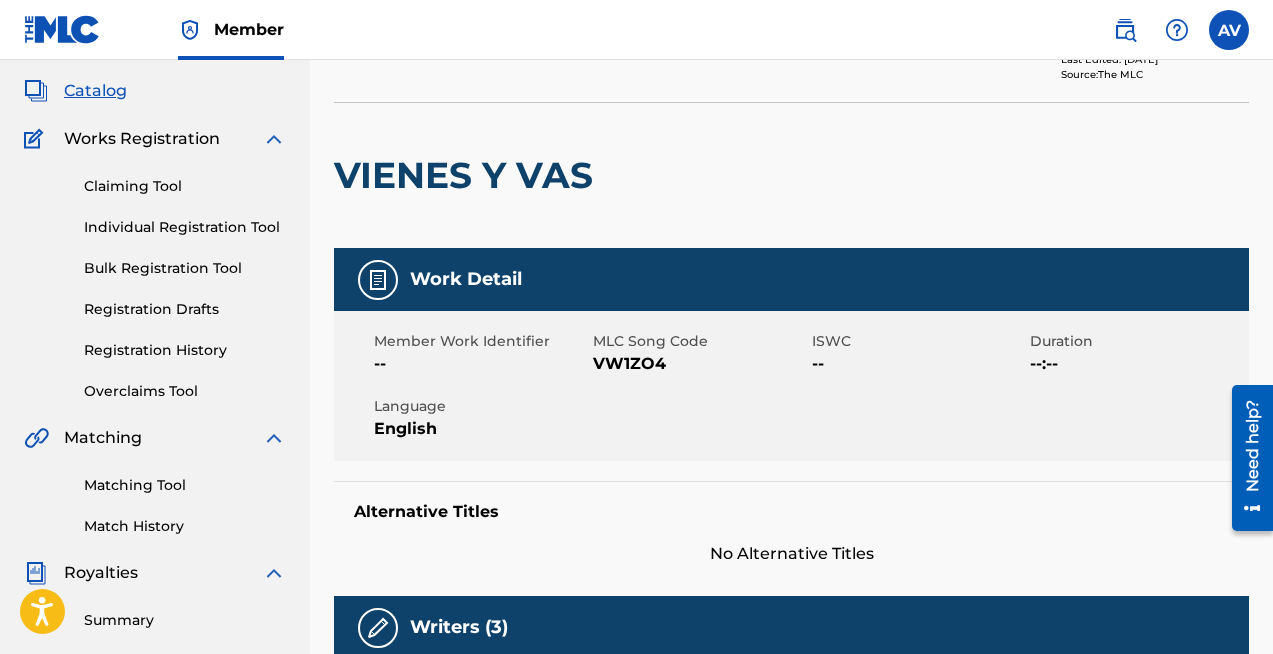 scroll, scrollTop: 0, scrollLeft: 0, axis: both 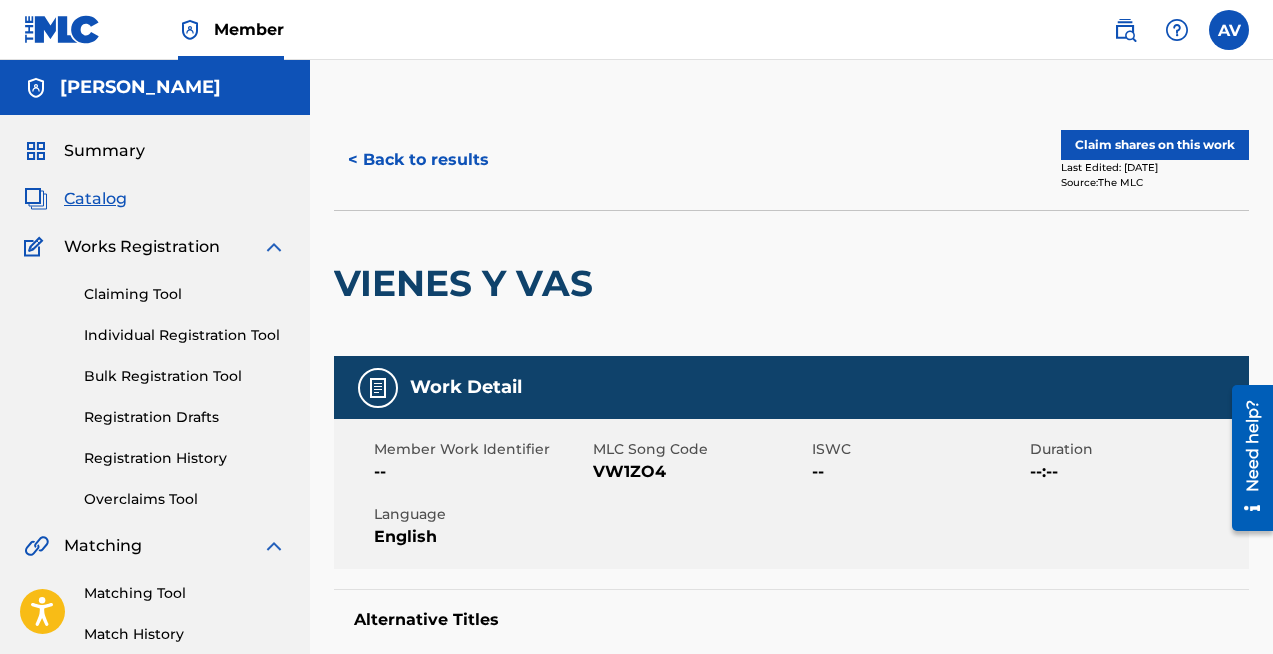 click on "Claim shares on this work" at bounding box center (1155, 145) 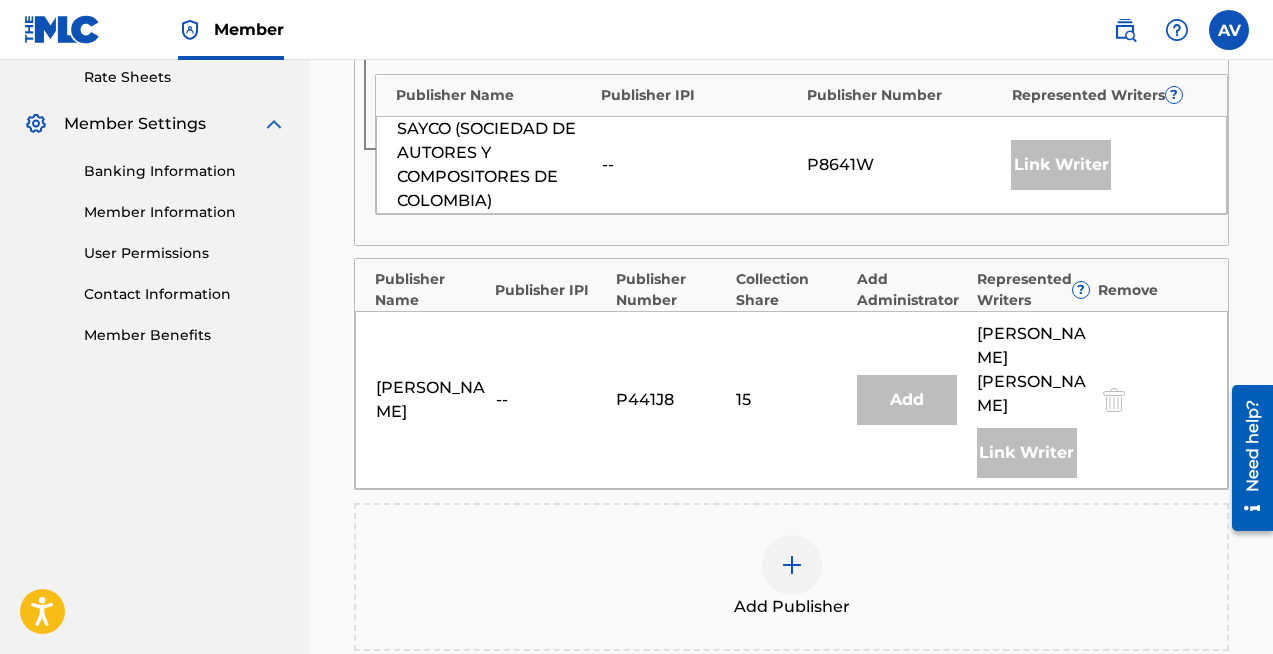 scroll, scrollTop: 780, scrollLeft: 0, axis: vertical 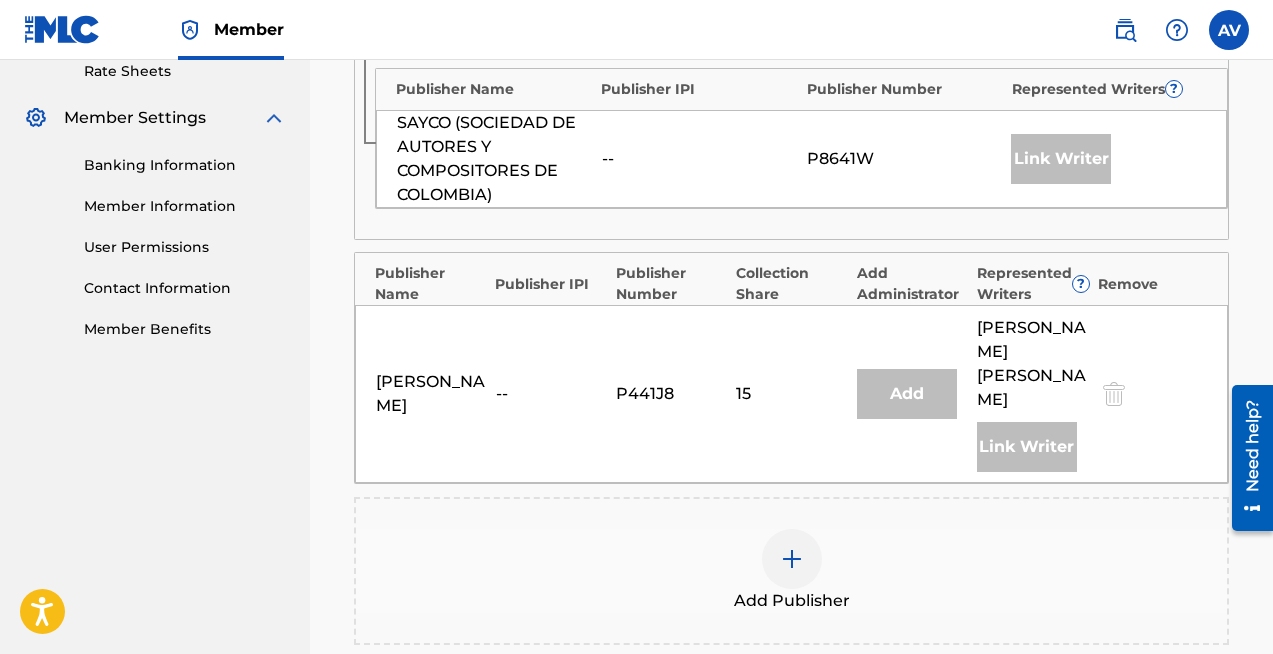 click at bounding box center [792, 559] 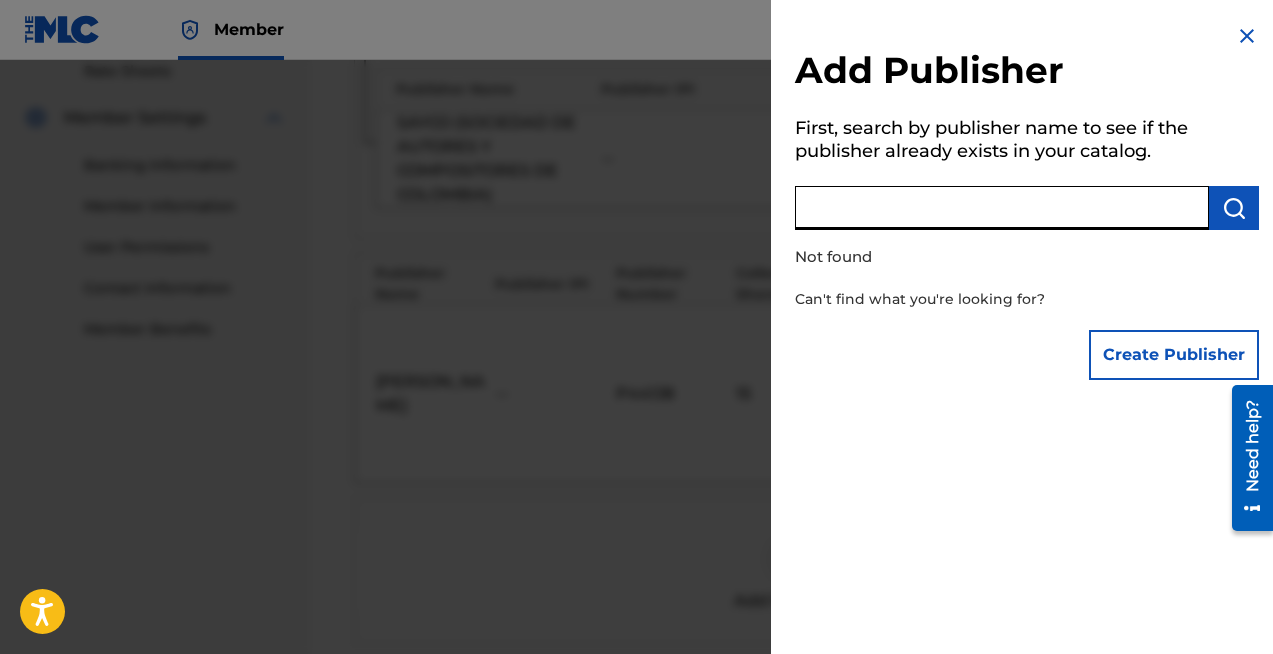 click at bounding box center [1002, 208] 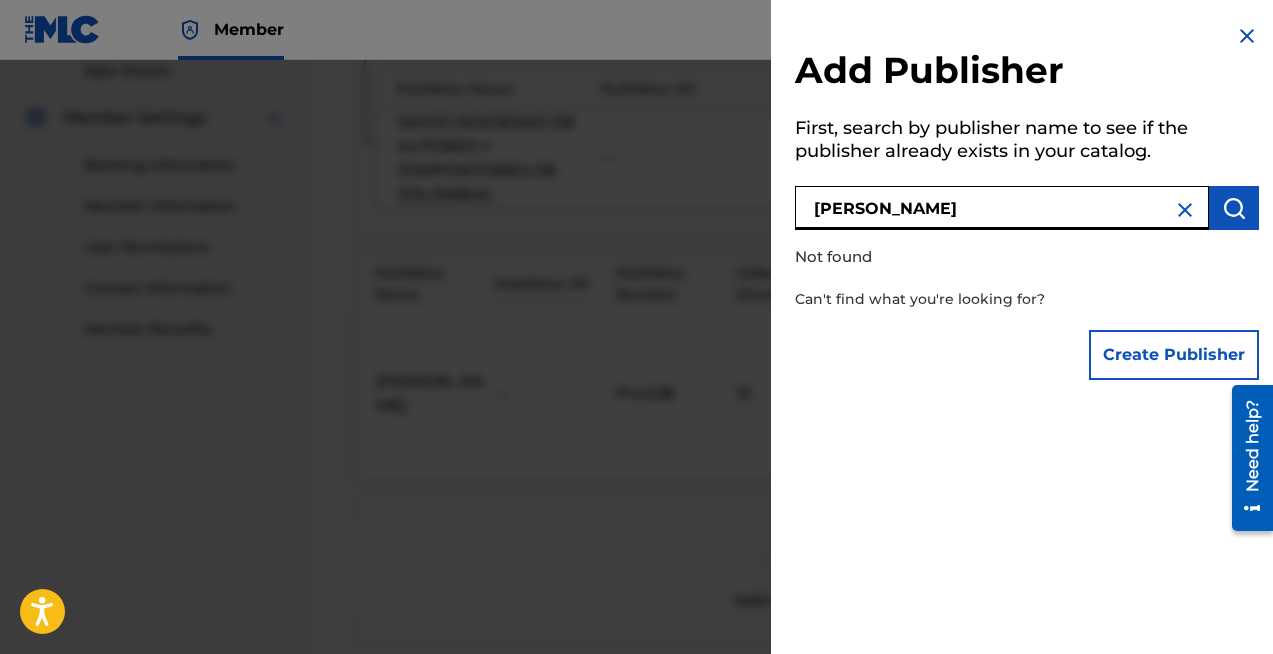 type on "[PERSON_NAME]" 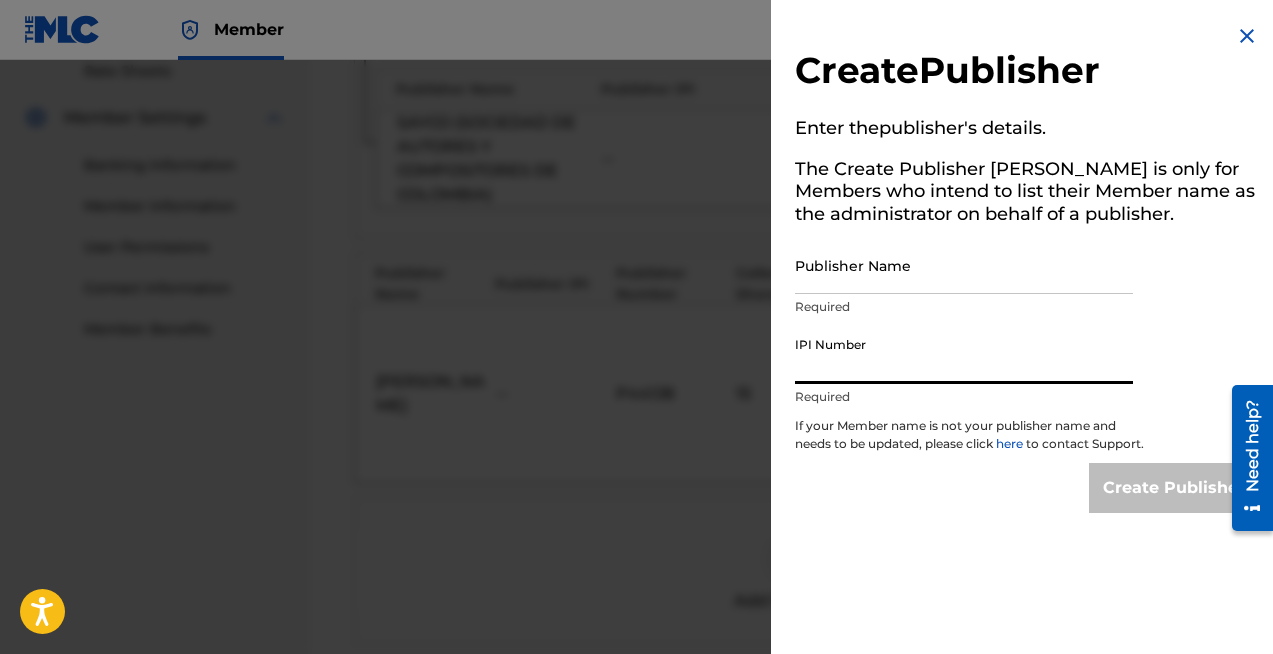 click on "IPI Number" at bounding box center (964, 355) 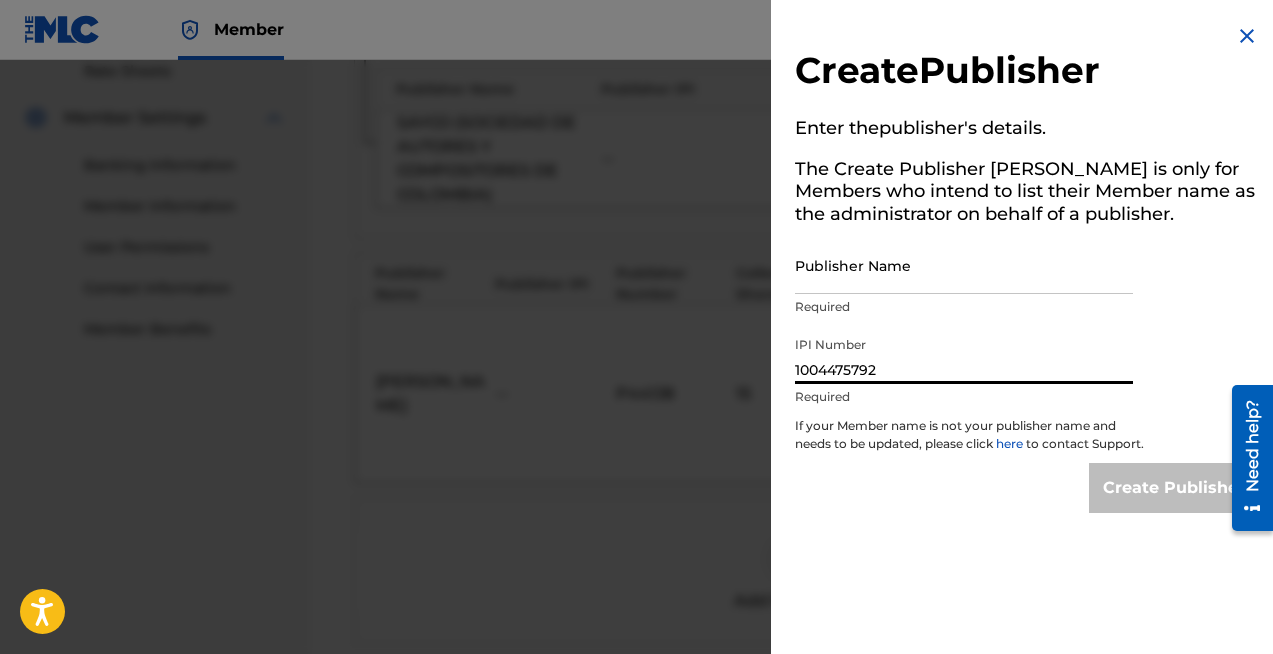 click on "Create Publisher" at bounding box center [1027, 488] 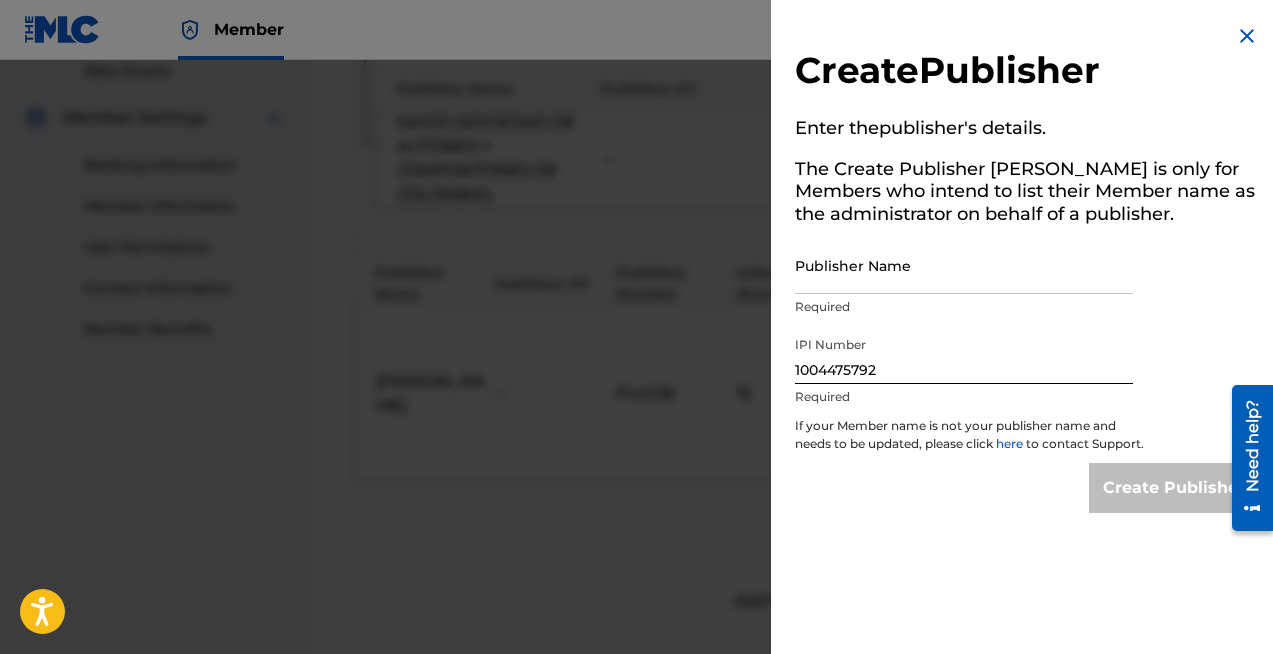click on "1004475792" at bounding box center (964, 355) 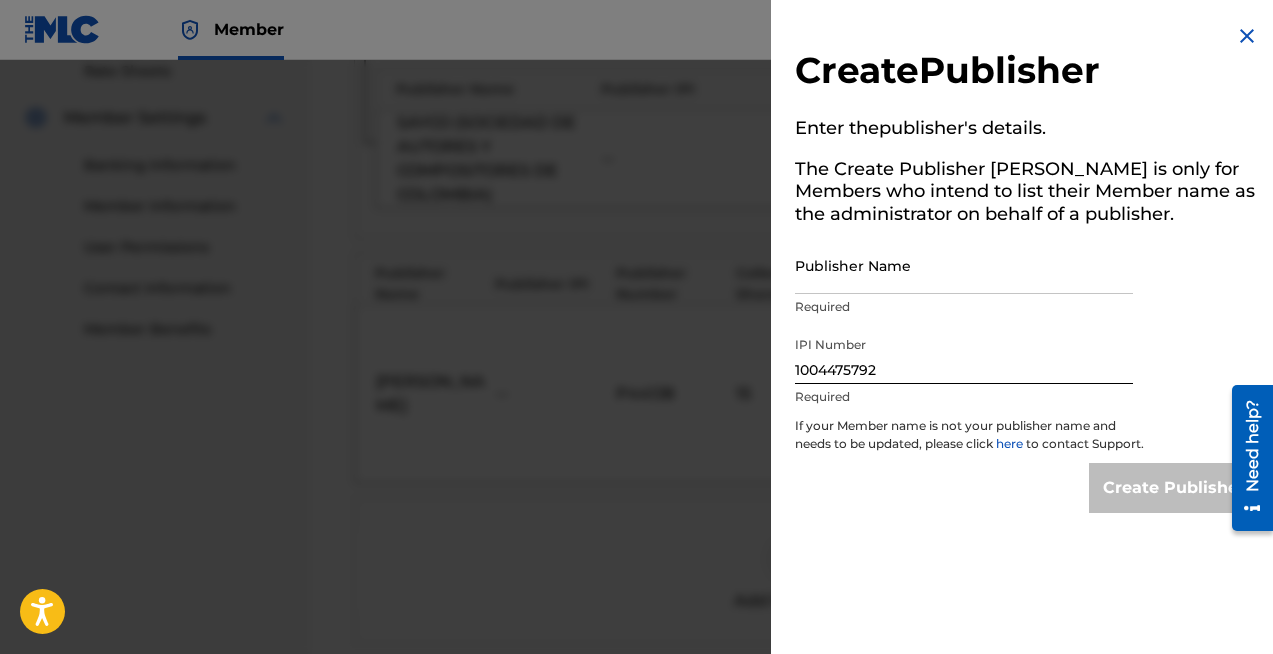 click on "Create Publisher" at bounding box center (1174, 488) 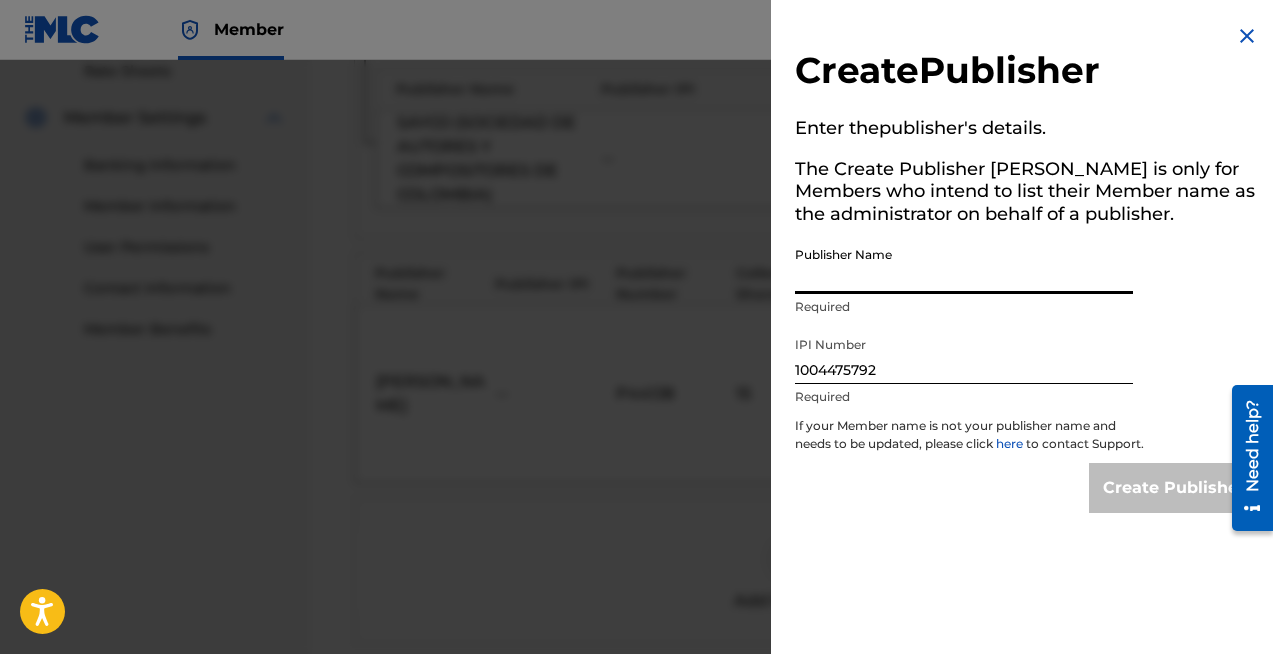 click on "Publisher Name" at bounding box center (964, 265) 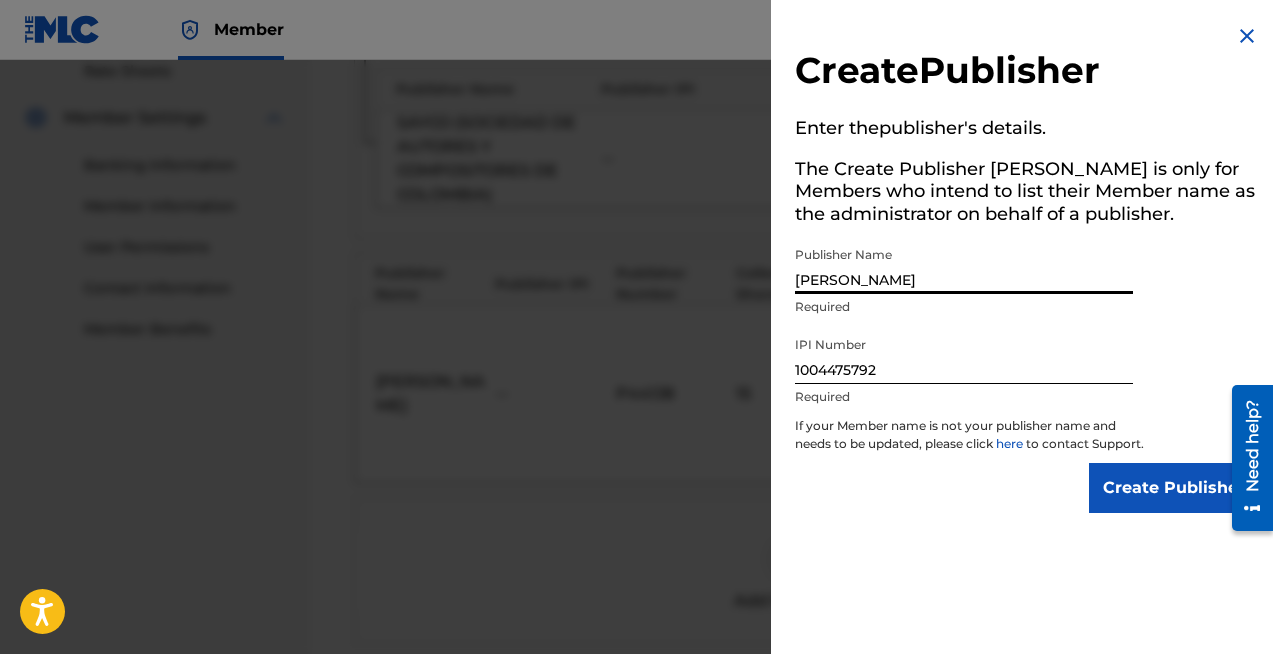 click on "Create Publisher" at bounding box center (1174, 488) 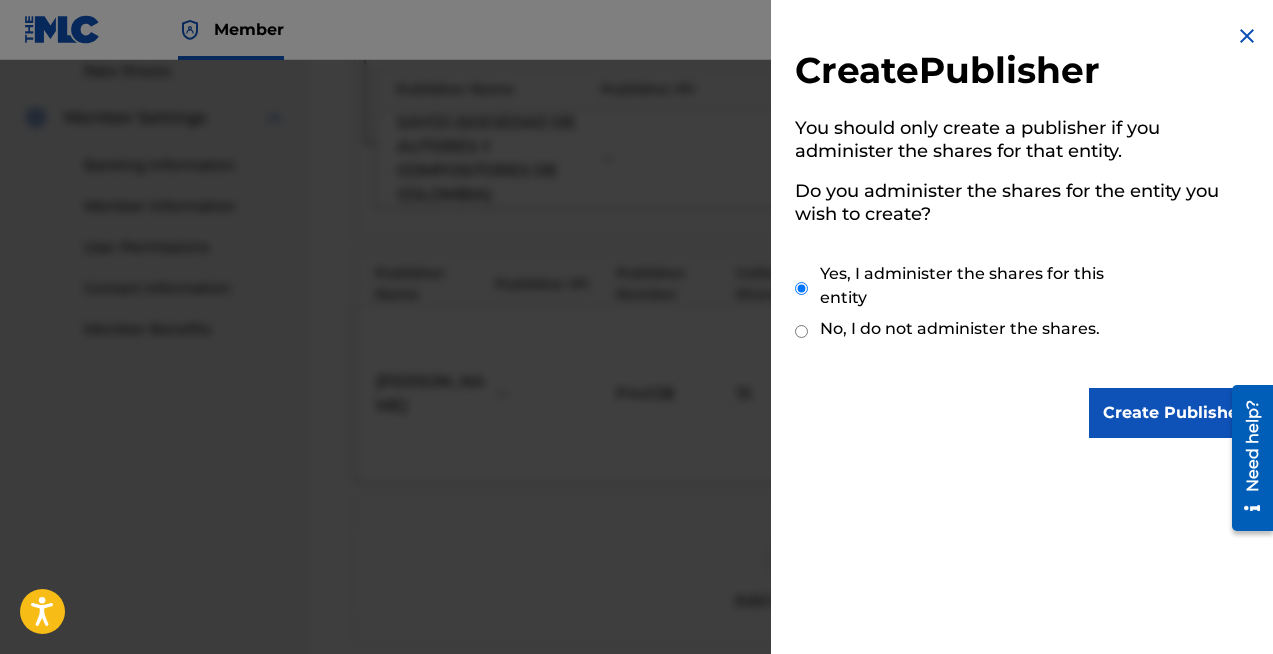 click on "Create Publisher" at bounding box center (1174, 413) 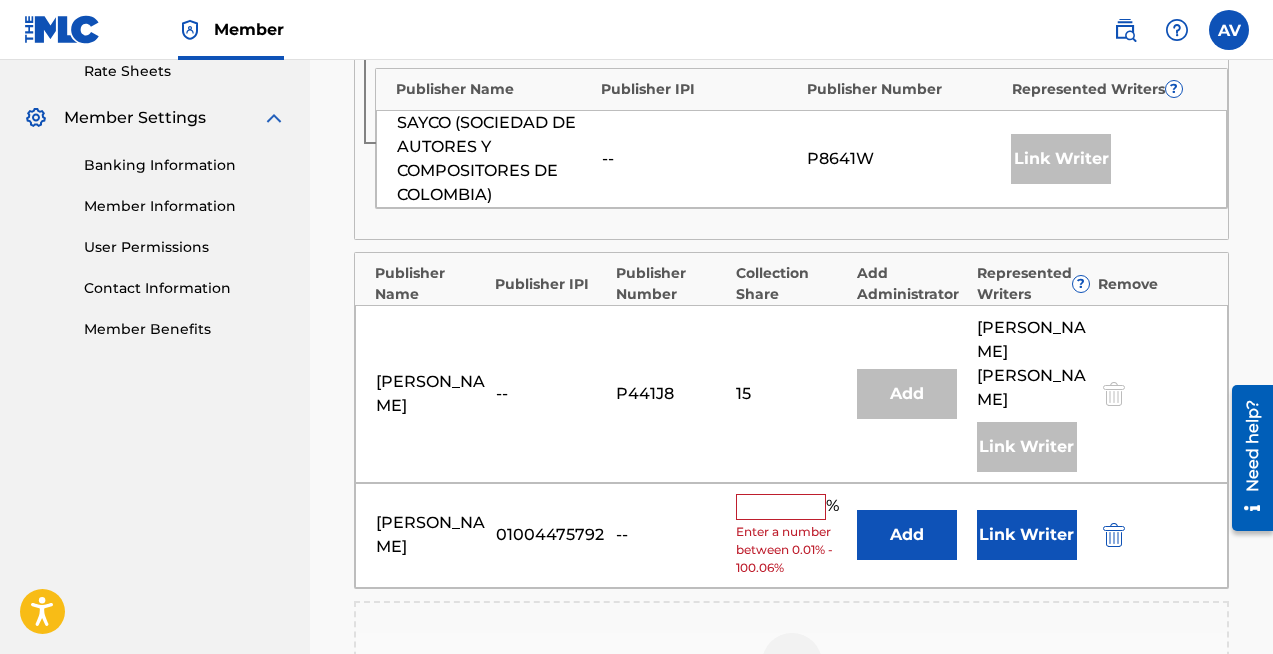 click at bounding box center (781, 507) 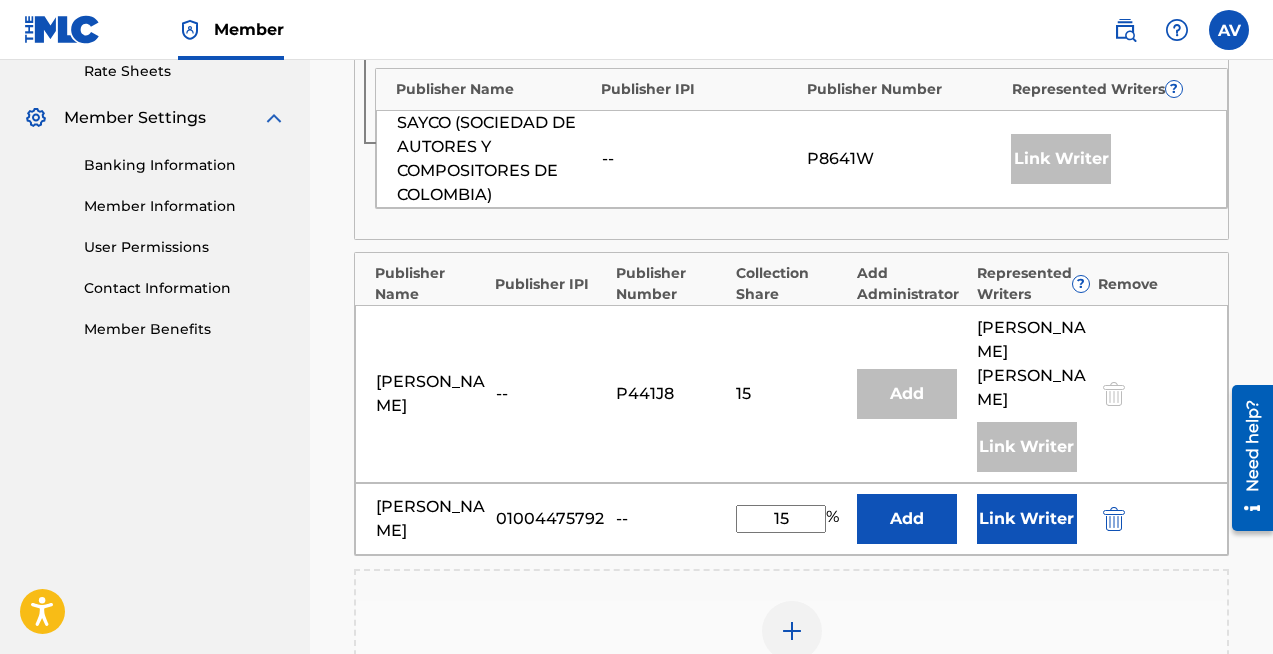 scroll, scrollTop: 908, scrollLeft: 0, axis: vertical 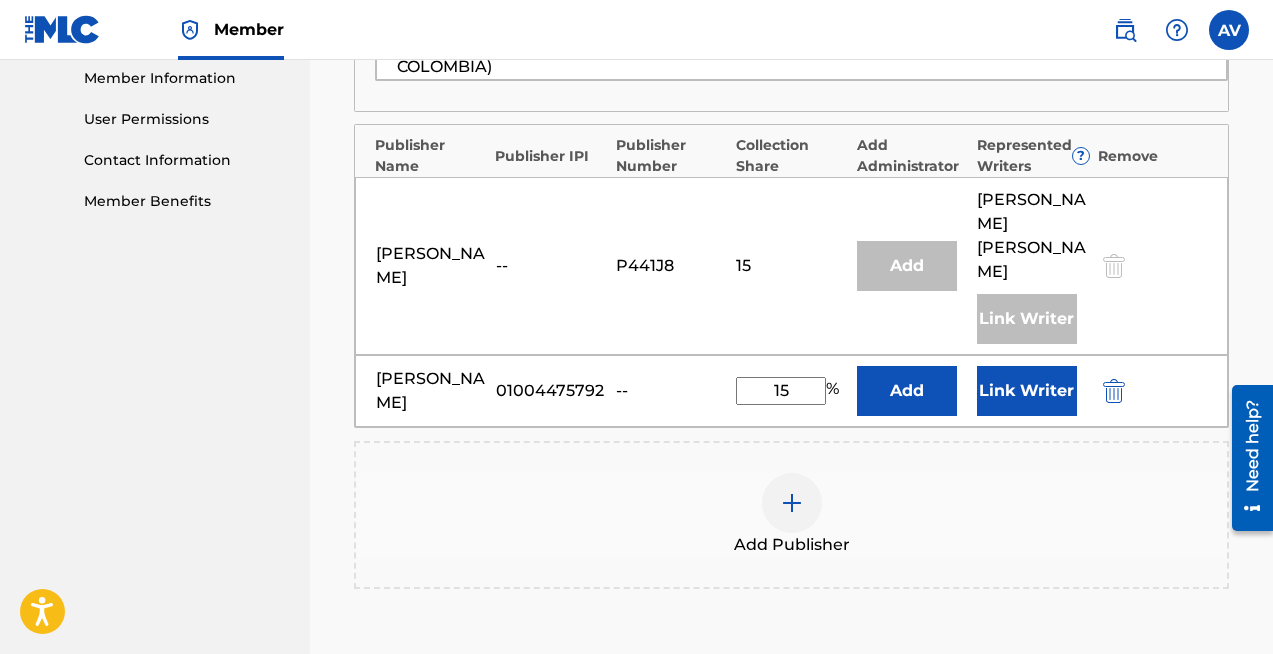 click on "Add" at bounding box center (907, 391) 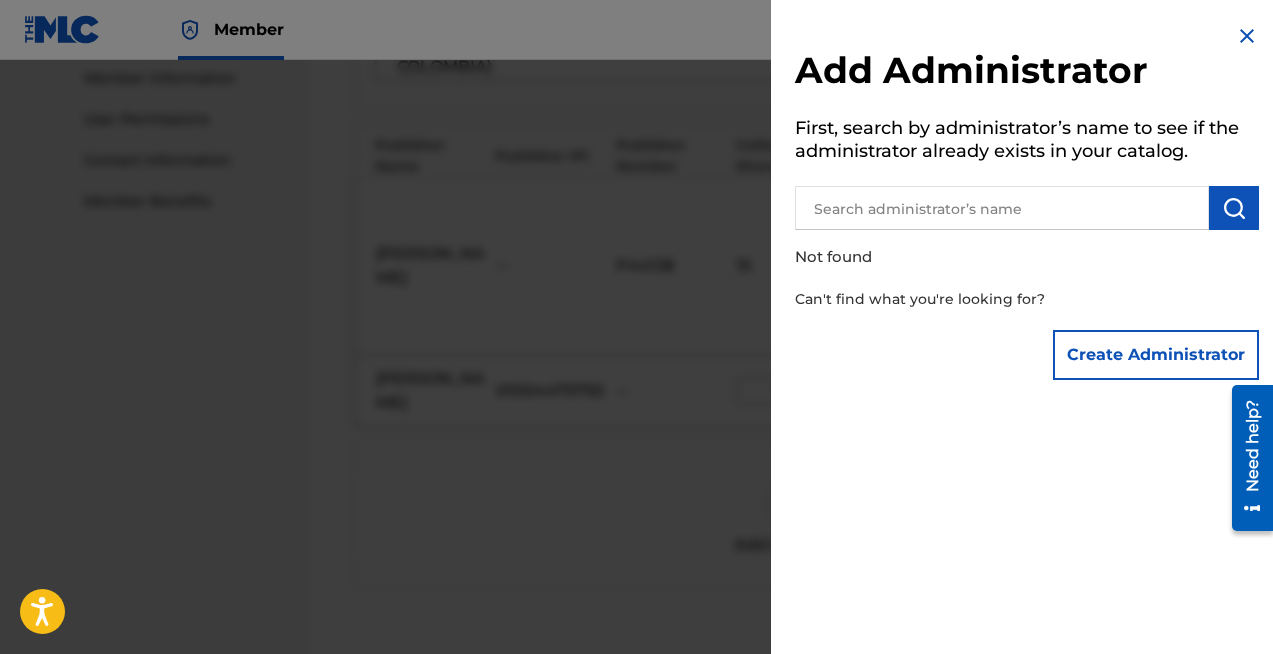 click at bounding box center (1002, 208) 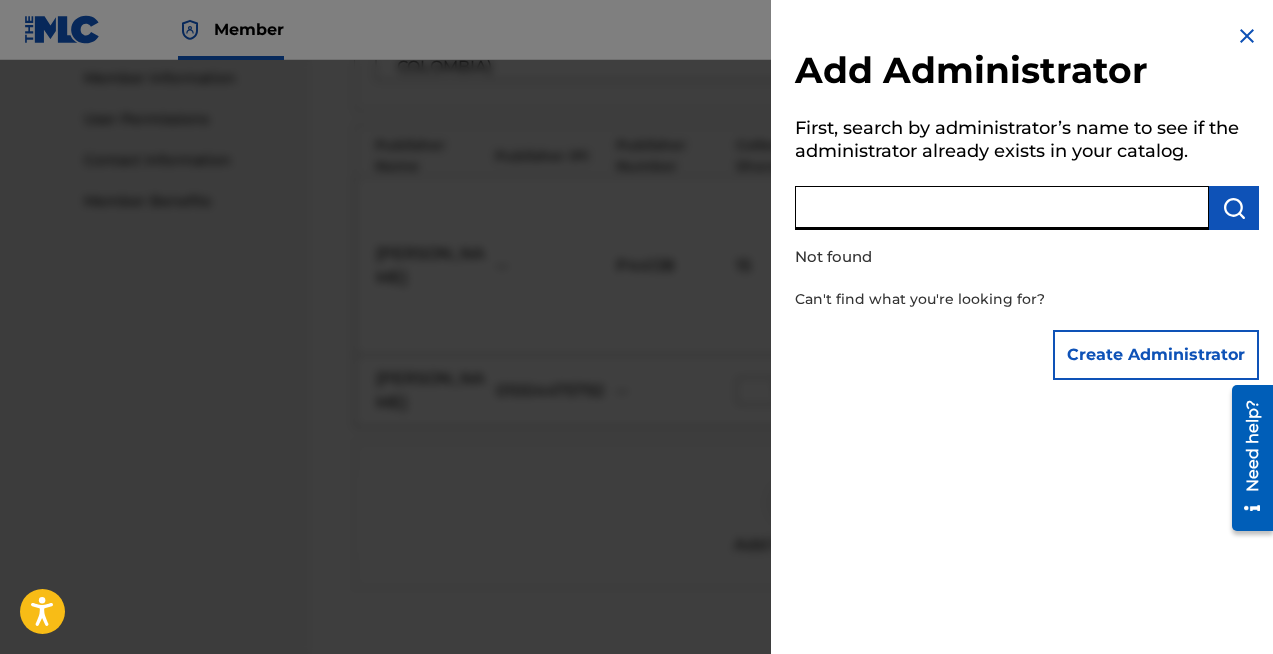 click at bounding box center [1247, 36] 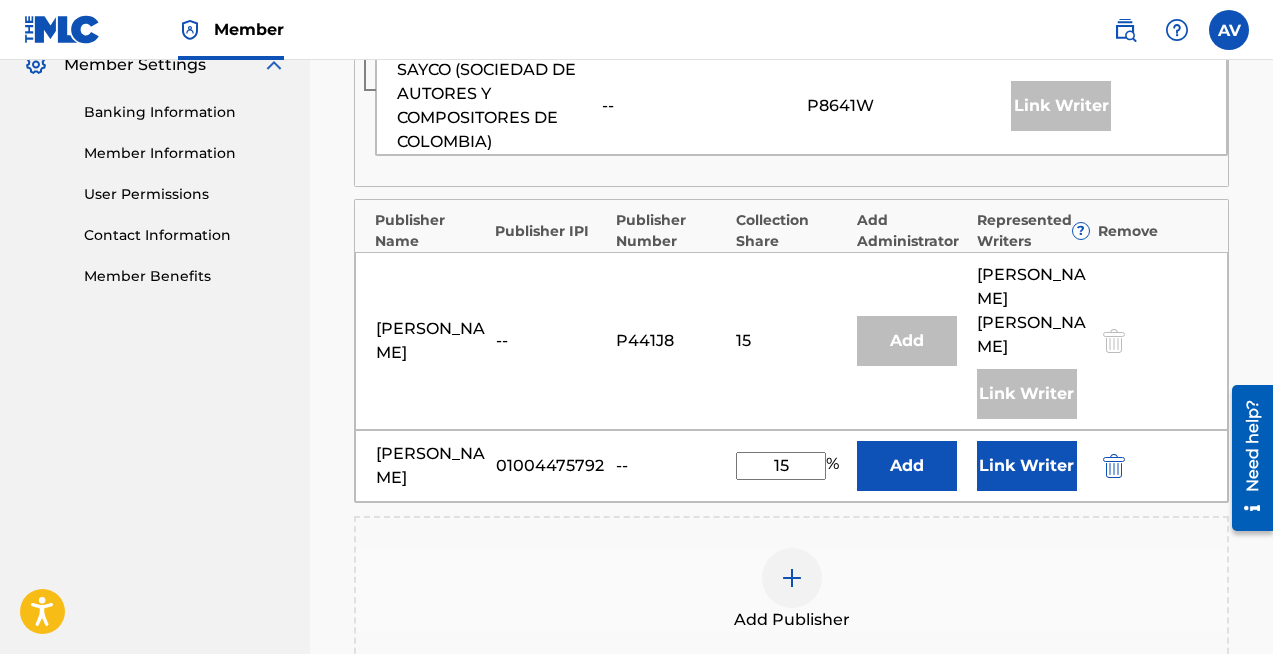 scroll, scrollTop: 831, scrollLeft: 0, axis: vertical 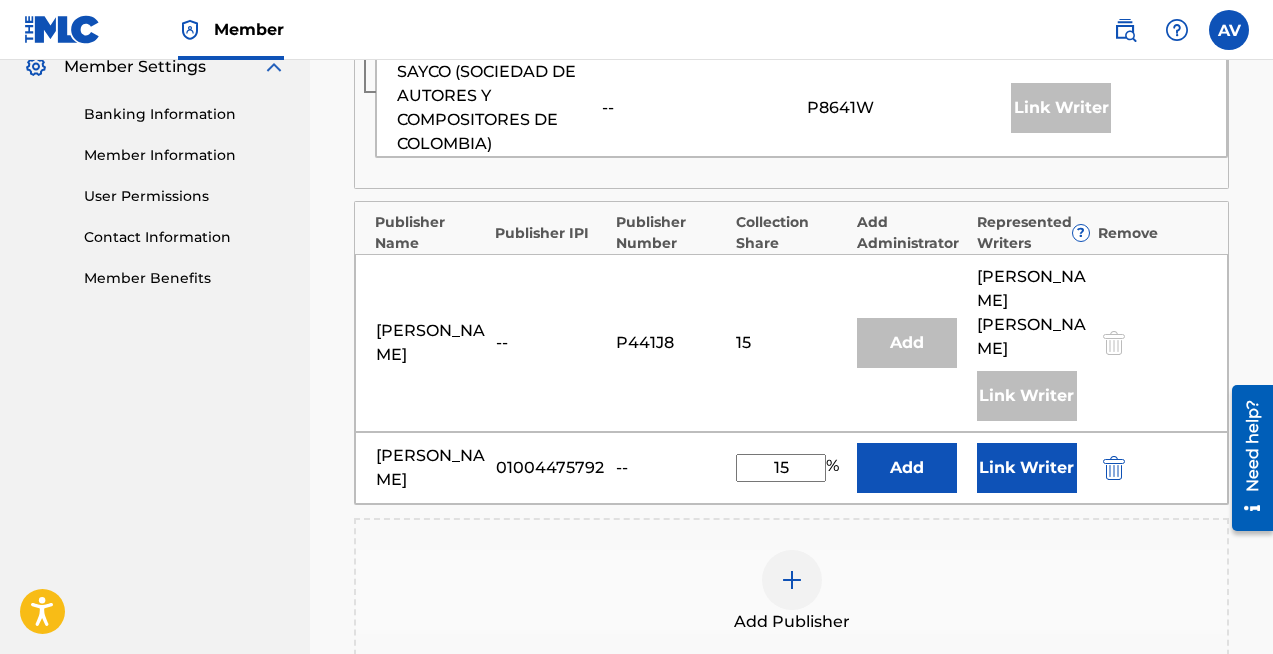 click on "Link Writer" at bounding box center [1027, 468] 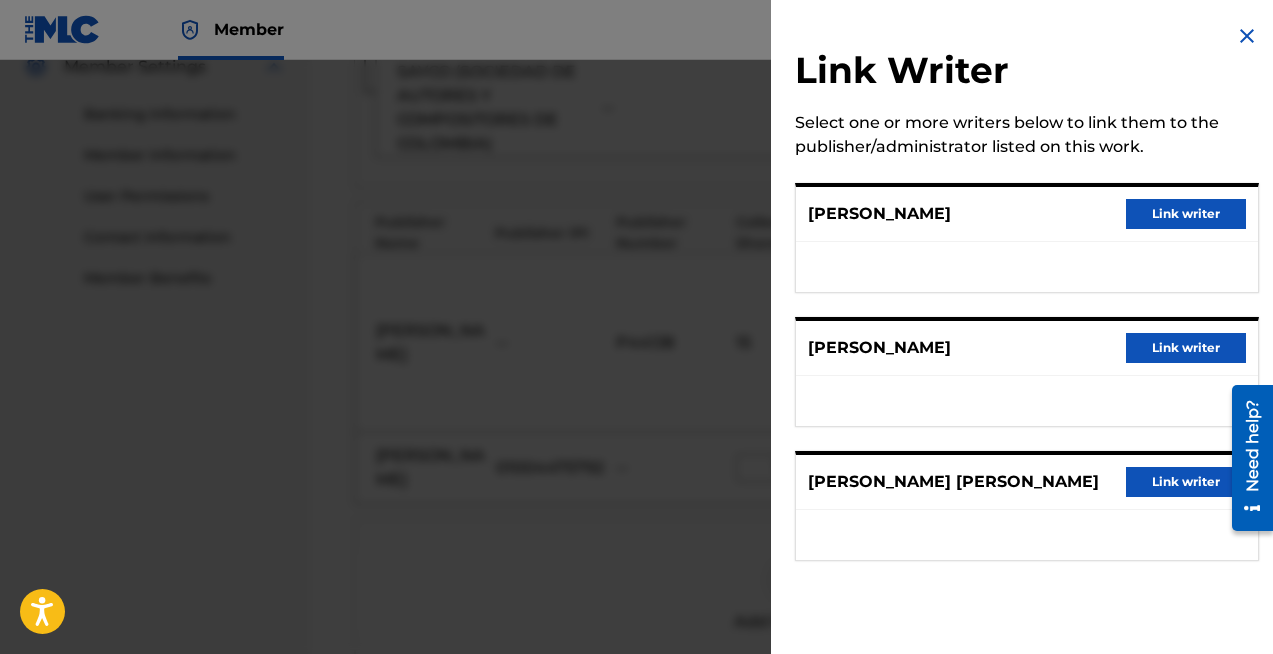 click at bounding box center (1247, 36) 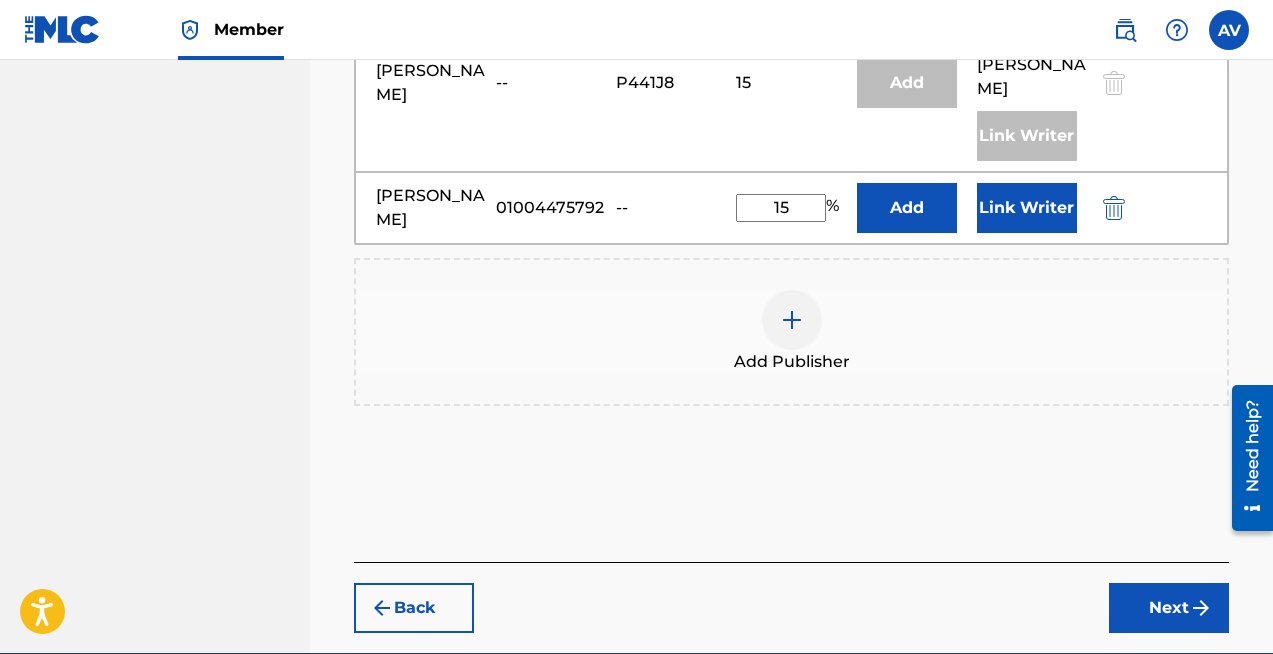 scroll, scrollTop: 1027, scrollLeft: 0, axis: vertical 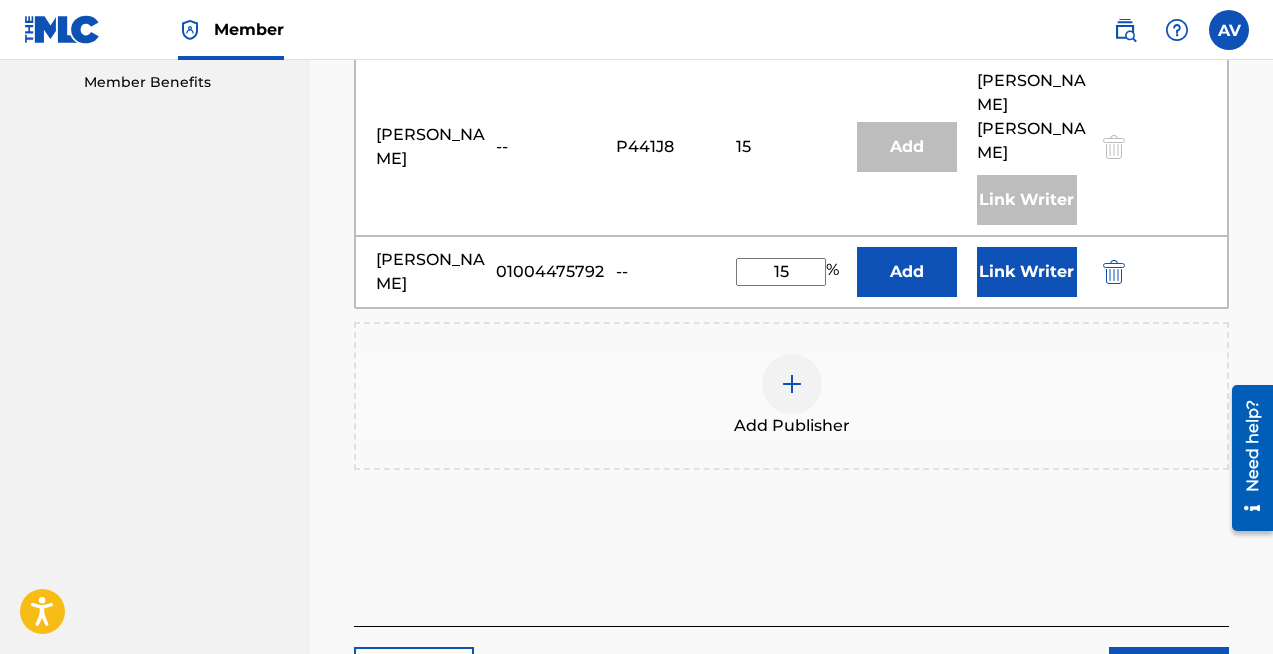 click at bounding box center (792, 384) 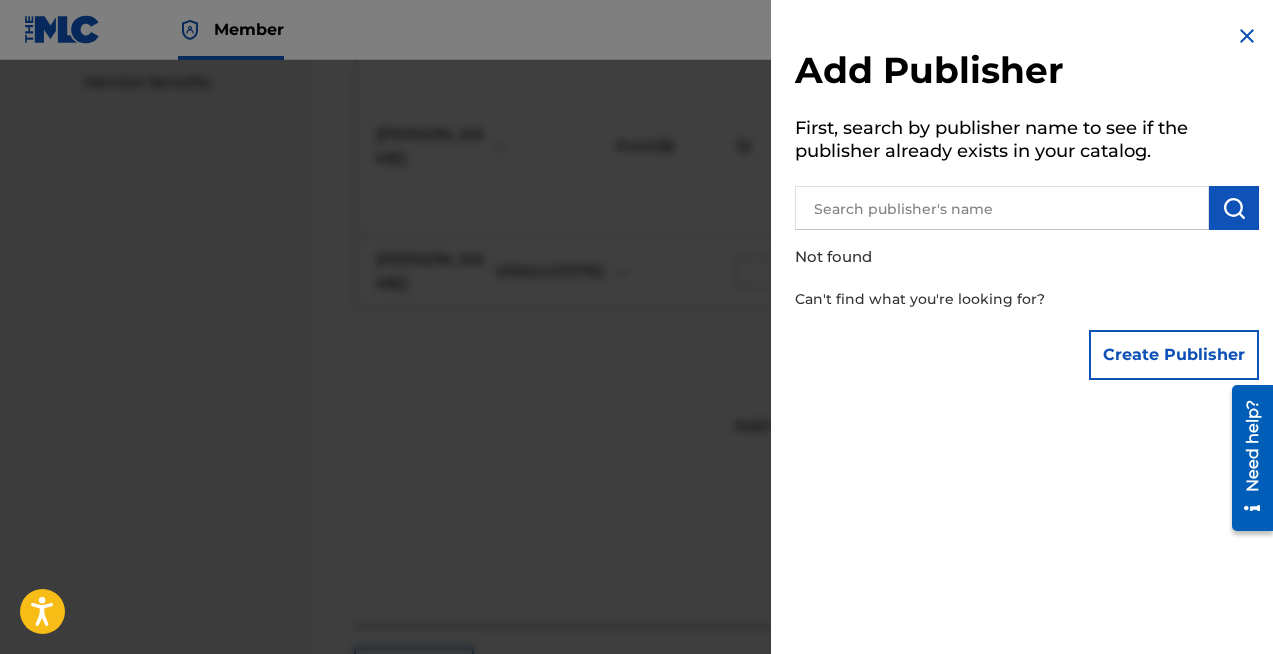 click at bounding box center (1247, 36) 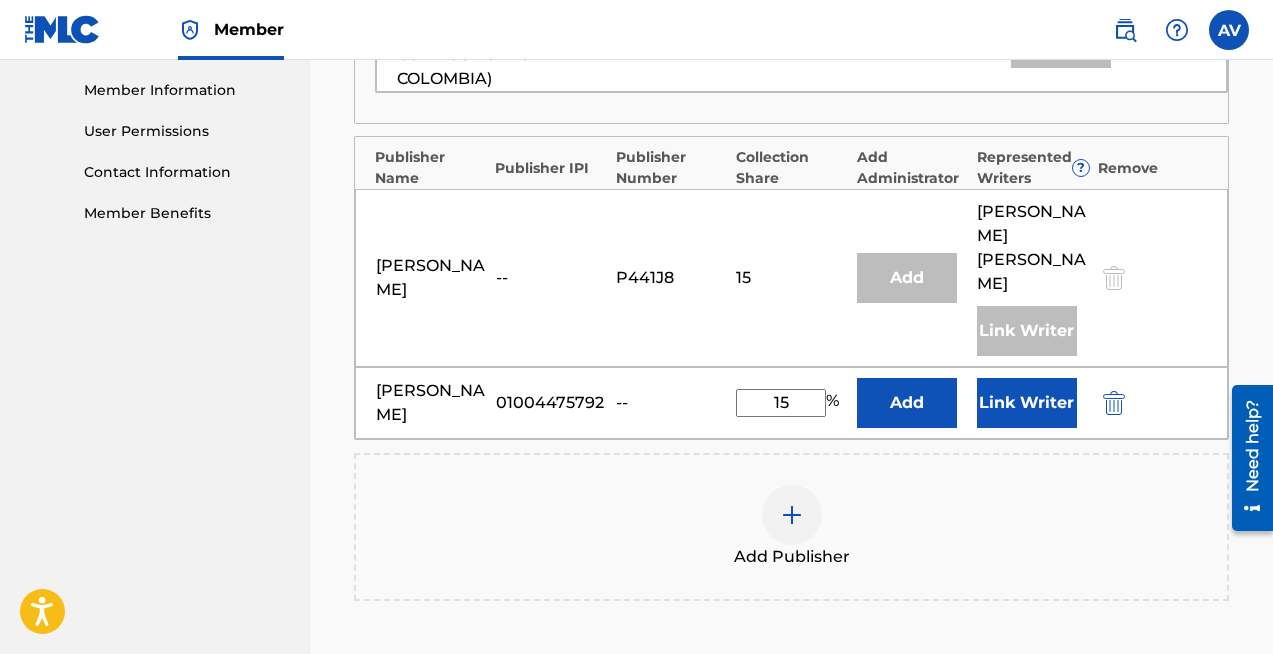 scroll, scrollTop: 786, scrollLeft: 0, axis: vertical 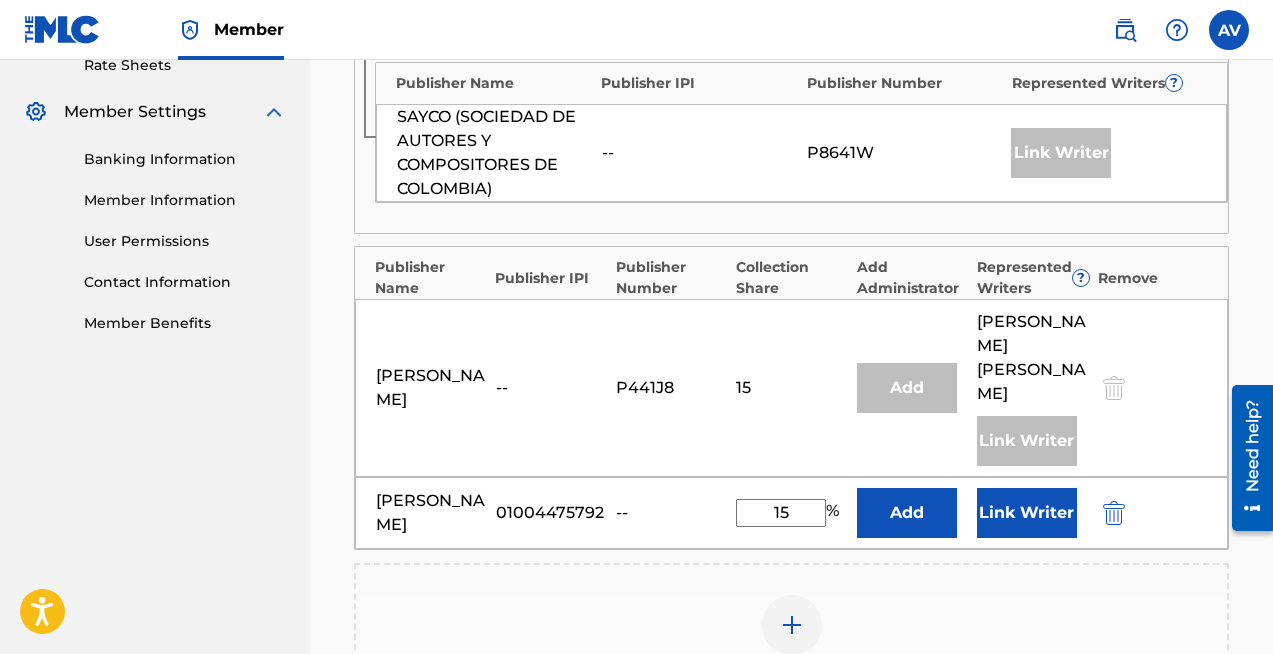 click on "Add" at bounding box center (907, 513) 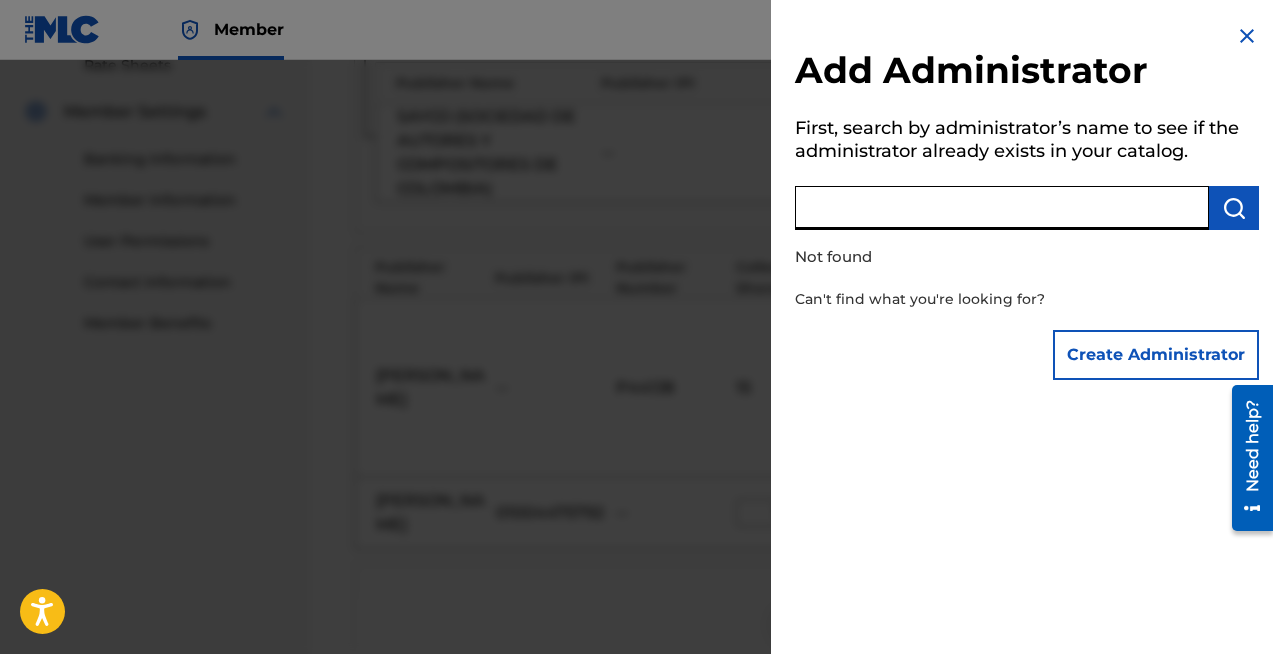 click at bounding box center [1002, 208] 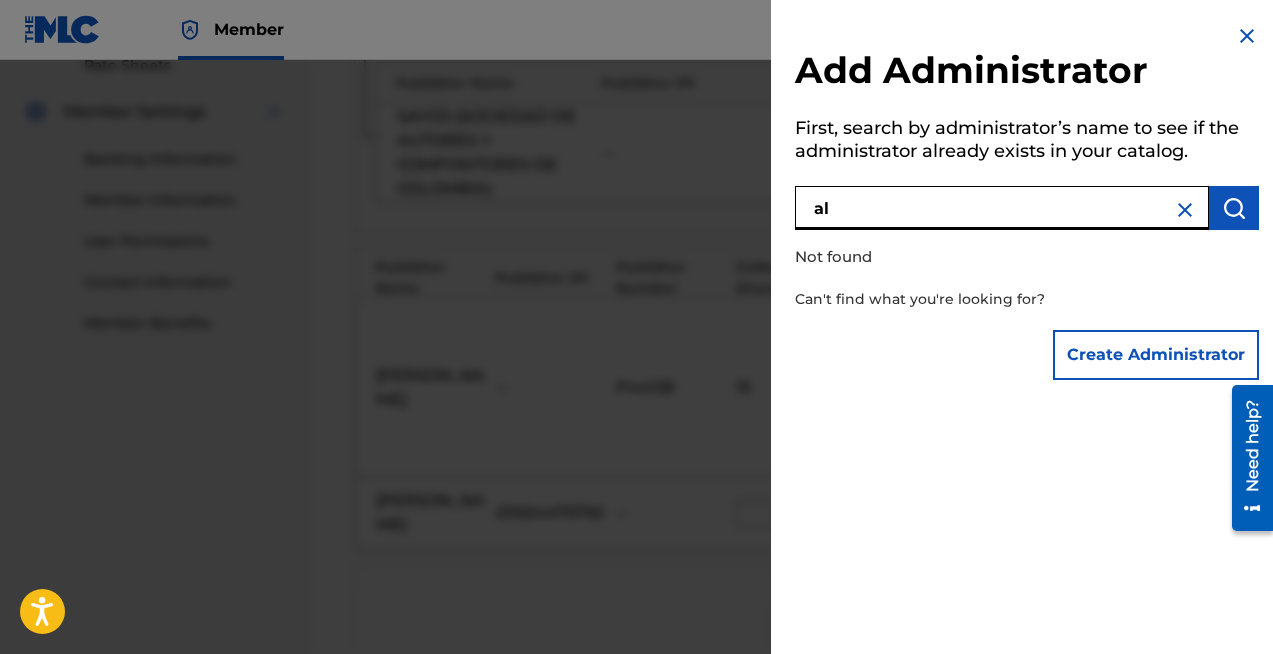 type on "a" 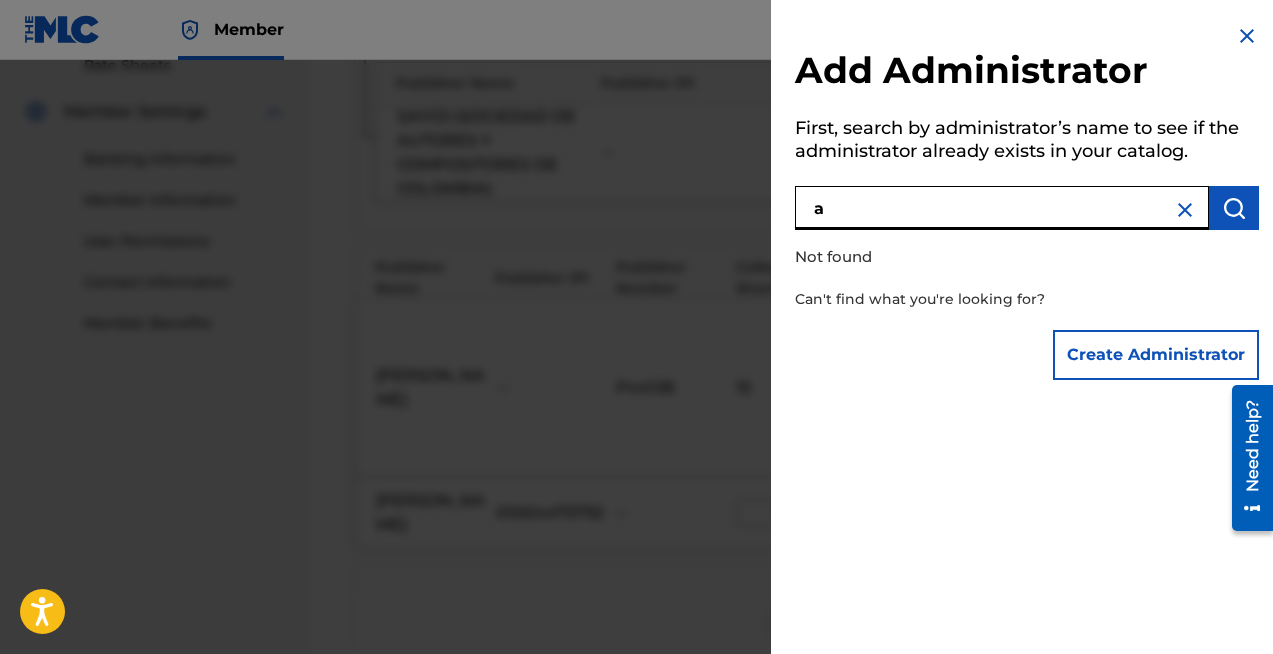 type 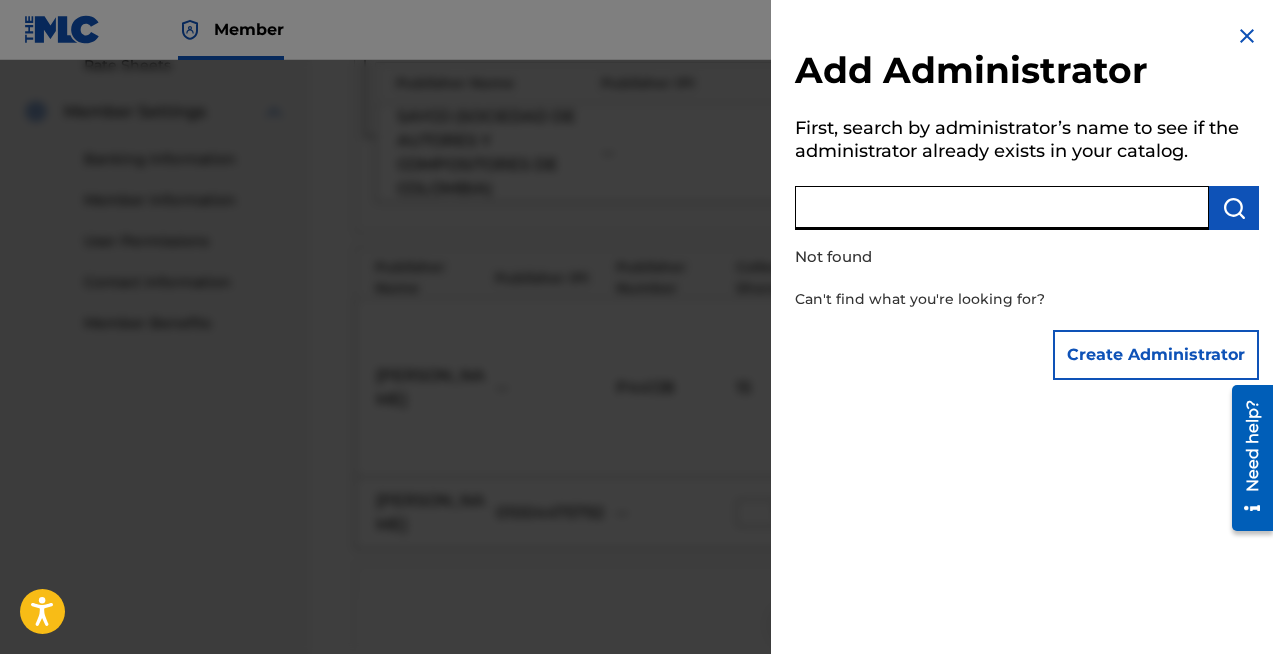 click on "Create Administrator" at bounding box center [1156, 355] 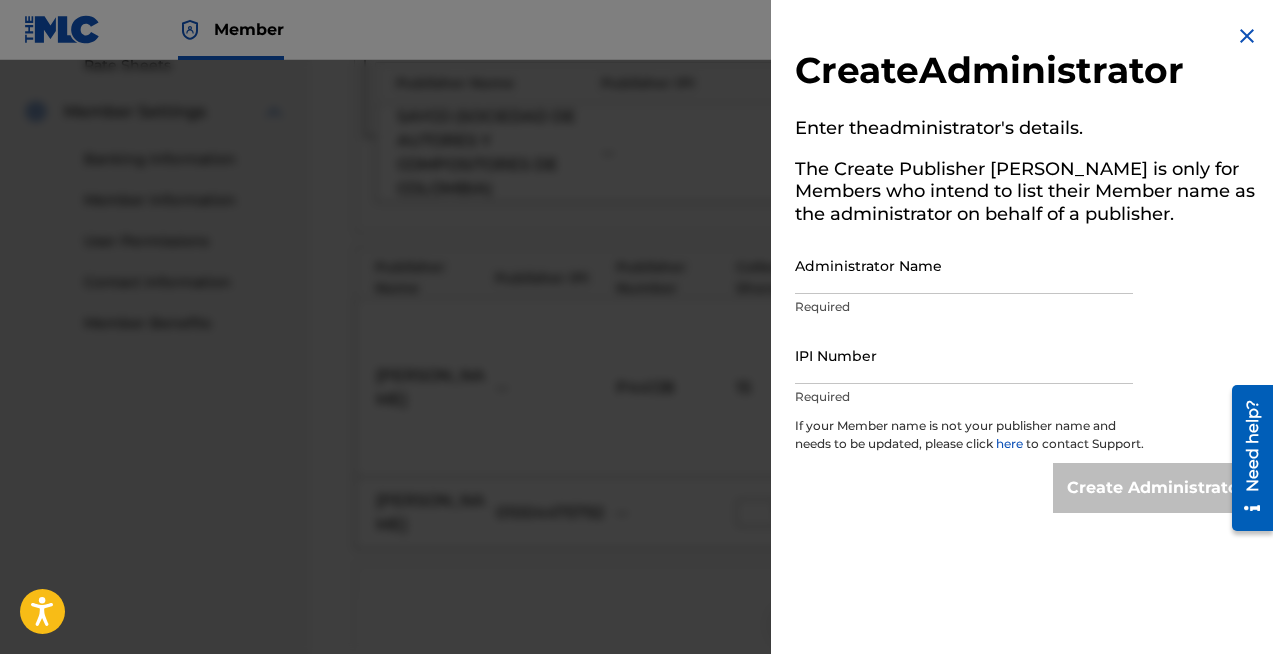click on "Administrator Name" at bounding box center (964, 265) 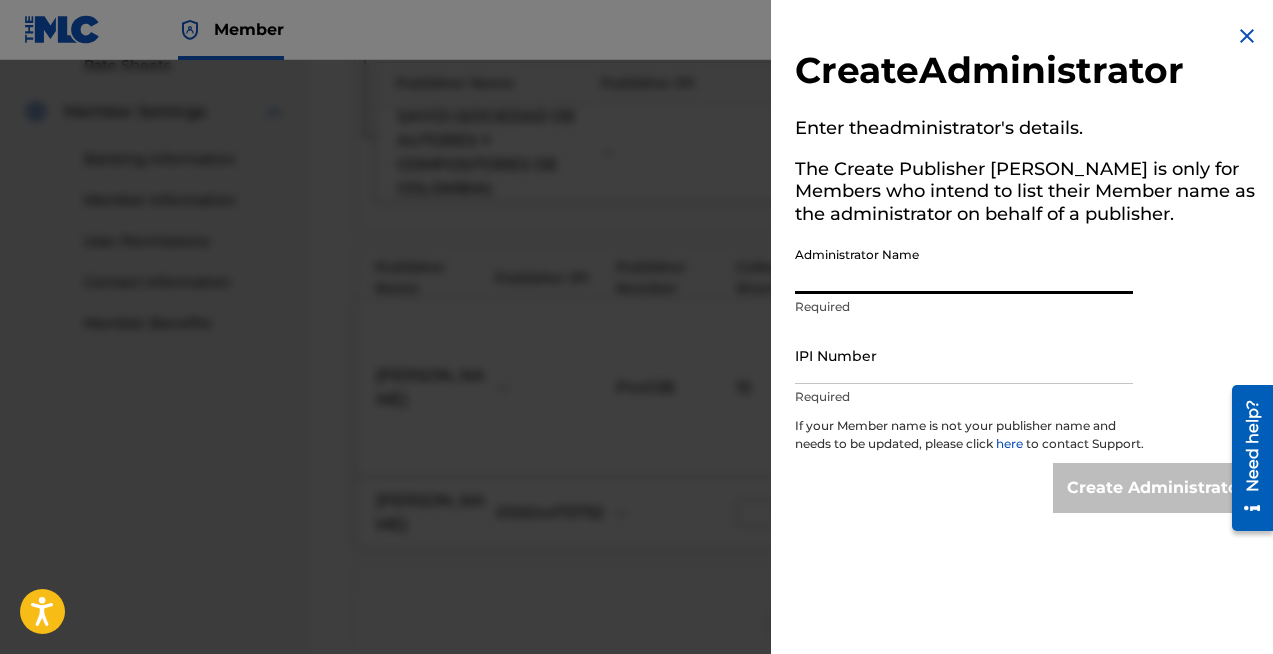 type on "[PERSON_NAME]" 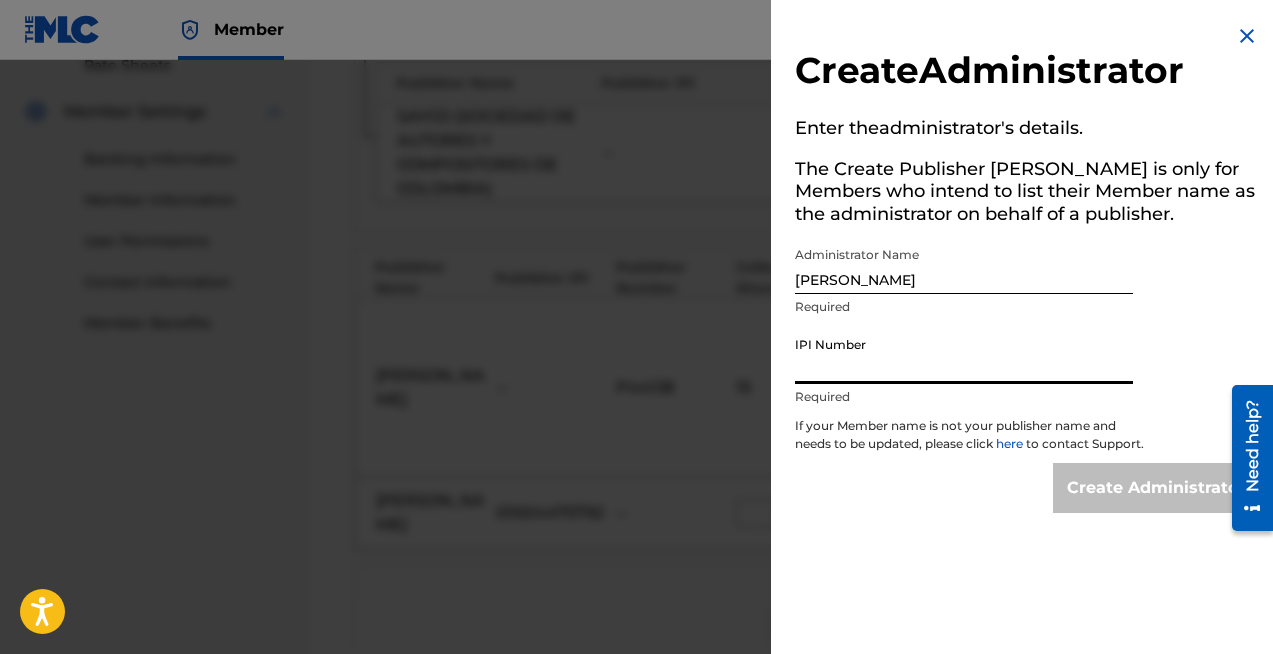 click on "IPI Number" at bounding box center [964, 355] 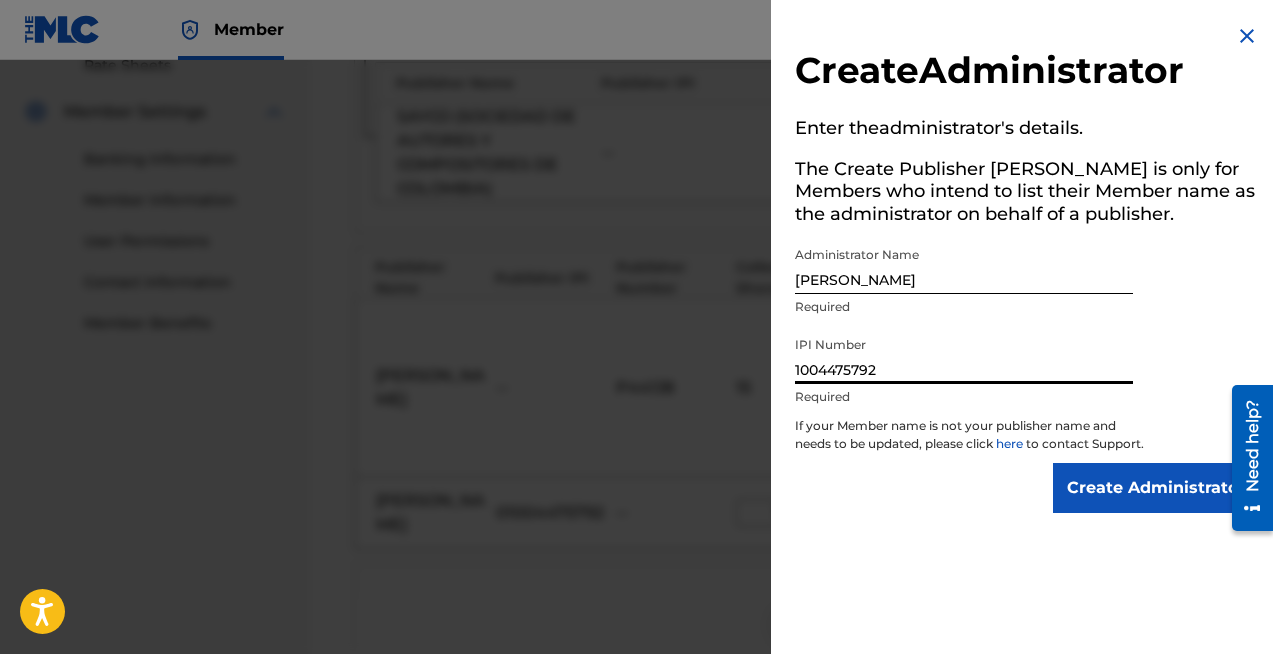 click on "Create Administrator" at bounding box center (1156, 488) 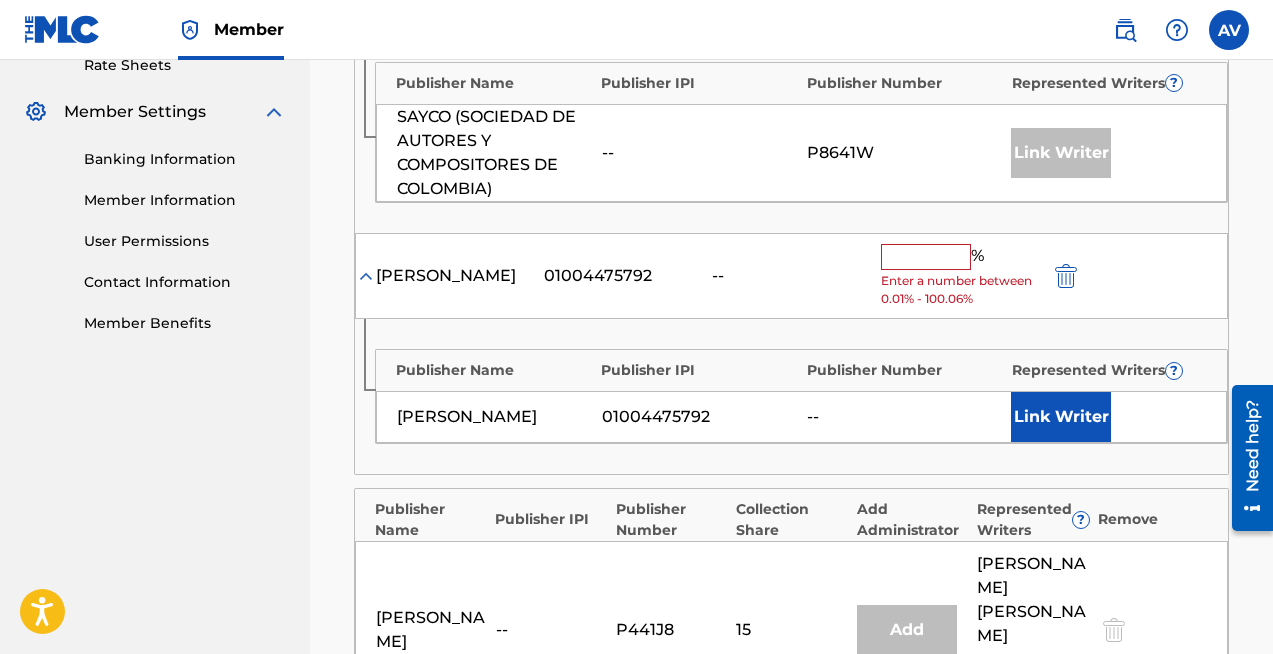 click at bounding box center [926, 257] 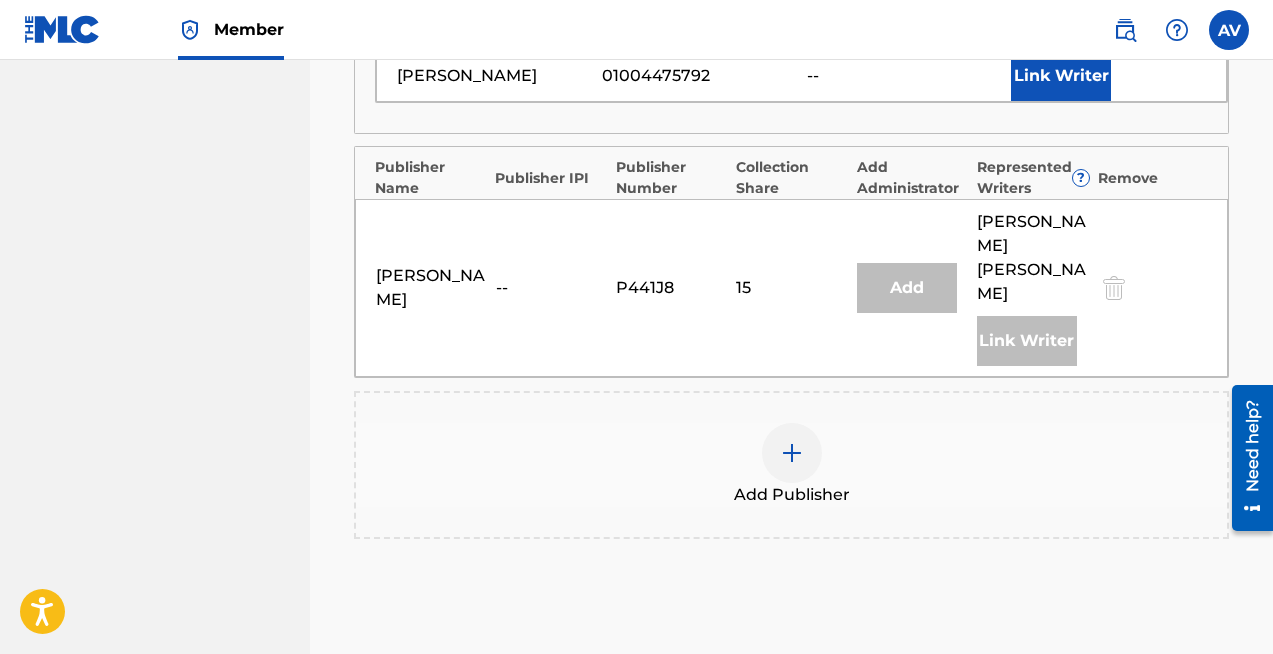scroll, scrollTop: 910, scrollLeft: 0, axis: vertical 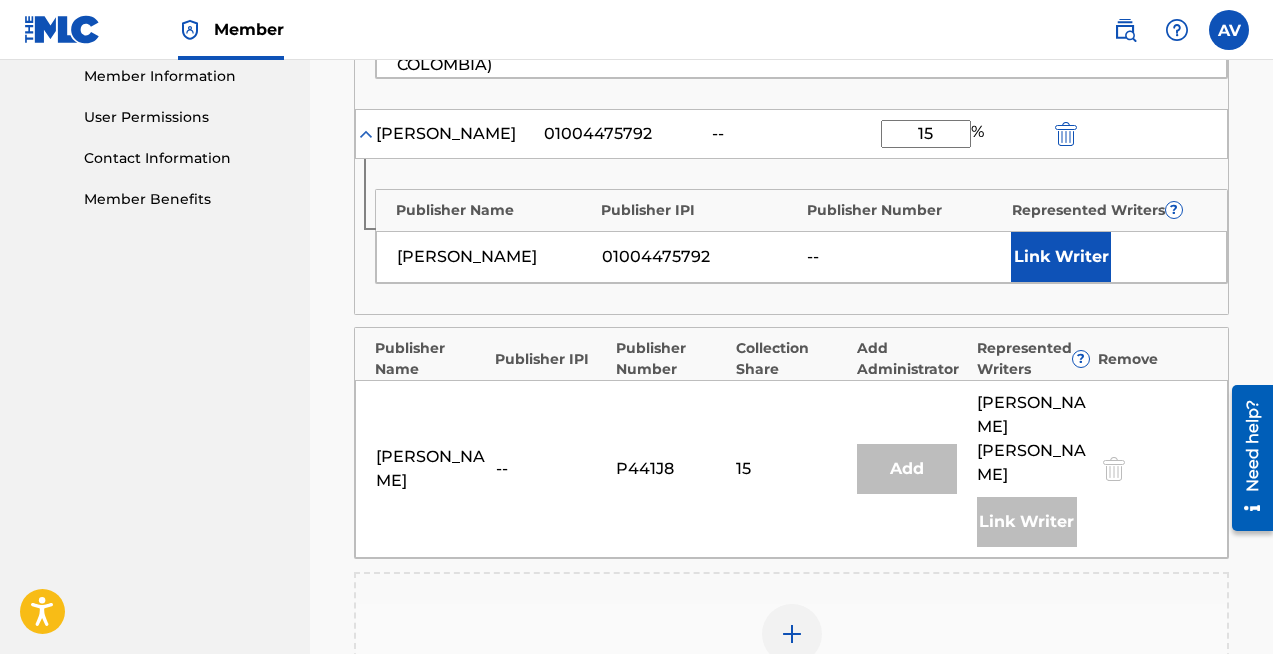 type on "15" 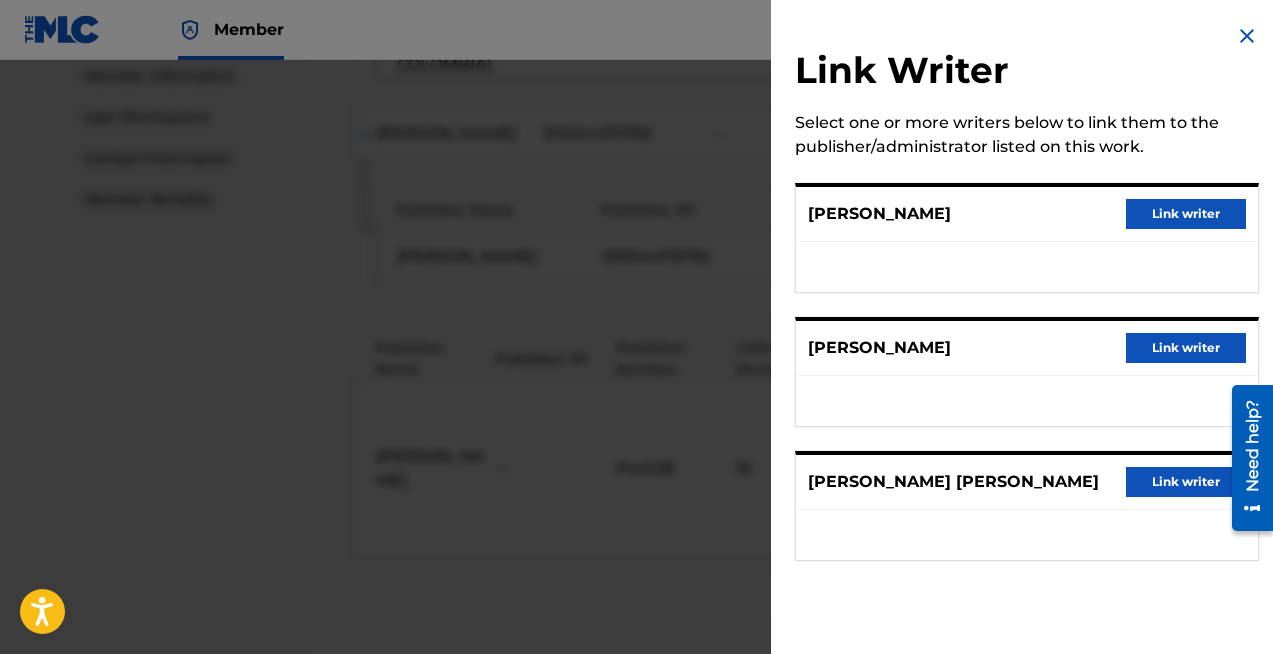 click at bounding box center (1247, 36) 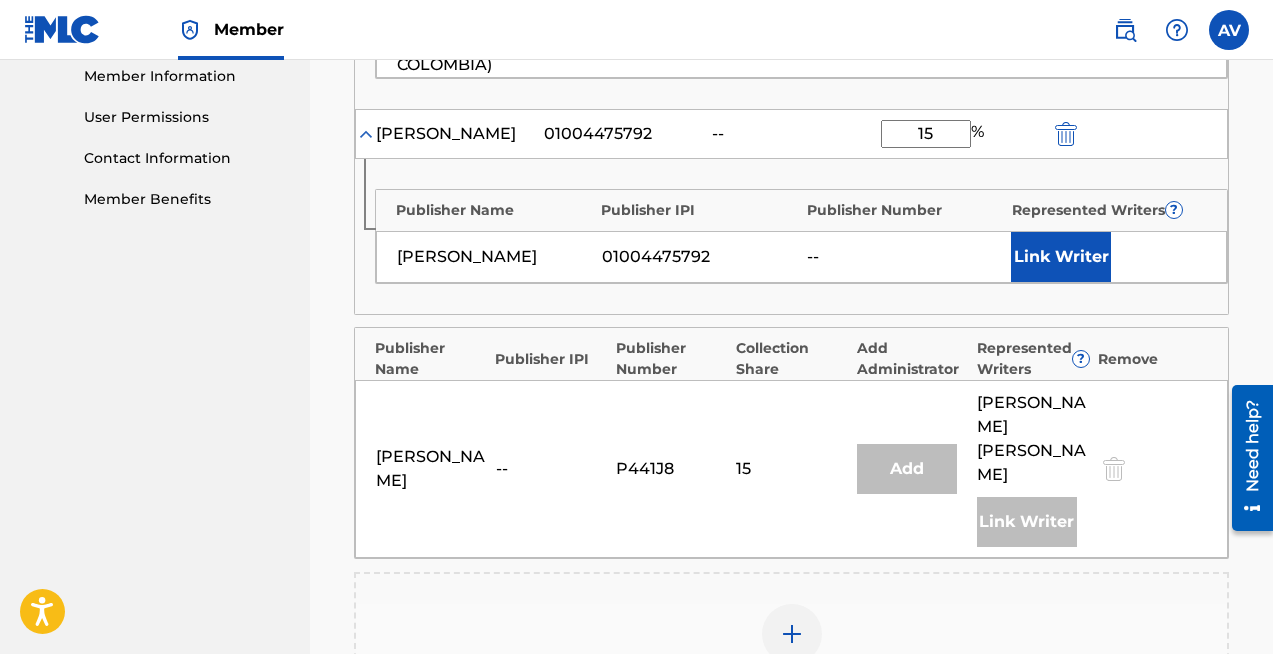 scroll, scrollTop: 754, scrollLeft: 0, axis: vertical 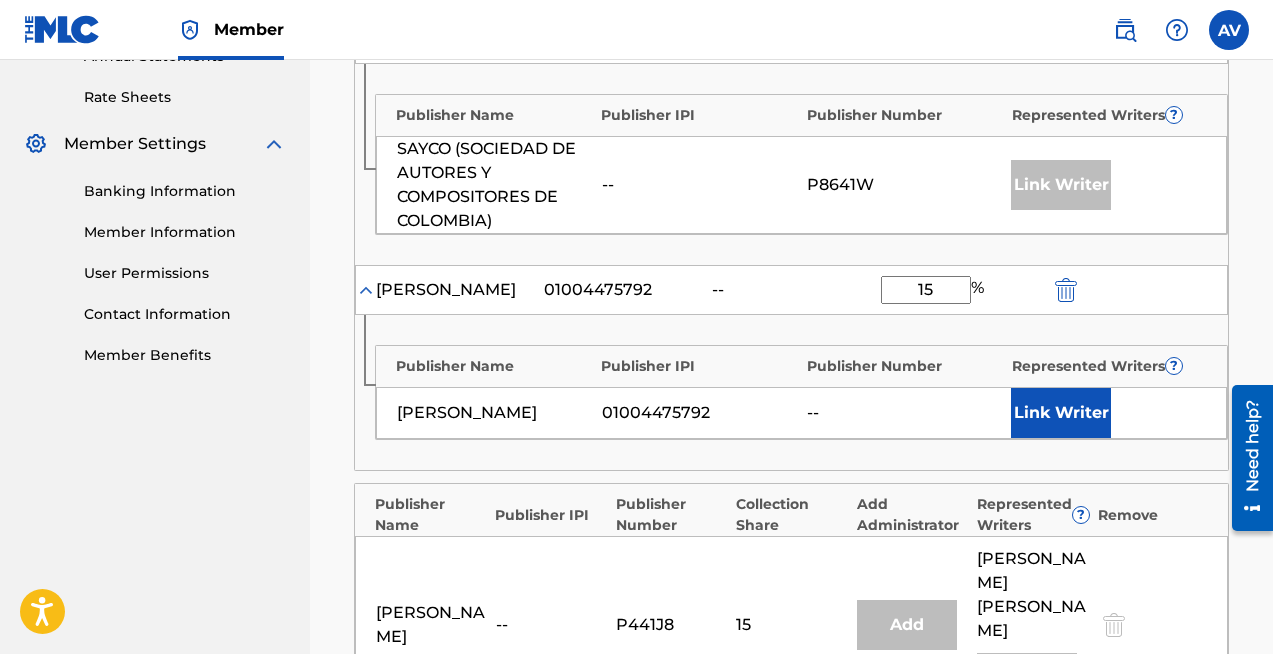 click on "15" at bounding box center (926, 290) 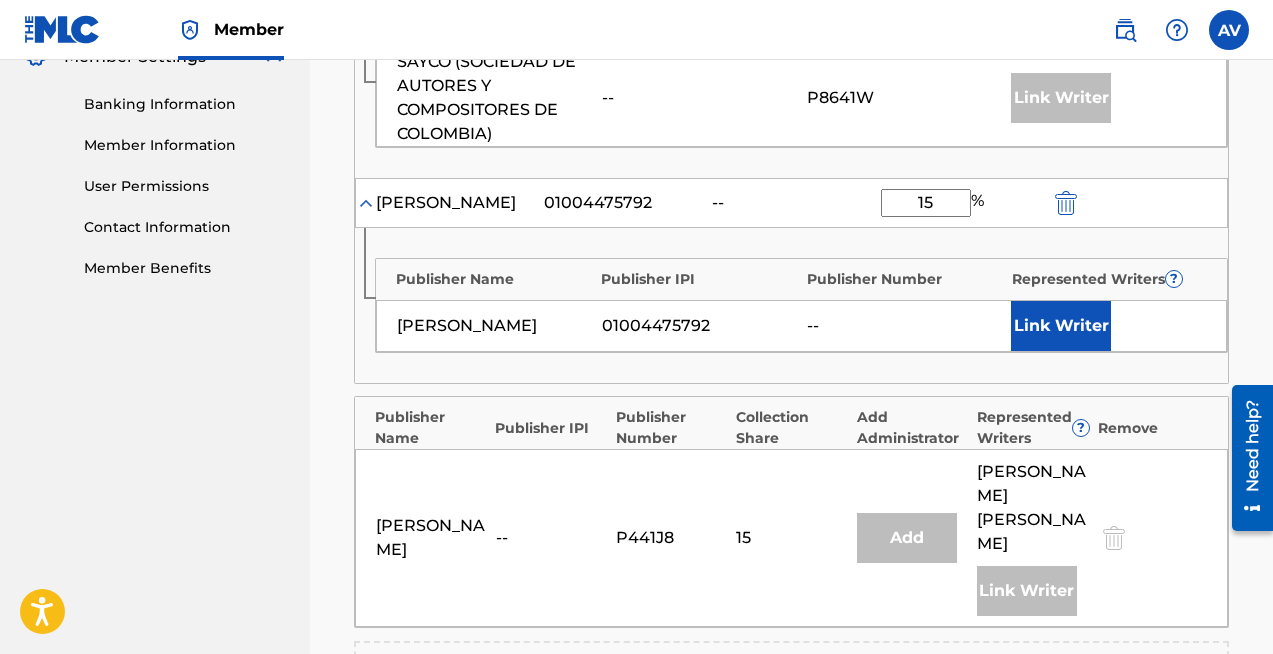 scroll, scrollTop: 857, scrollLeft: 0, axis: vertical 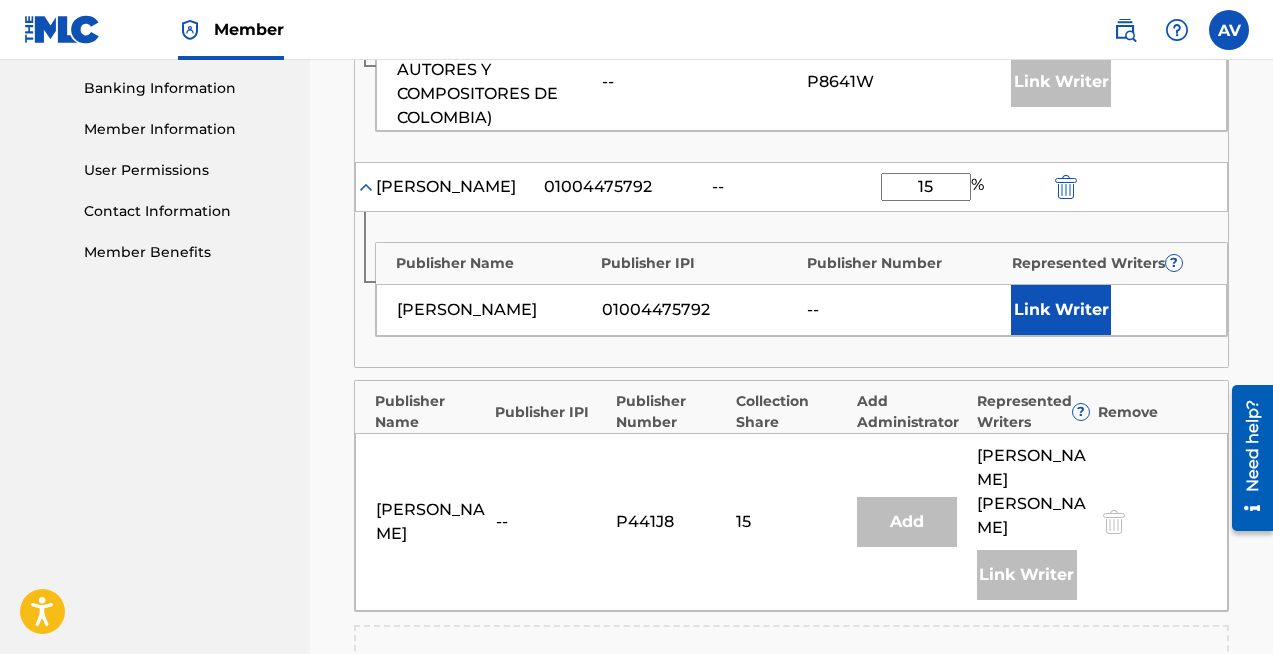 click on "Link Writer" at bounding box center [1061, 310] 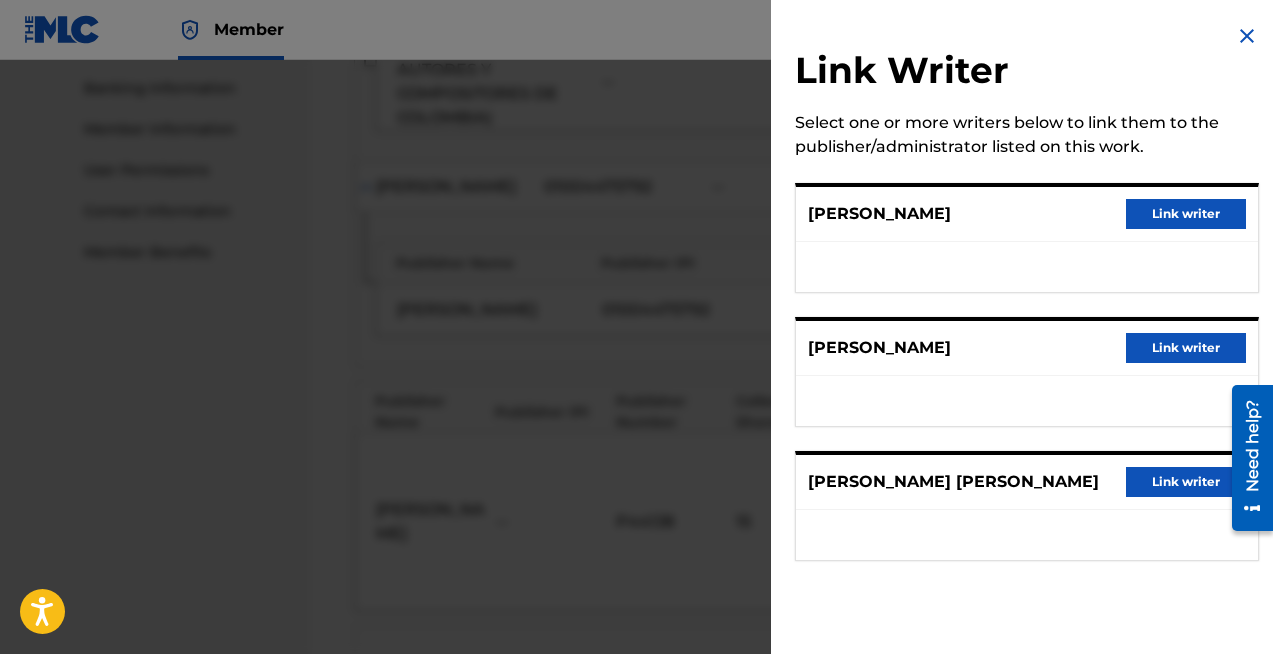 click on "Link writer" at bounding box center (1186, 214) 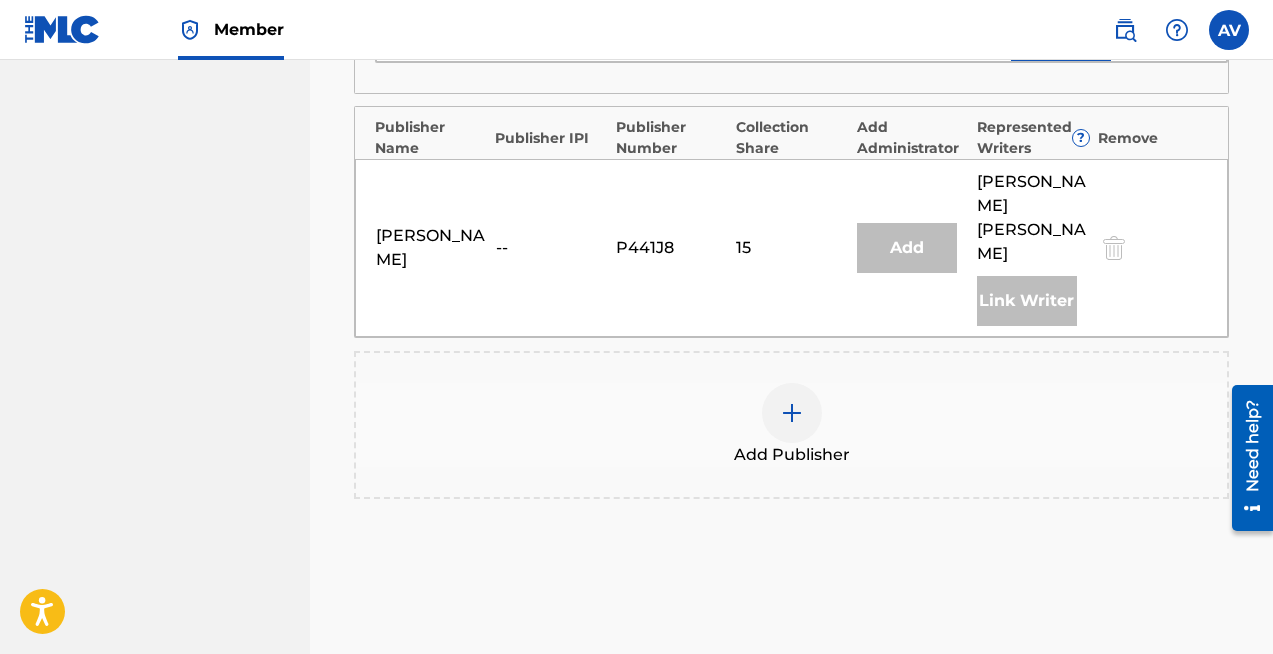 scroll, scrollTop: 1316, scrollLeft: 0, axis: vertical 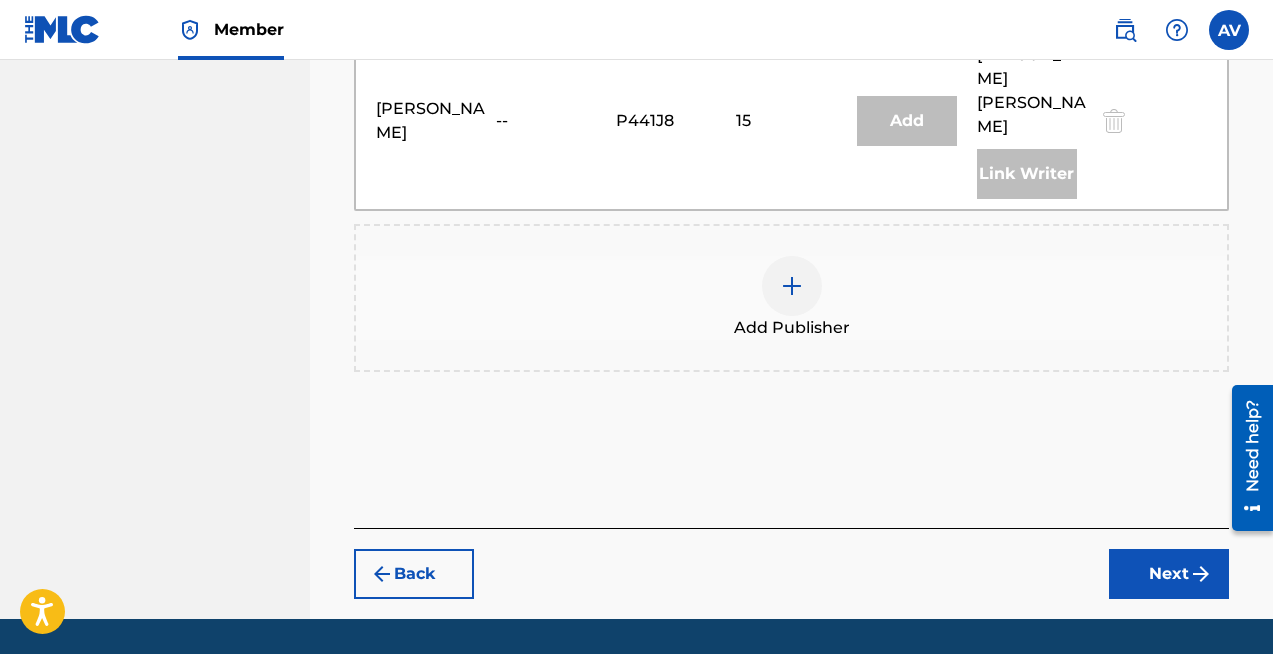 click on "Next" at bounding box center [1169, 574] 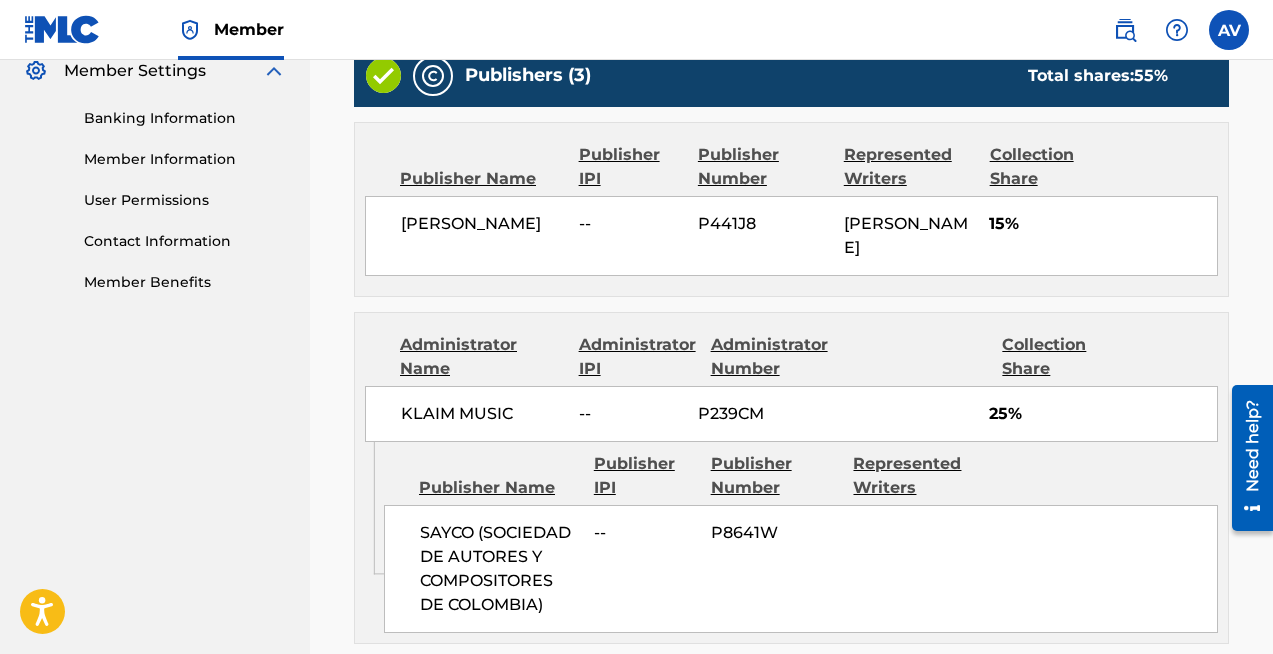 scroll, scrollTop: 767, scrollLeft: 0, axis: vertical 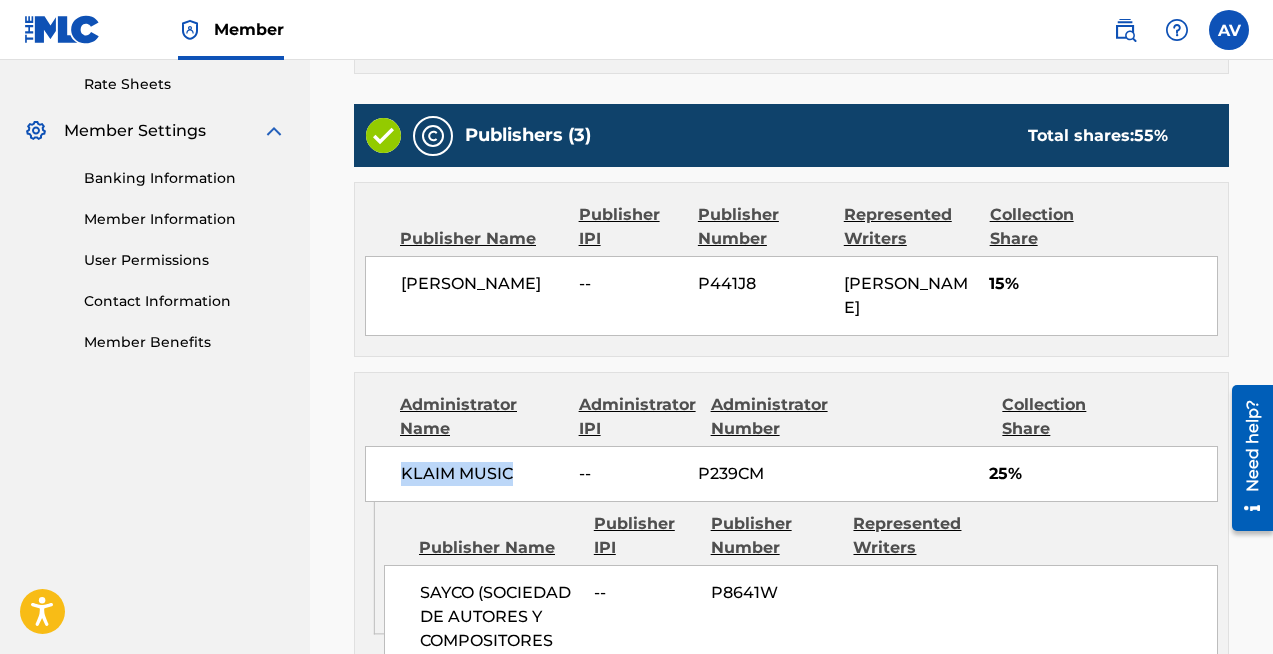 drag, startPoint x: 392, startPoint y: 544, endPoint x: 517, endPoint y: 549, distance: 125.09996 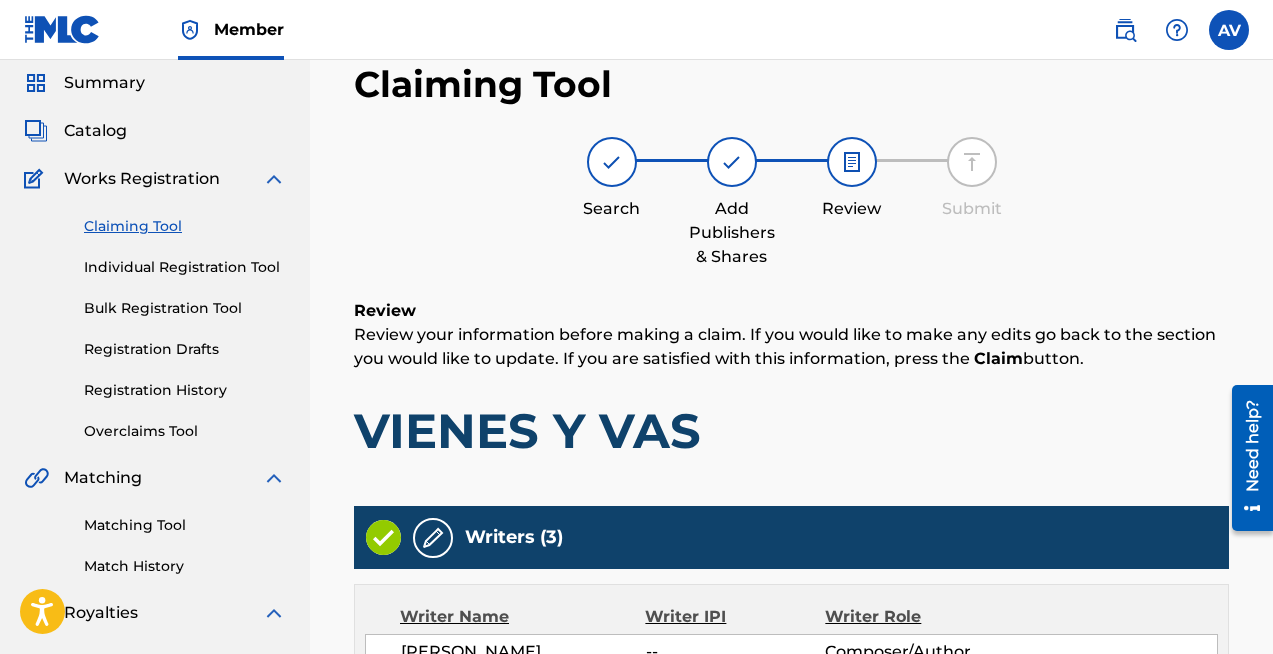 scroll, scrollTop: 0, scrollLeft: 0, axis: both 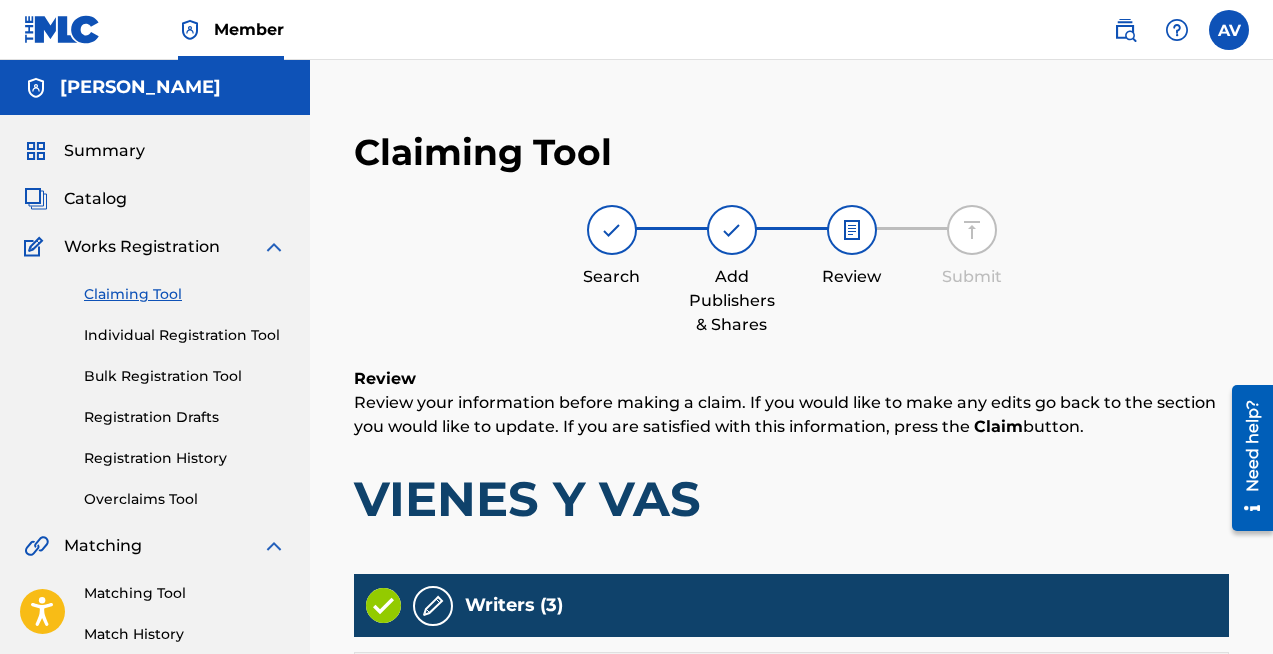 click on "Catalog" at bounding box center [95, 199] 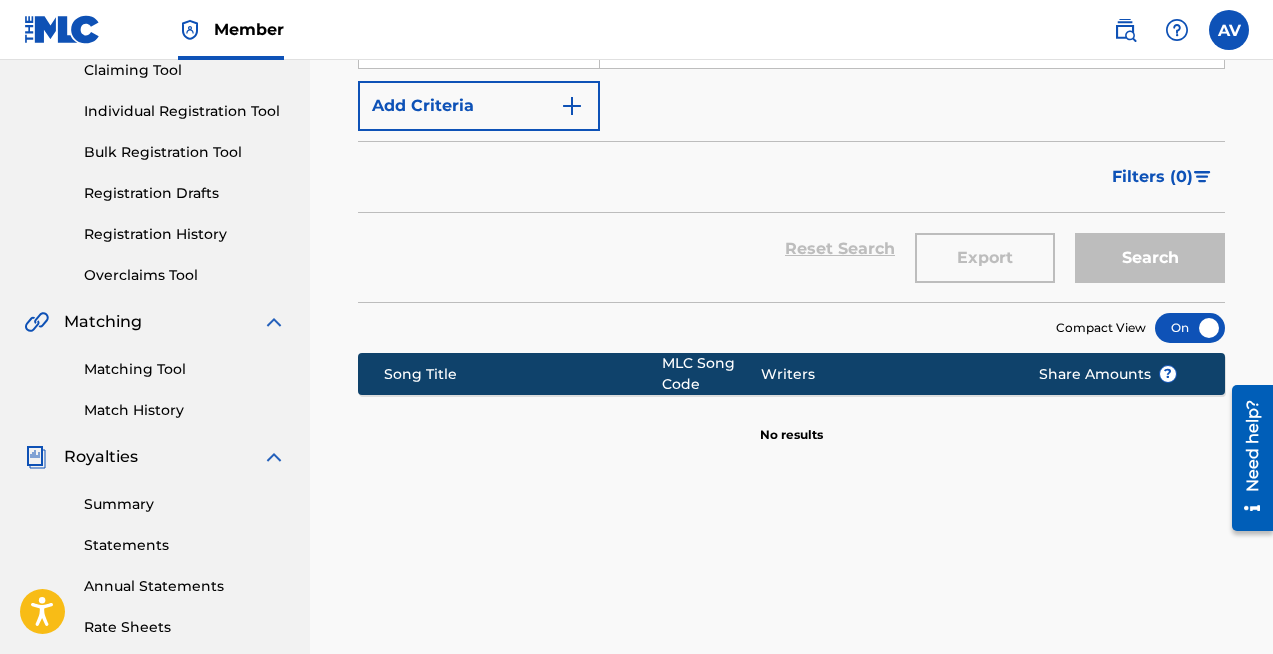 scroll, scrollTop: 0, scrollLeft: 0, axis: both 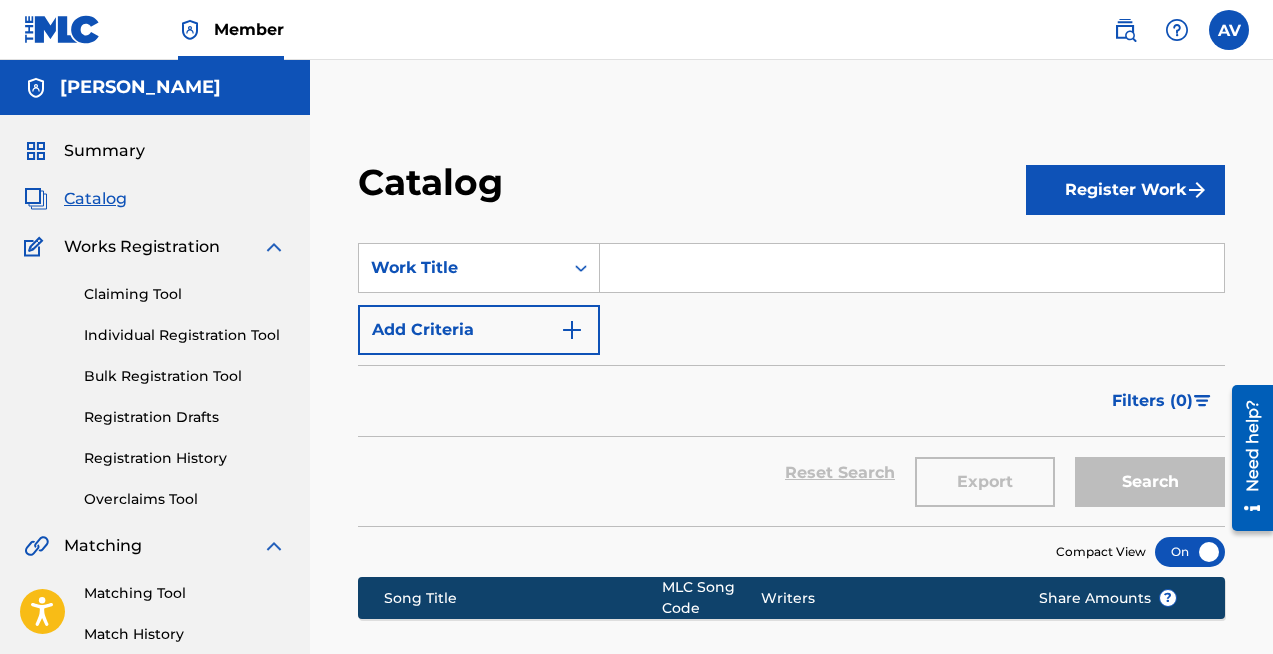 click on "Summary" at bounding box center [104, 151] 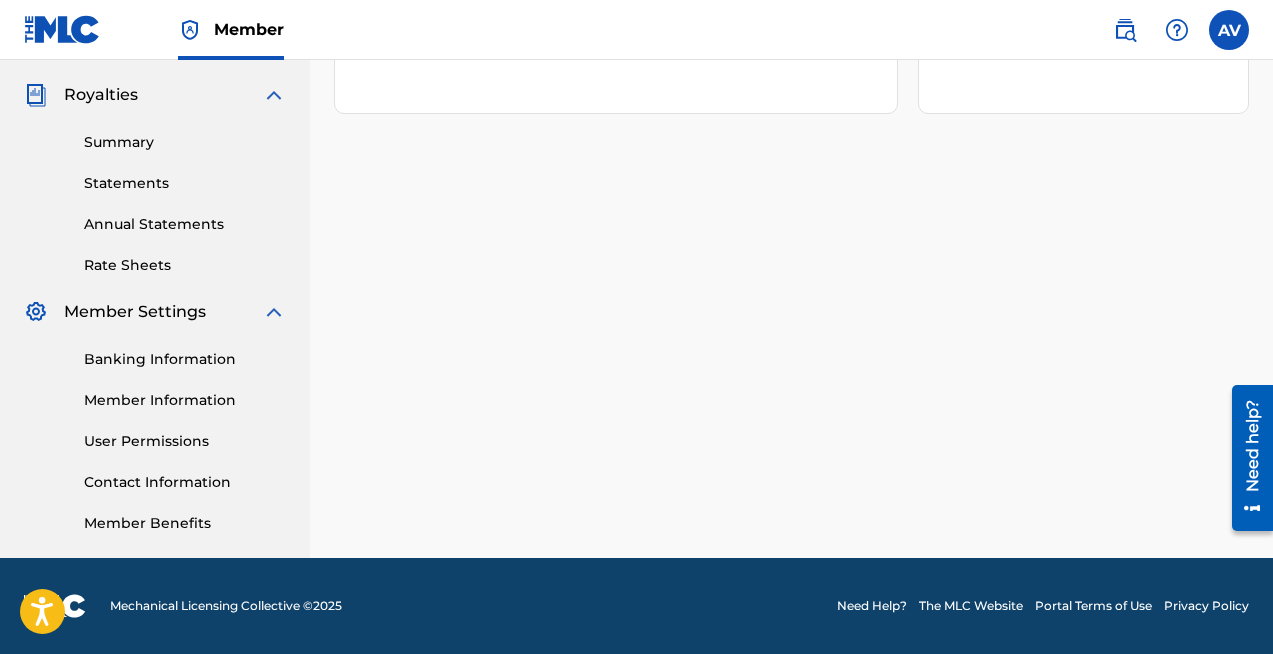 scroll, scrollTop: 0, scrollLeft: 0, axis: both 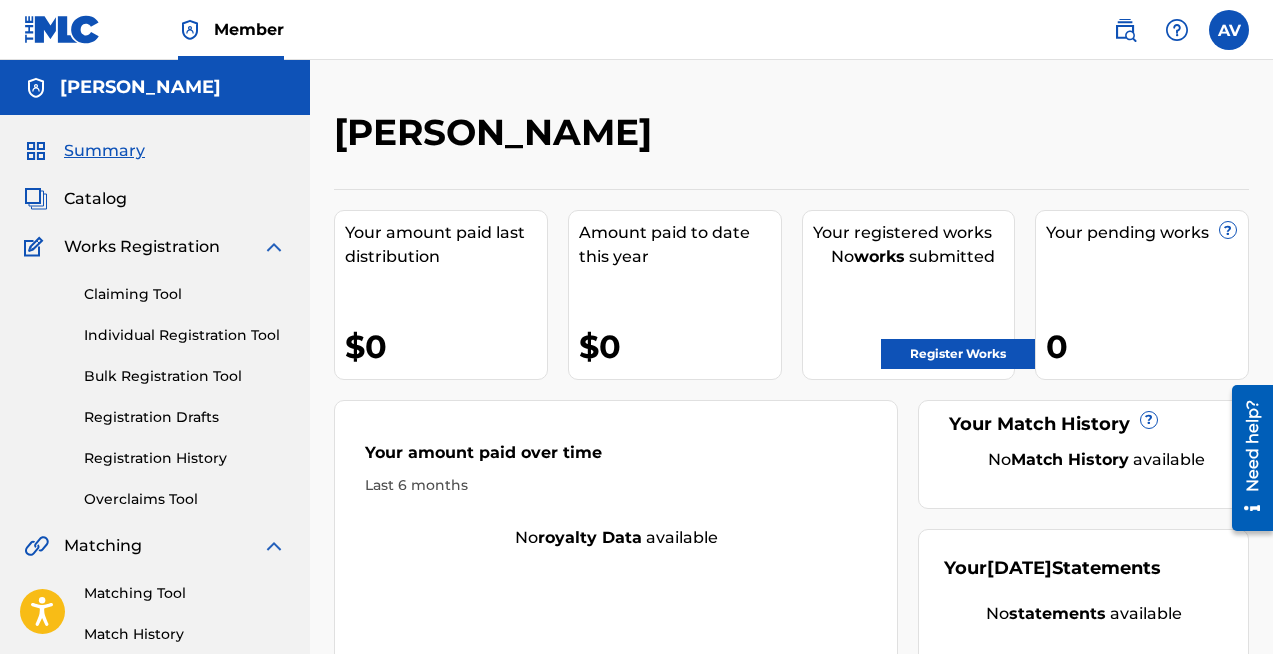 click on "Individual Registration Tool" at bounding box center (185, 335) 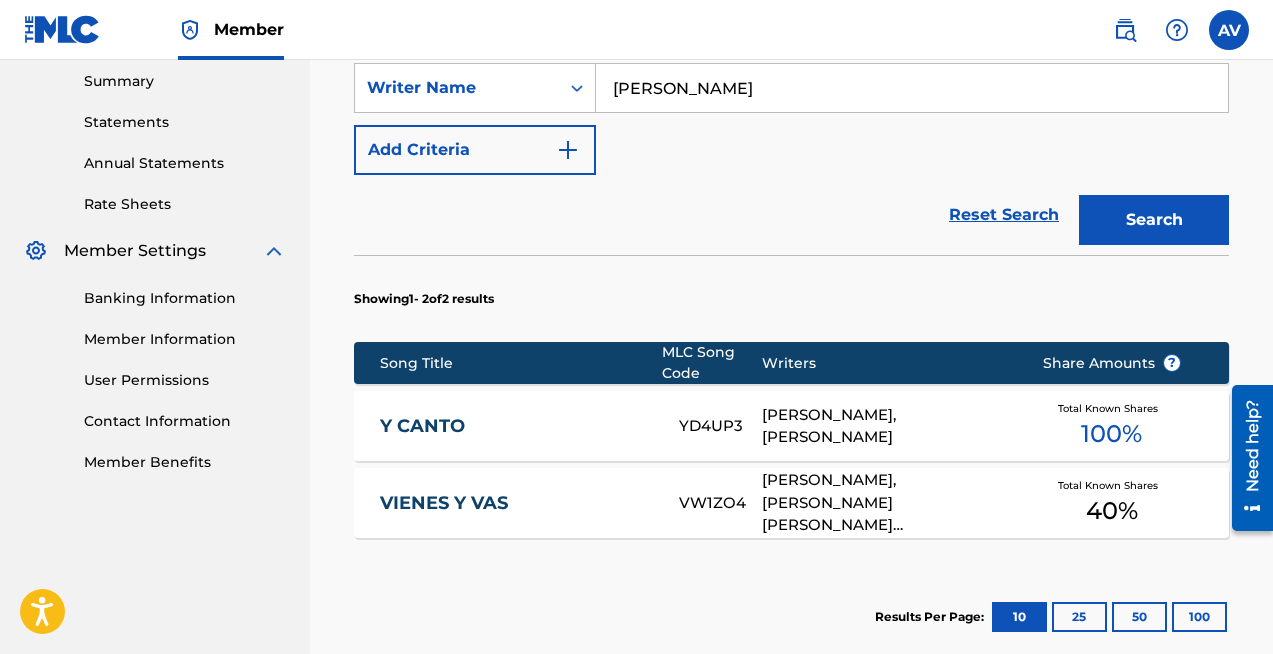 scroll, scrollTop: 651, scrollLeft: 0, axis: vertical 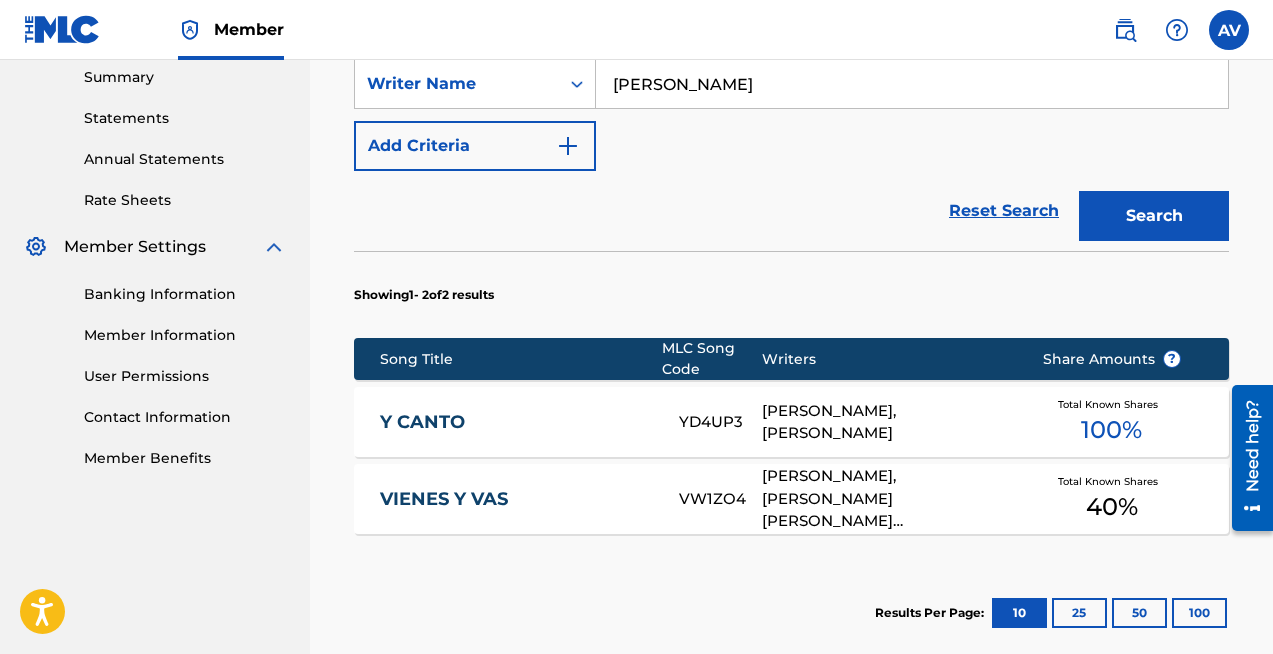 click on "25" at bounding box center (1079, 613) 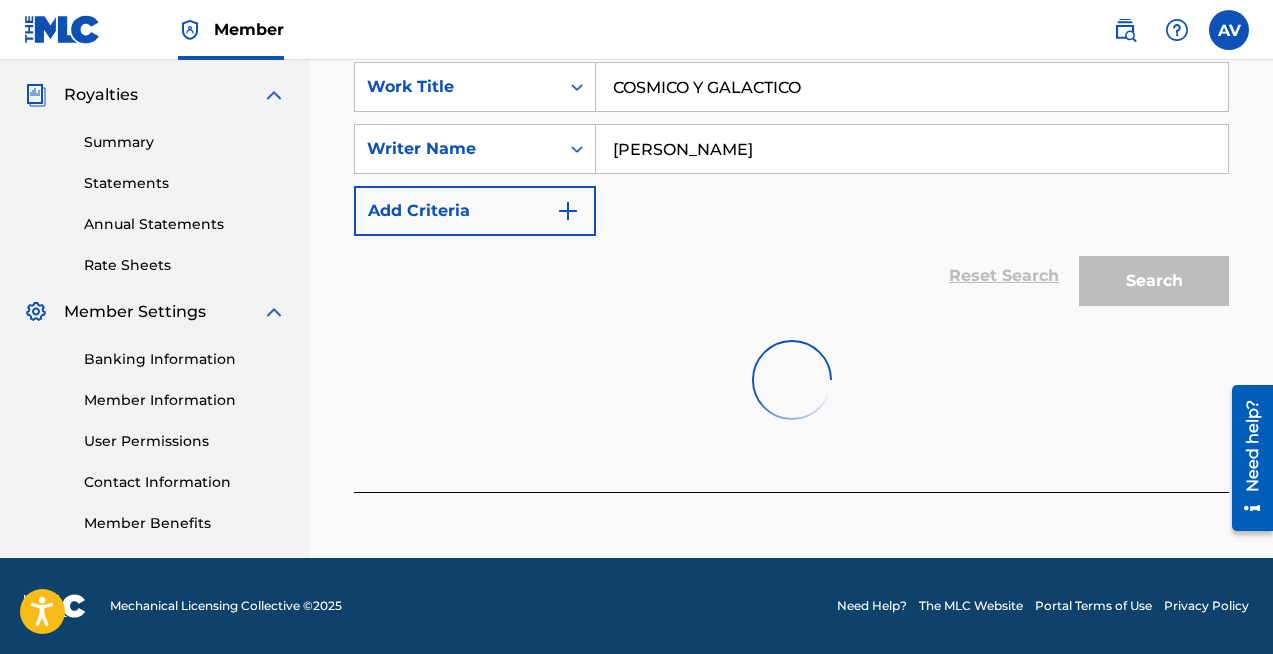 scroll, scrollTop: 651, scrollLeft: 0, axis: vertical 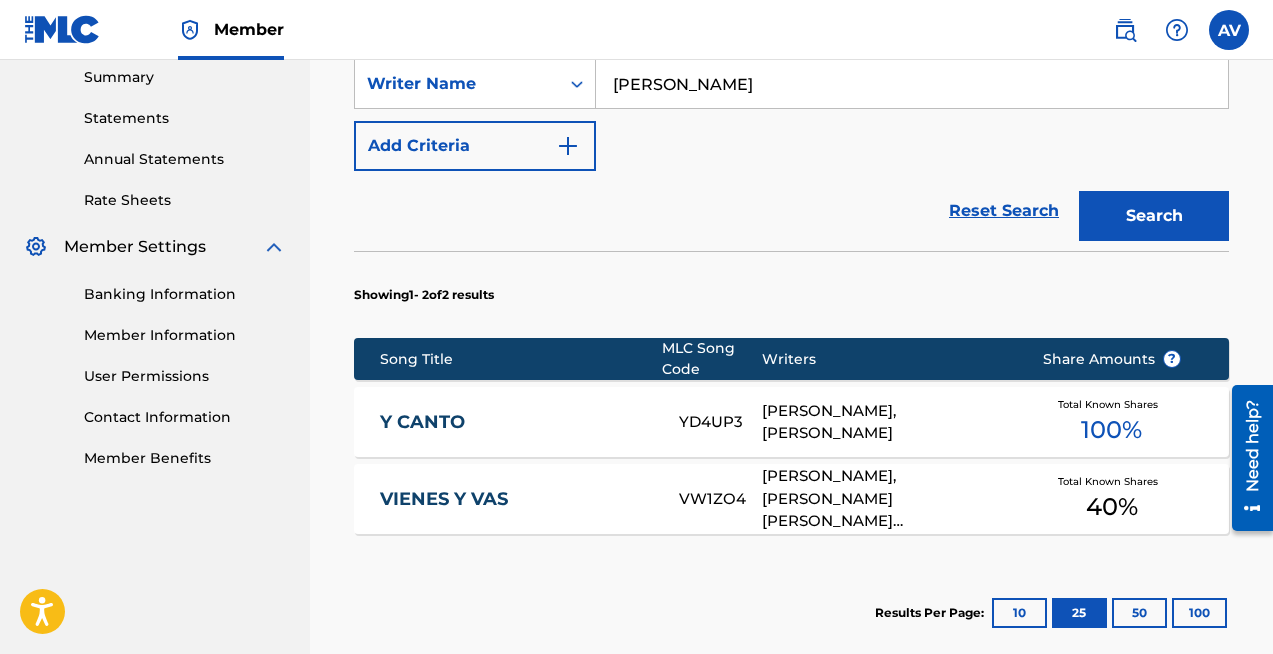 click on "50" at bounding box center [1139, 613] 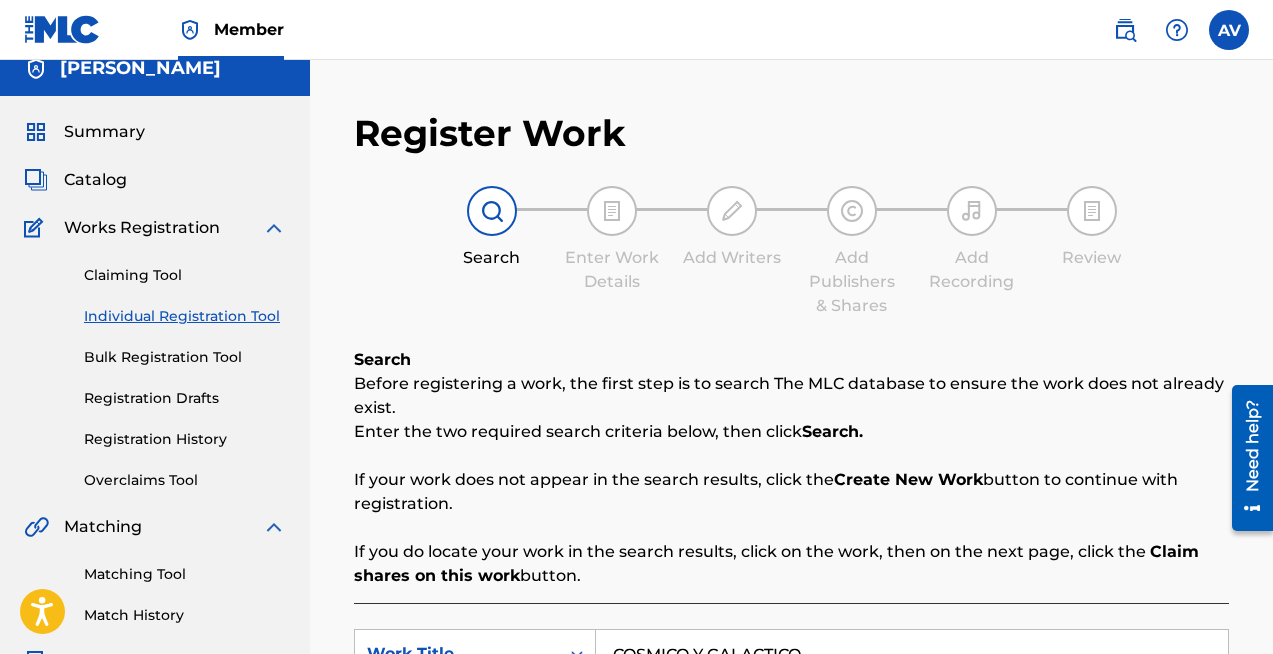scroll, scrollTop: 346, scrollLeft: 0, axis: vertical 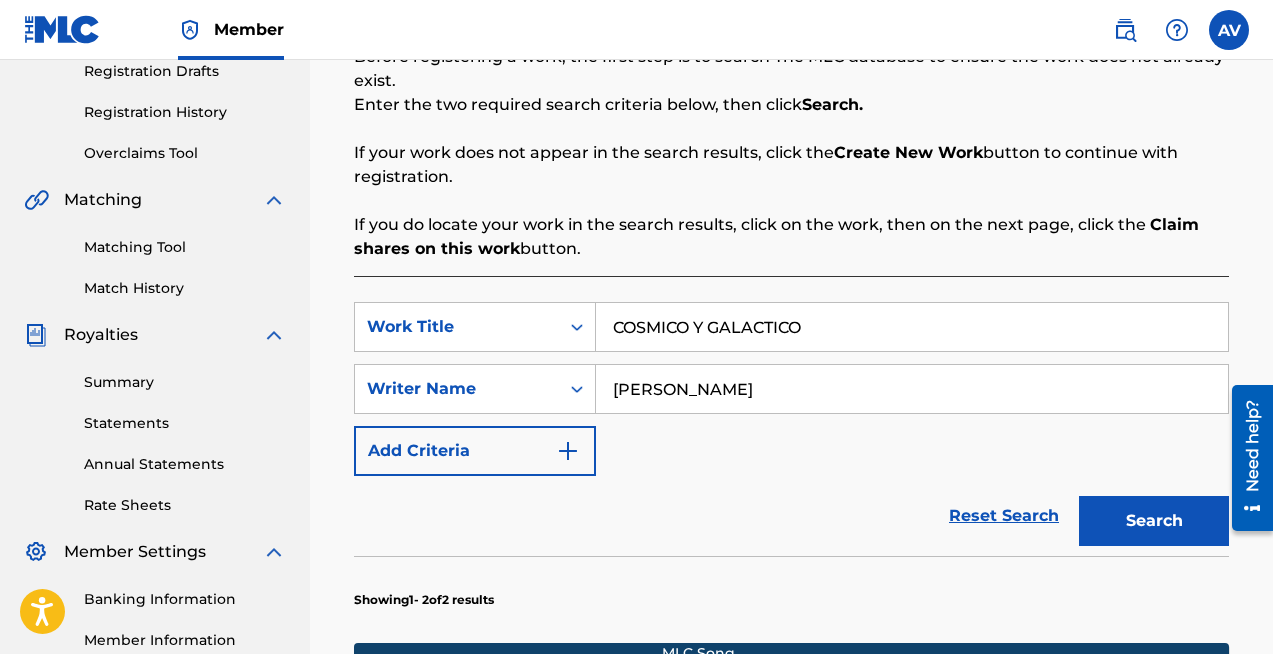 click on "Search" at bounding box center (1154, 521) 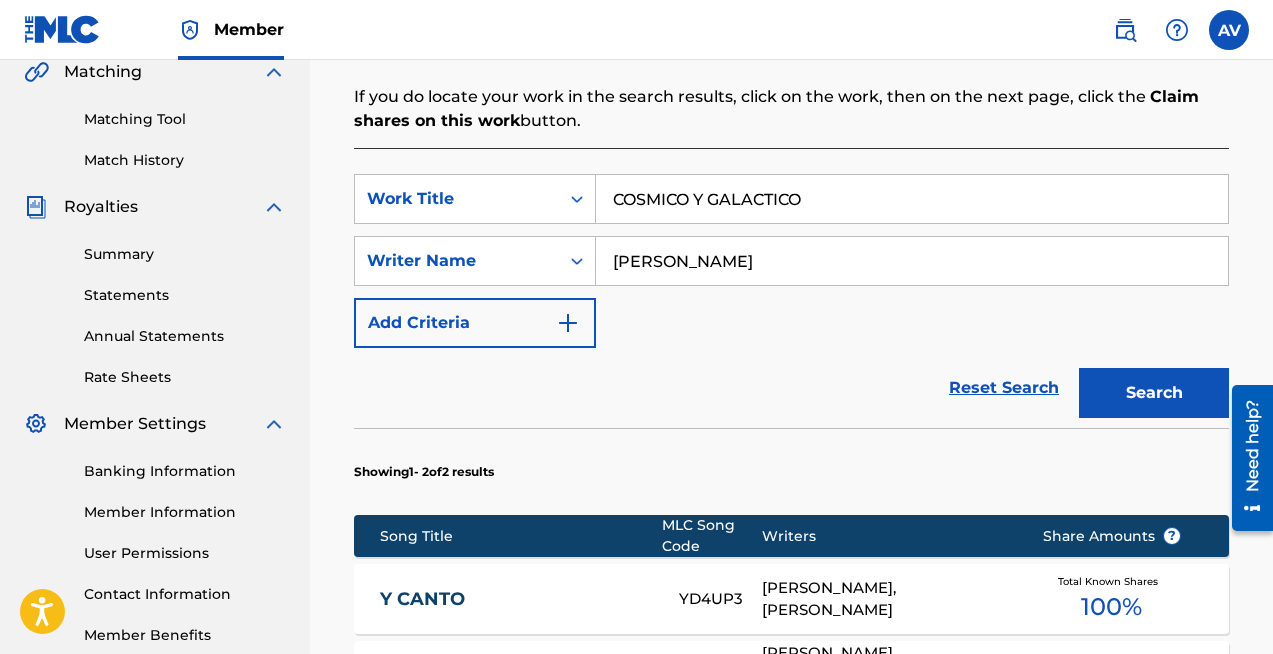 scroll, scrollTop: 397, scrollLeft: 0, axis: vertical 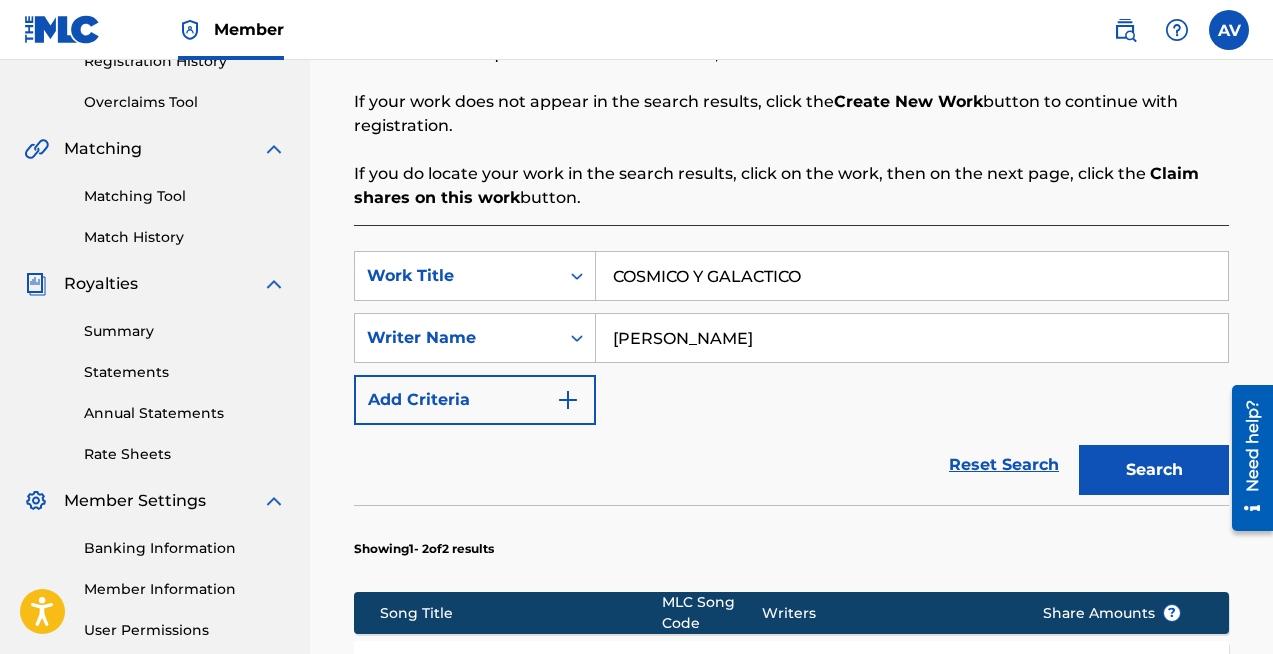 click on "COSMICO Y GALACTICO" at bounding box center (912, 276) 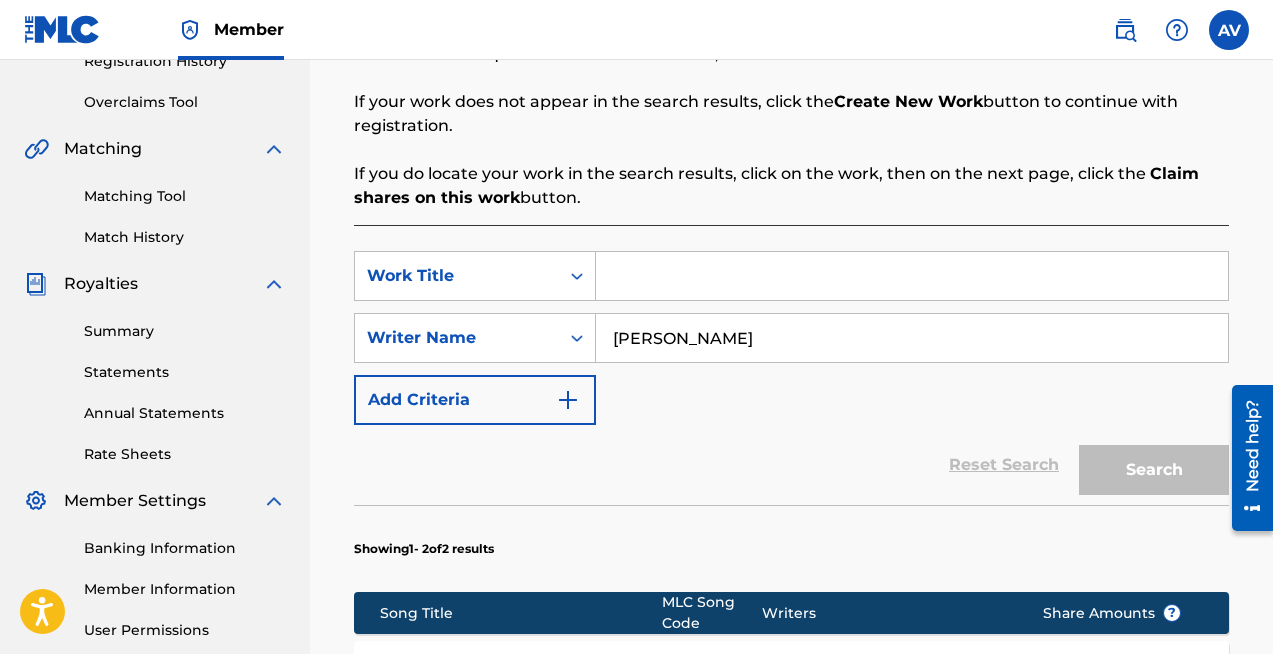 click at bounding box center (912, 276) 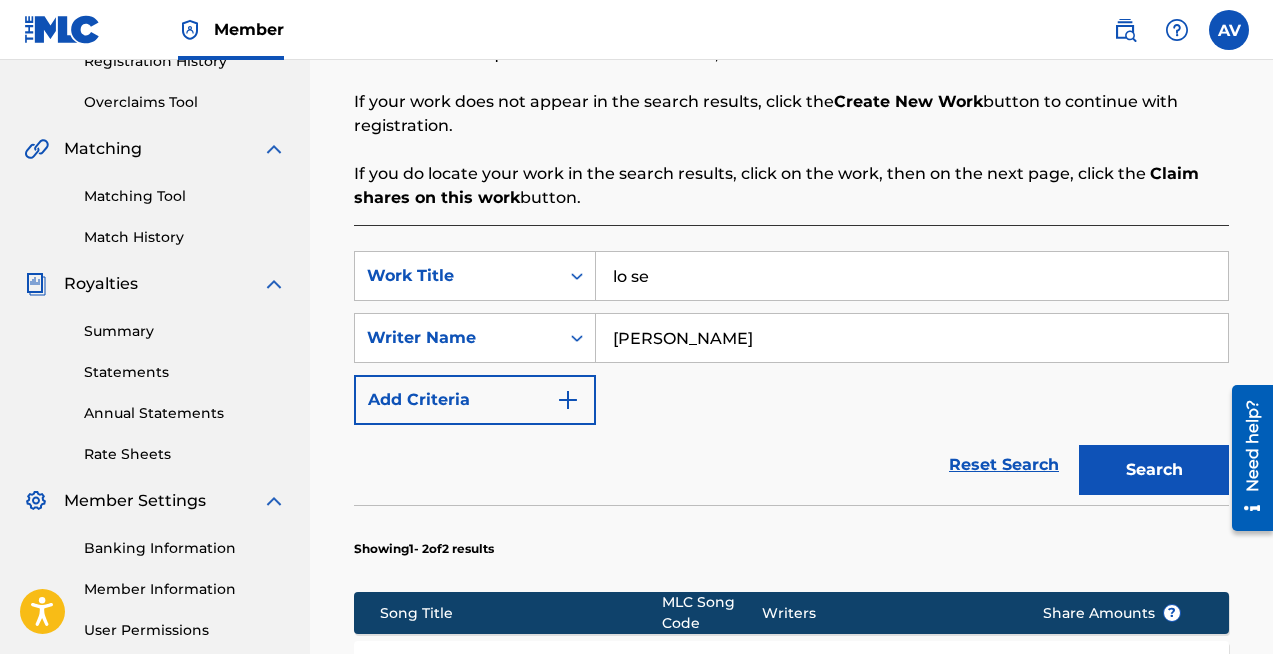 type on "lo se" 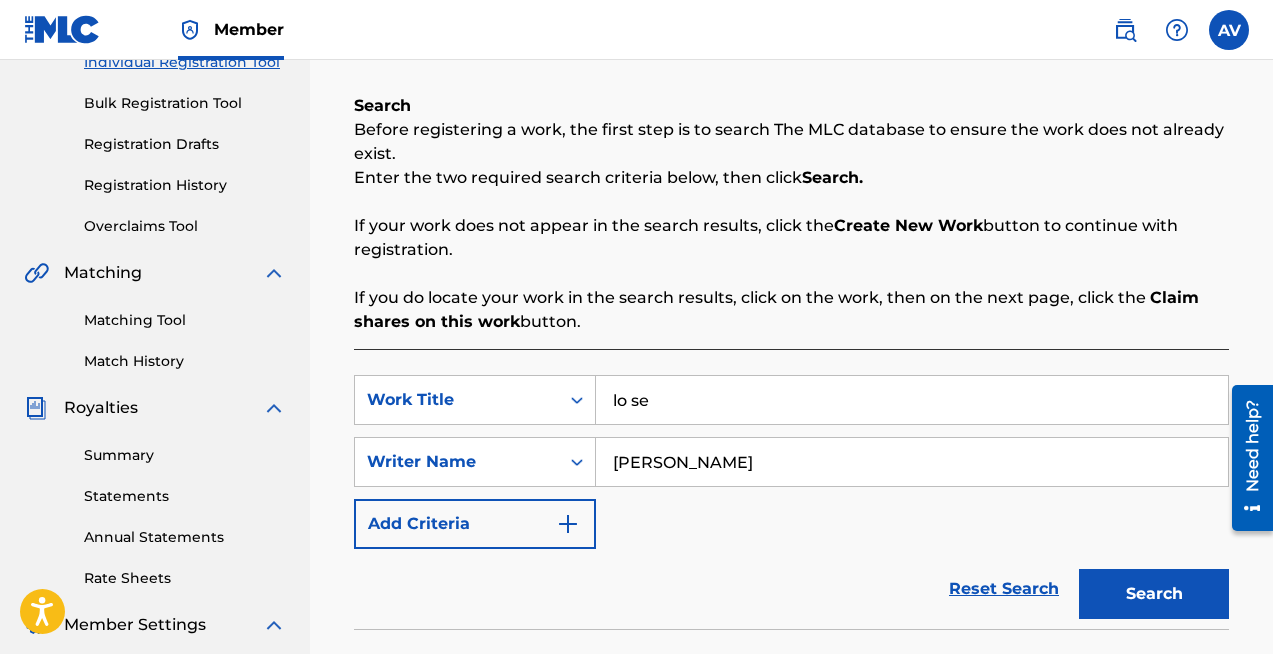 scroll, scrollTop: 271, scrollLeft: 0, axis: vertical 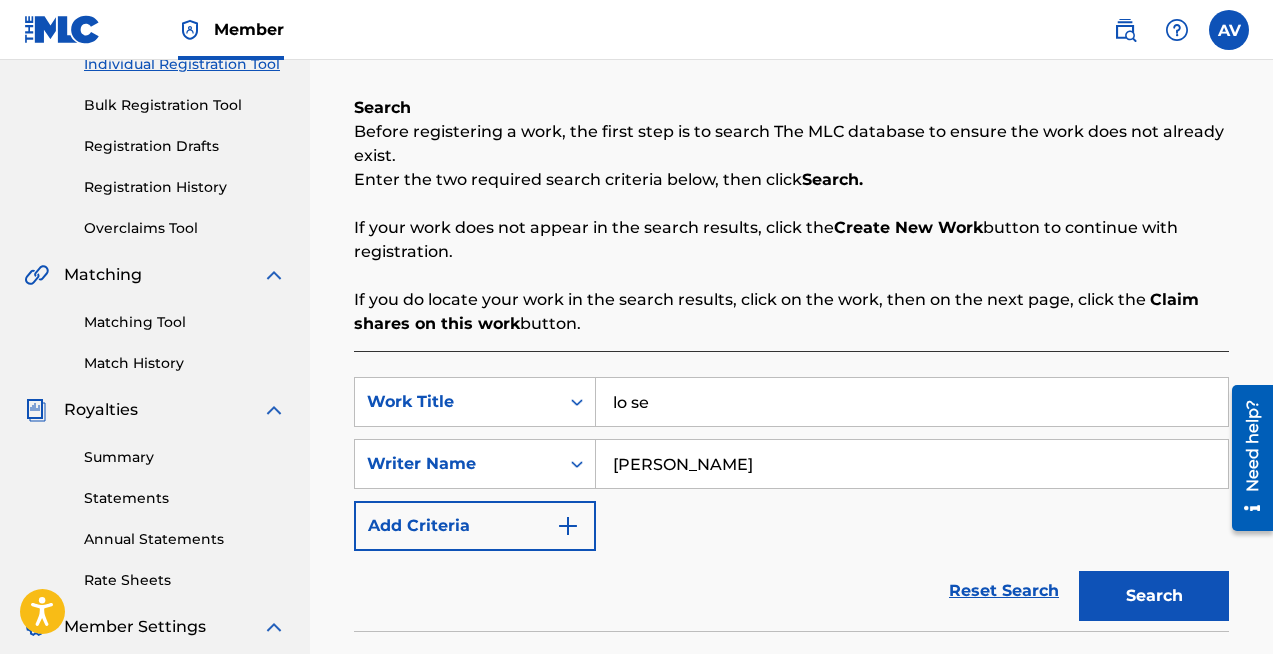 click on "[PERSON_NAME]" at bounding box center (912, 464) 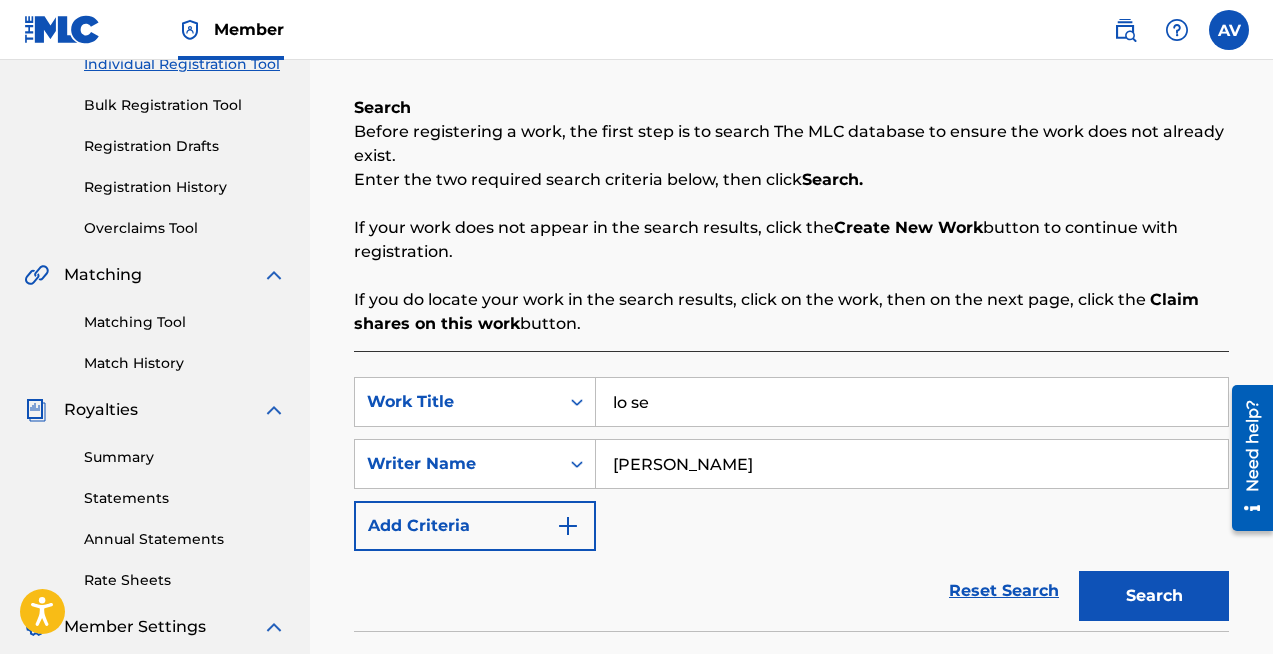 type on "[PERSON_NAME]" 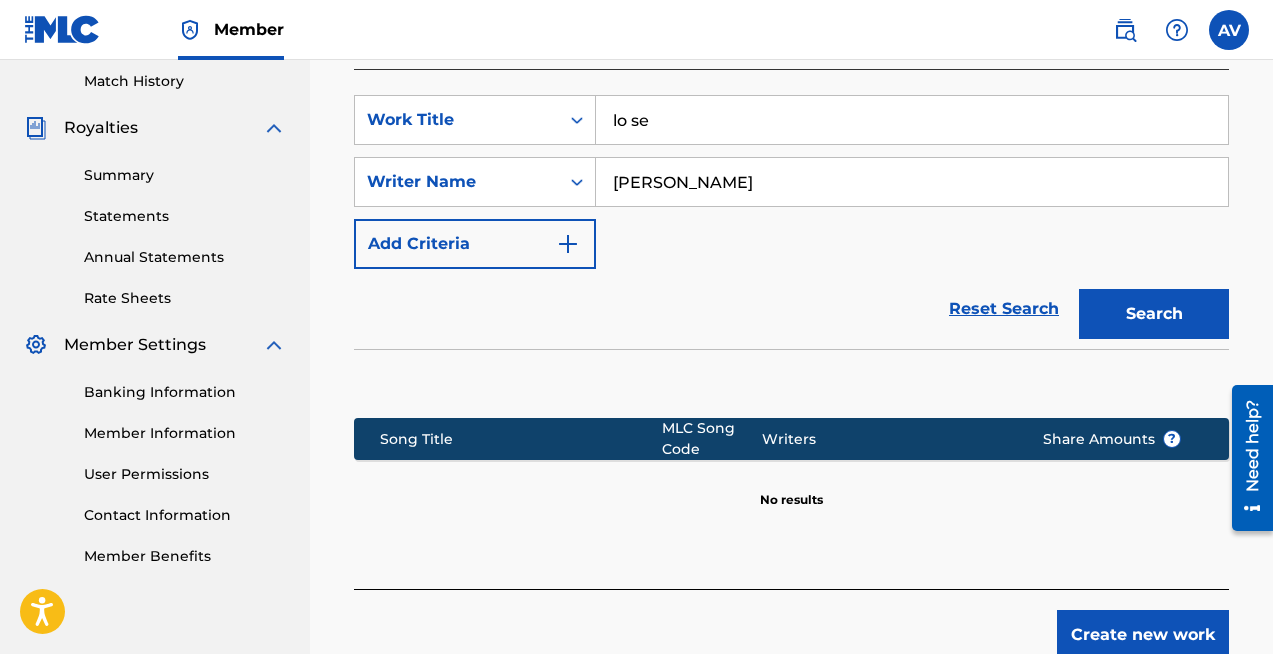 scroll, scrollTop: 334, scrollLeft: 0, axis: vertical 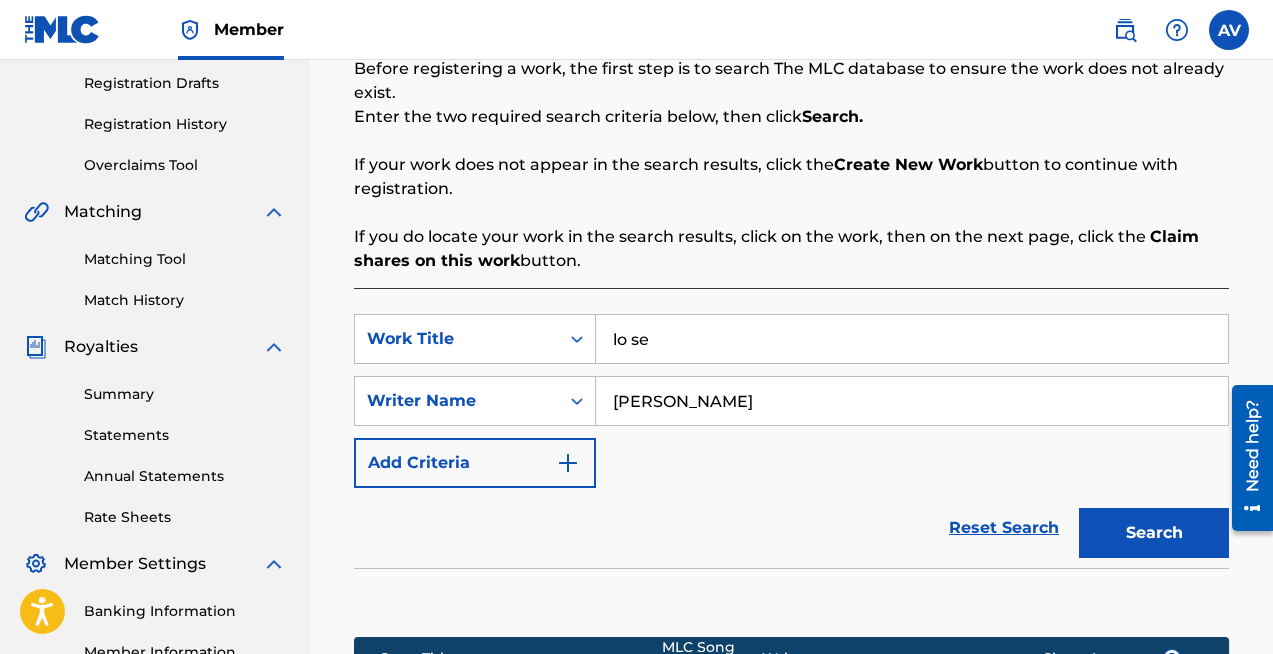 click on "lo se" at bounding box center (912, 339) 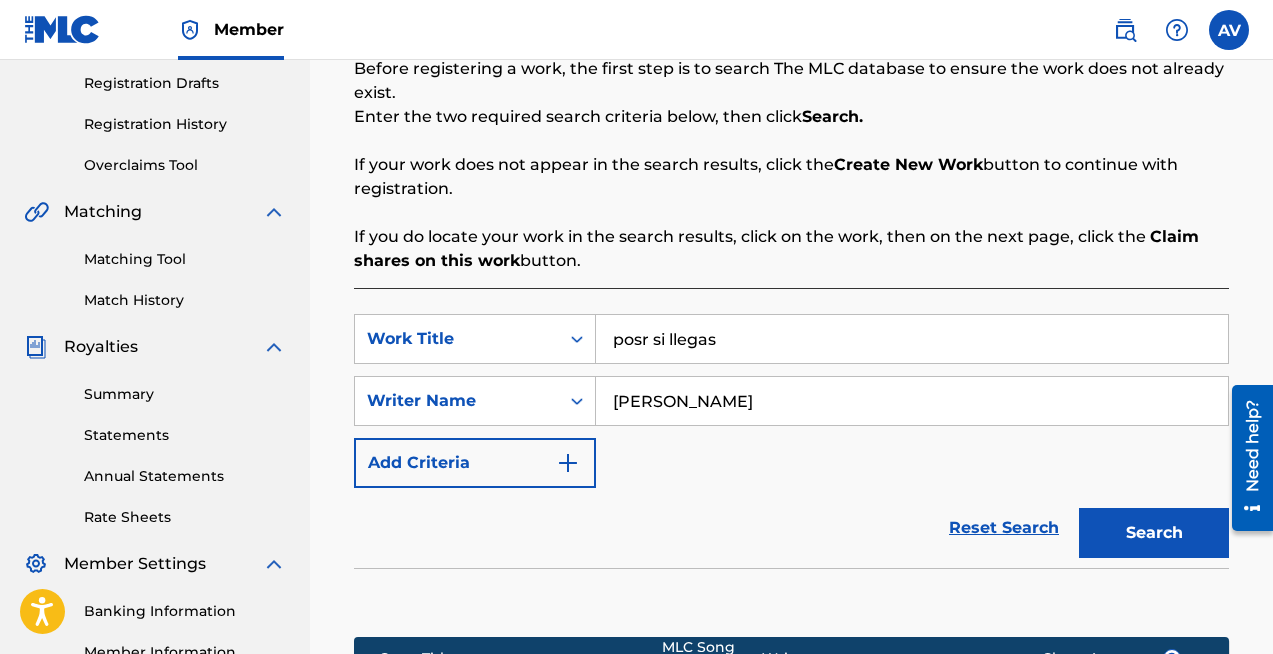 click on "posr si llegas" at bounding box center [912, 339] 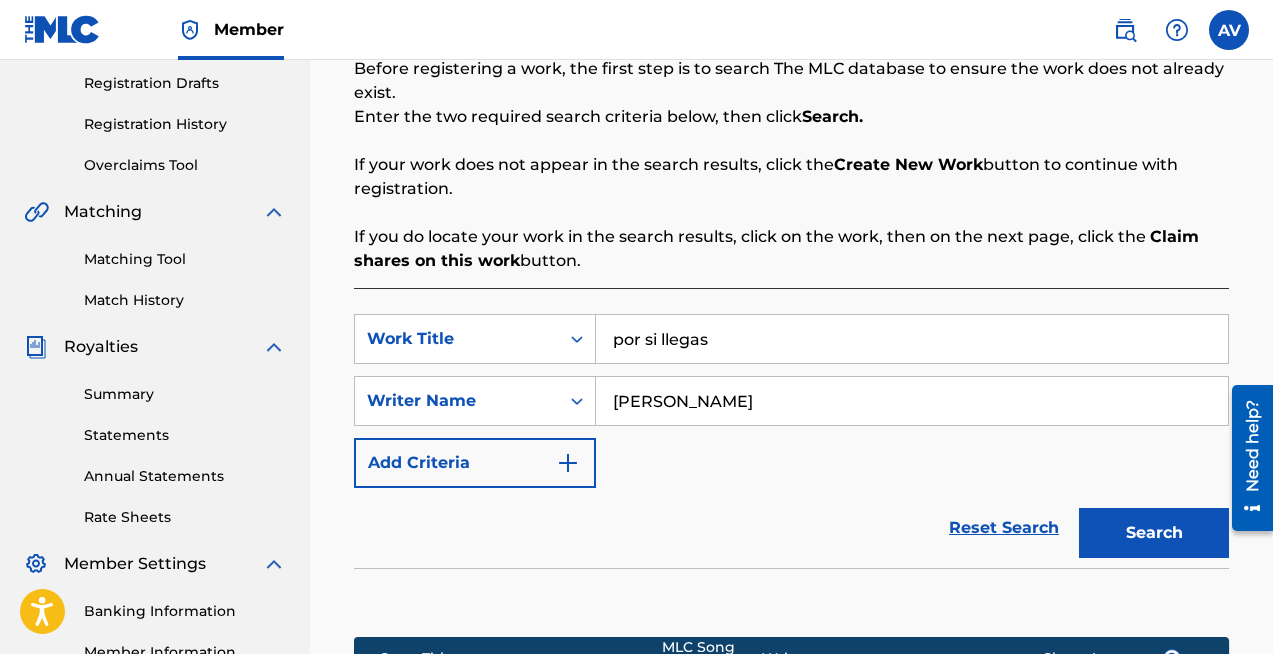 type on "por si llegas" 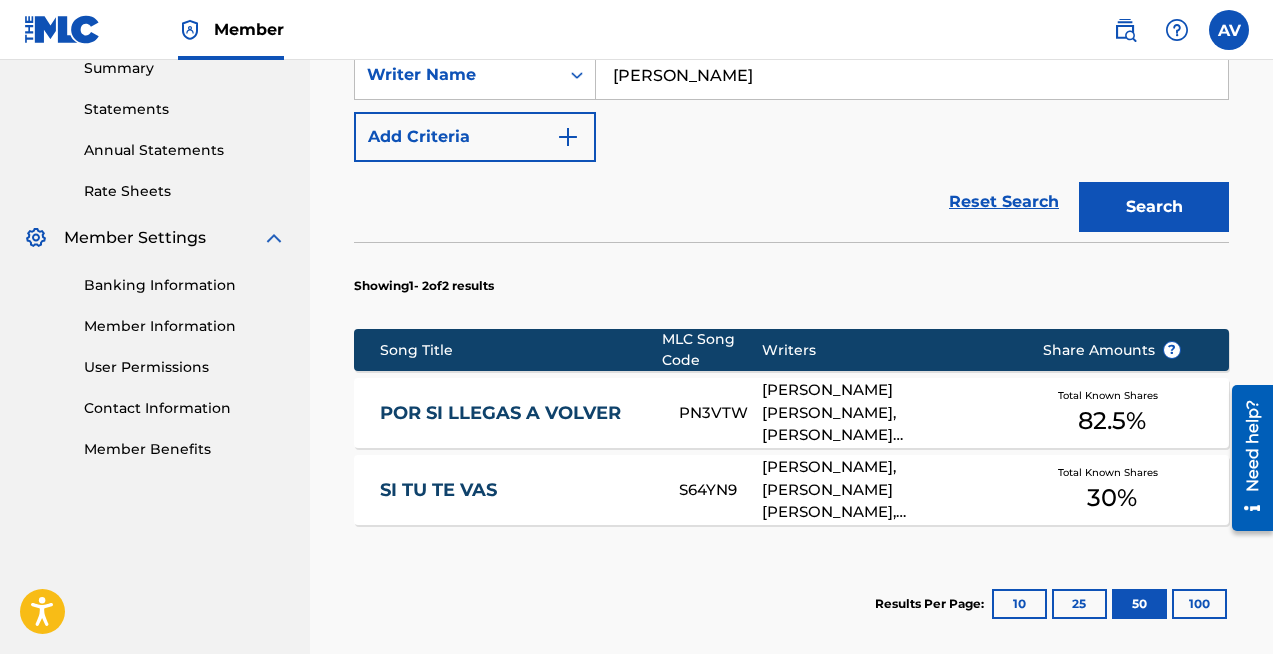 scroll, scrollTop: 661, scrollLeft: 0, axis: vertical 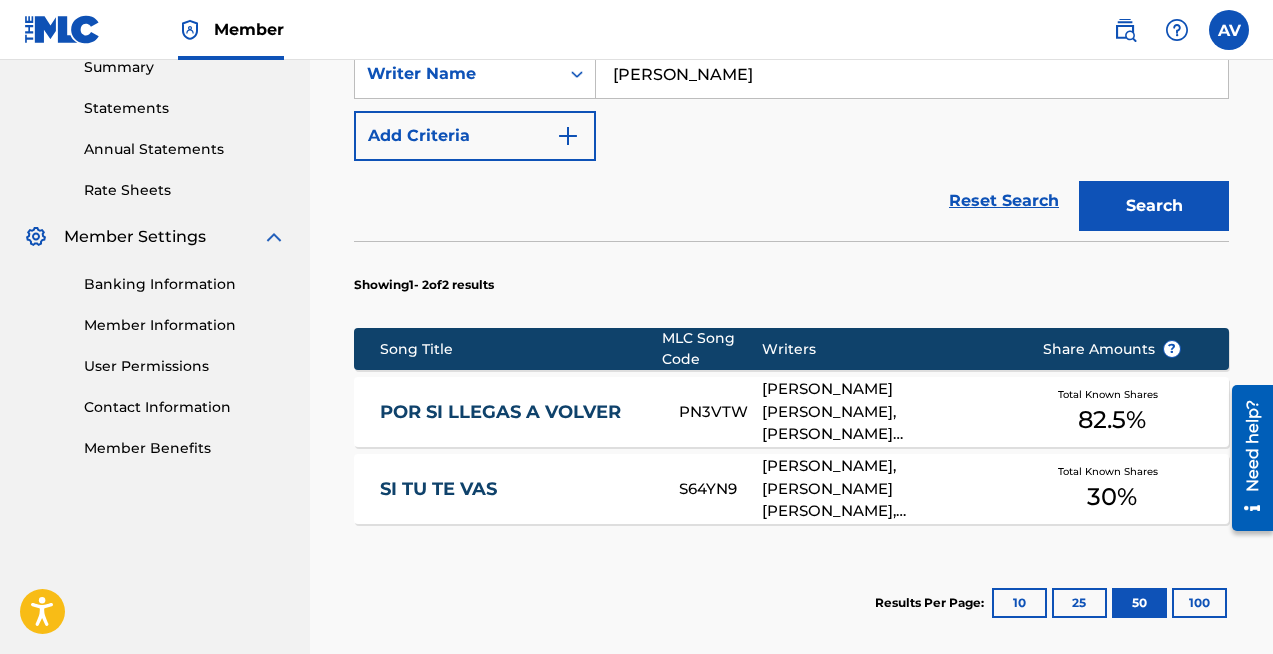 click on "[PERSON_NAME], [PERSON_NAME] [PERSON_NAME], [PERSON_NAME], [PERSON_NAME]" at bounding box center [886, 489] 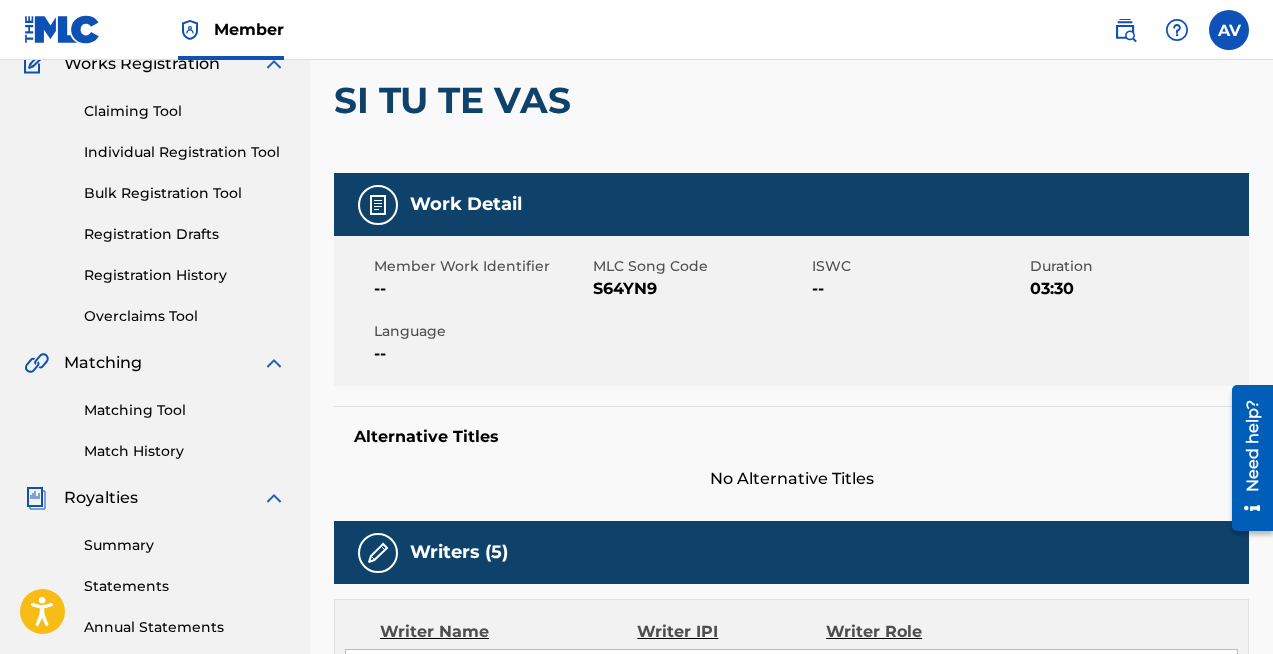 scroll, scrollTop: 0, scrollLeft: 0, axis: both 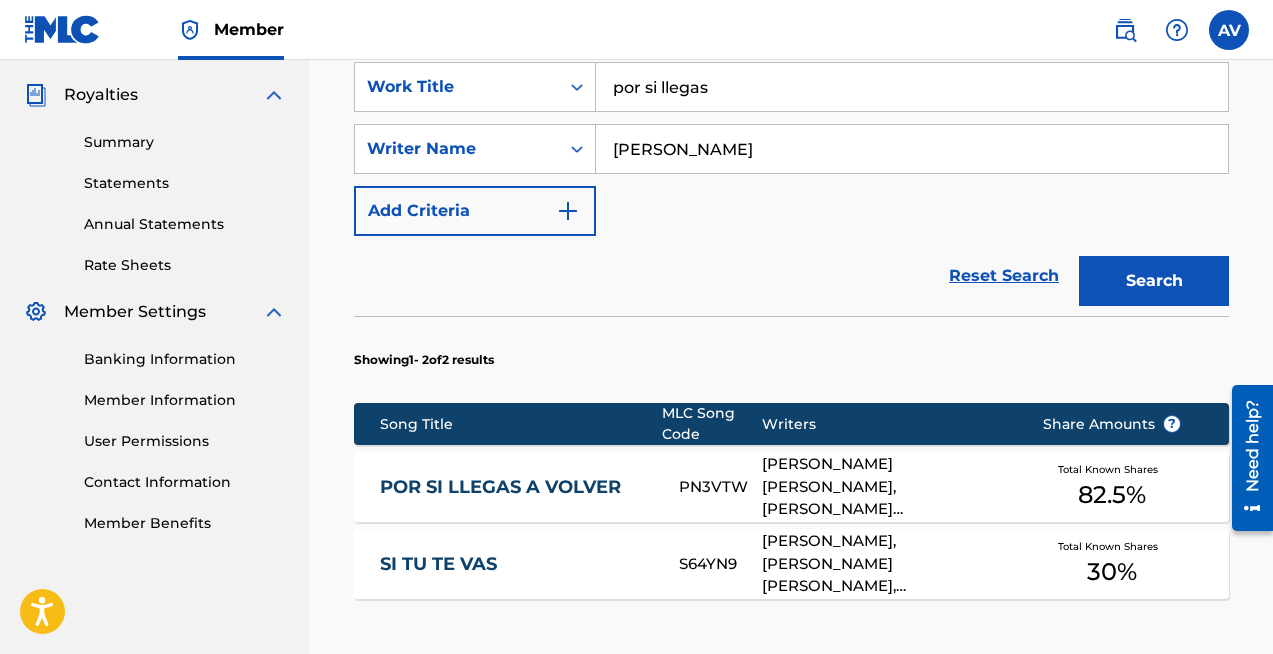 click on "POR SI LLEGAS A VOLVER" at bounding box center [516, 487] 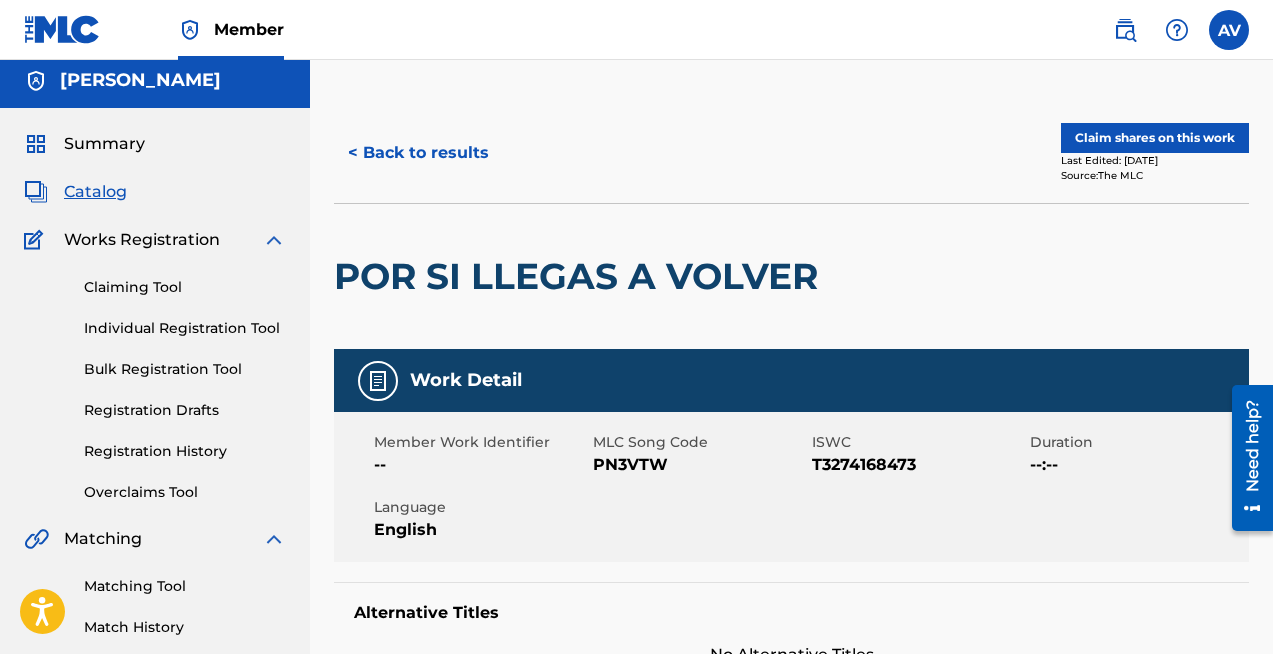 scroll, scrollTop: 0, scrollLeft: 0, axis: both 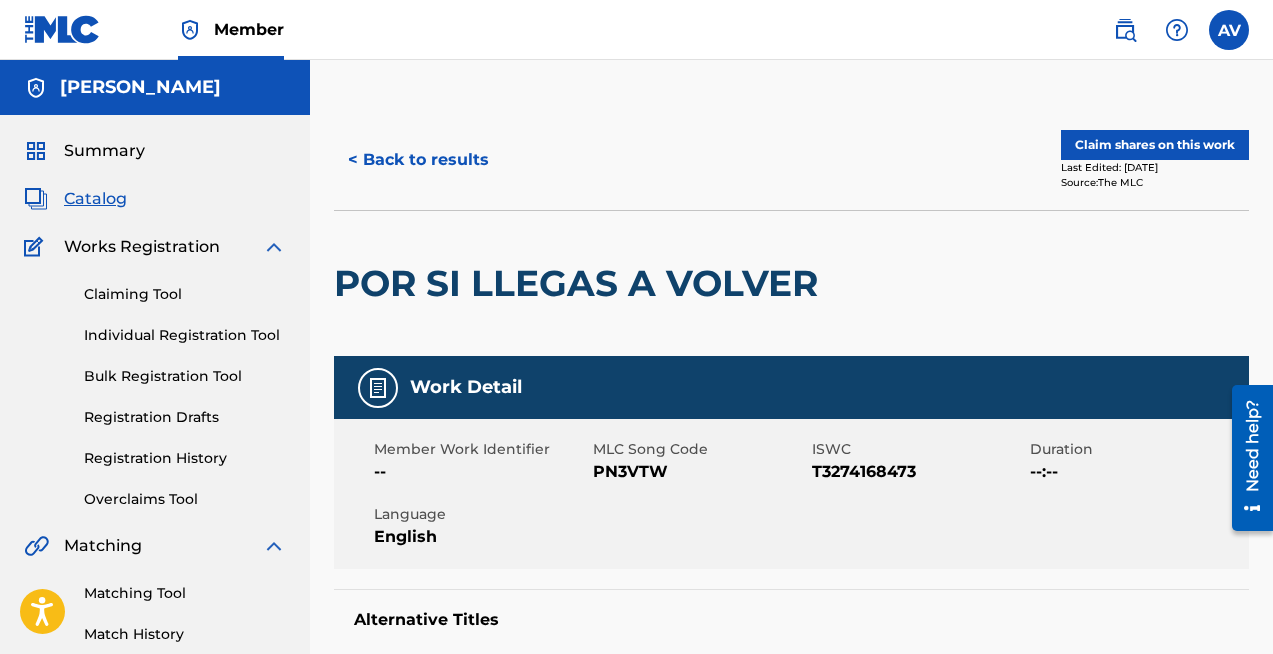 click on "Claim shares on this work" at bounding box center (1155, 145) 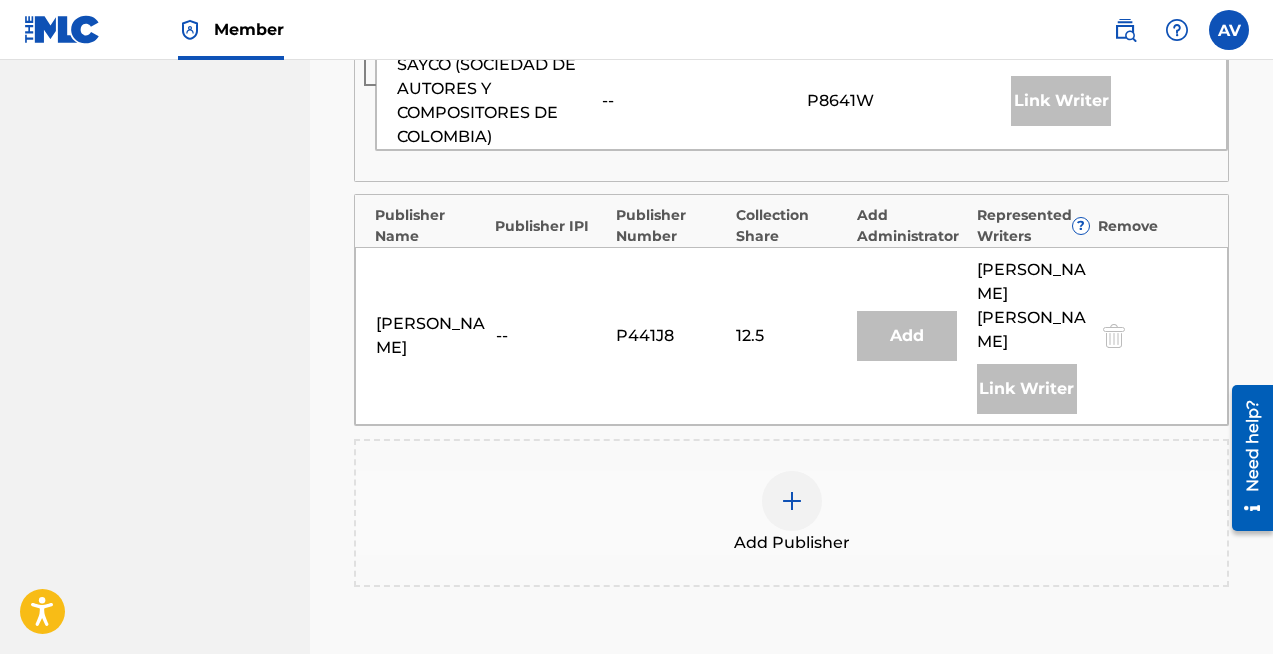 scroll, scrollTop: 1101, scrollLeft: 0, axis: vertical 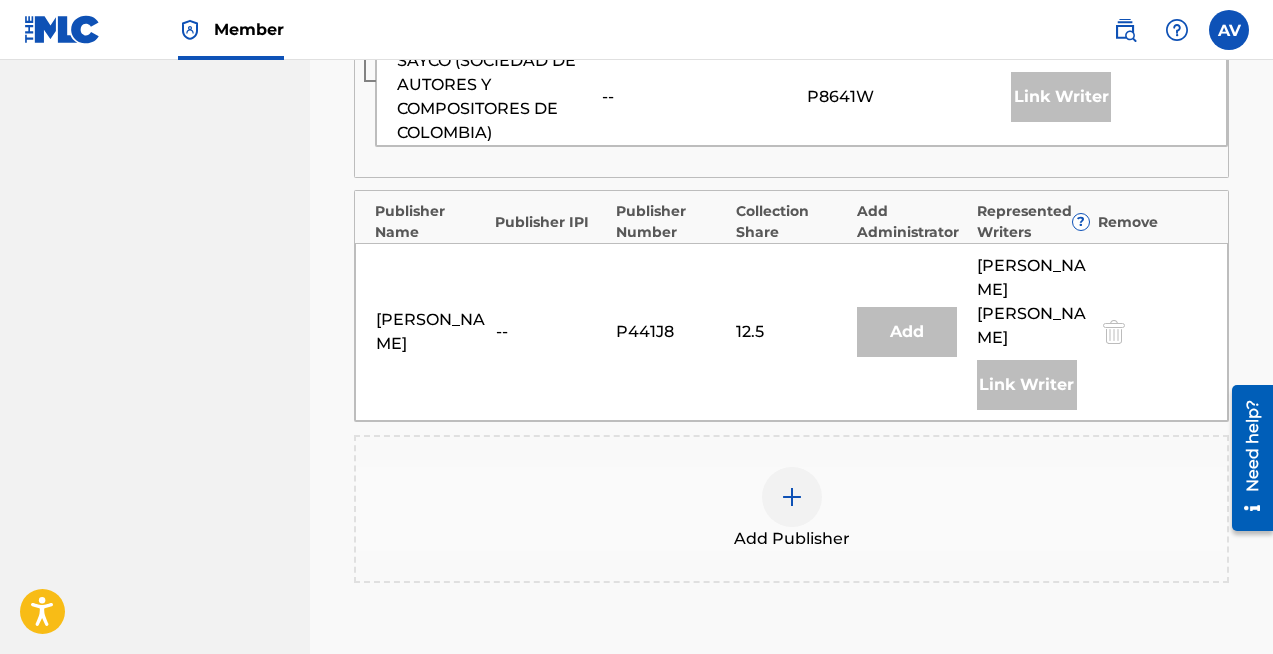 click at bounding box center (792, 497) 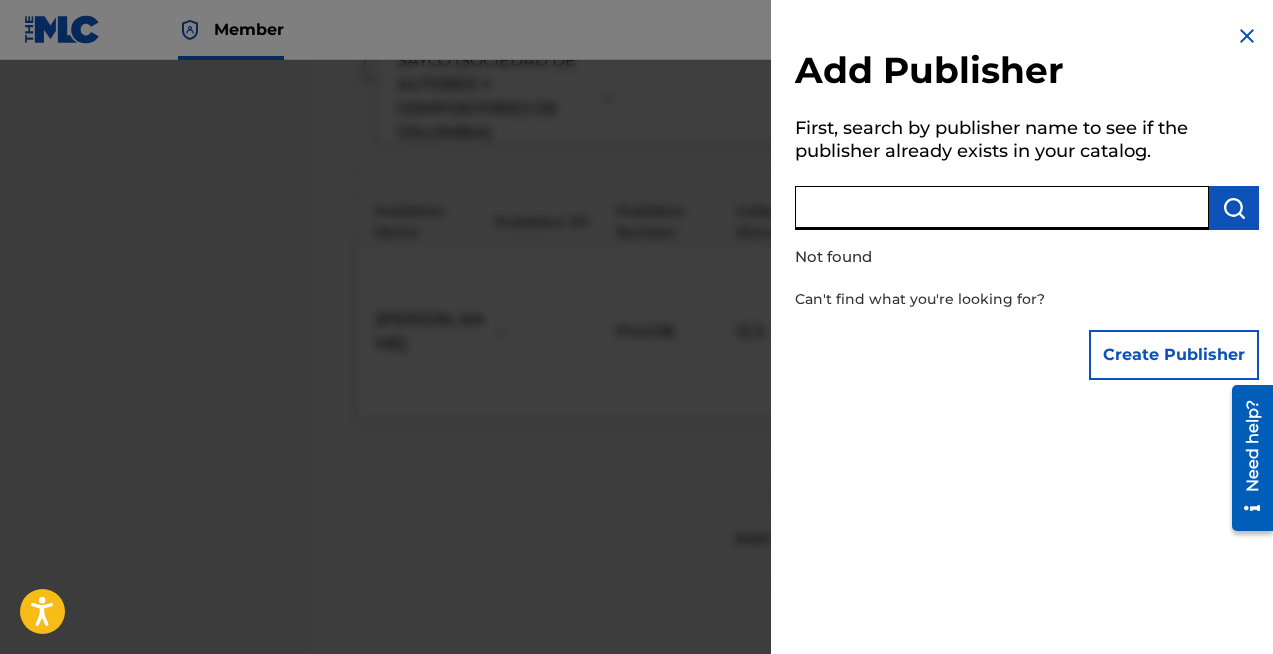 click at bounding box center (1002, 208) 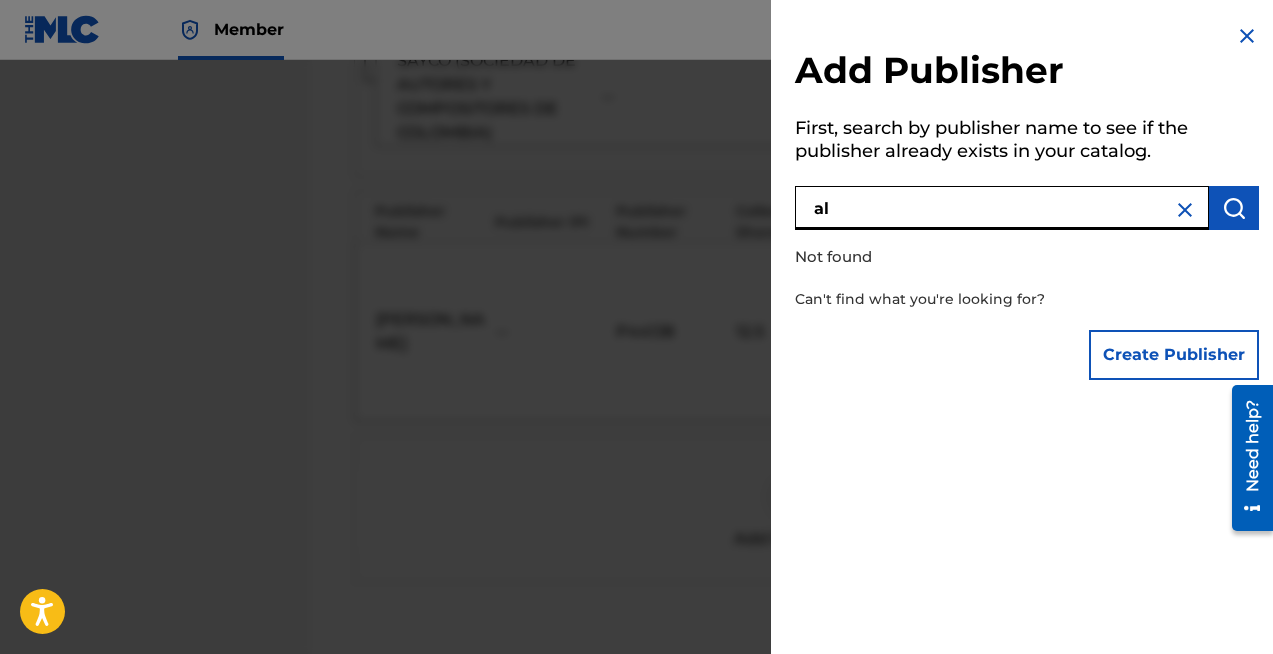 type on "a" 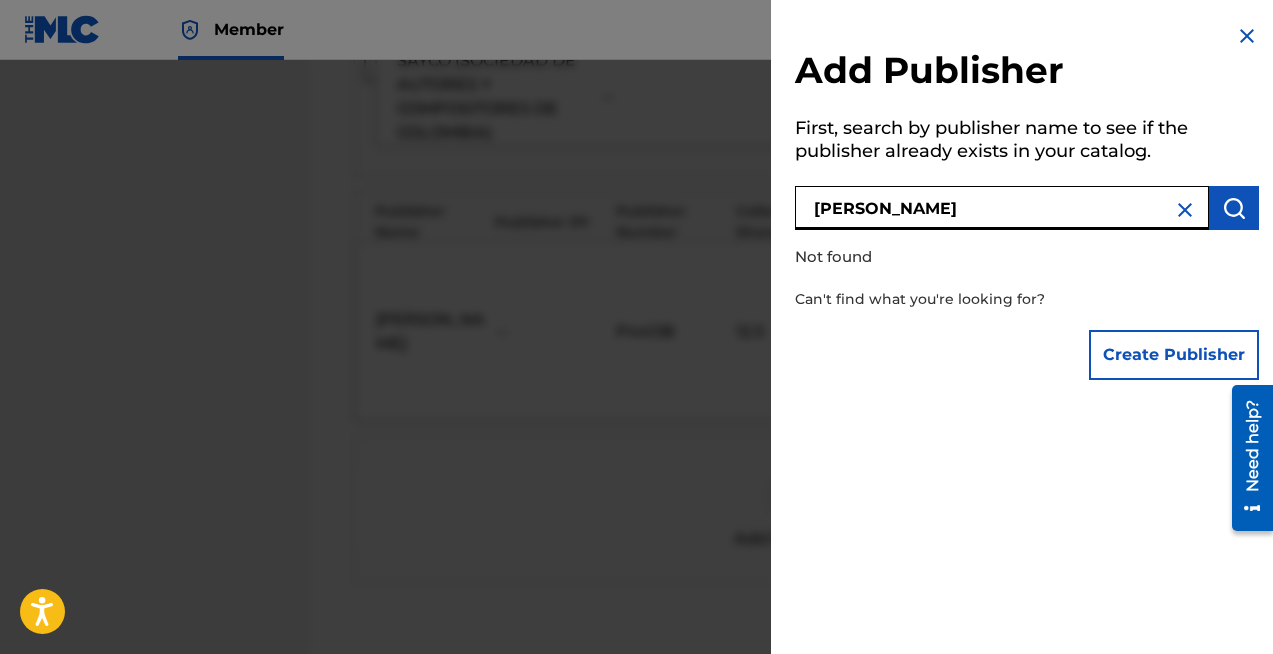 type on "[PERSON_NAME]" 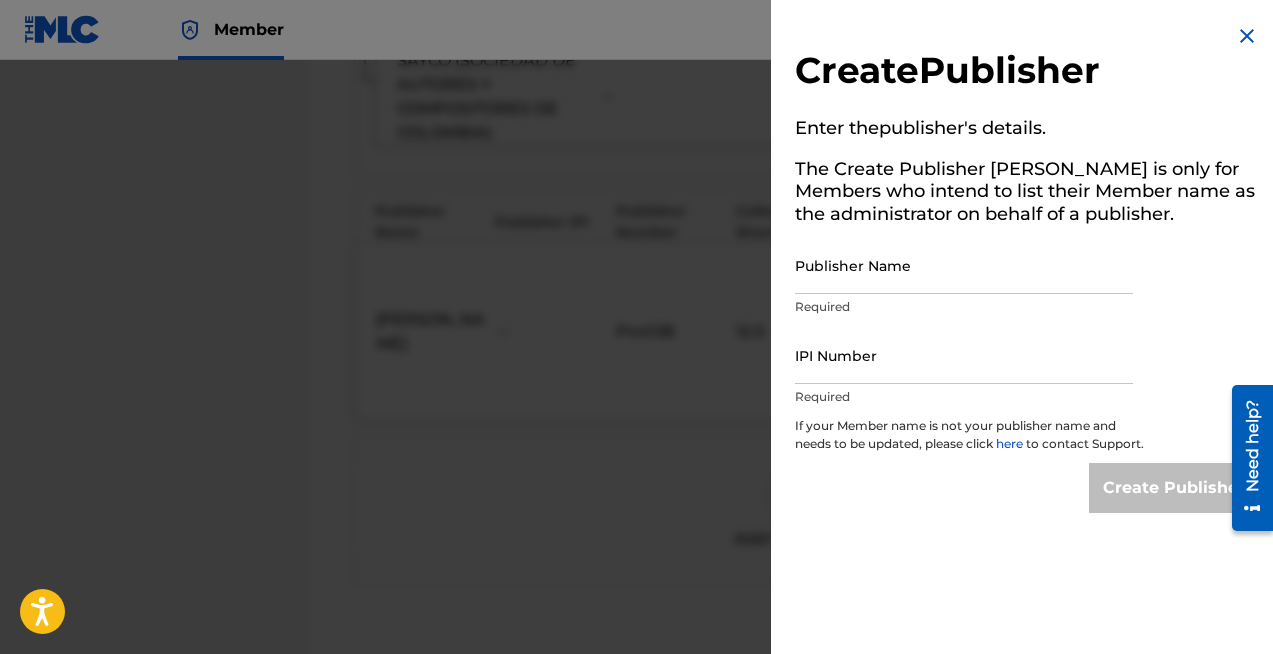 click on "Publisher Name" at bounding box center [964, 265] 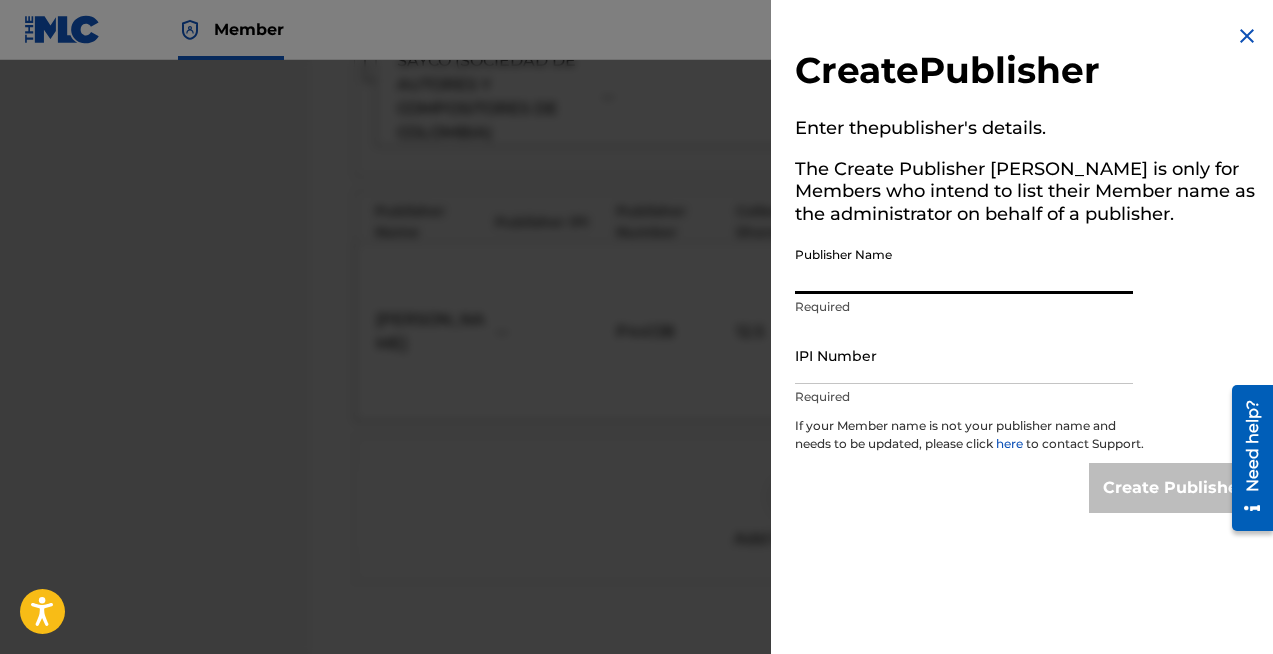 type on "[PERSON_NAME]" 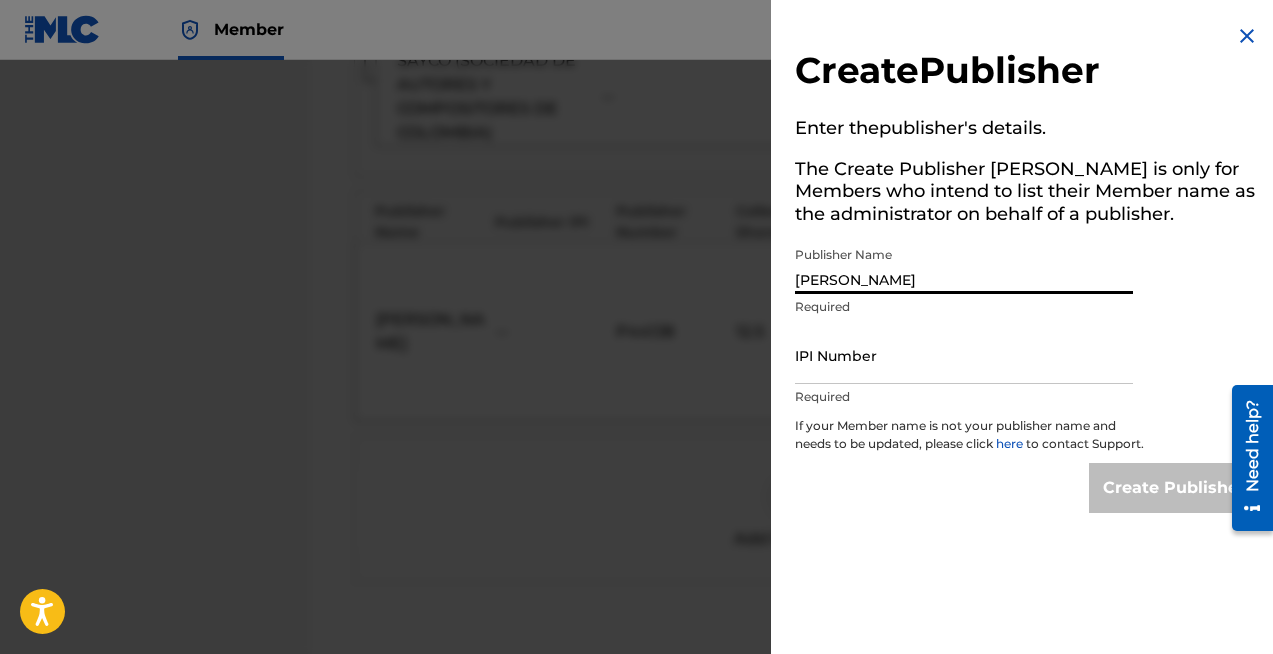click on "IPI Number" at bounding box center [964, 355] 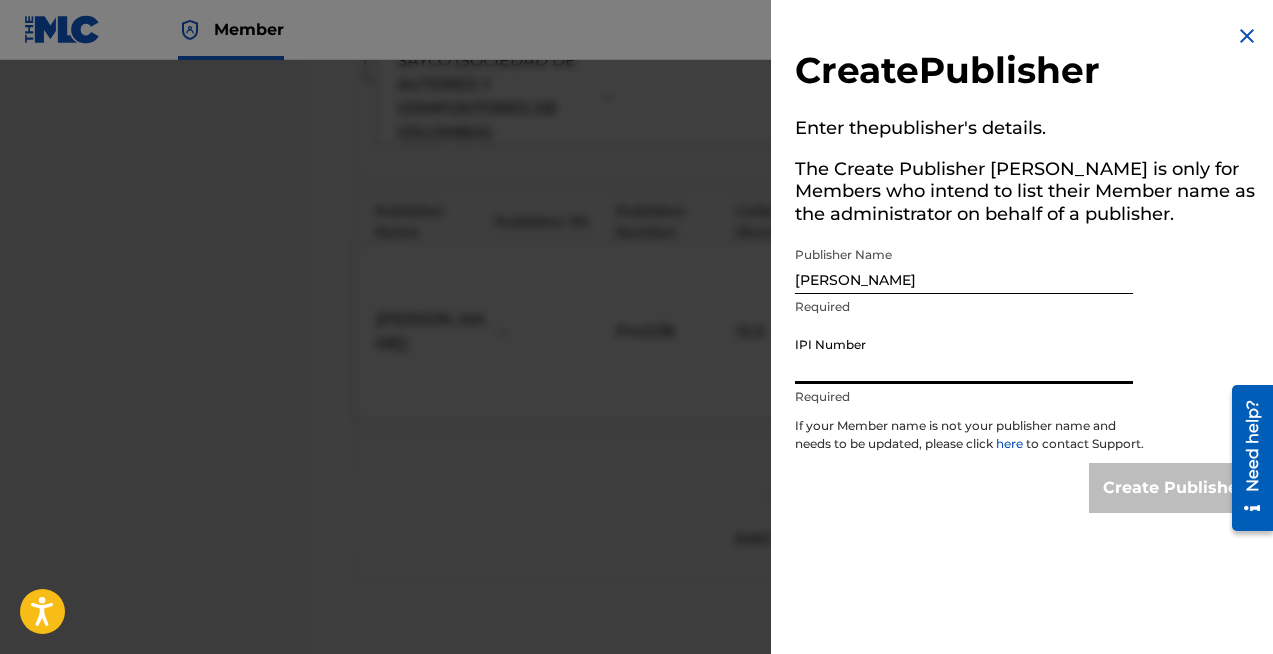 type on "1004475792" 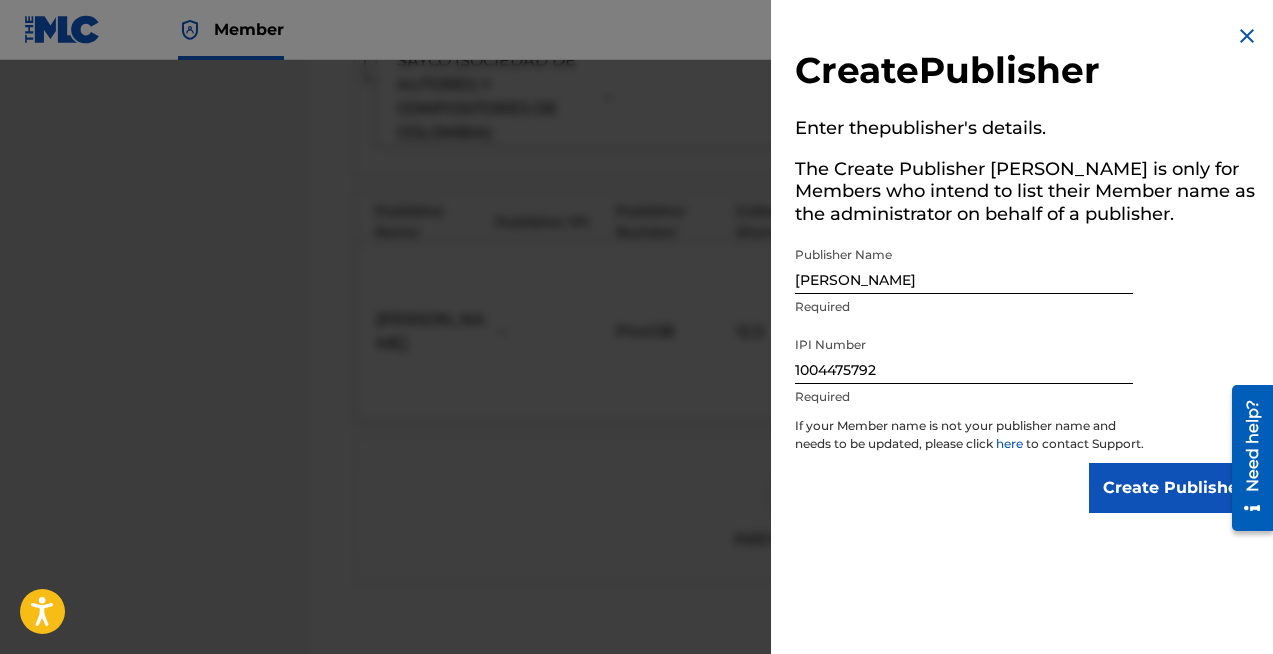 click on "Create Publisher" at bounding box center [1174, 488] 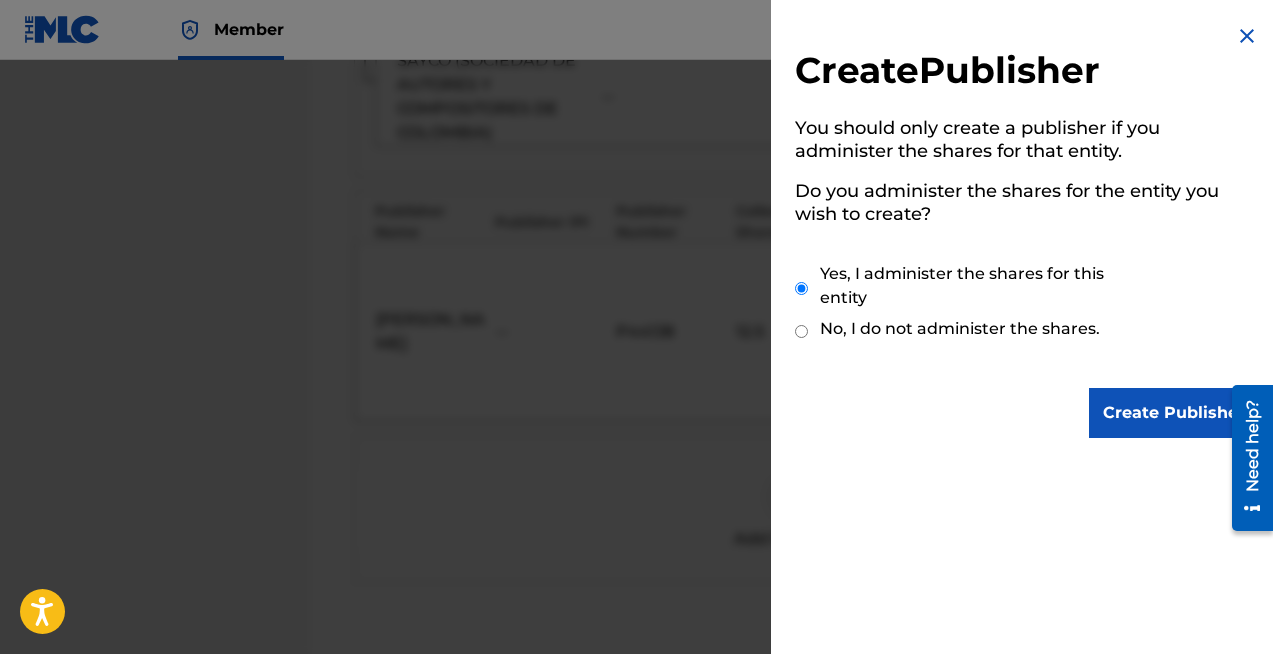 click on "Create Publisher" at bounding box center [1174, 413] 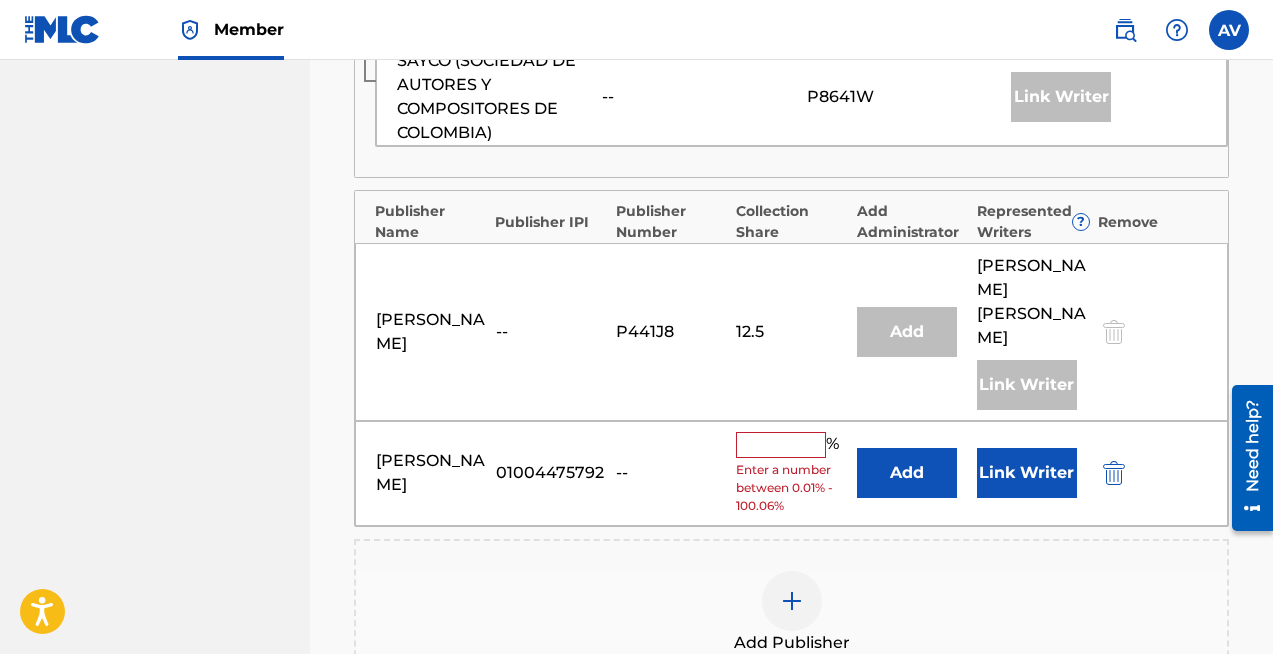 click at bounding box center (781, 445) 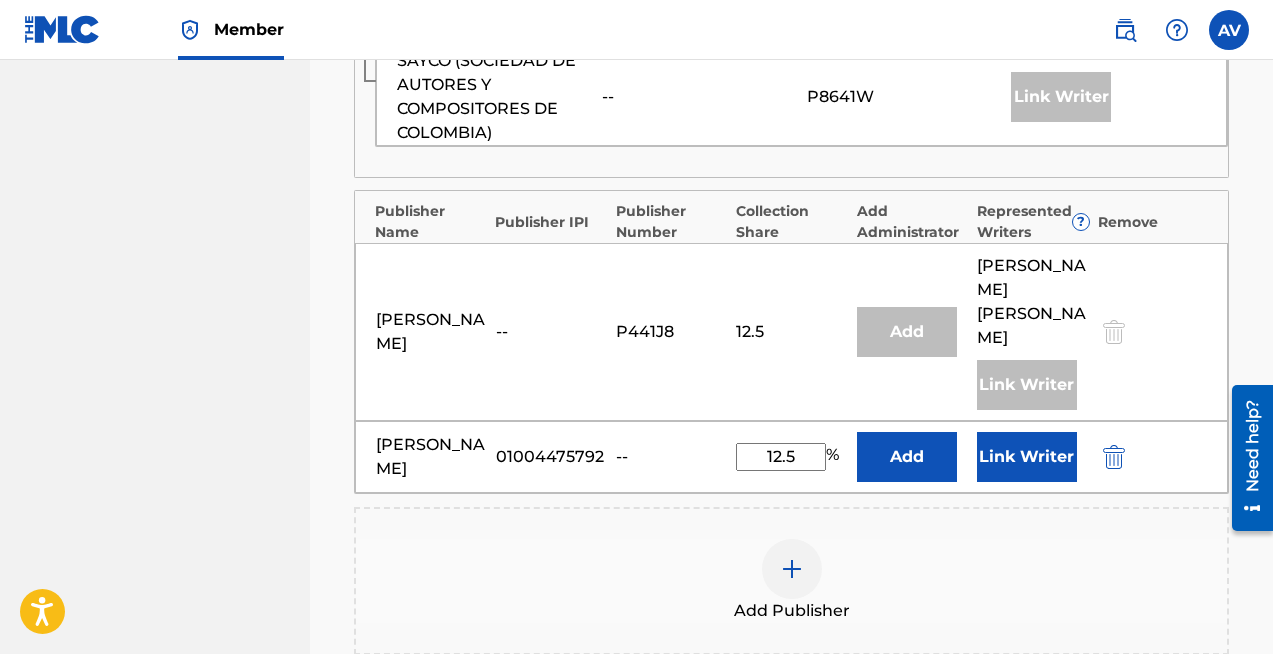 scroll, scrollTop: 1187, scrollLeft: 0, axis: vertical 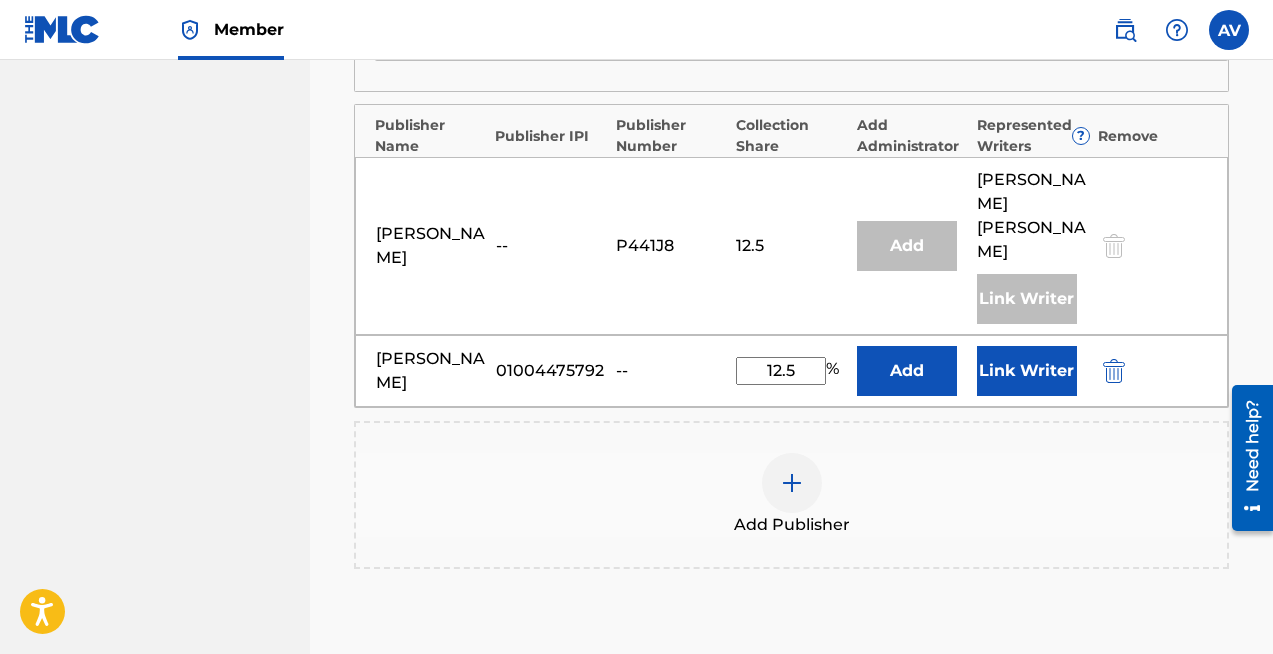 type on "12.5" 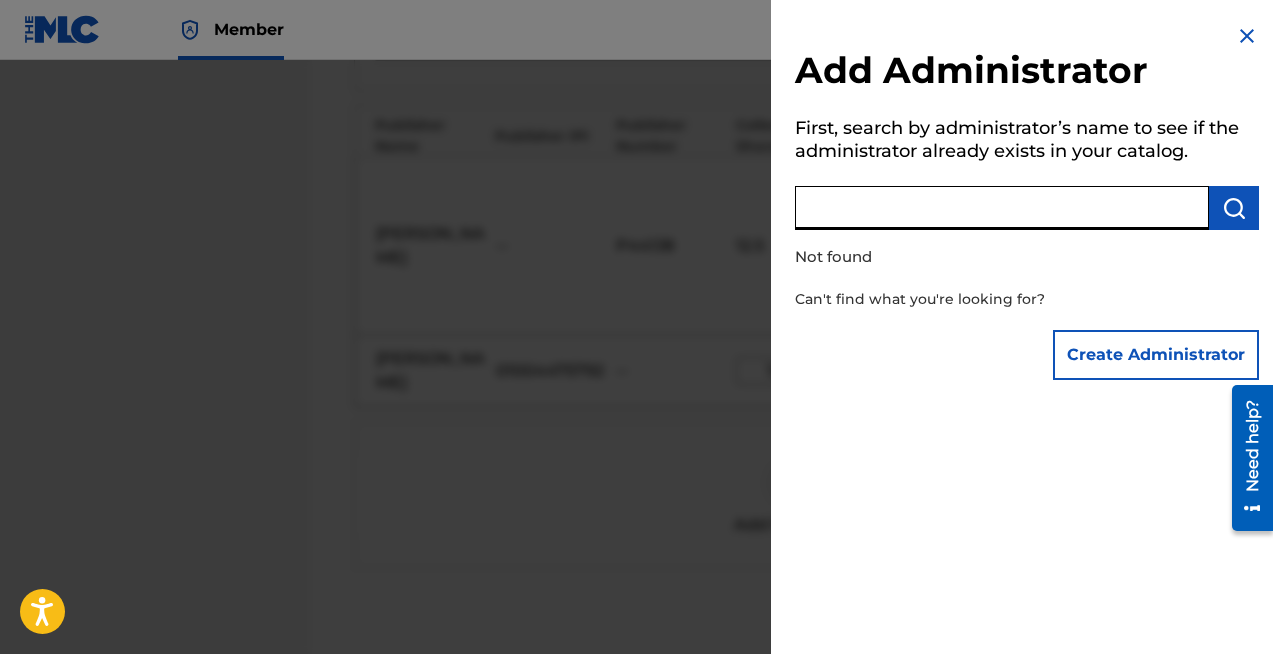 click at bounding box center (1002, 208) 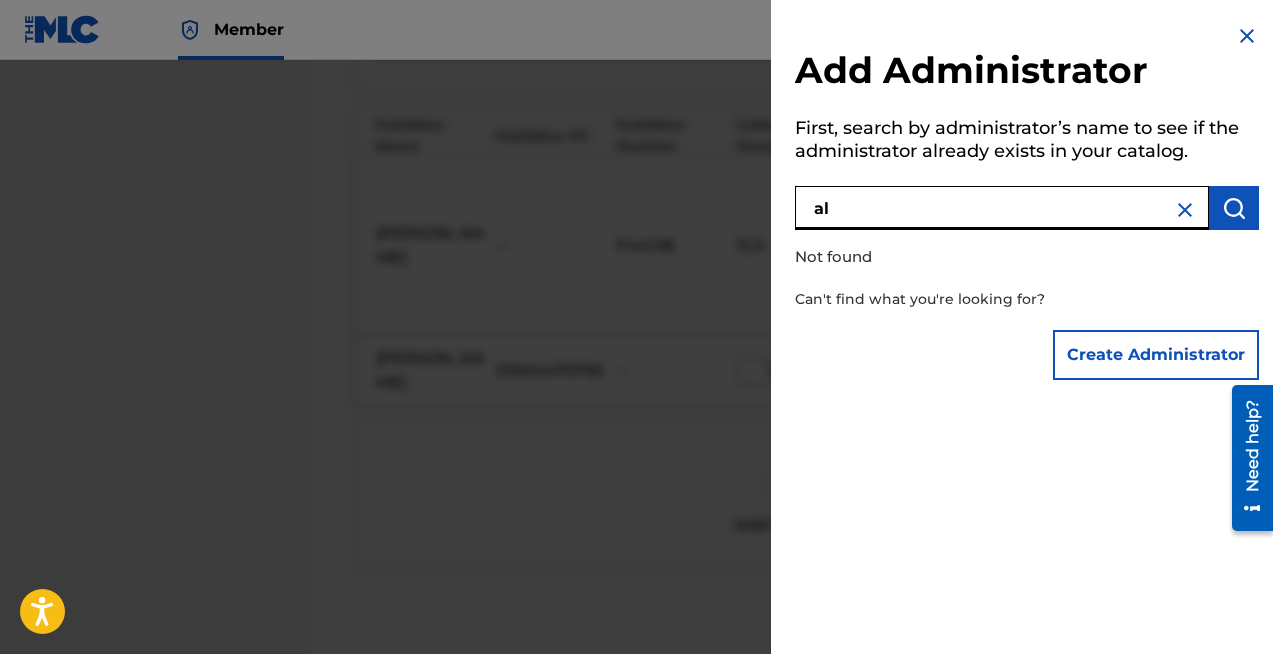 type on "a" 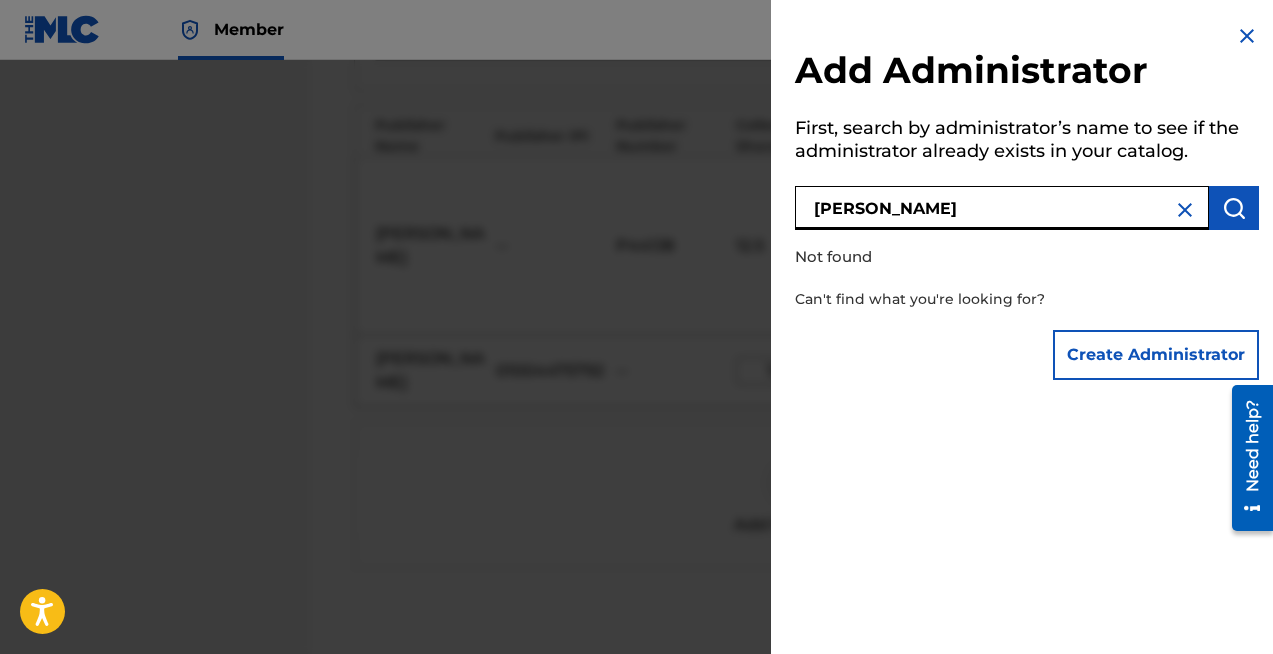 type on "[PERSON_NAME]" 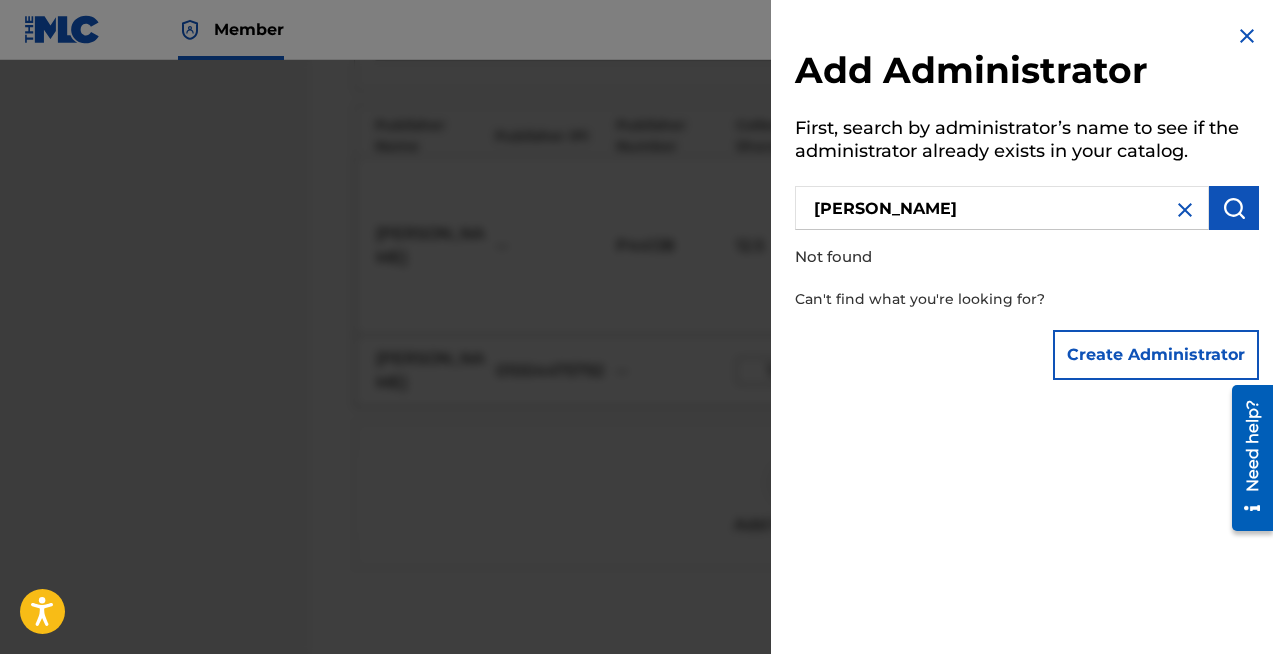 click on "Create Administrator" at bounding box center [1156, 355] 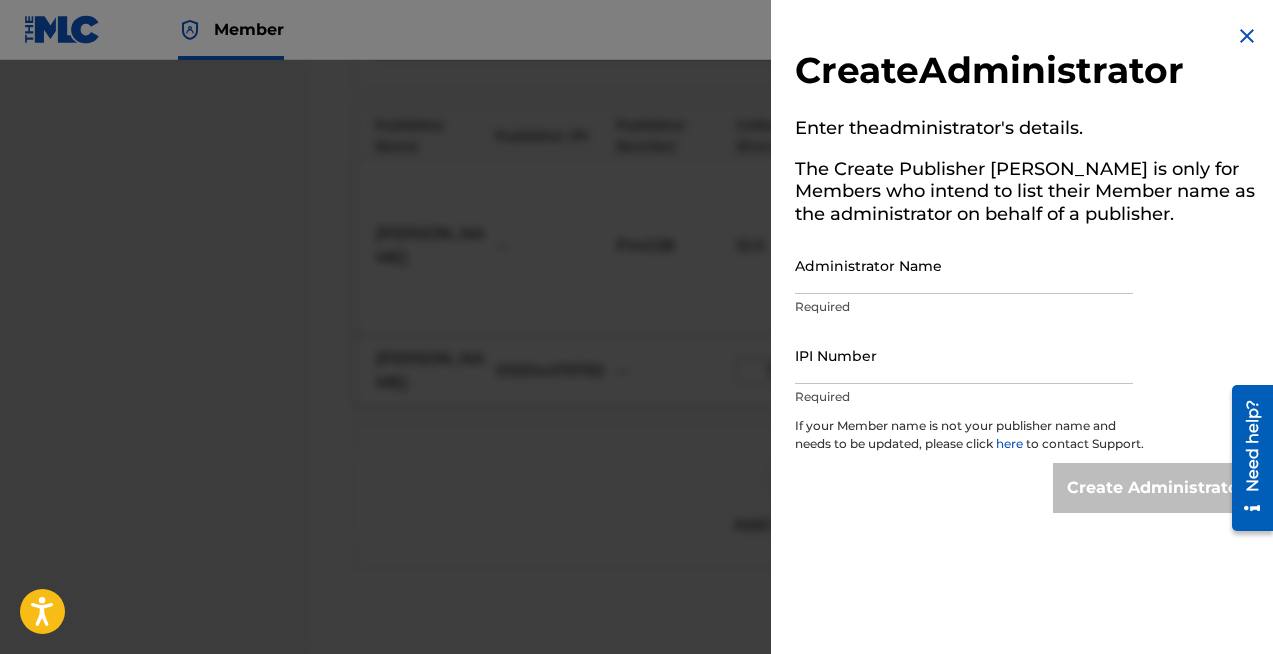 click on "Administrator Name" at bounding box center (964, 265) 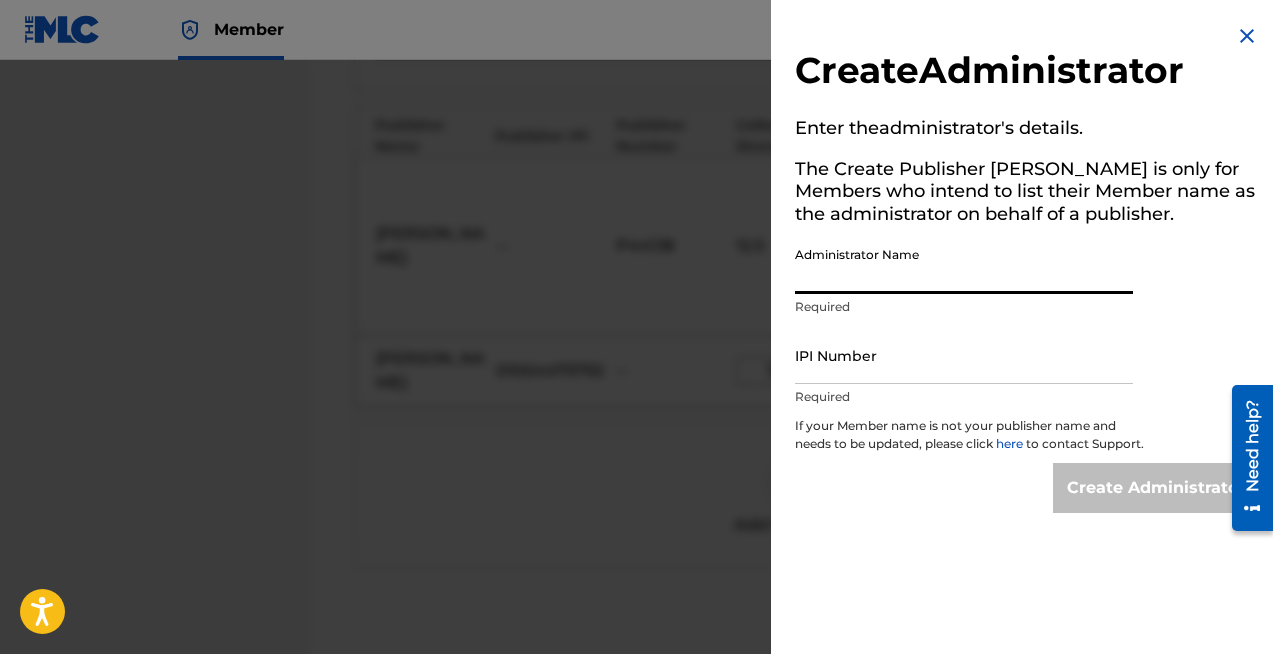 type on "[PERSON_NAME]" 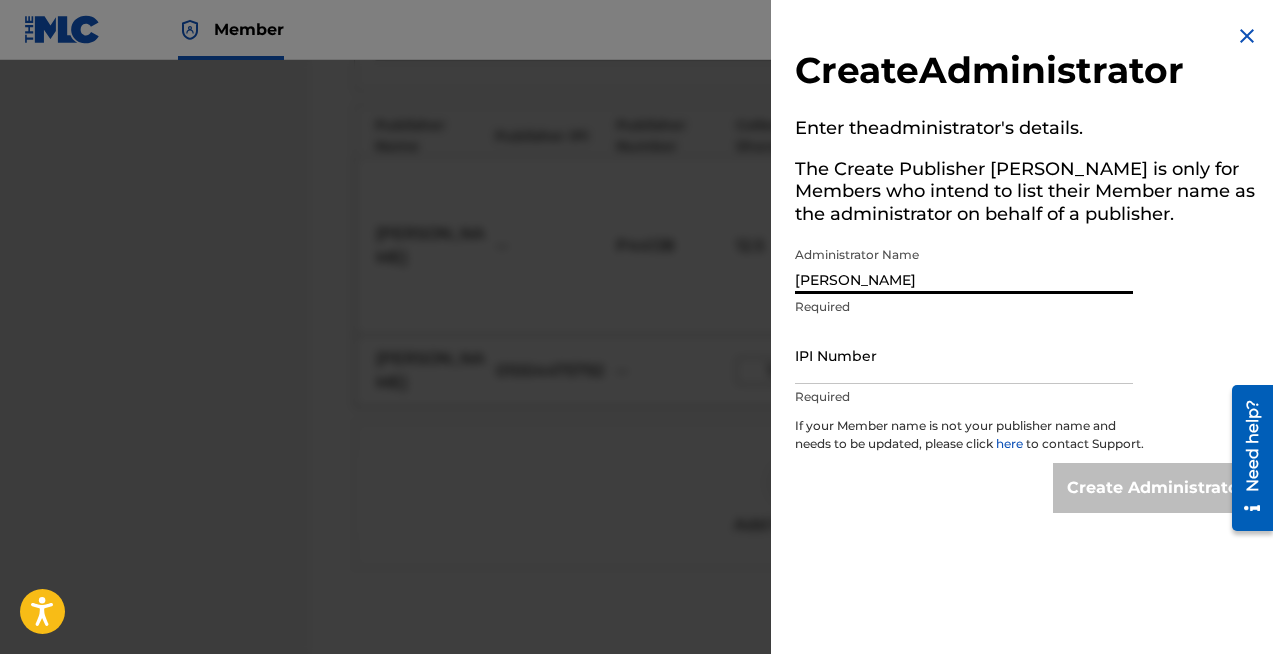click on "IPI Number" at bounding box center [964, 355] 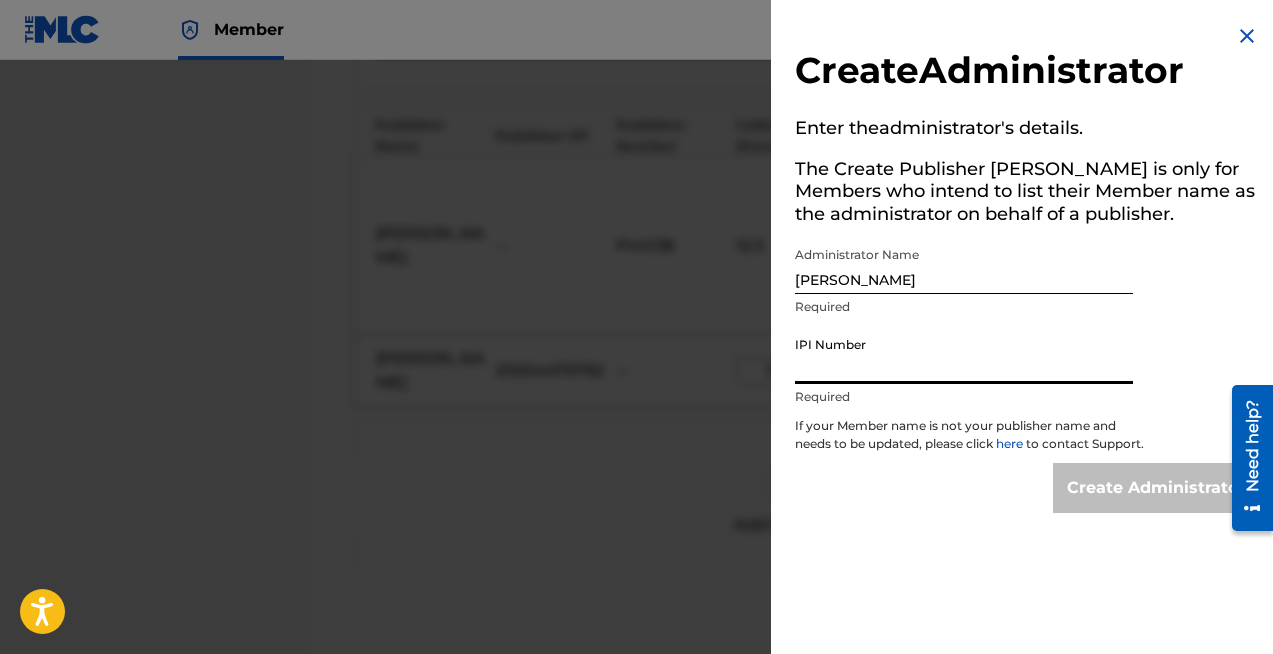 type on "1004475792" 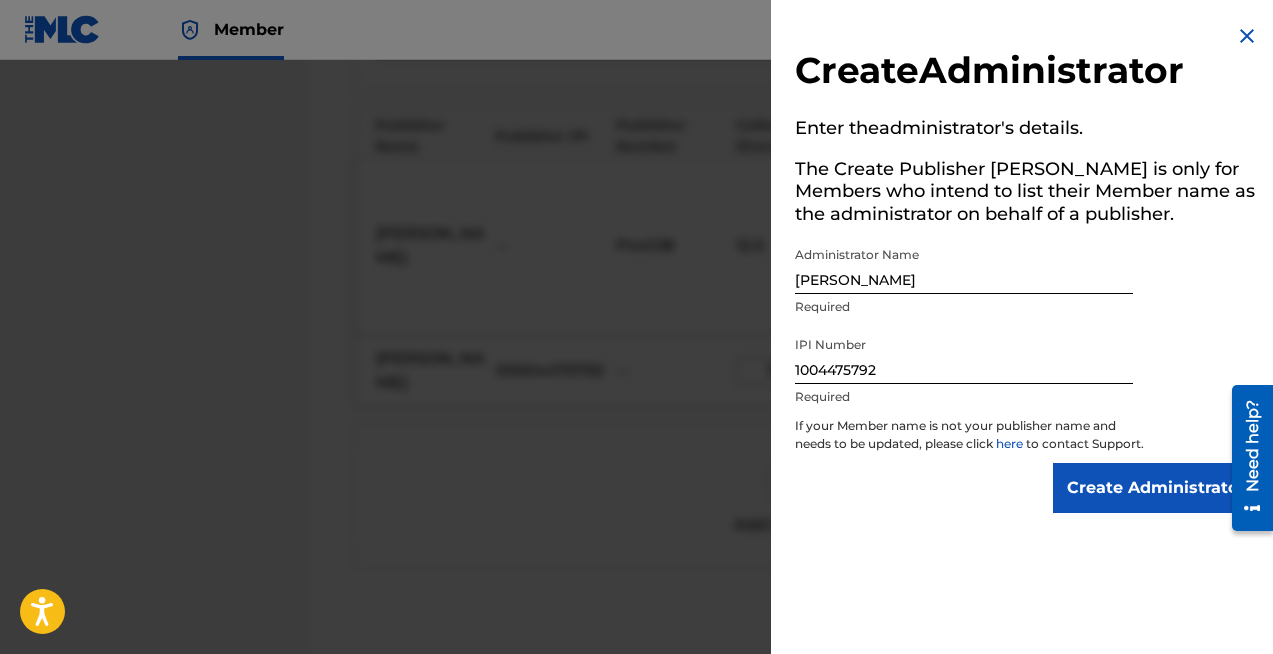 click on "Create Administrator" at bounding box center [1156, 488] 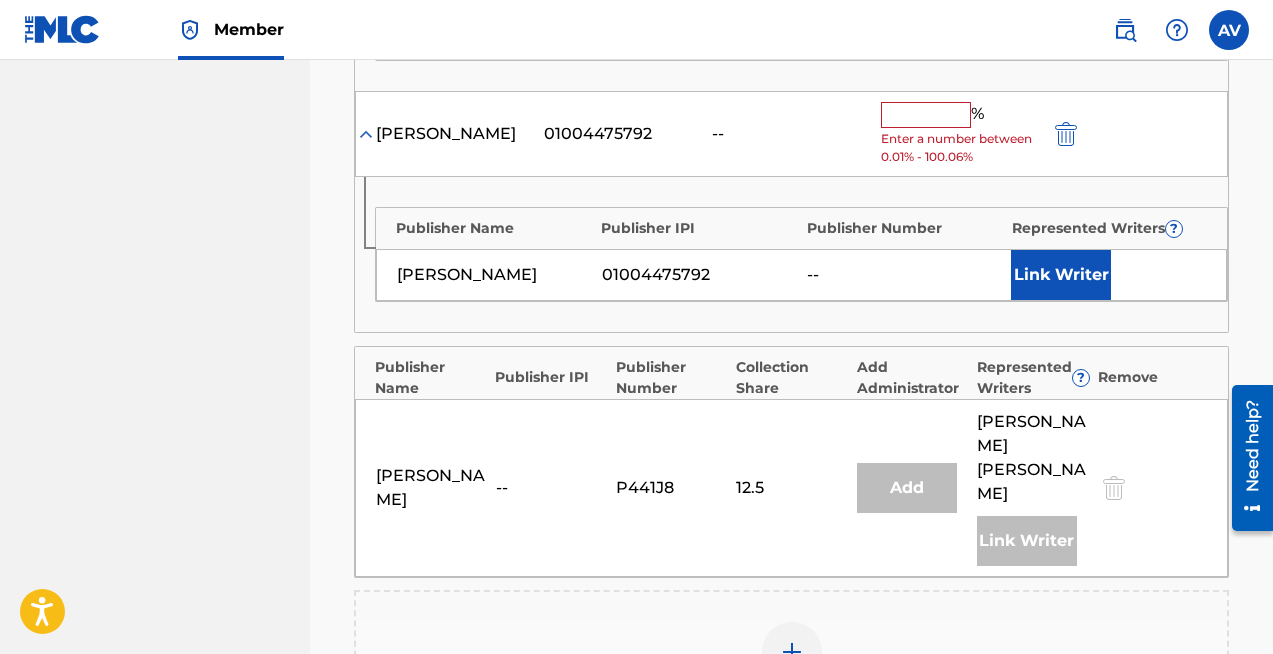click at bounding box center [926, 115] 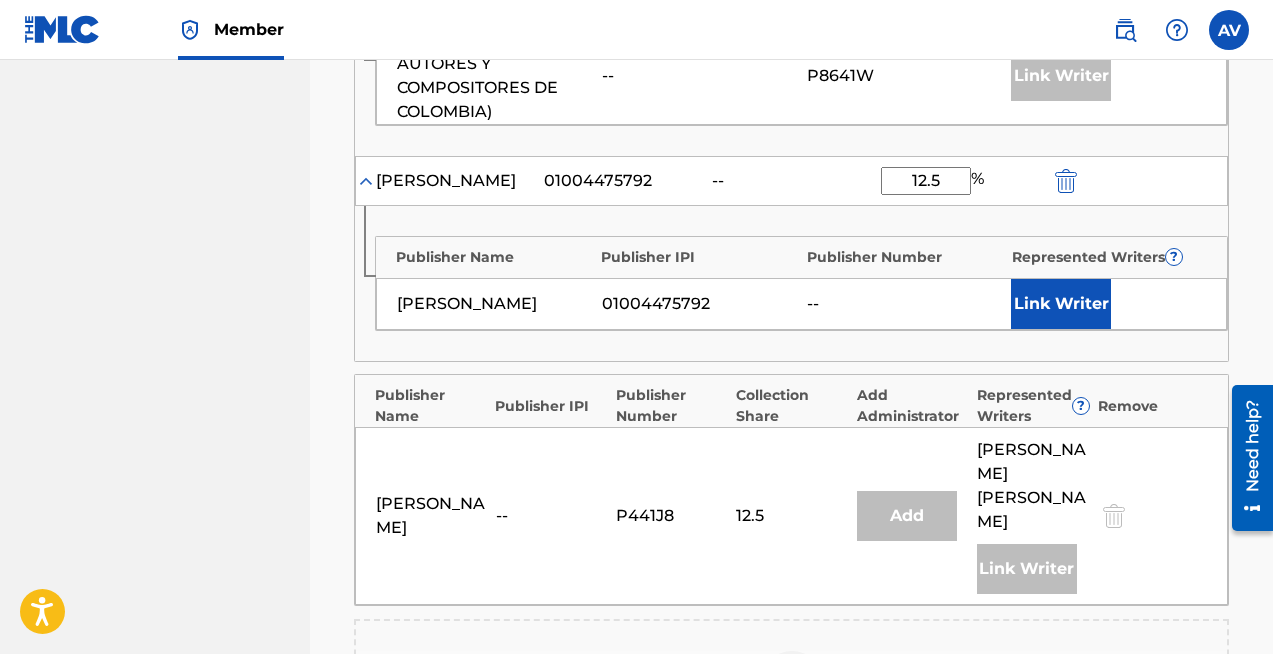 scroll, scrollTop: 1071, scrollLeft: 0, axis: vertical 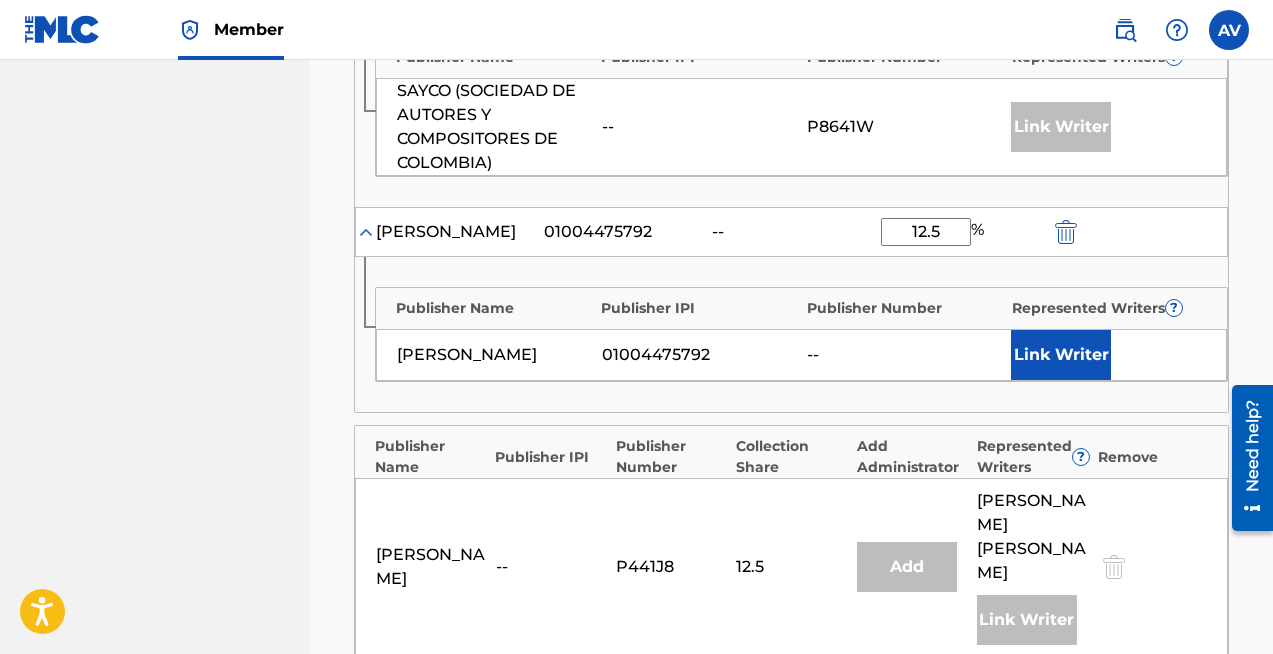 type on "12.5" 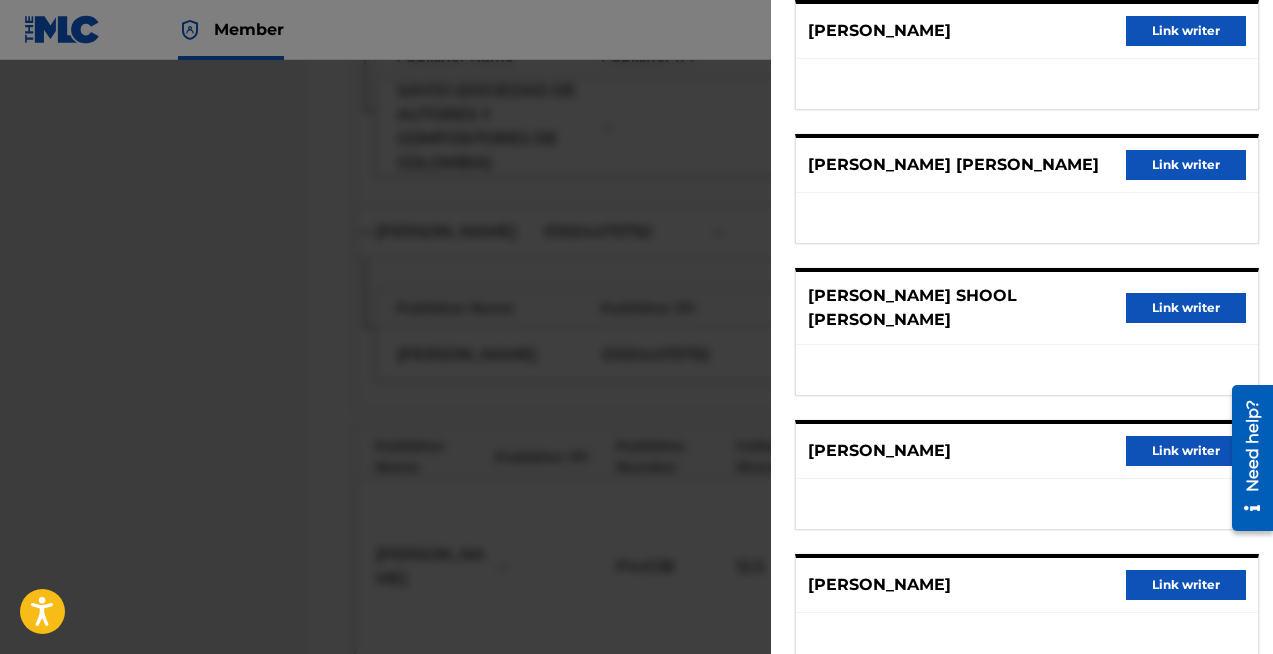 scroll, scrollTop: 357, scrollLeft: 0, axis: vertical 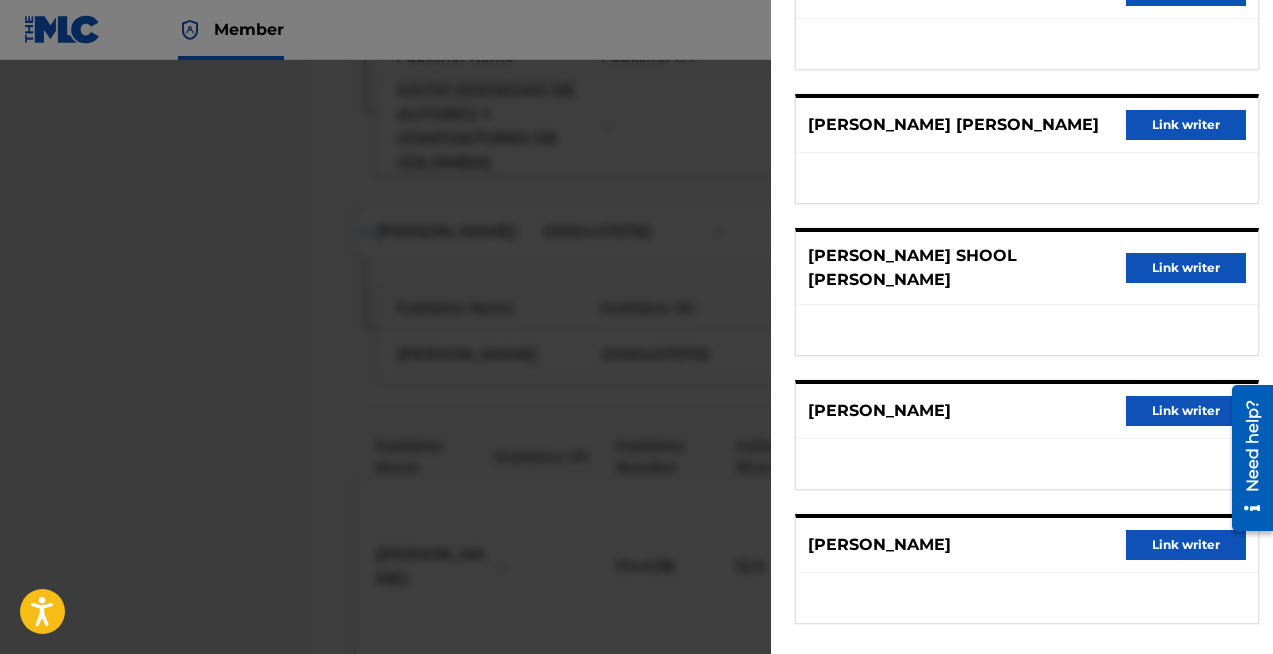 click on "Link writer" at bounding box center [1186, 411] 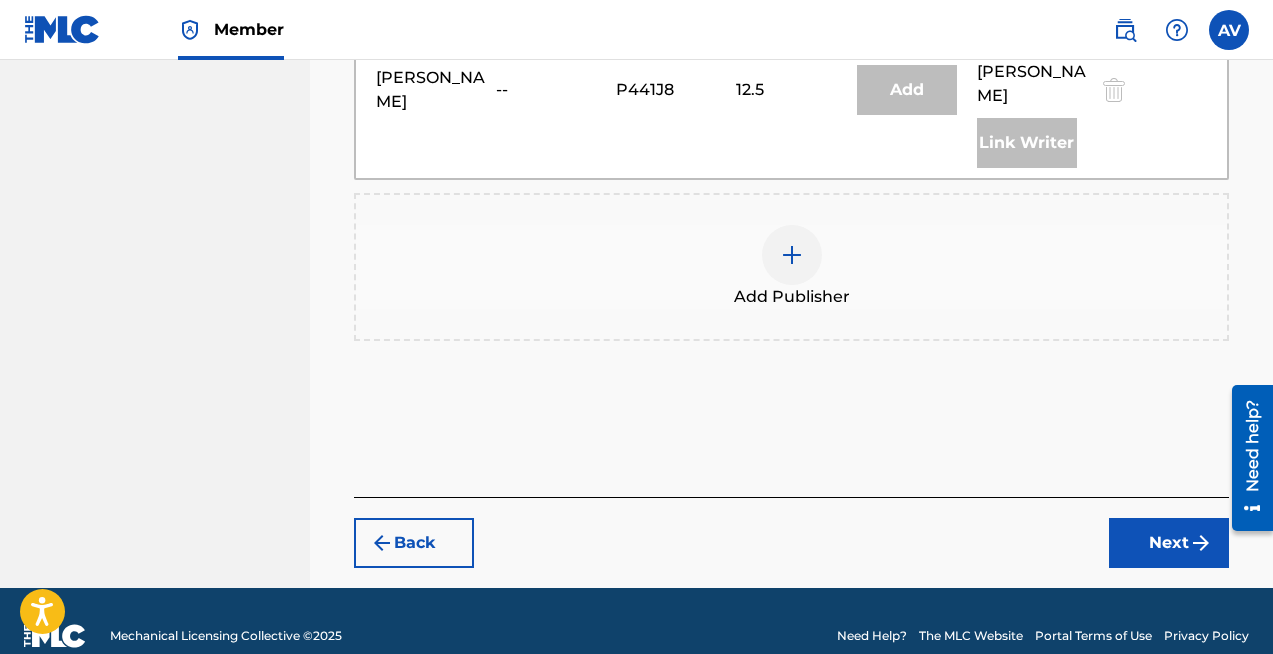 scroll, scrollTop: 1655, scrollLeft: 0, axis: vertical 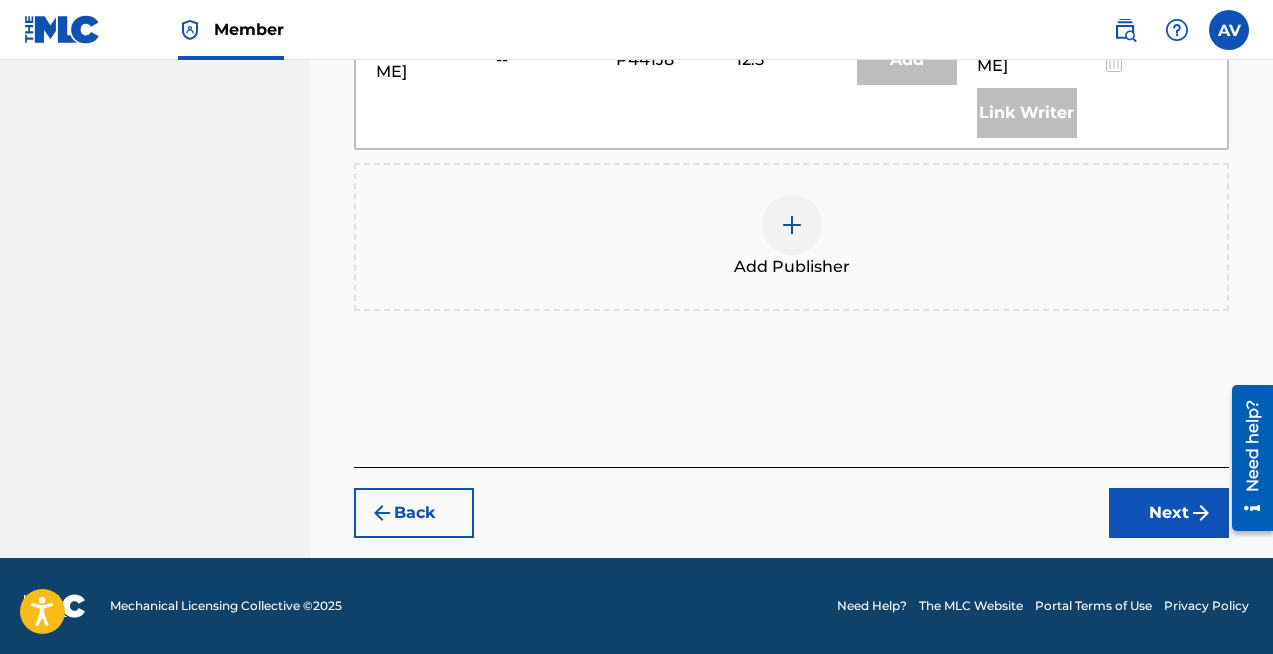 click on "Next" at bounding box center [1169, 513] 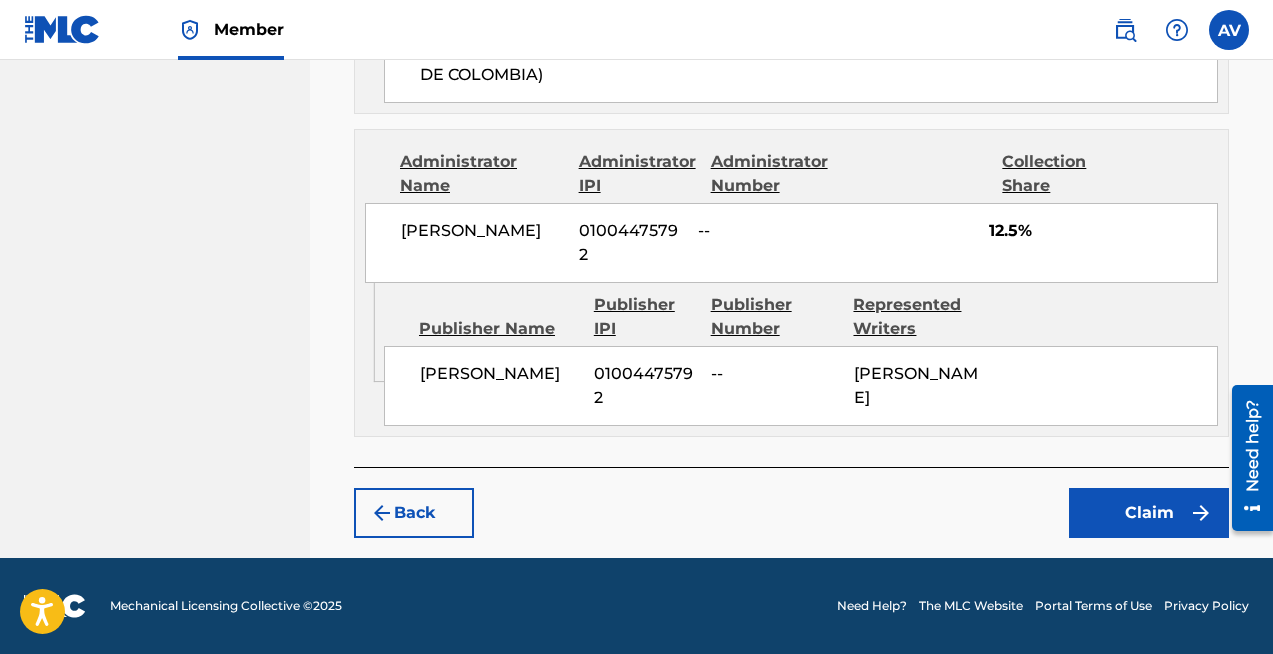 scroll, scrollTop: 1879, scrollLeft: 0, axis: vertical 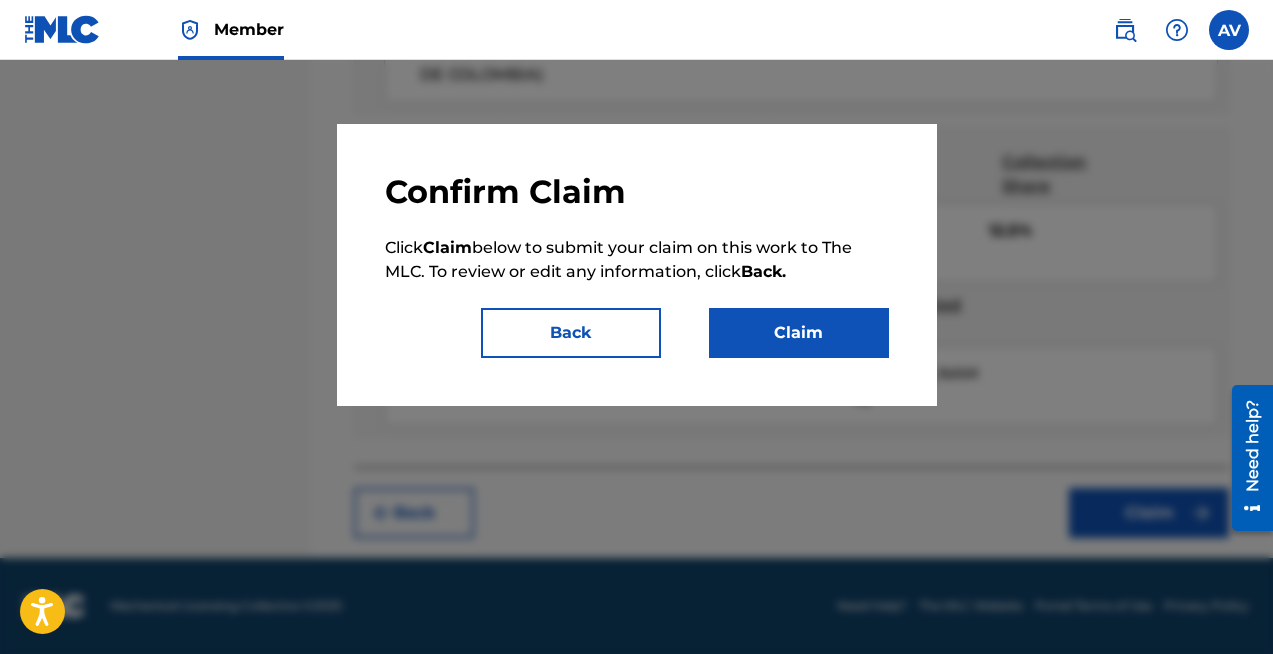 click on "Claim" at bounding box center (799, 333) 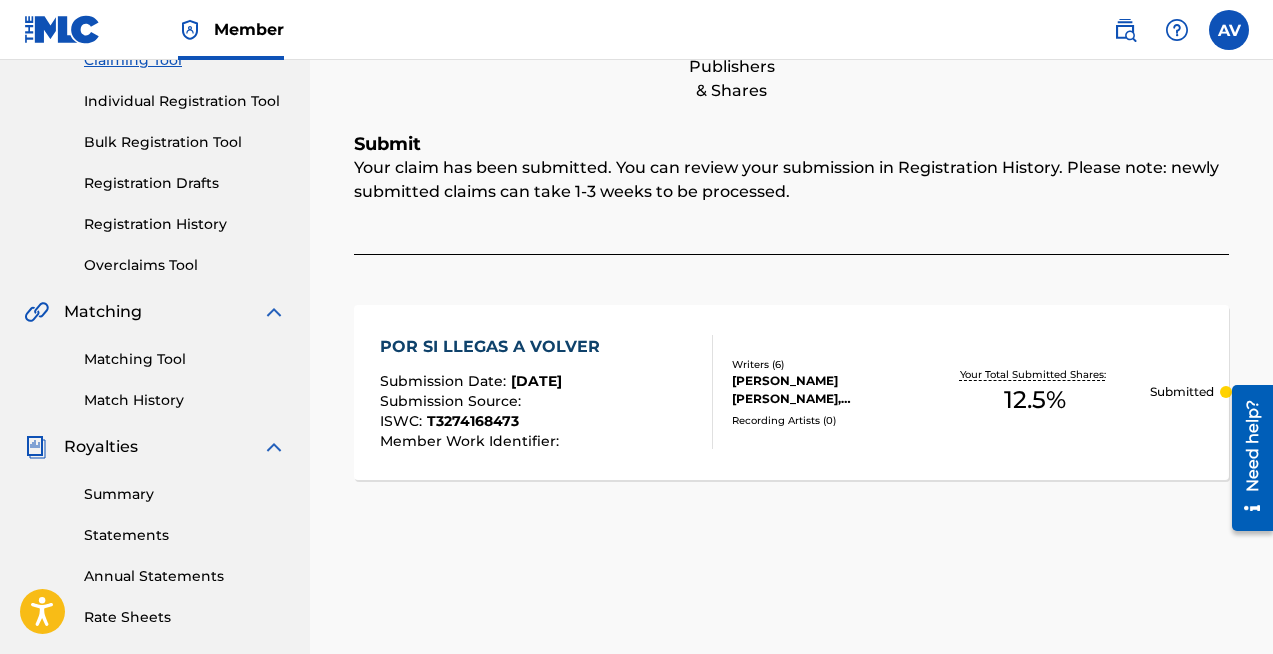 scroll, scrollTop: 0, scrollLeft: 0, axis: both 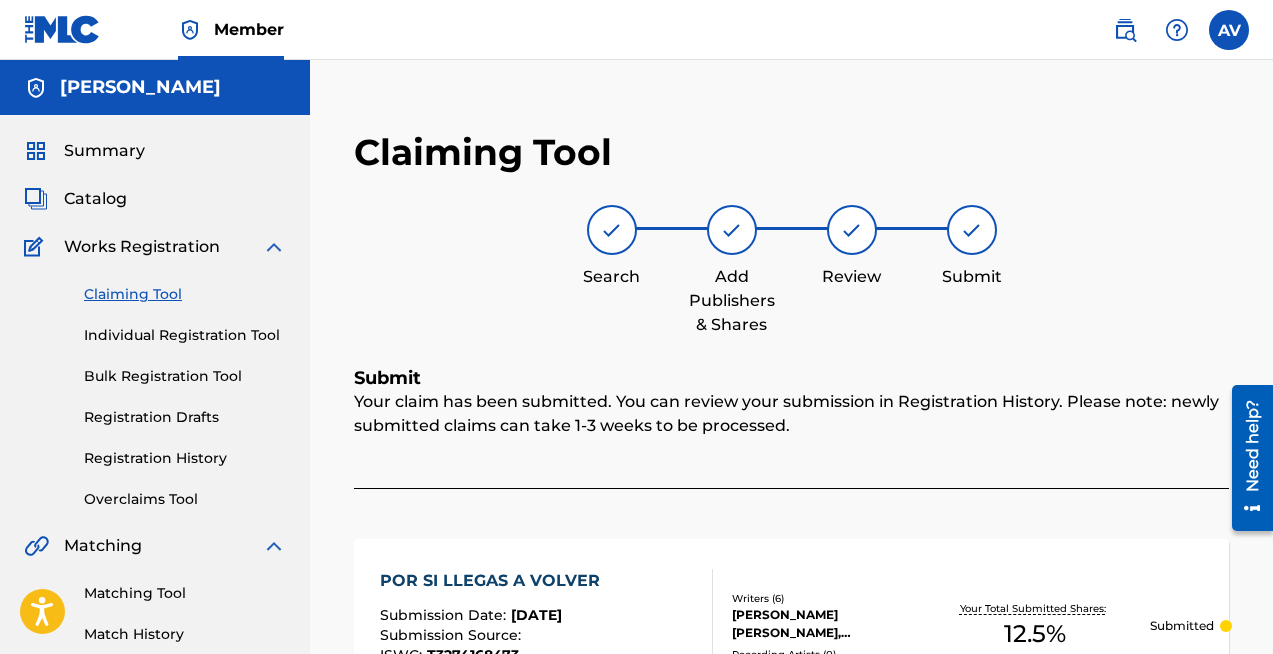 click on "Catalog" at bounding box center [95, 199] 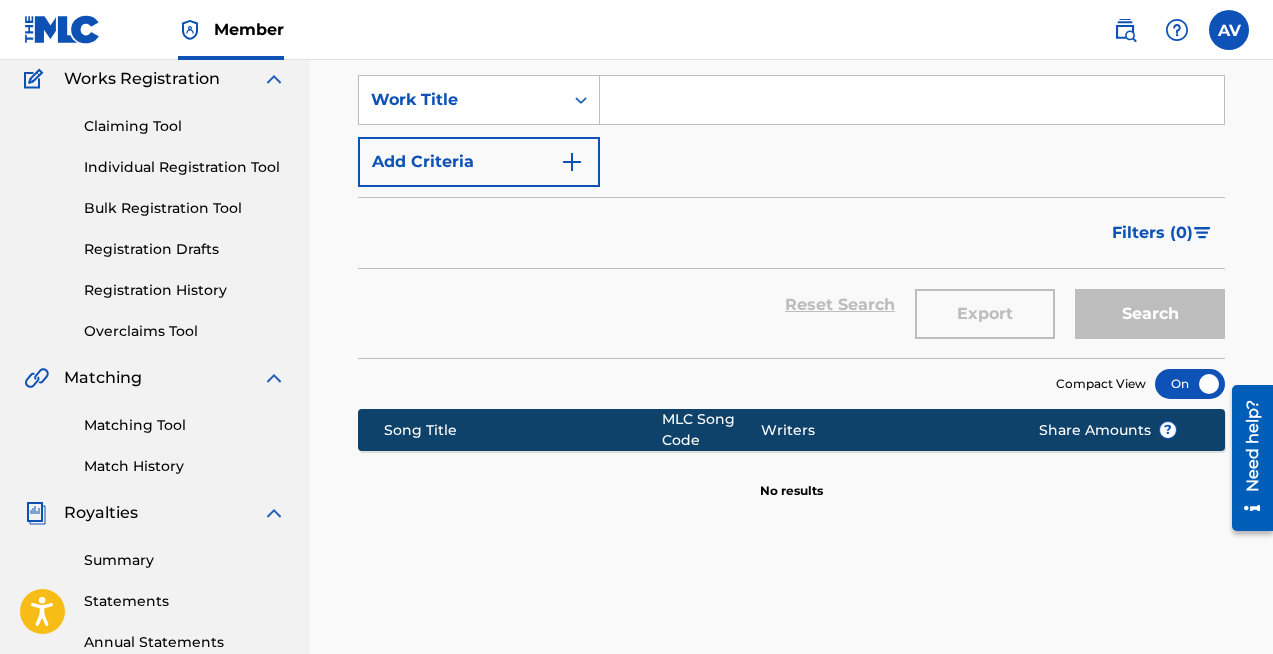 scroll, scrollTop: 0, scrollLeft: 0, axis: both 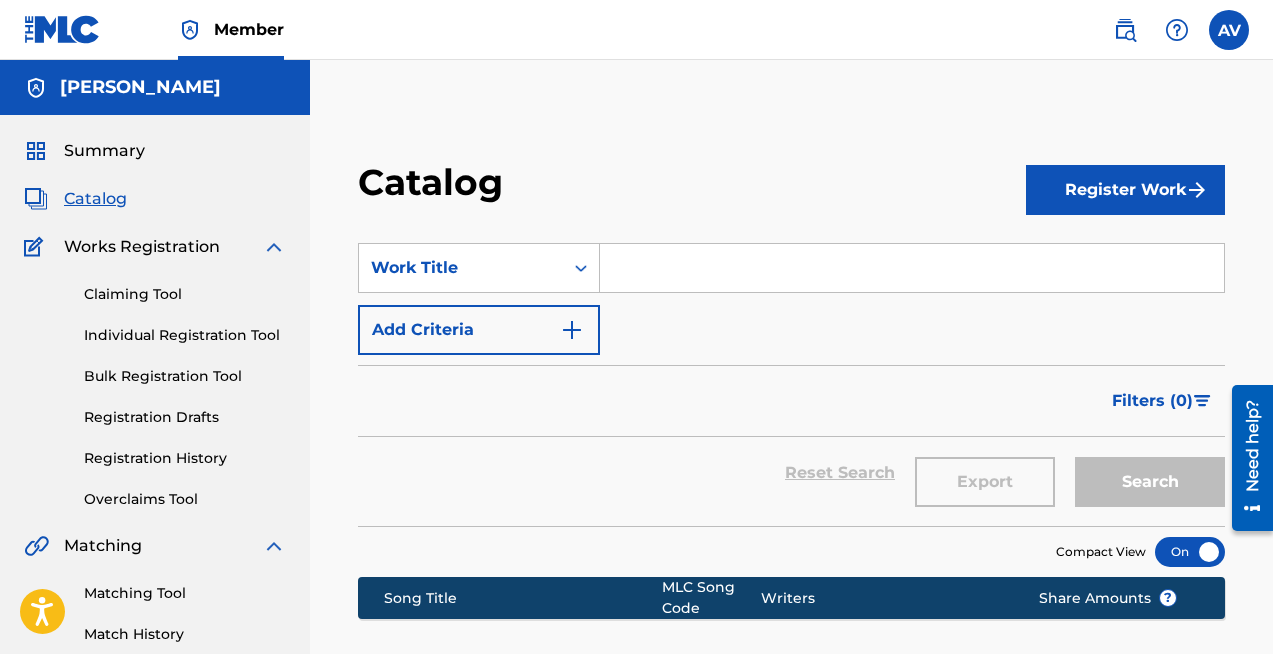 click on "Claiming Tool" at bounding box center [185, 294] 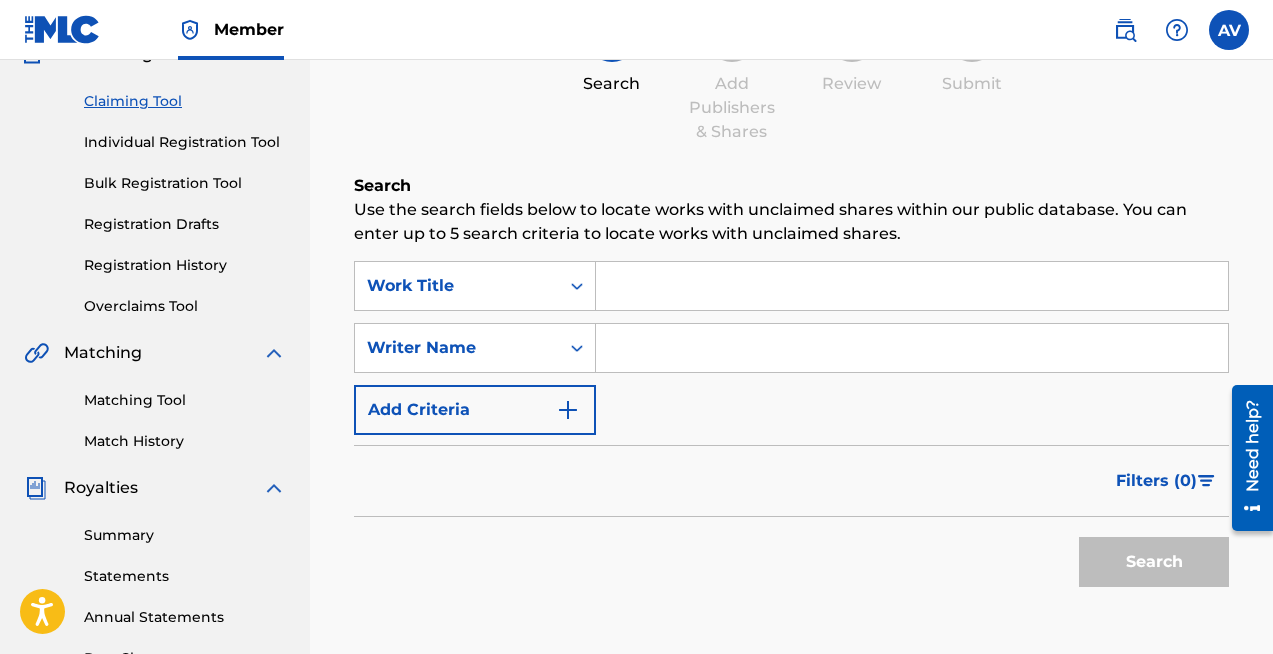 scroll, scrollTop: 33, scrollLeft: 0, axis: vertical 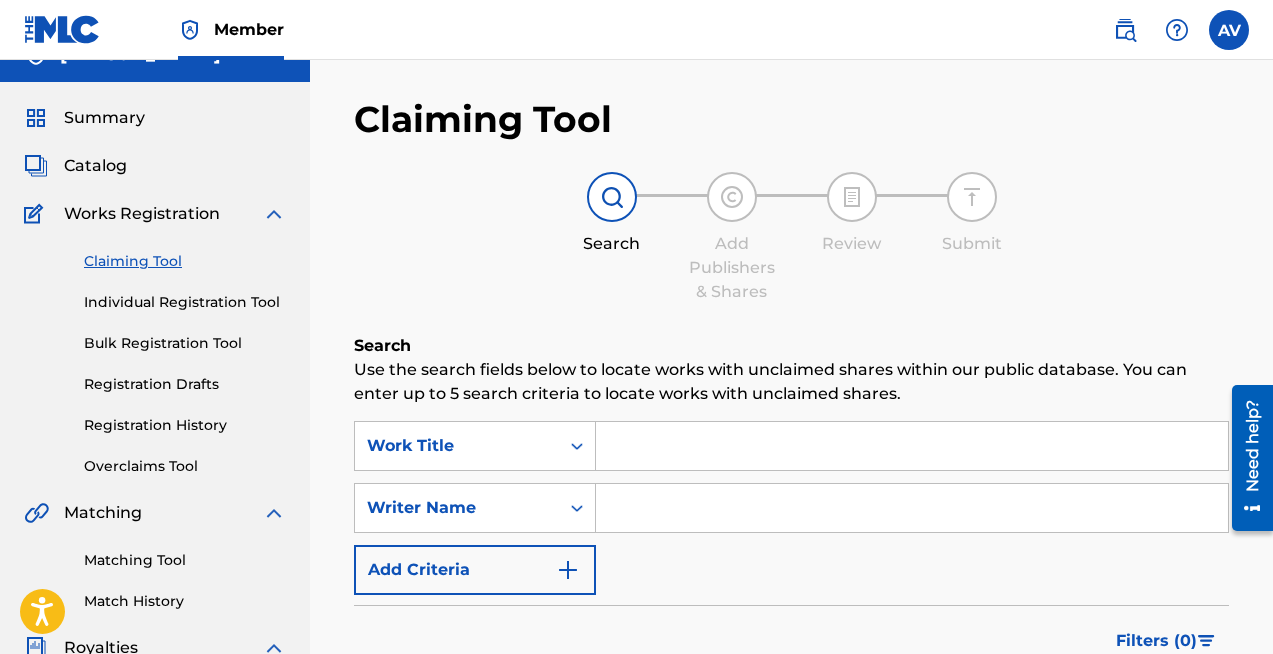 click on "Individual Registration Tool" at bounding box center (185, 302) 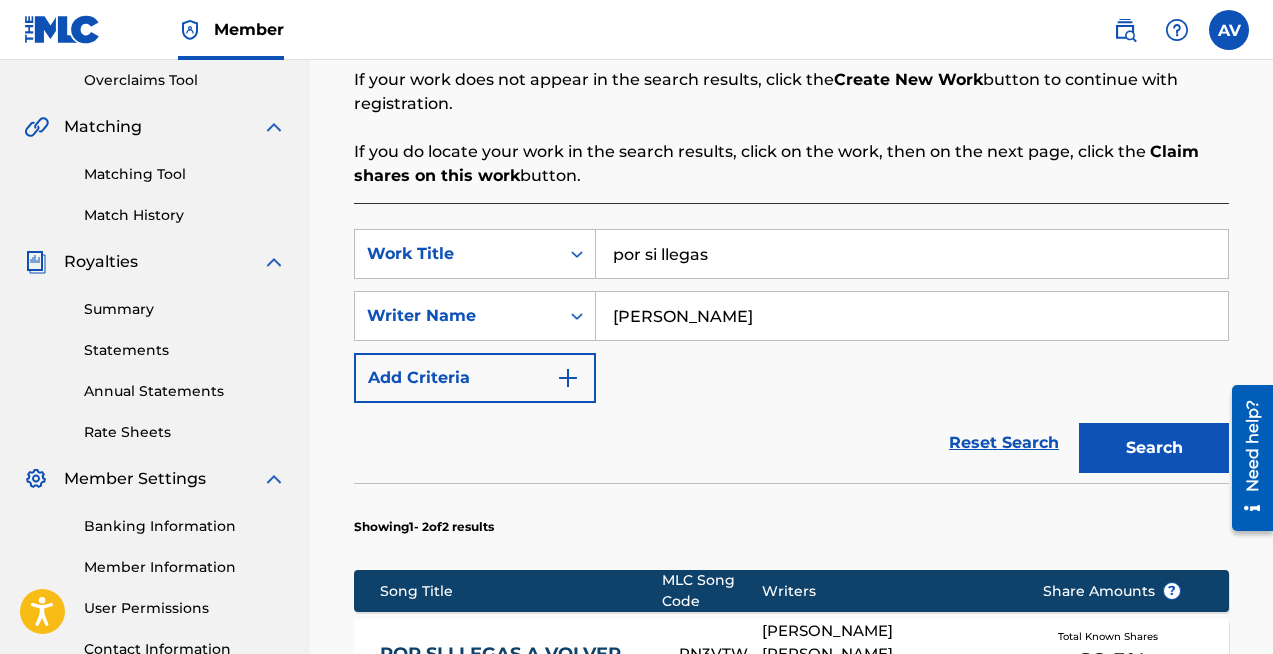 scroll, scrollTop: 587, scrollLeft: 0, axis: vertical 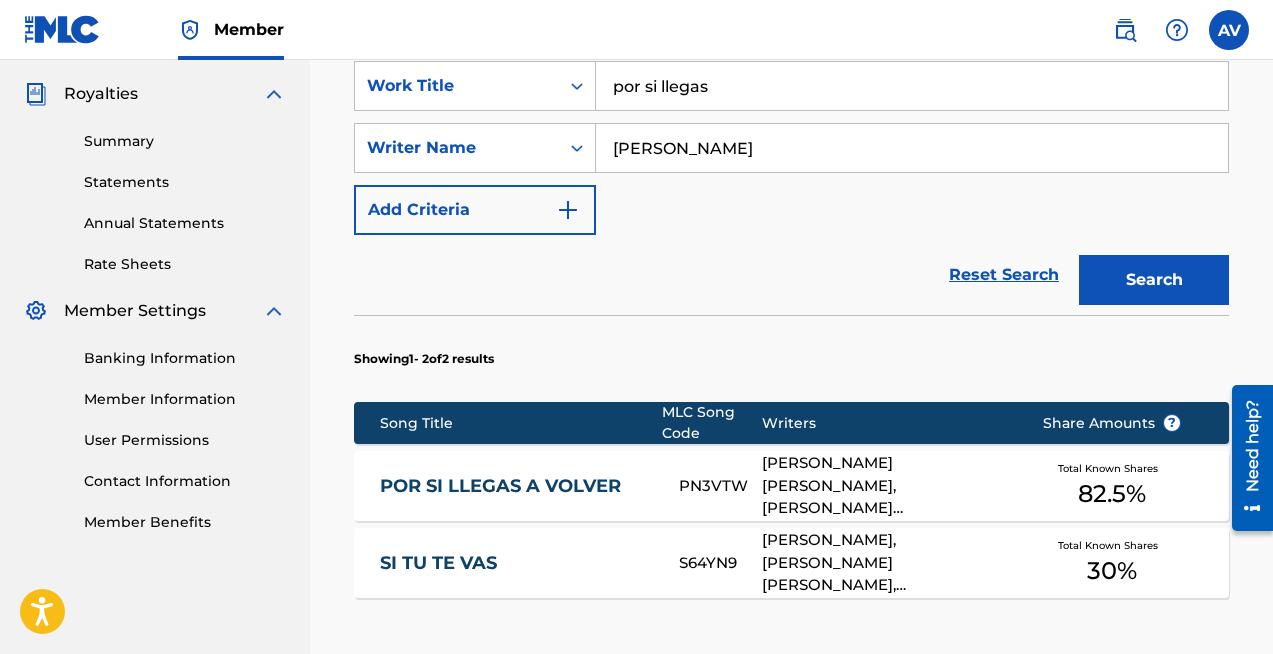 click on "SI TU TE VAS" at bounding box center (516, 563) 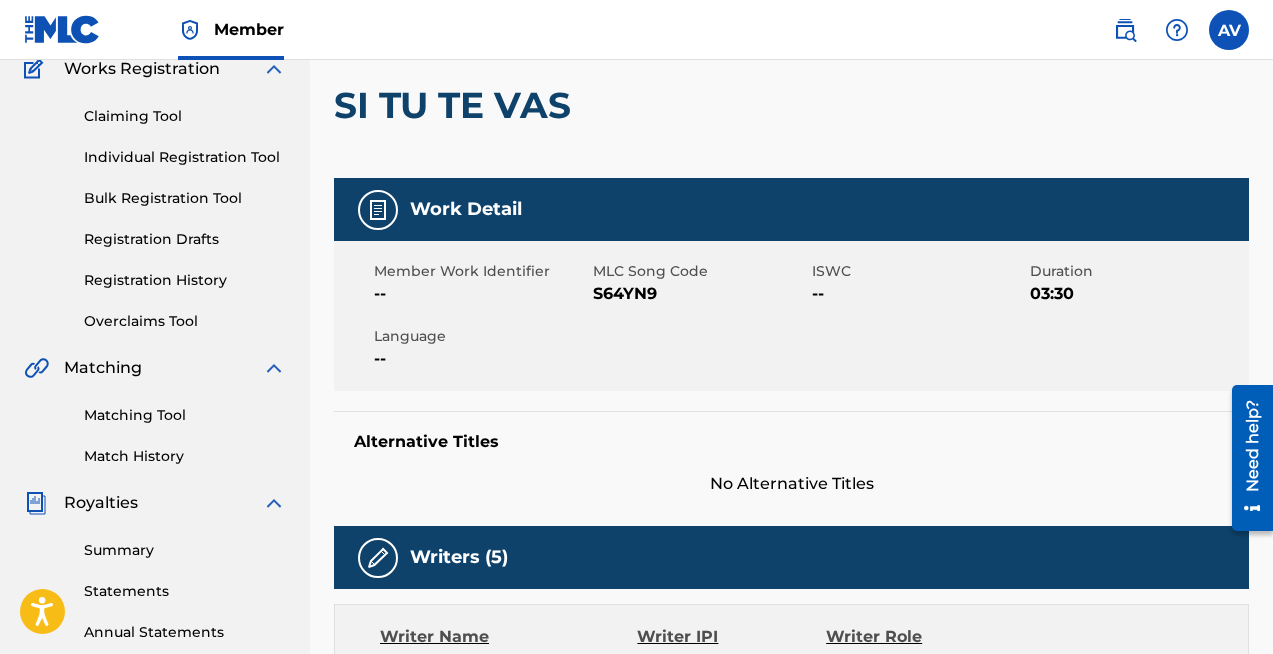 scroll, scrollTop: 0, scrollLeft: 0, axis: both 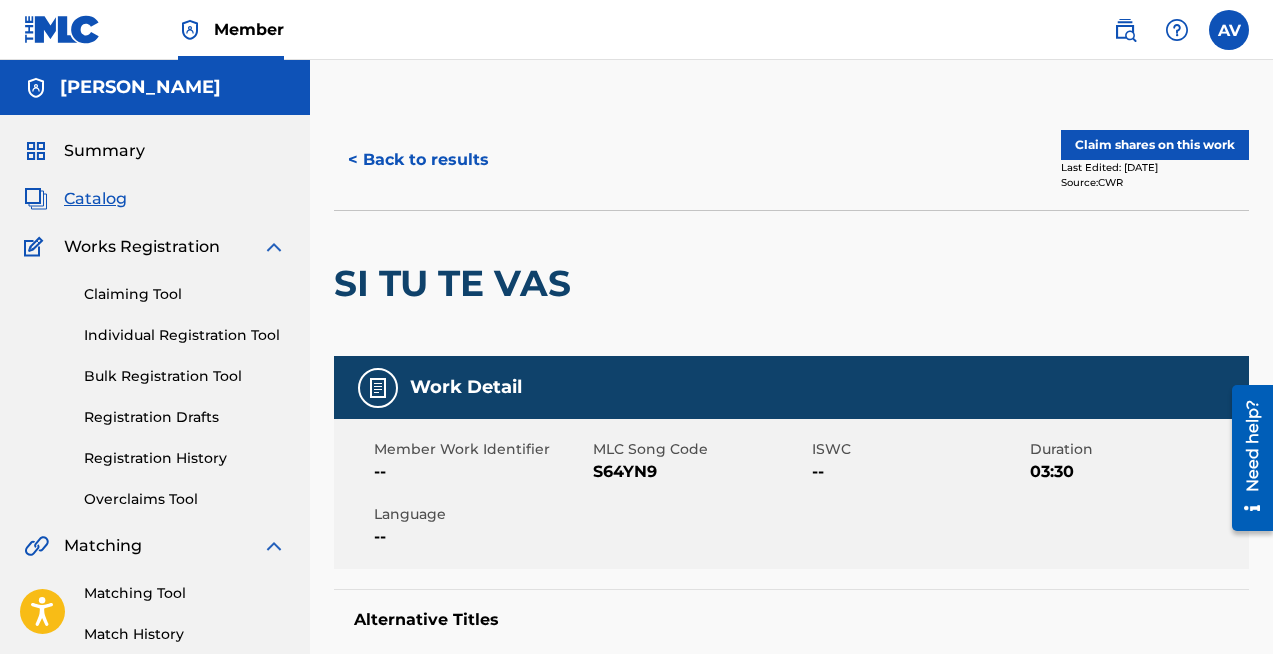click on "Catalog" at bounding box center [95, 199] 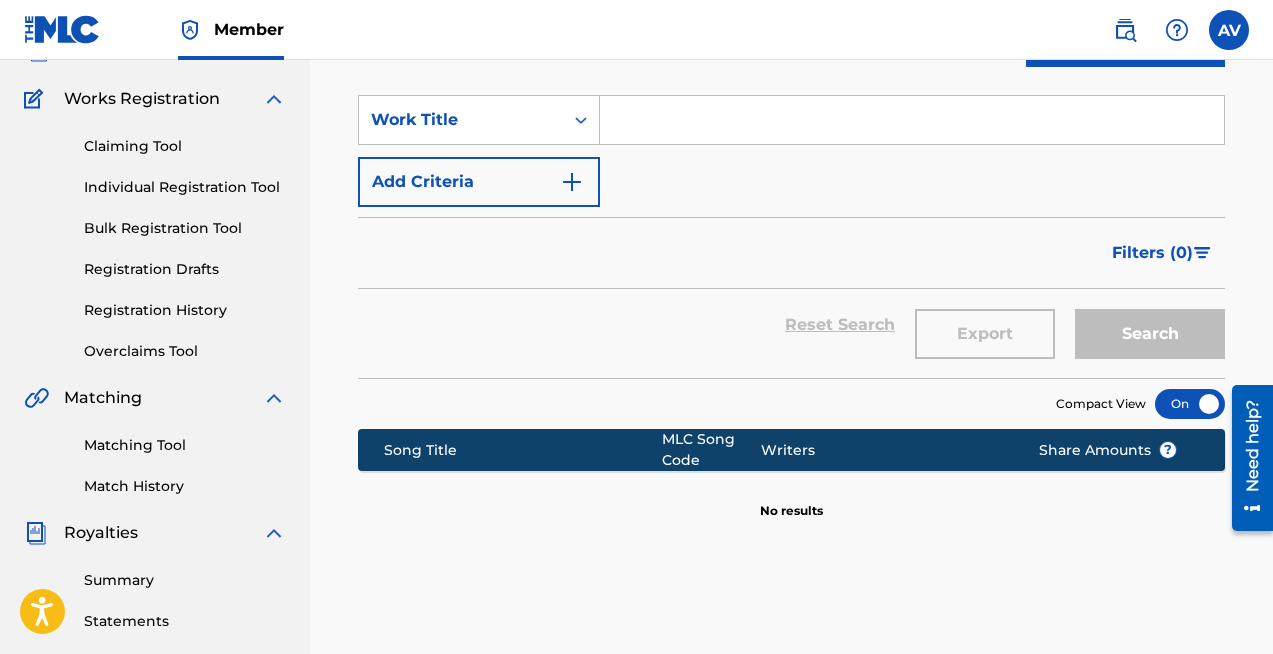 scroll, scrollTop: 389, scrollLeft: 0, axis: vertical 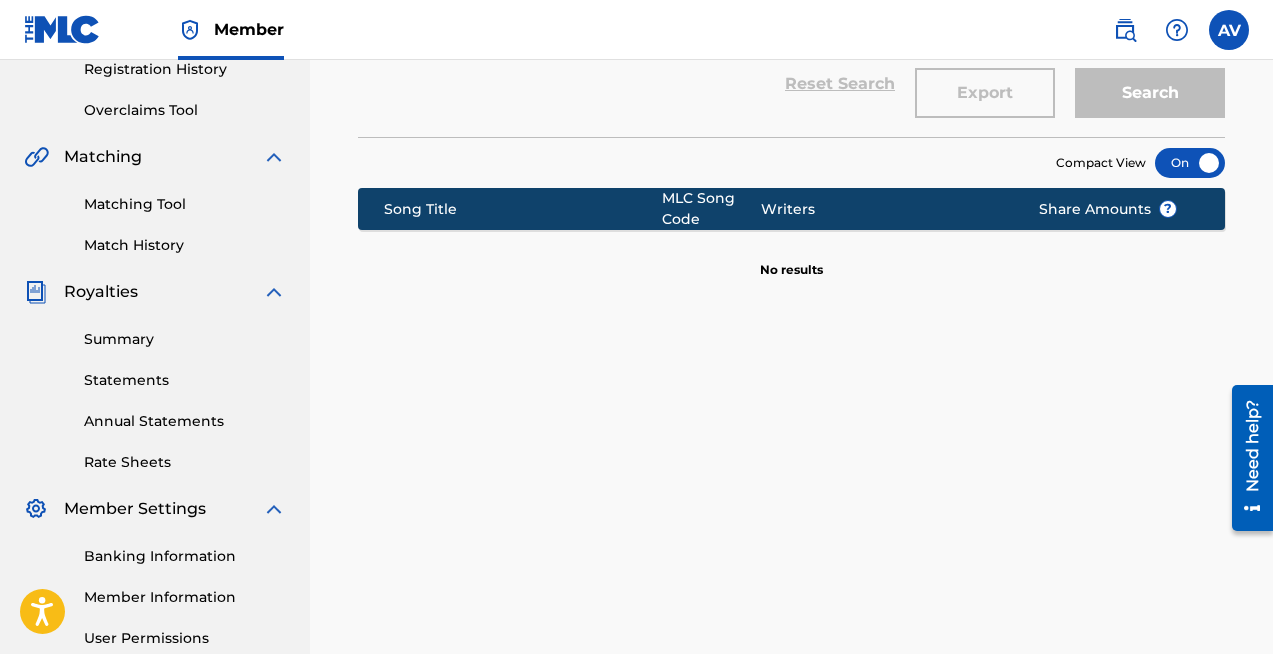 click on "MLC Song Code" at bounding box center (711, 209) 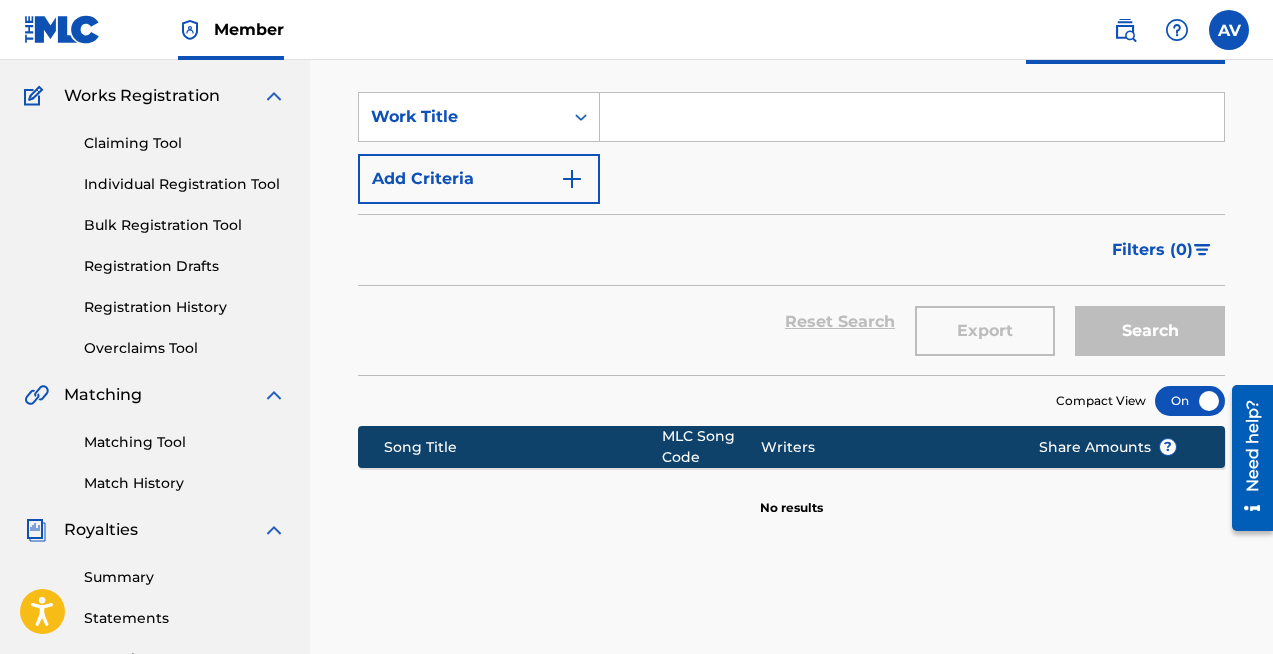 scroll, scrollTop: 146, scrollLeft: 0, axis: vertical 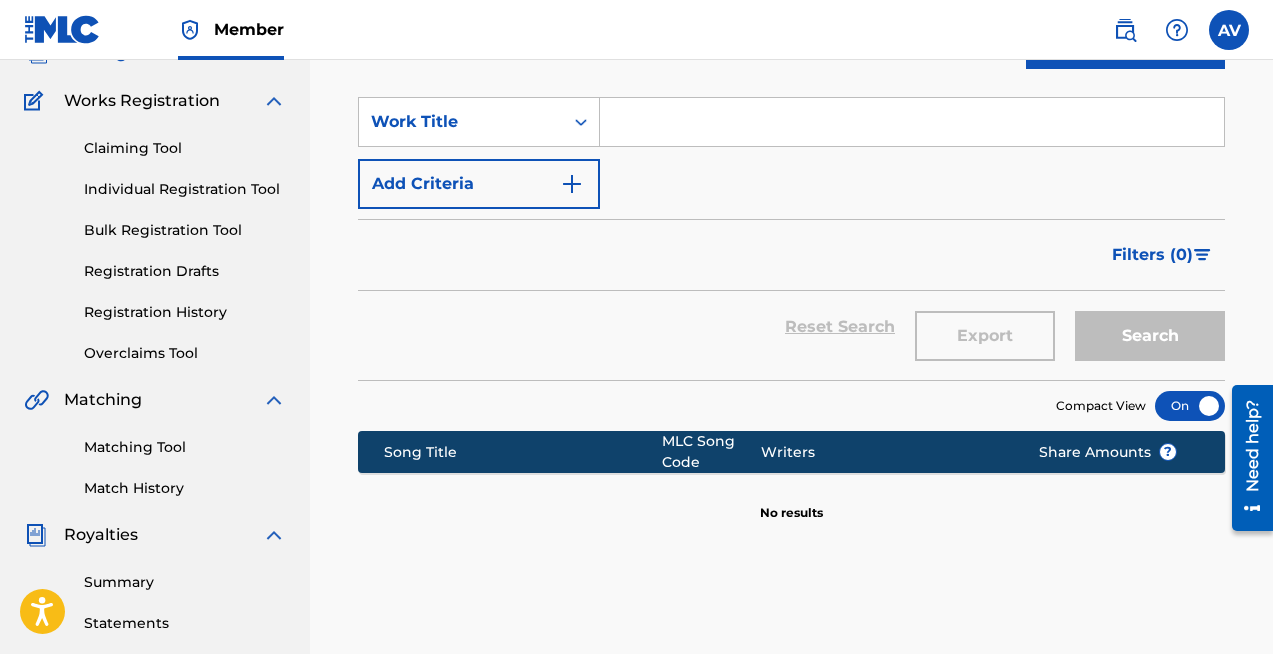 click on "Registration History" at bounding box center (185, 312) 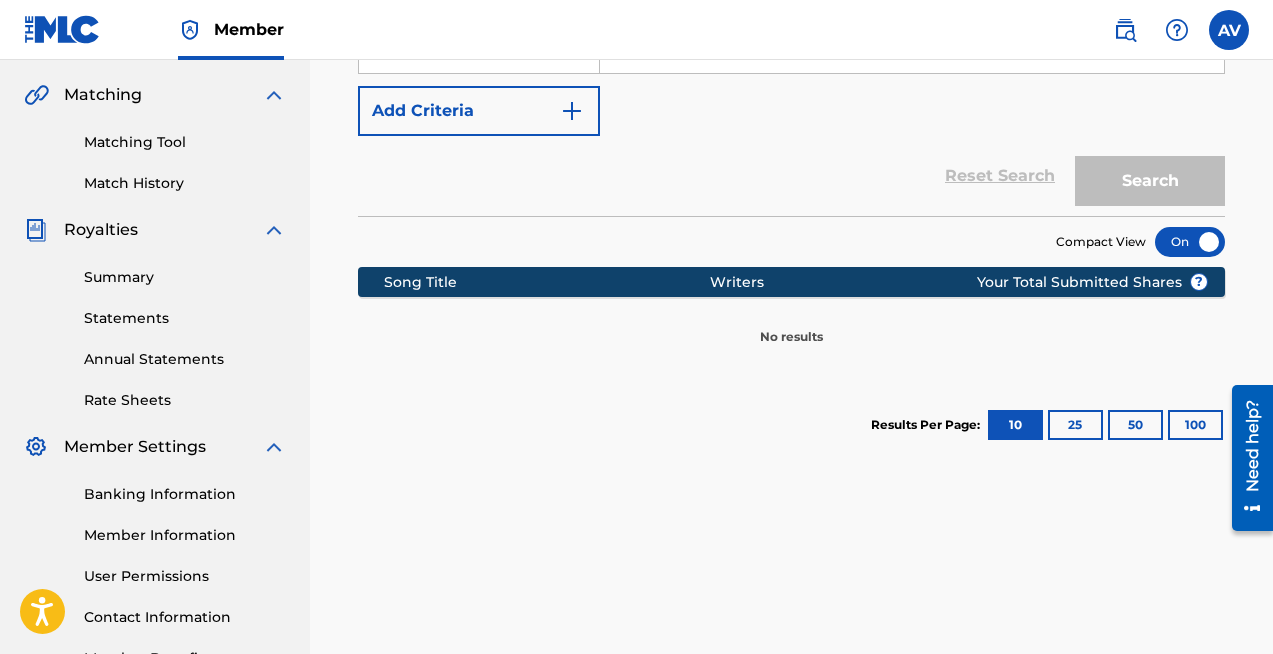 scroll, scrollTop: 247, scrollLeft: 0, axis: vertical 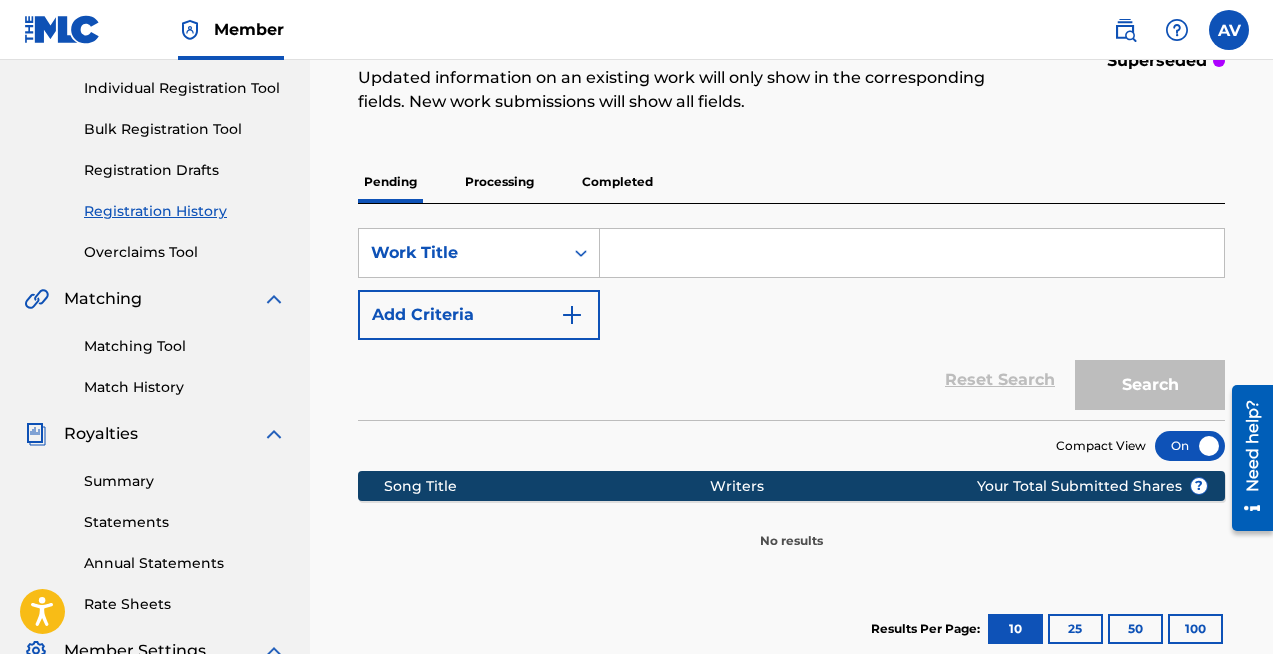 click at bounding box center (912, 253) 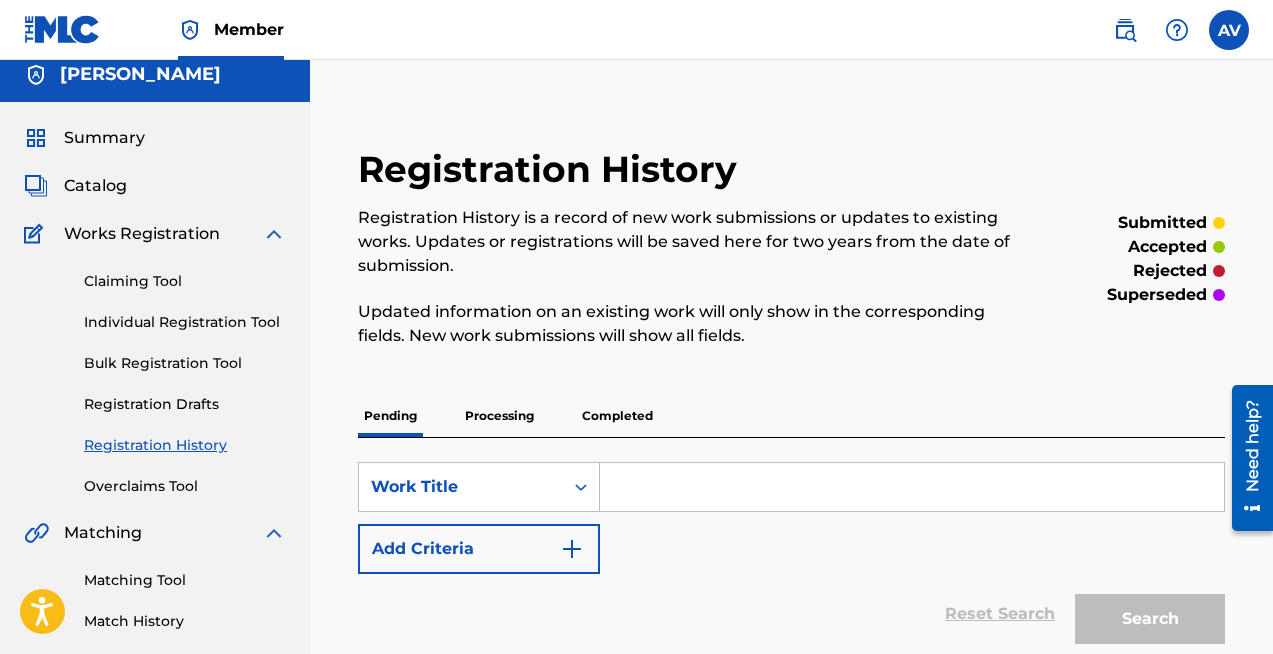 scroll, scrollTop: 0, scrollLeft: 0, axis: both 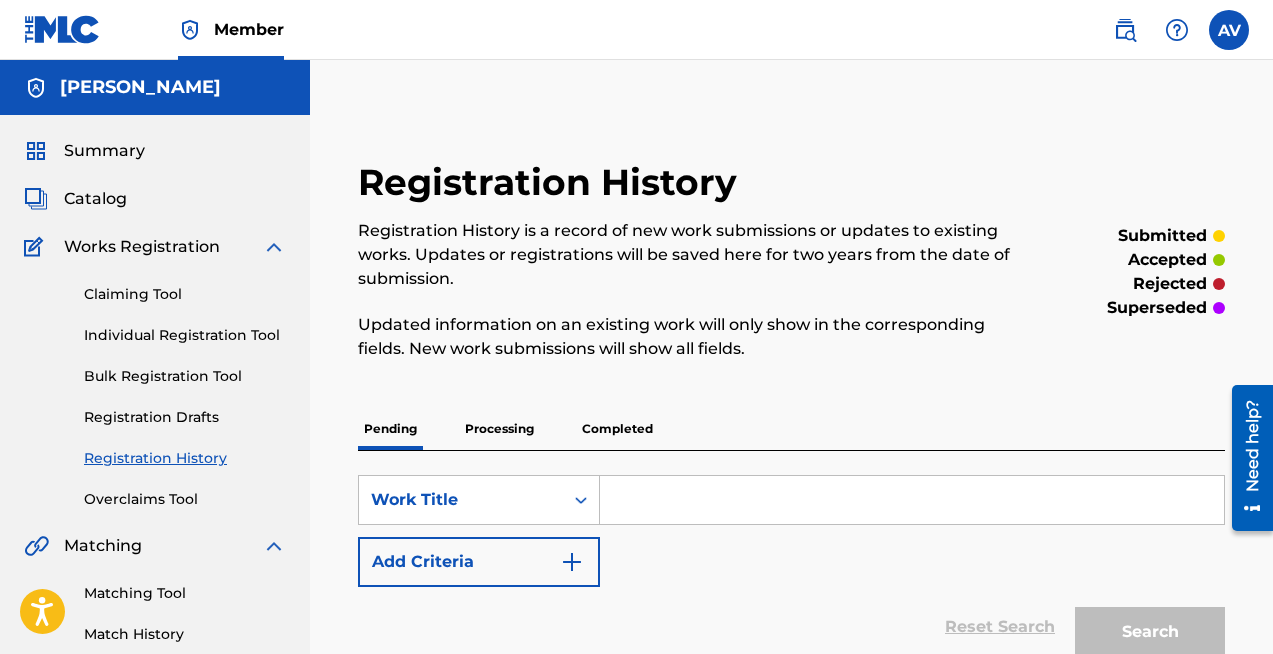 click on "Individual Registration Tool" at bounding box center [185, 335] 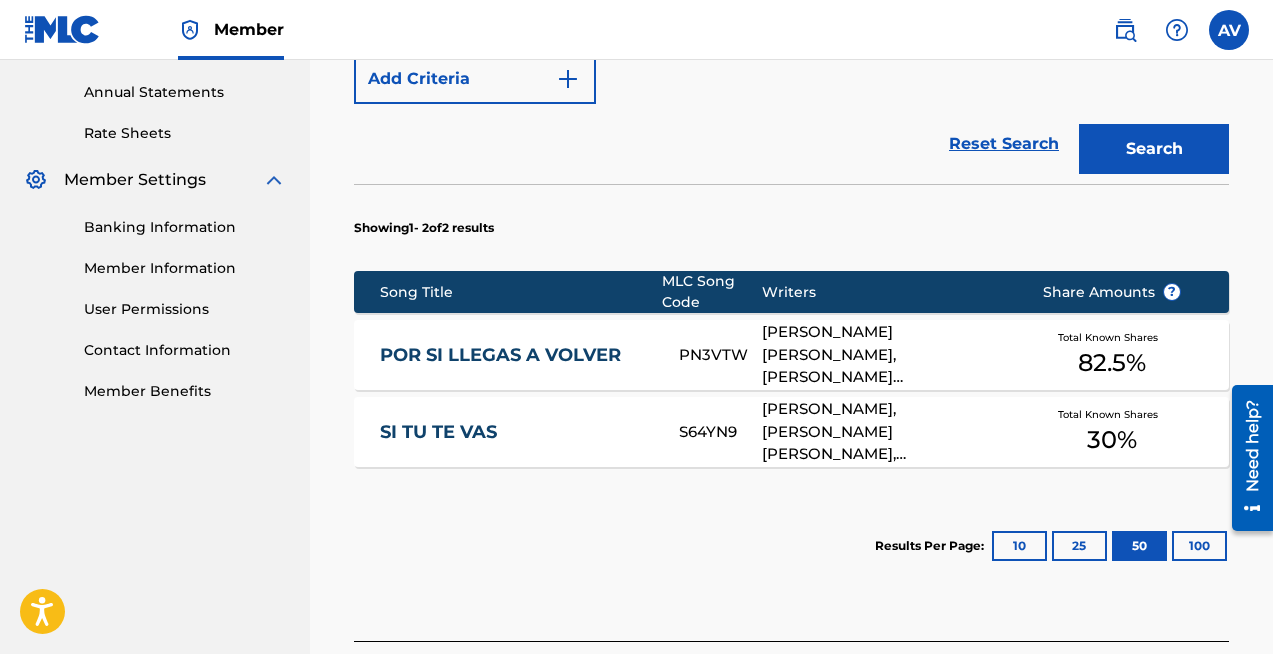 scroll, scrollTop: 446, scrollLeft: 0, axis: vertical 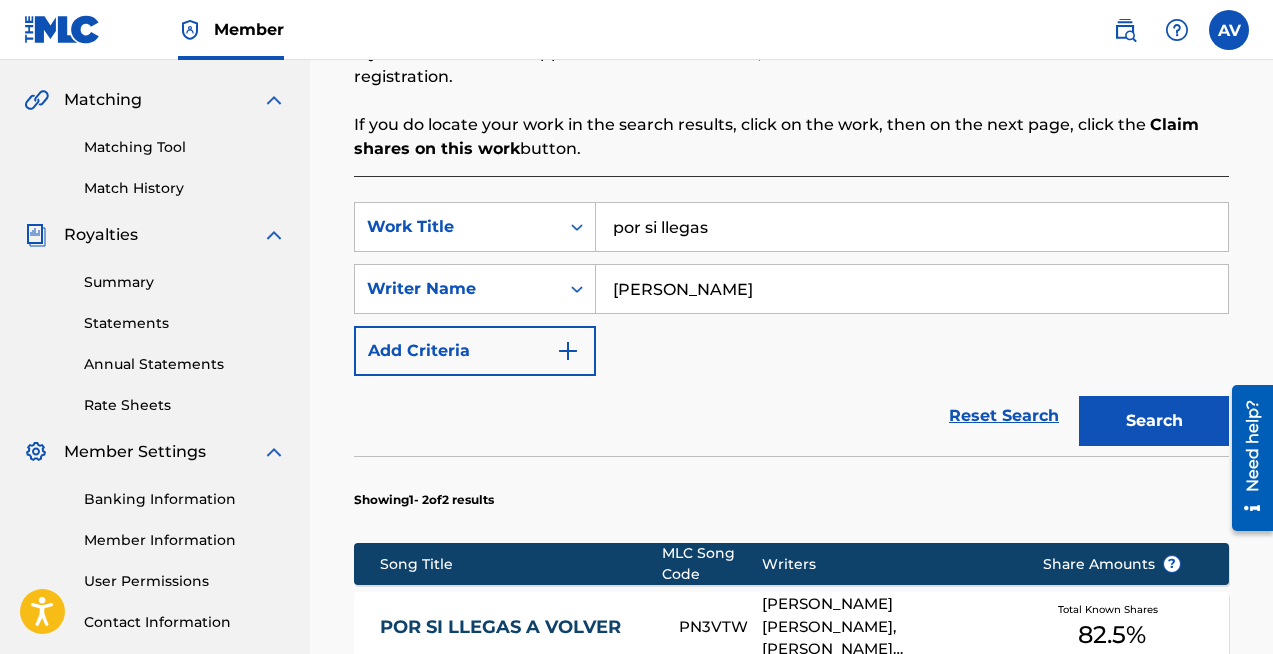 click on "por si llegas" at bounding box center [912, 227] 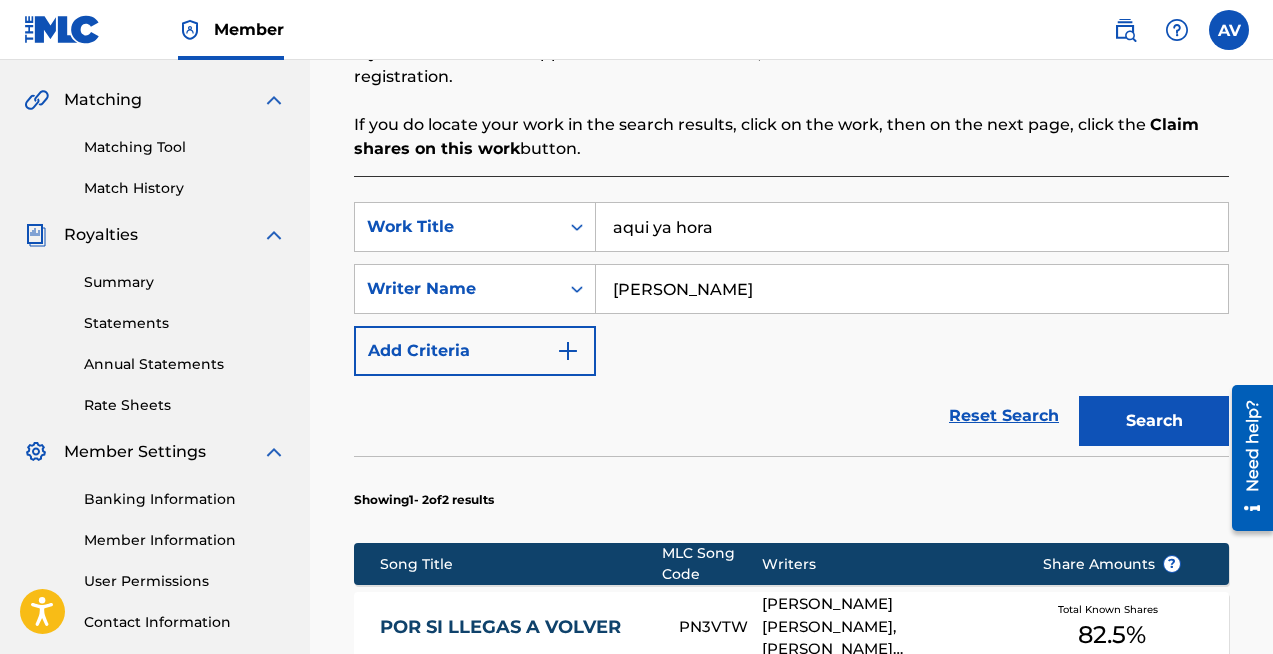 click on "Search" at bounding box center [1154, 421] 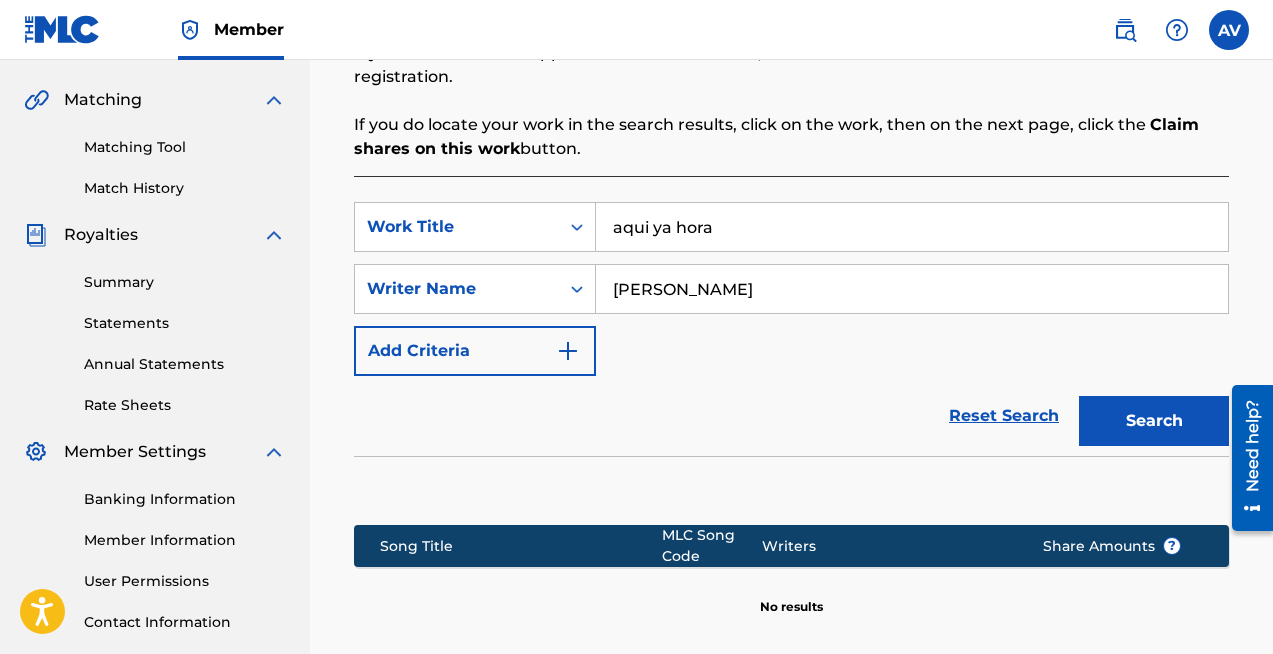 click on "aqui ya hora" at bounding box center (912, 227) 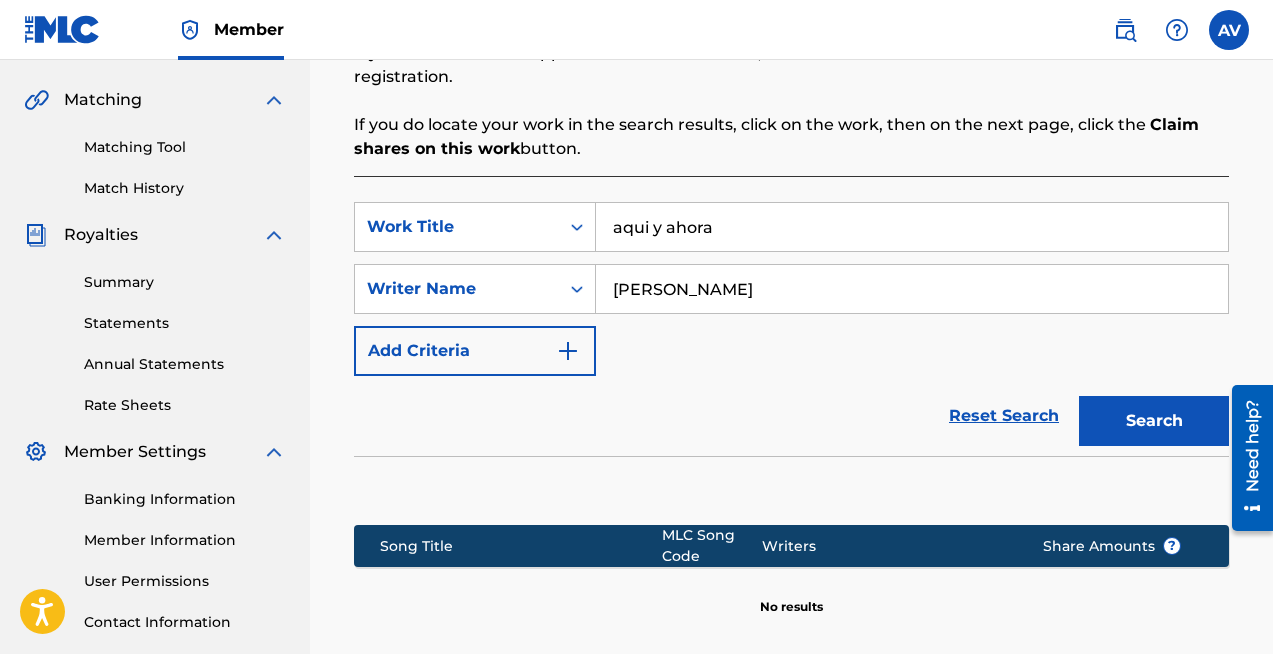 type on "aqui y ahora" 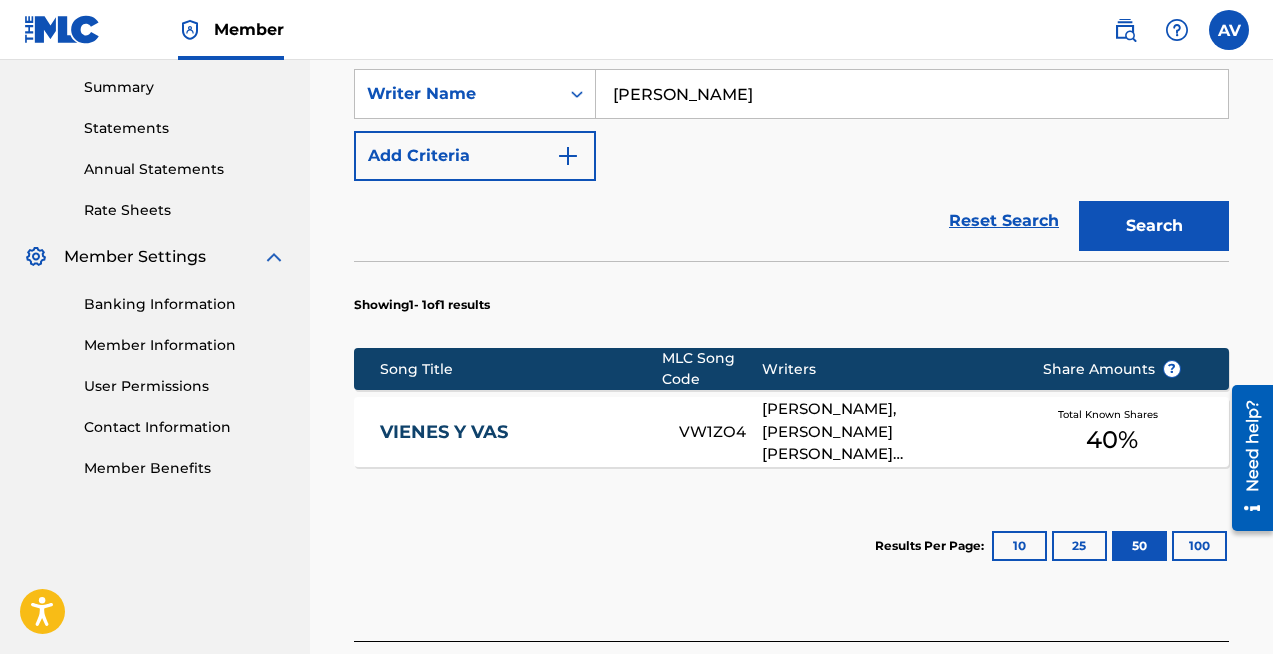 scroll, scrollTop: 642, scrollLeft: 0, axis: vertical 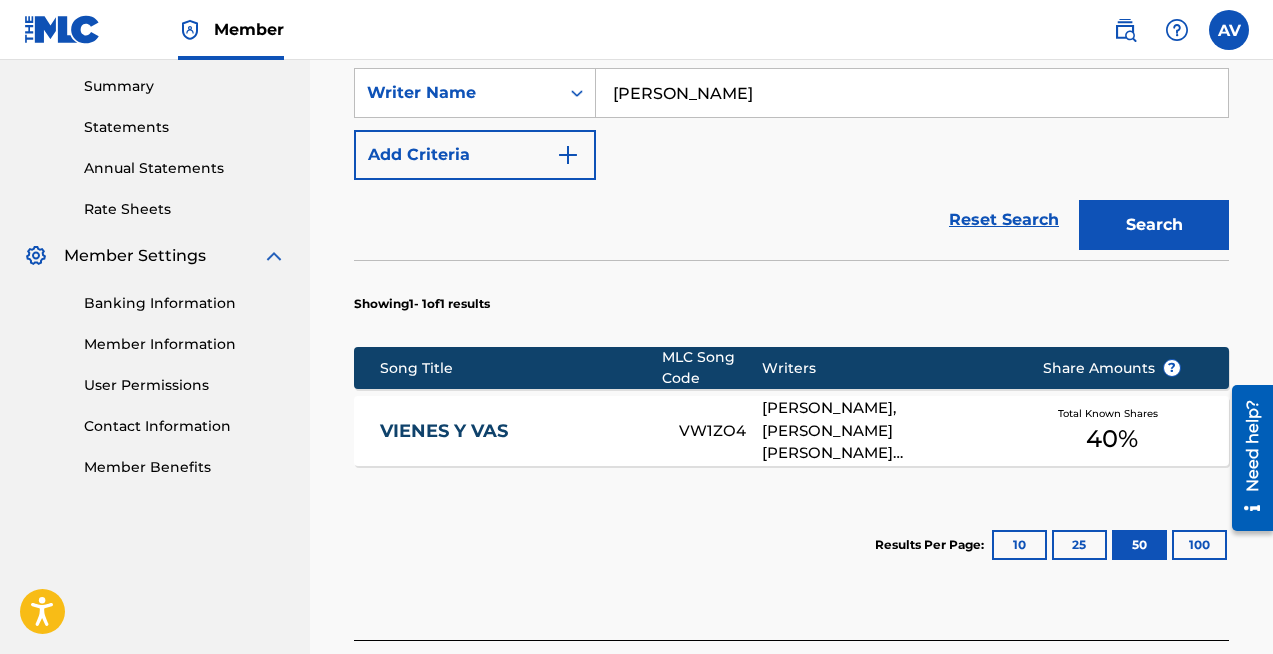 click on "[PERSON_NAME], [PERSON_NAME] [PERSON_NAME] [PERSON_NAME]" at bounding box center [886, 431] 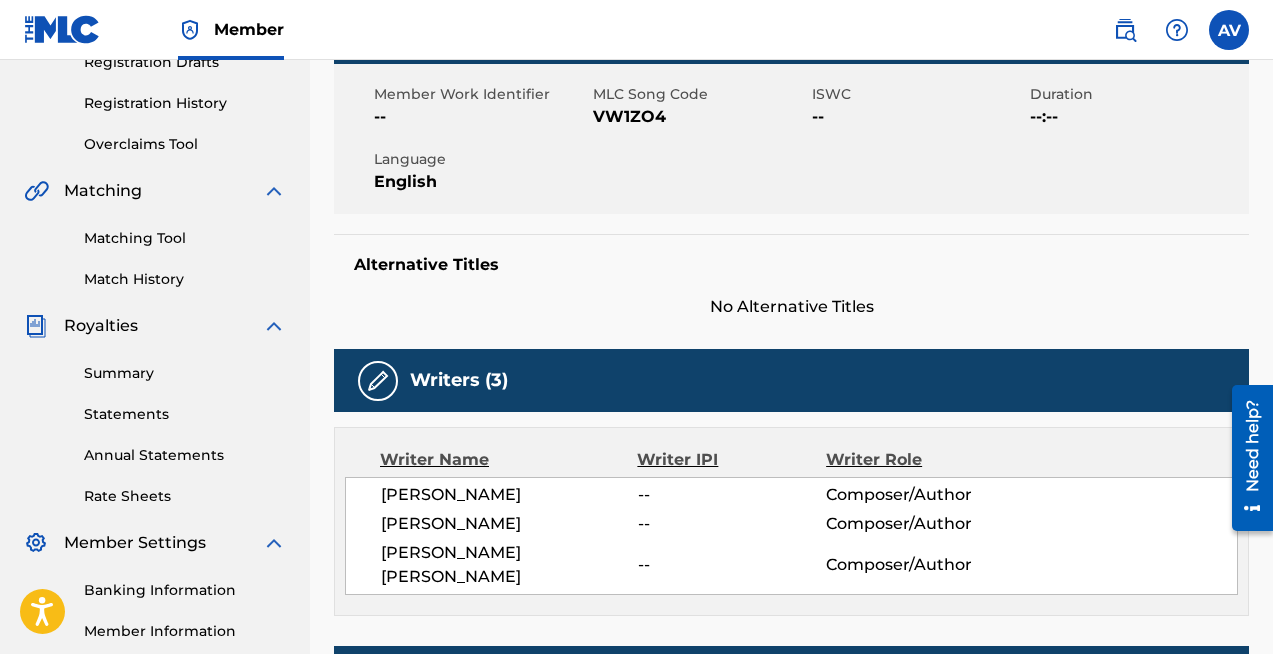 scroll, scrollTop: 0, scrollLeft: 0, axis: both 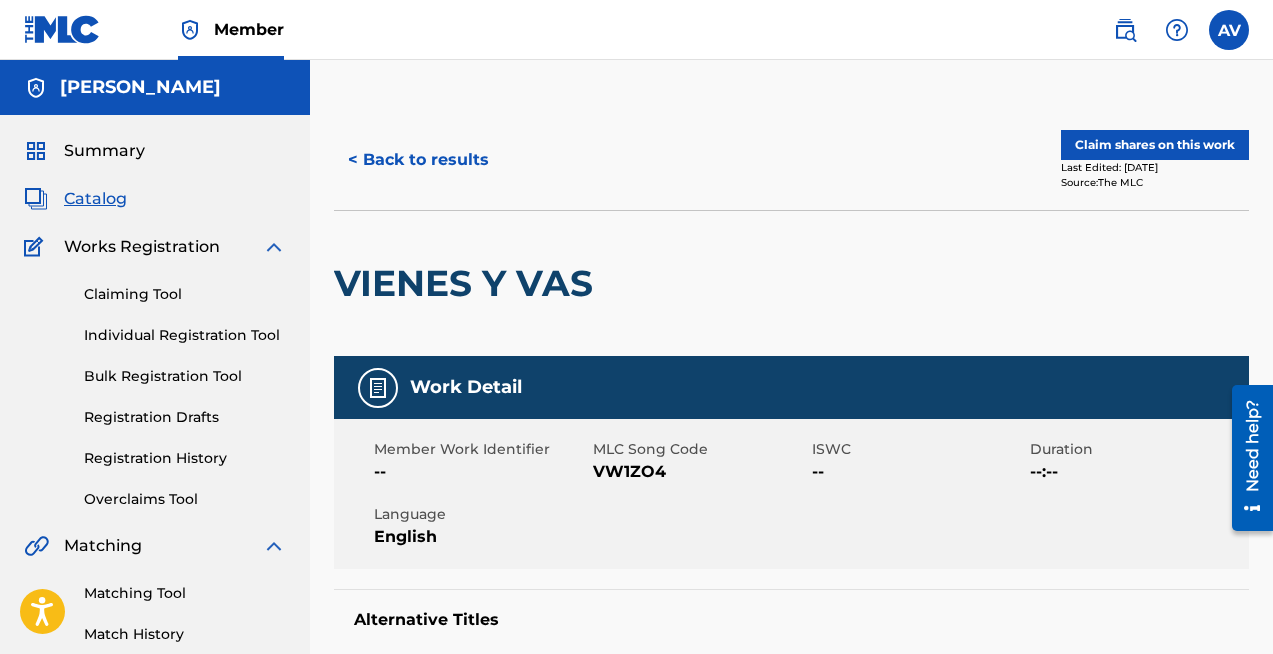 click on "Claim shares on this work" at bounding box center [1155, 145] 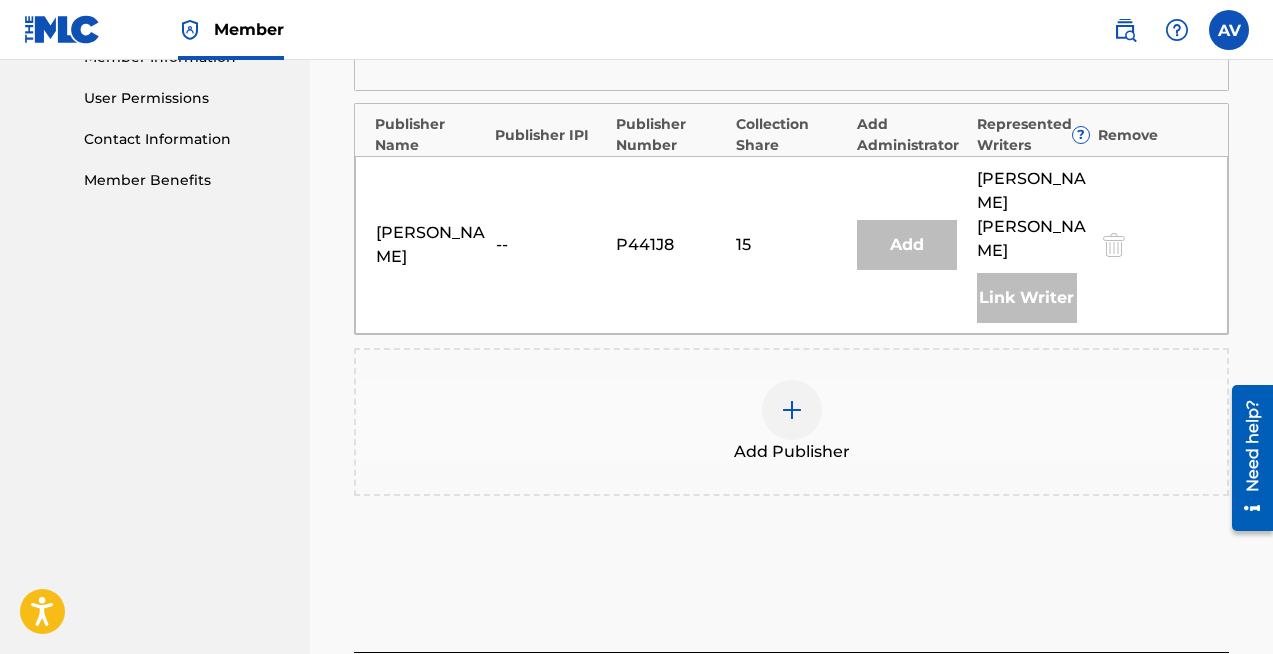 scroll, scrollTop: 931, scrollLeft: 0, axis: vertical 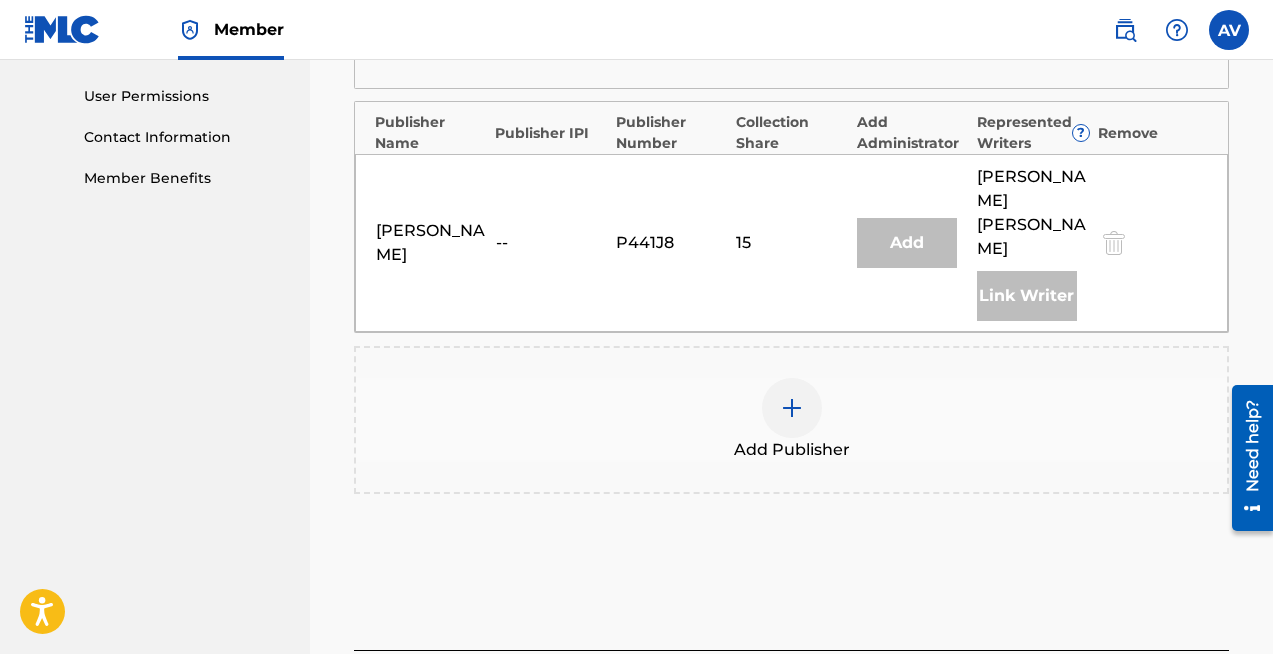 click at bounding box center [792, 408] 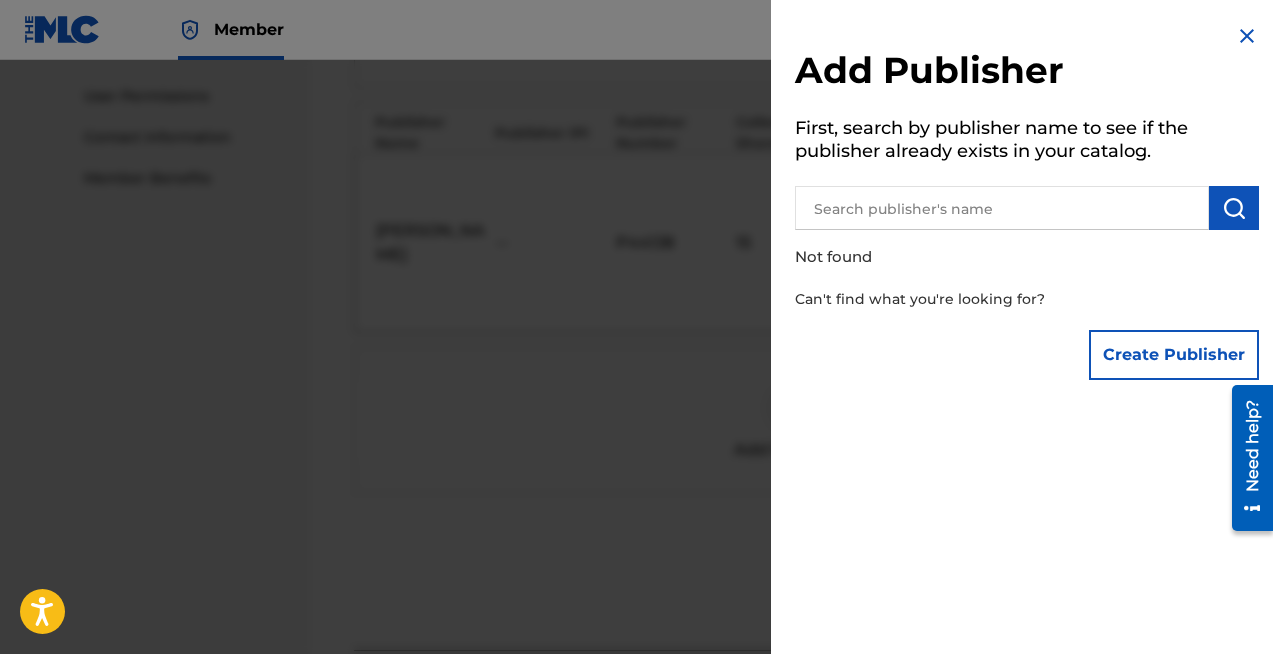 click at bounding box center (1002, 208) 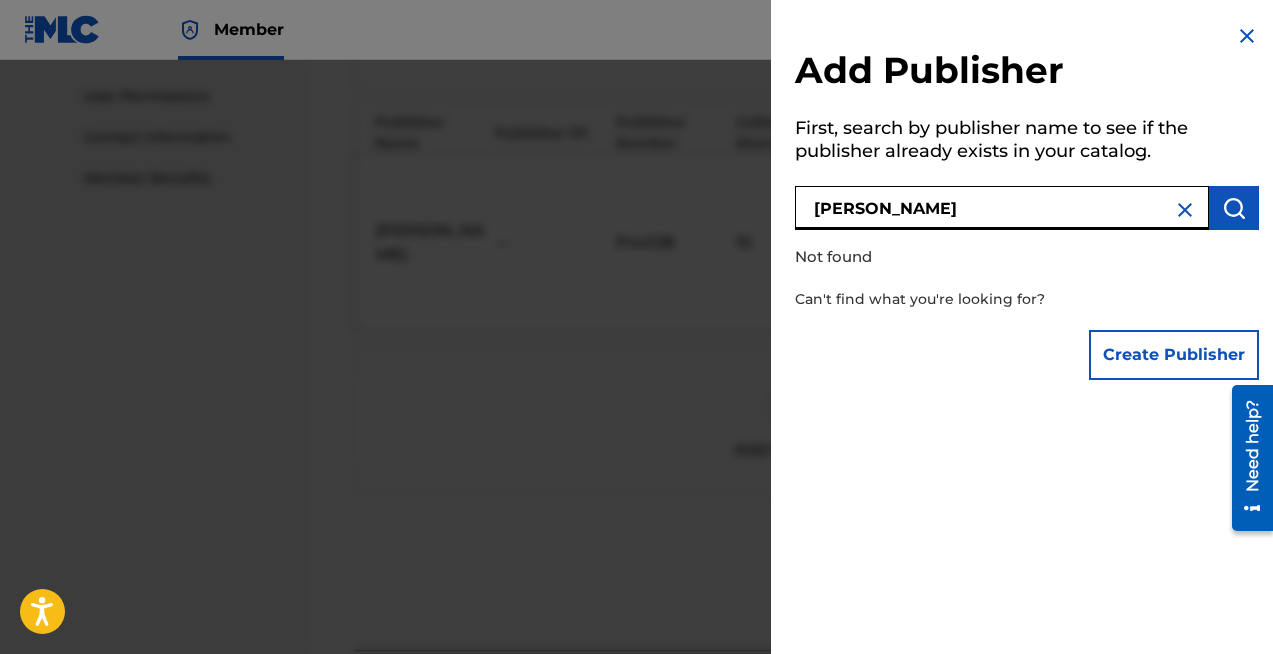 type on "[PERSON_NAME]" 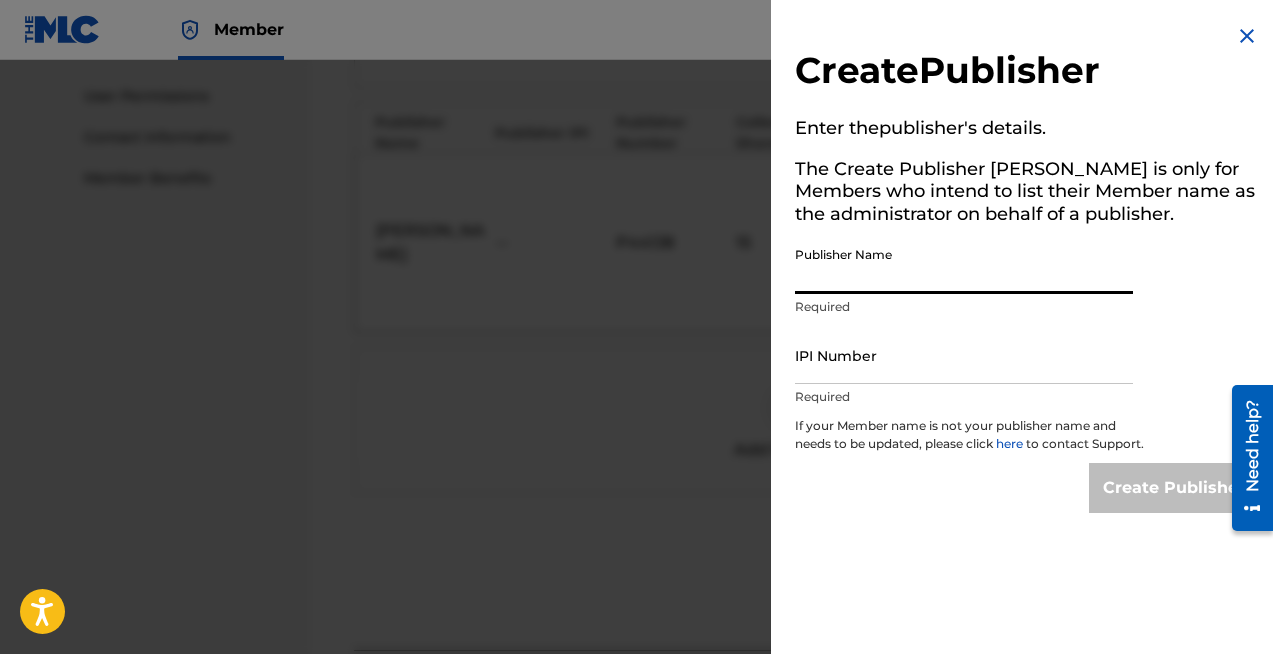 click on "Publisher Name" at bounding box center [964, 265] 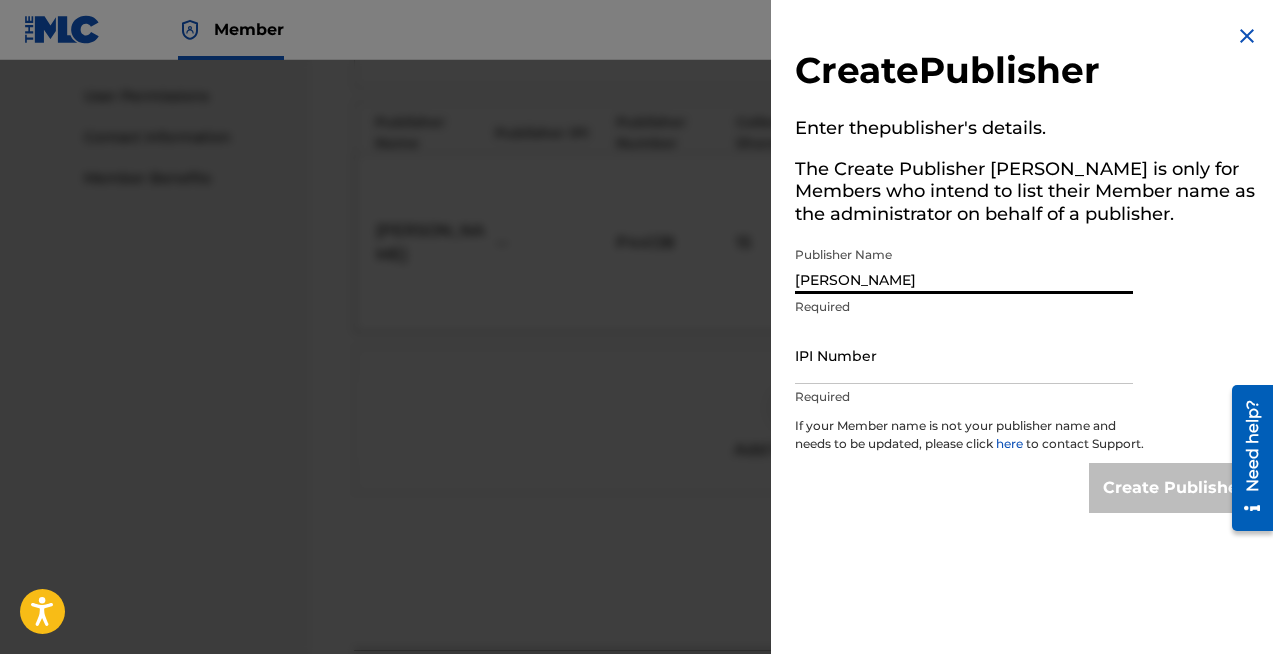 click on "IPI Number" at bounding box center (964, 355) 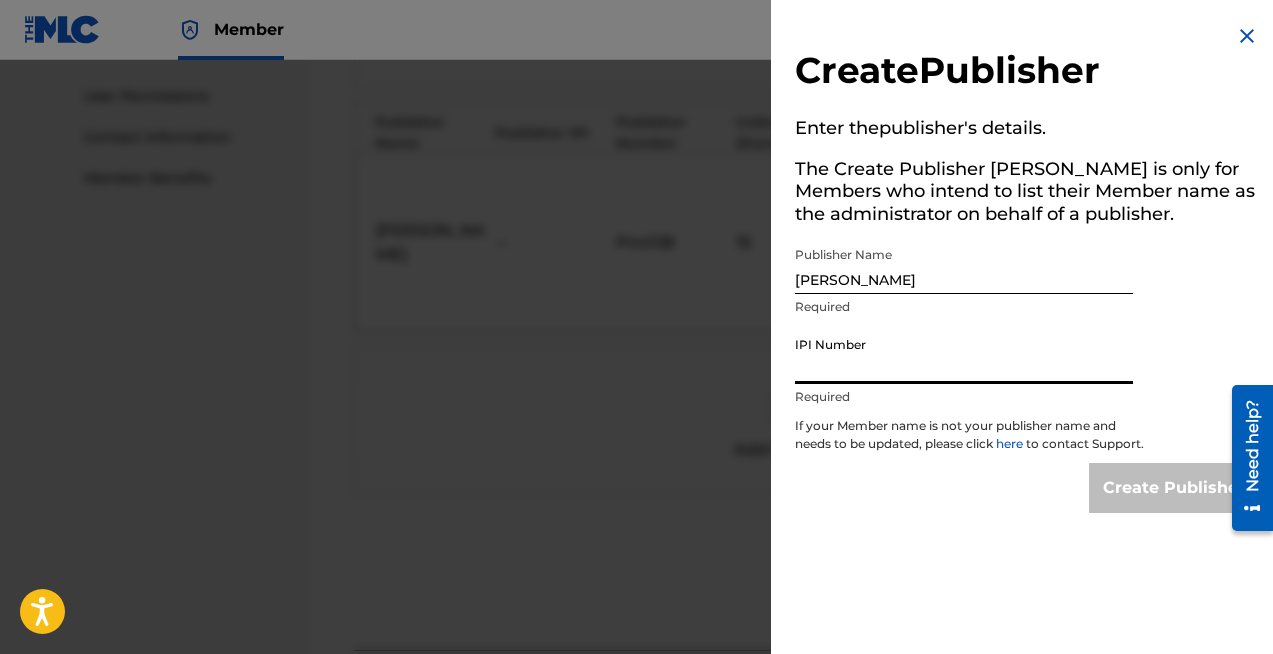 type on "1004475792" 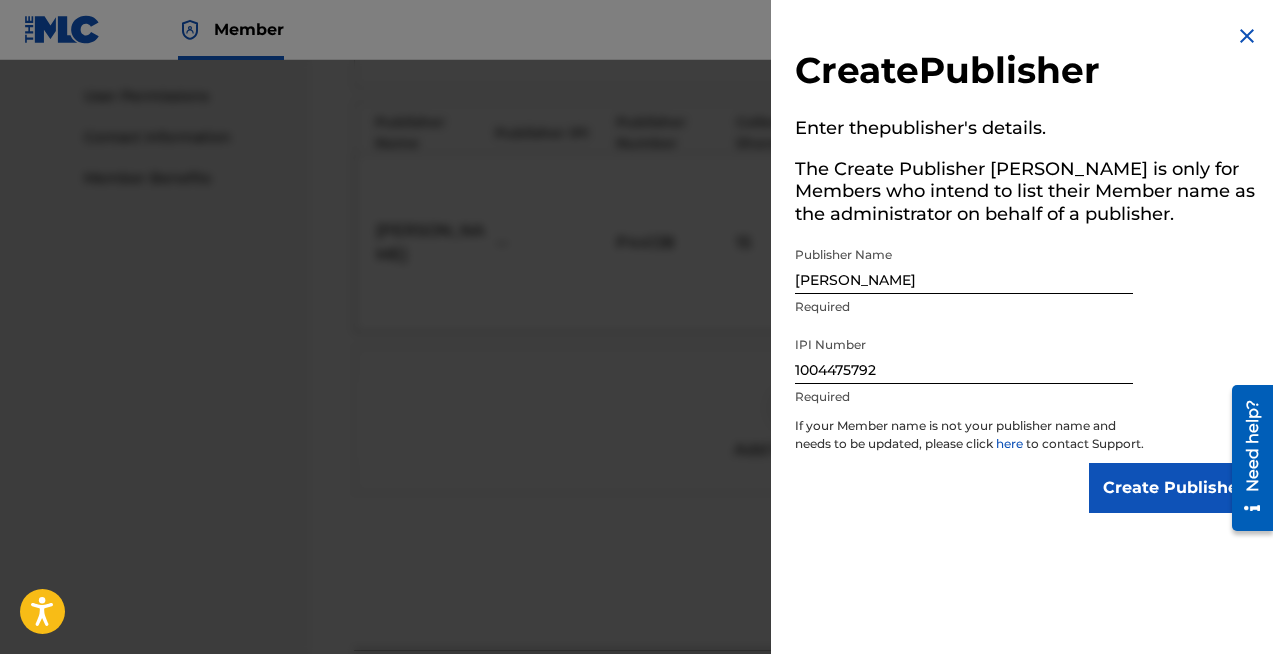 click on "Create Publisher" at bounding box center (1174, 488) 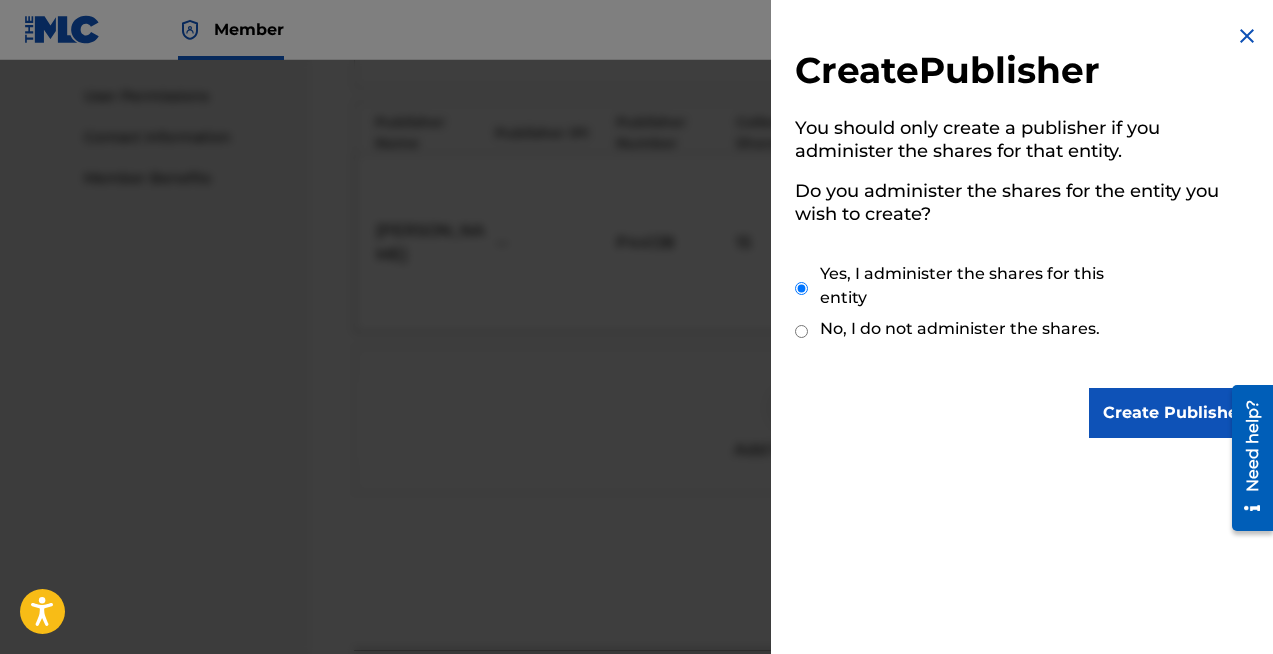 click on "Create Publisher" at bounding box center (1174, 413) 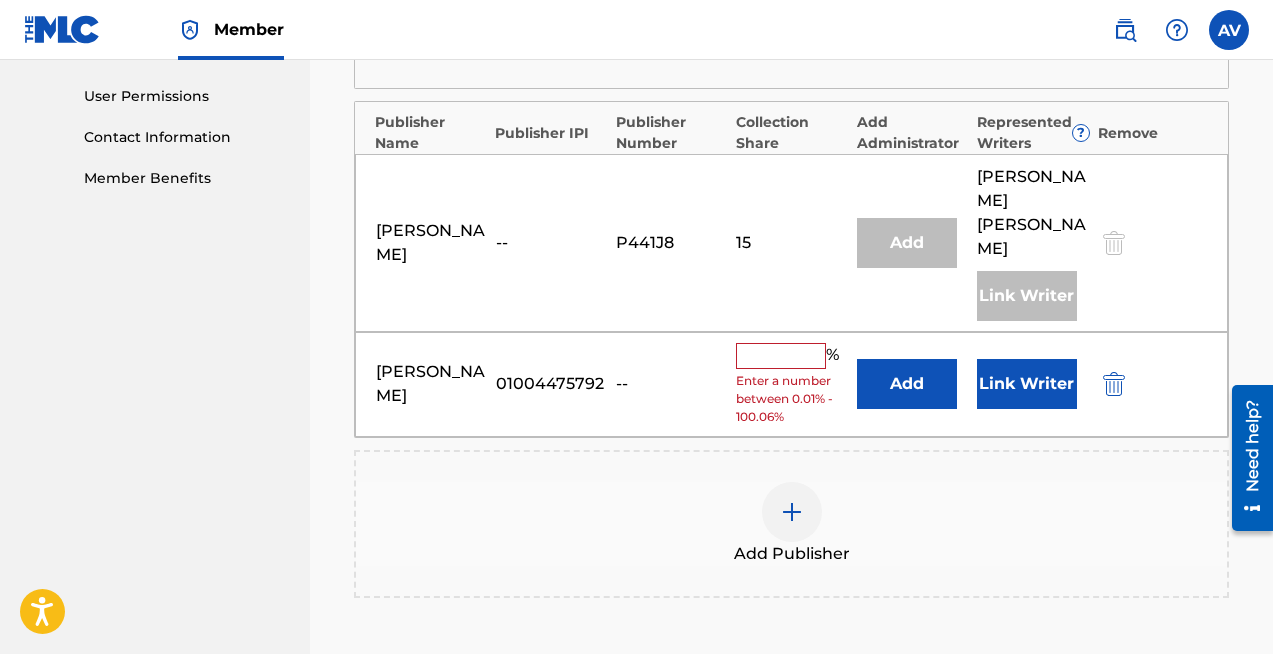 click at bounding box center (781, 356) 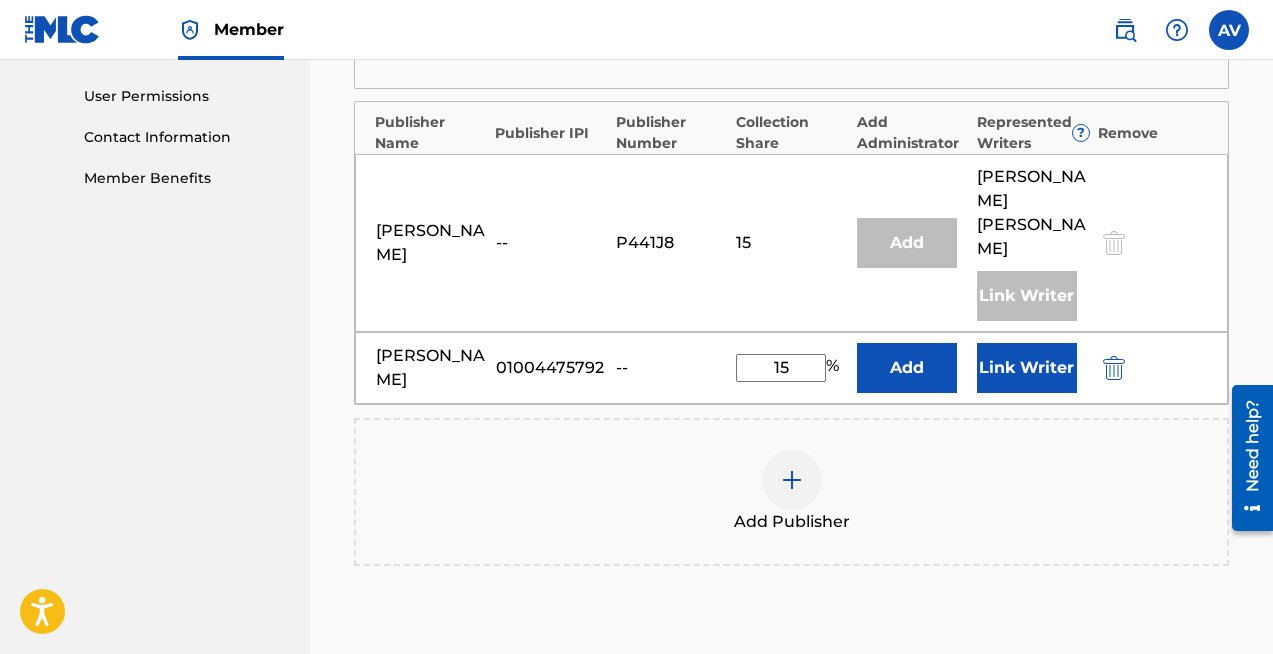 click on "Add" at bounding box center (907, 368) 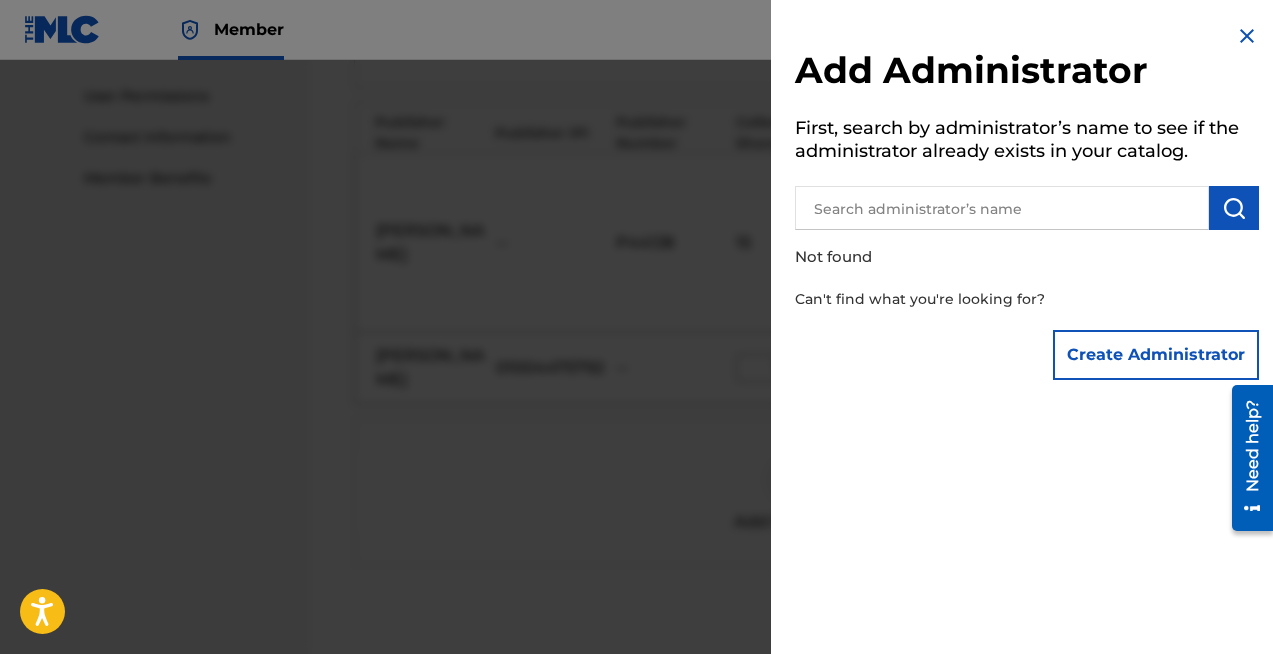 click at bounding box center [1002, 208] 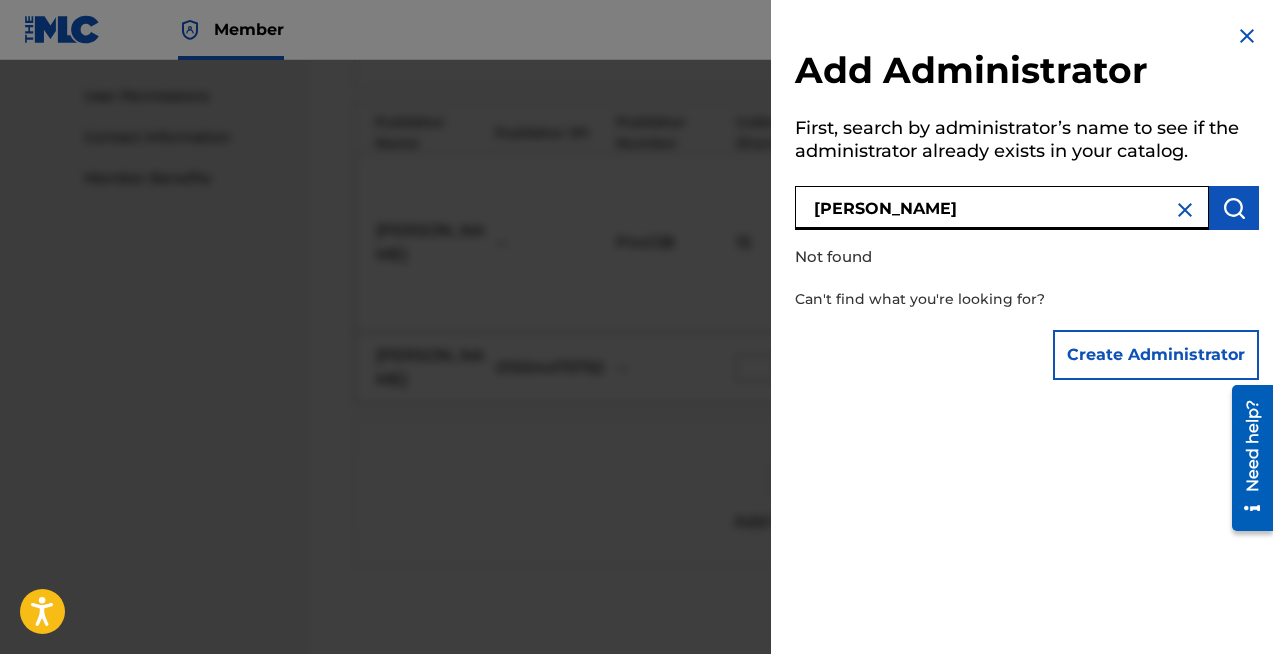 type on "[PERSON_NAME]" 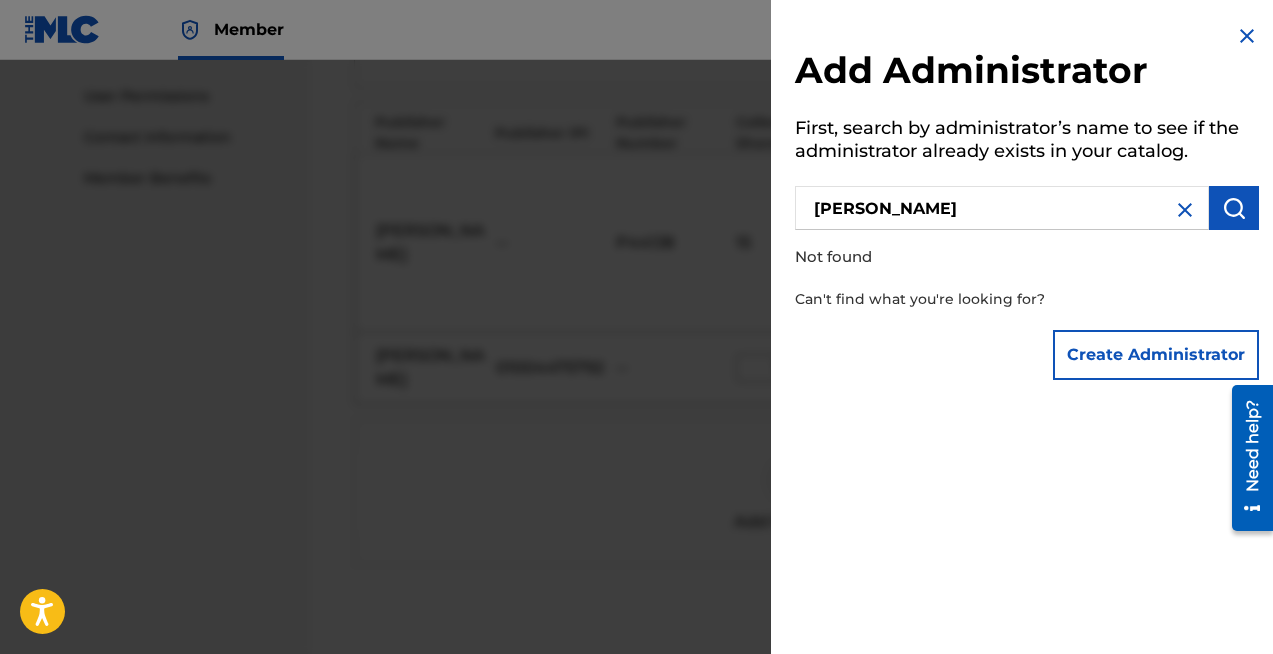 click on "Create Administrator" at bounding box center [1156, 355] 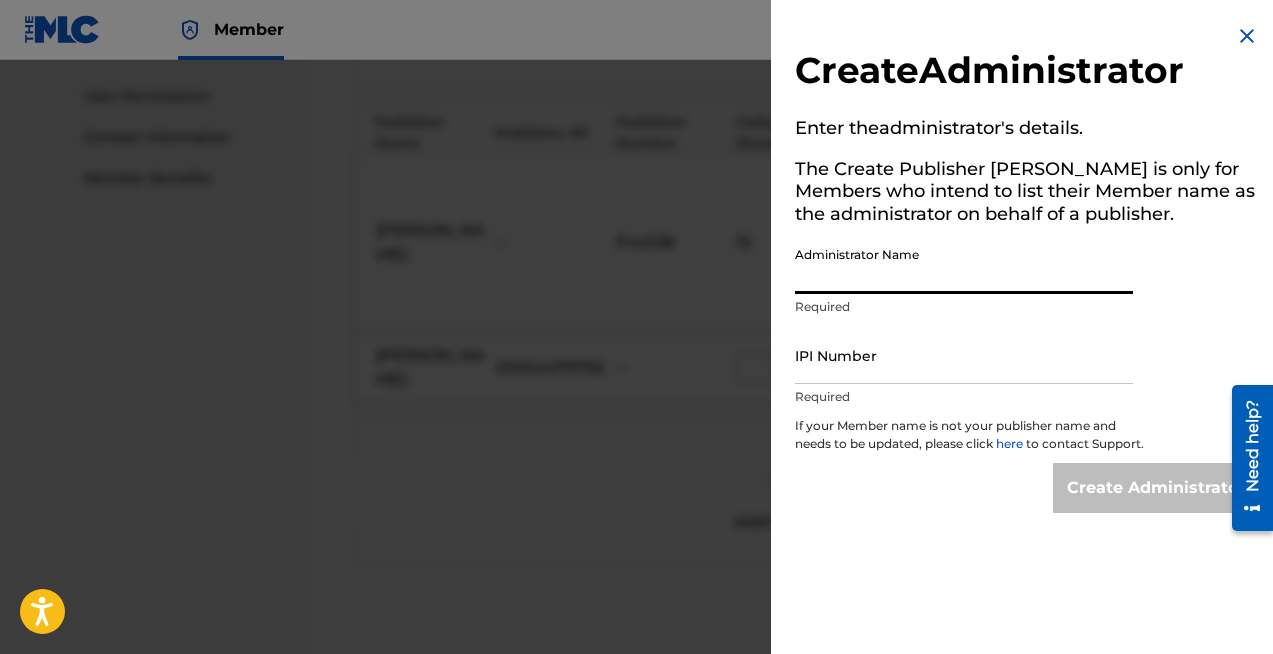 click on "Administrator Name" at bounding box center (964, 265) 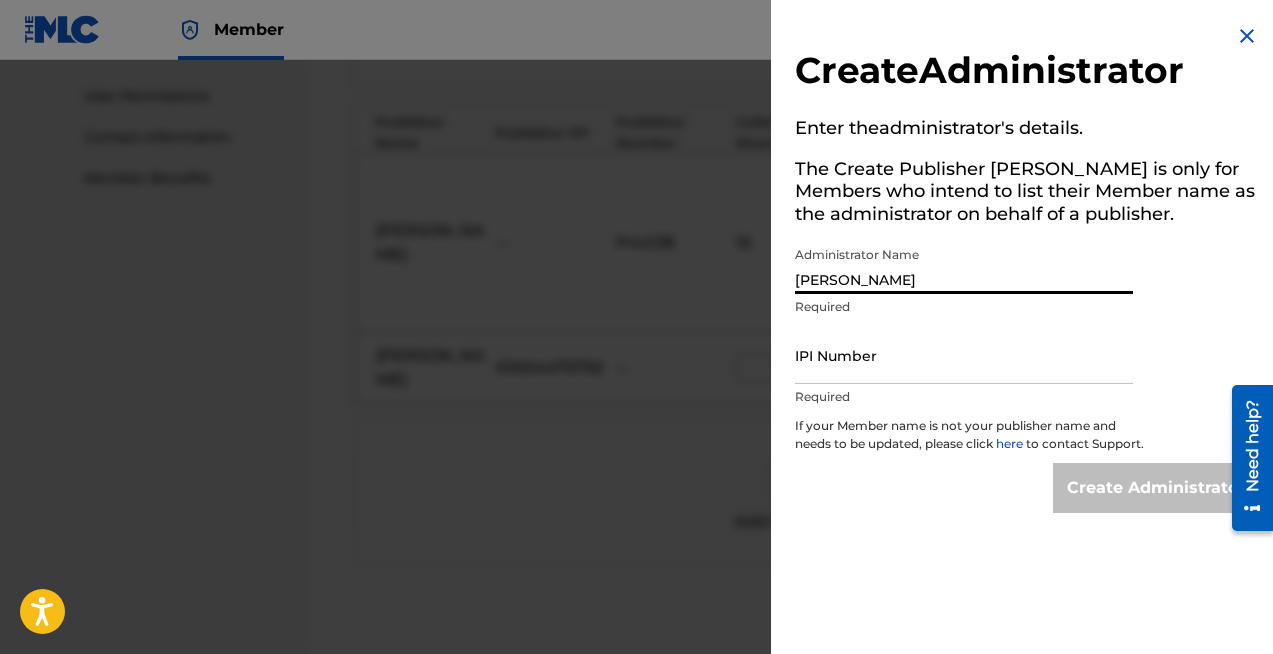 click on "IPI Number" at bounding box center (964, 355) 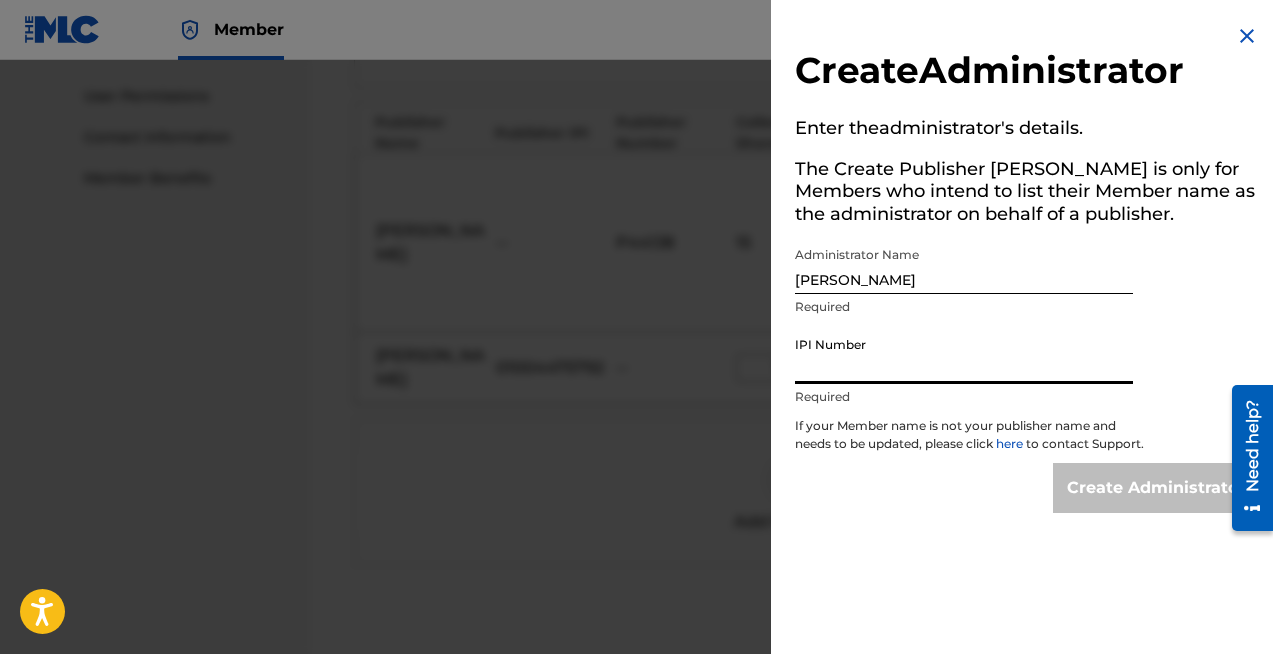 type on "1004475792" 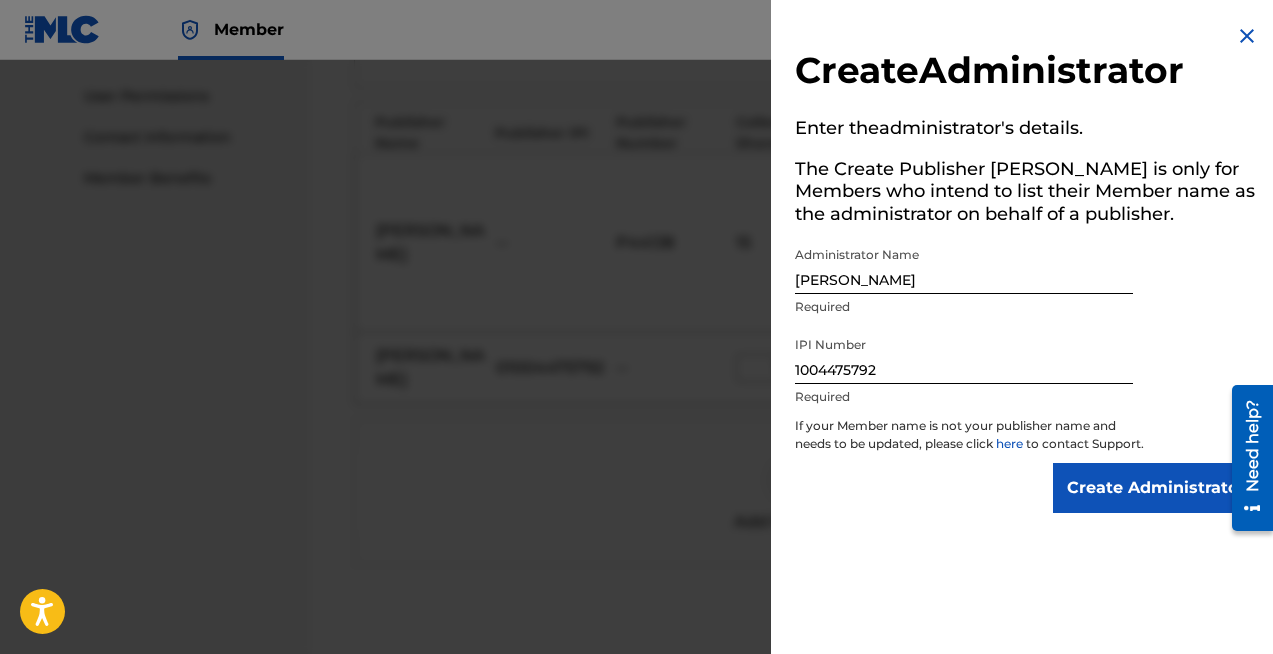 click on "Create Administrator" at bounding box center [1156, 488] 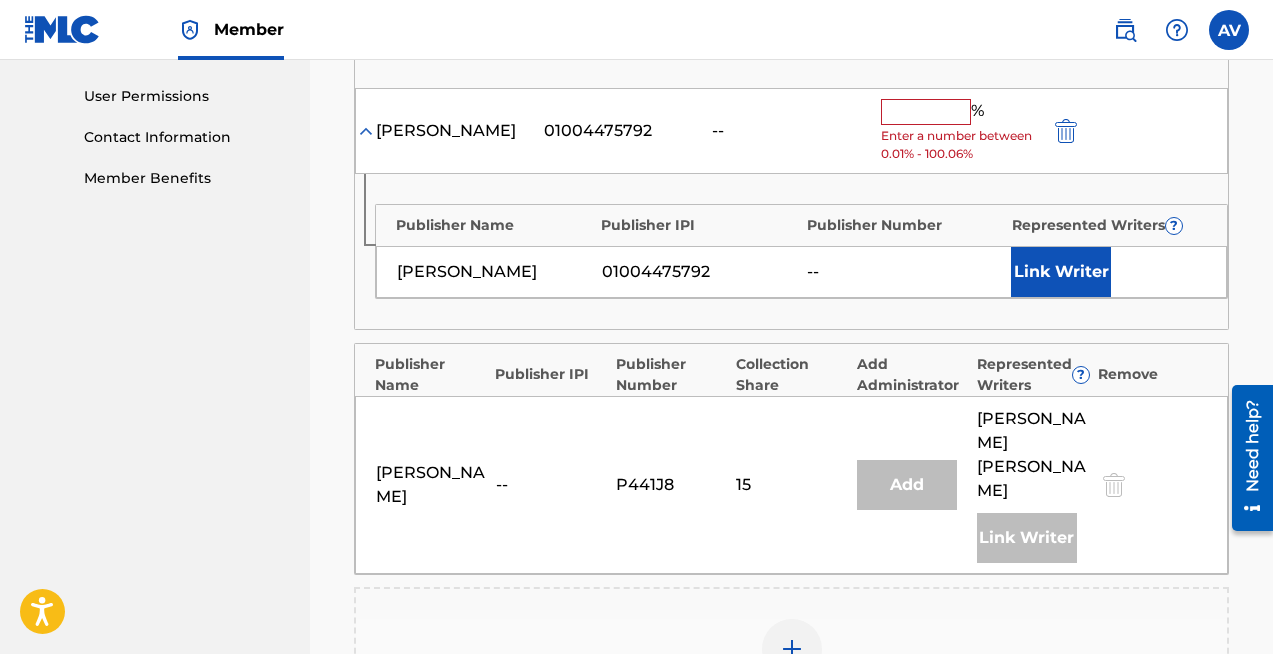 click at bounding box center (926, 112) 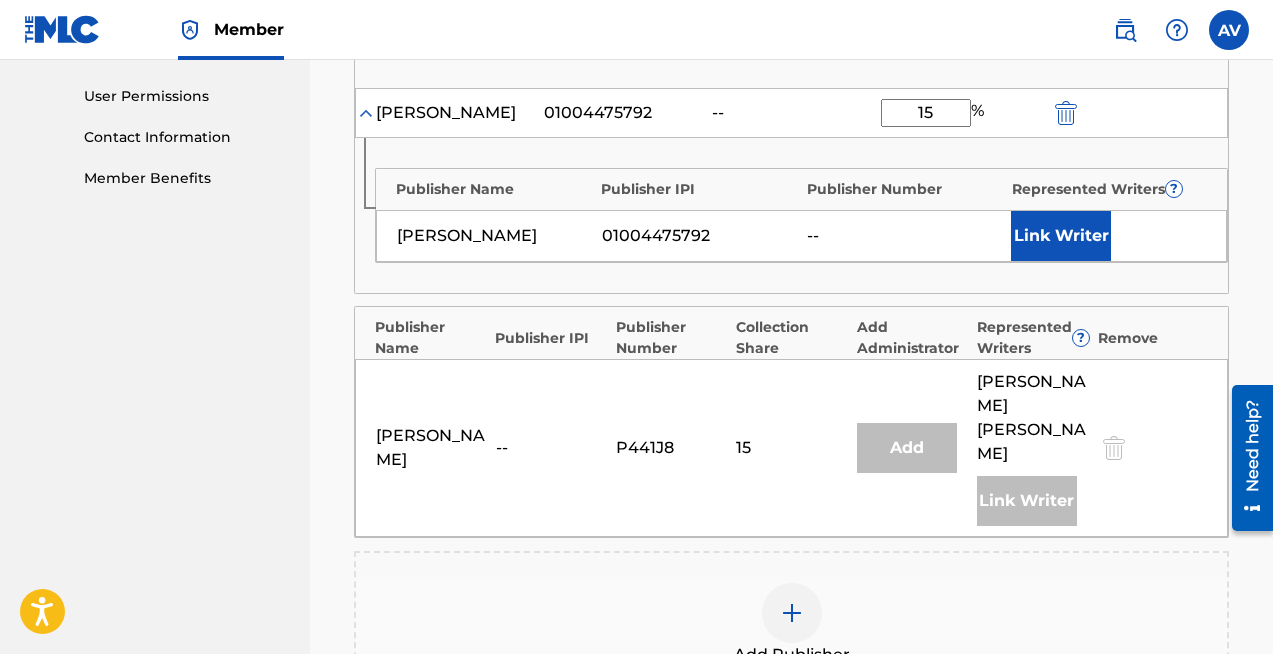 click on "Link Writer" at bounding box center [1061, 236] 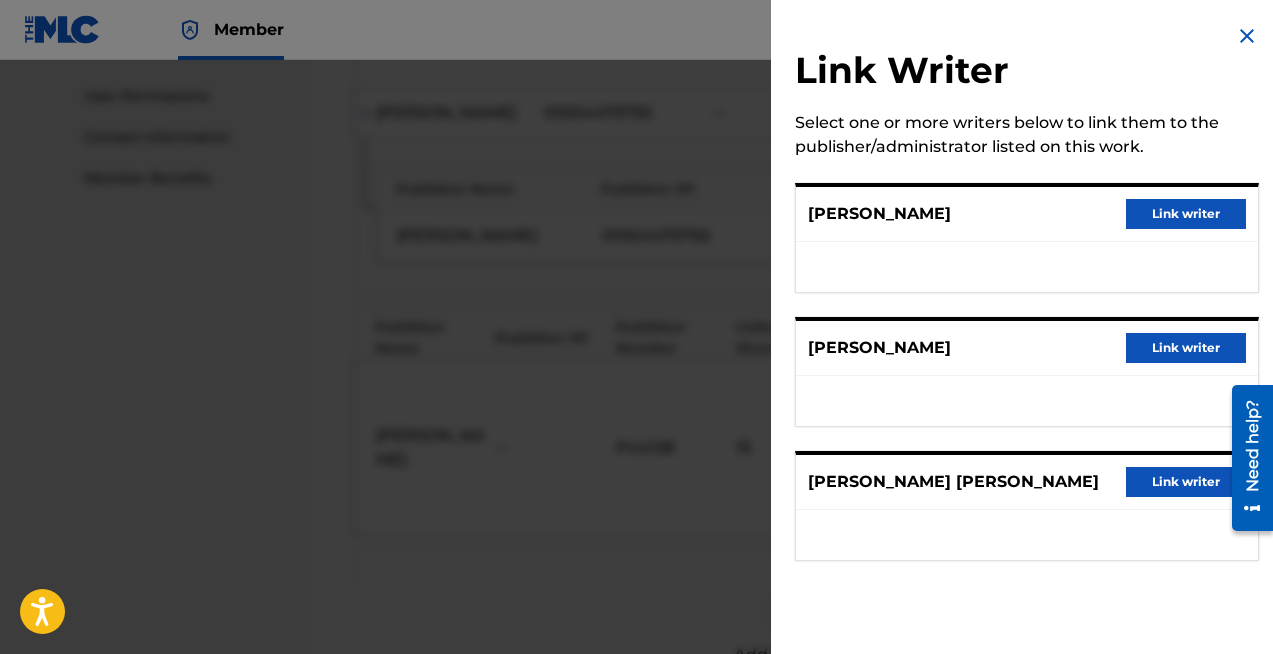 click on "Link writer" at bounding box center [1186, 214] 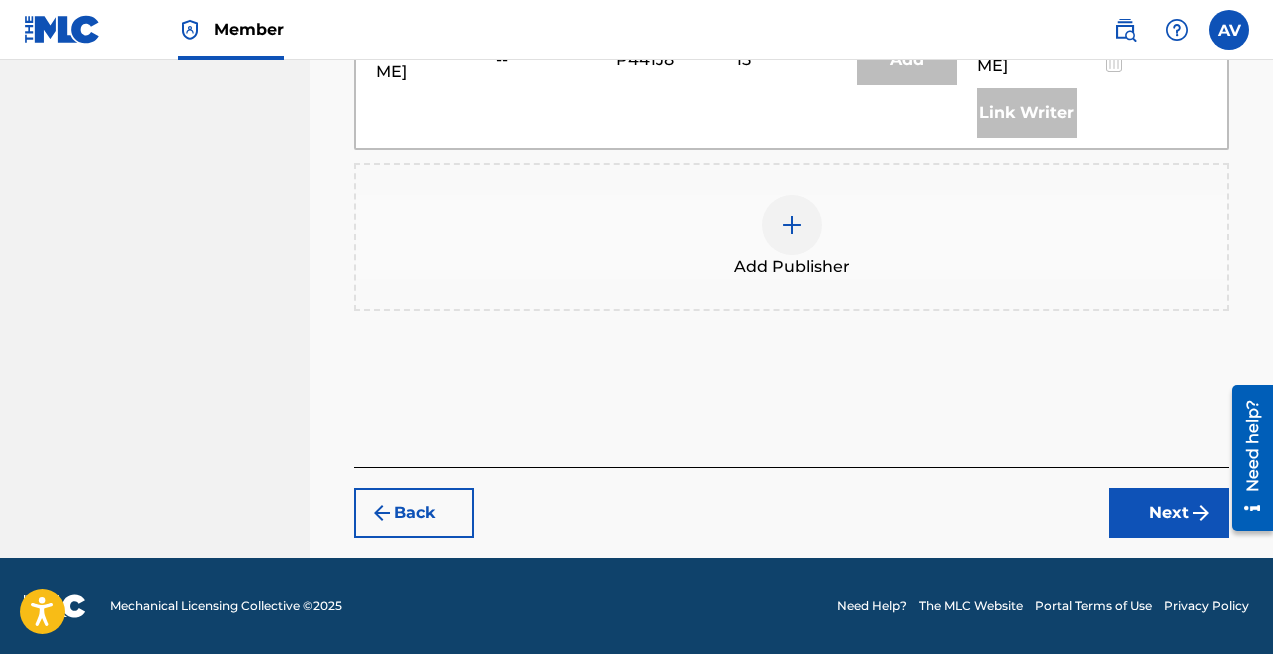 click on "Next" at bounding box center (1169, 513) 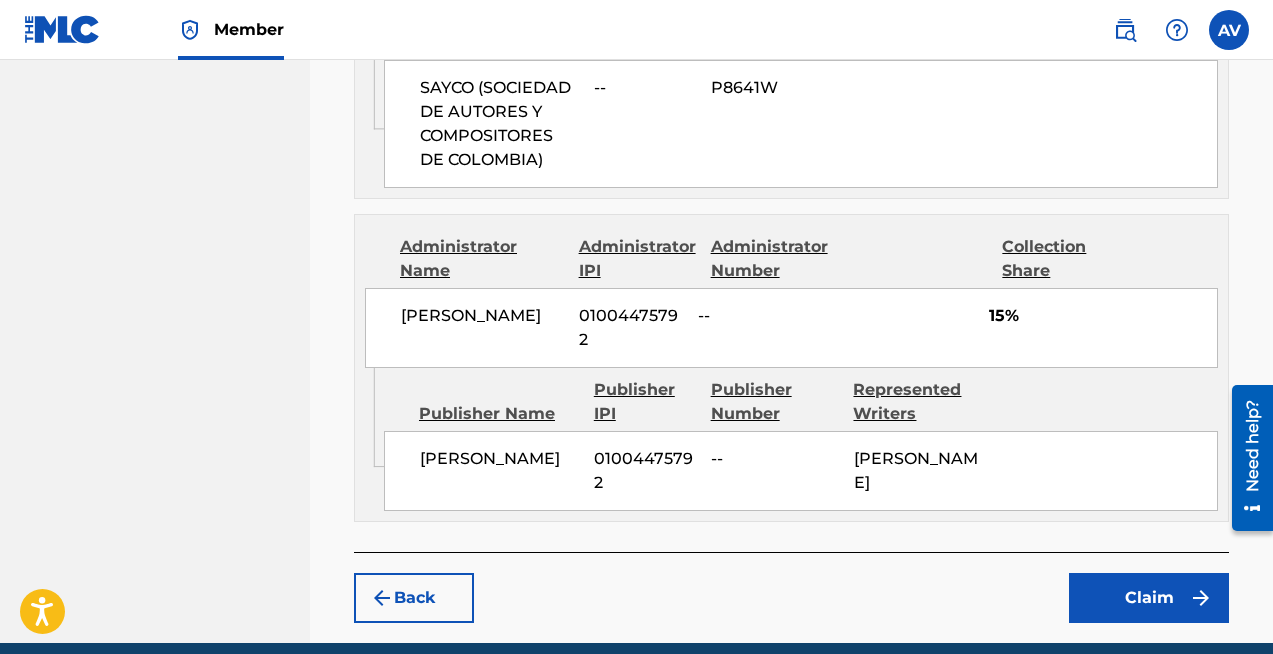scroll, scrollTop: 1447, scrollLeft: 0, axis: vertical 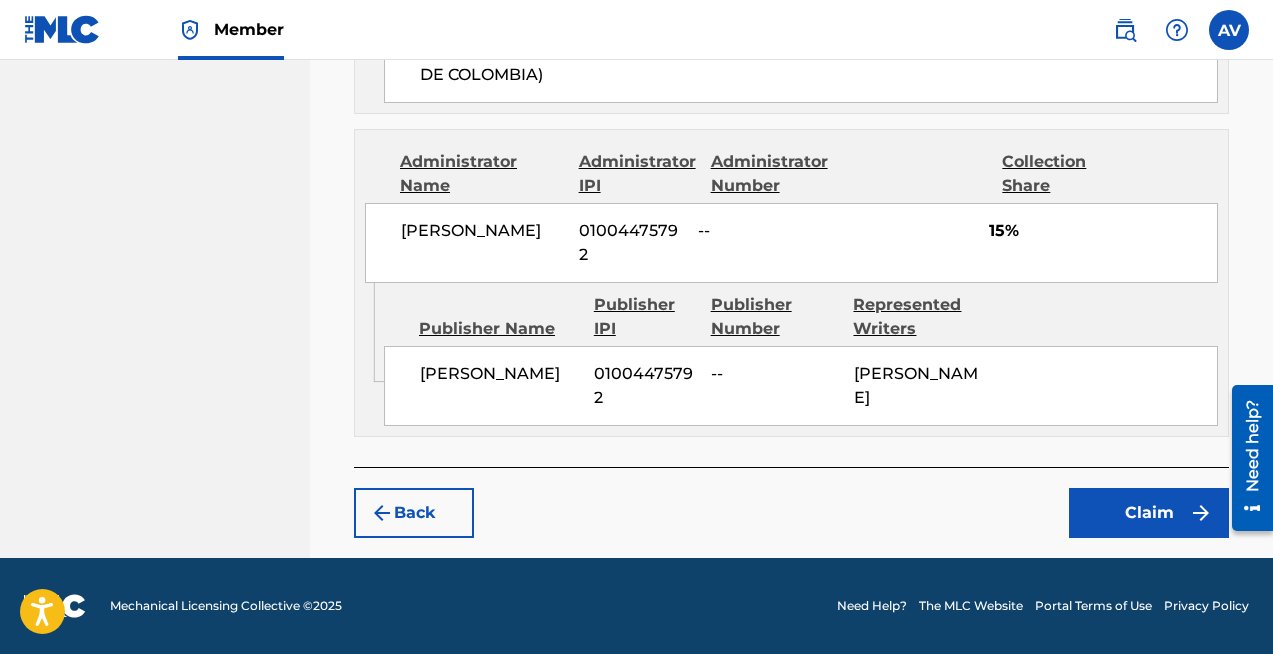 click on "Claim" at bounding box center [1149, 513] 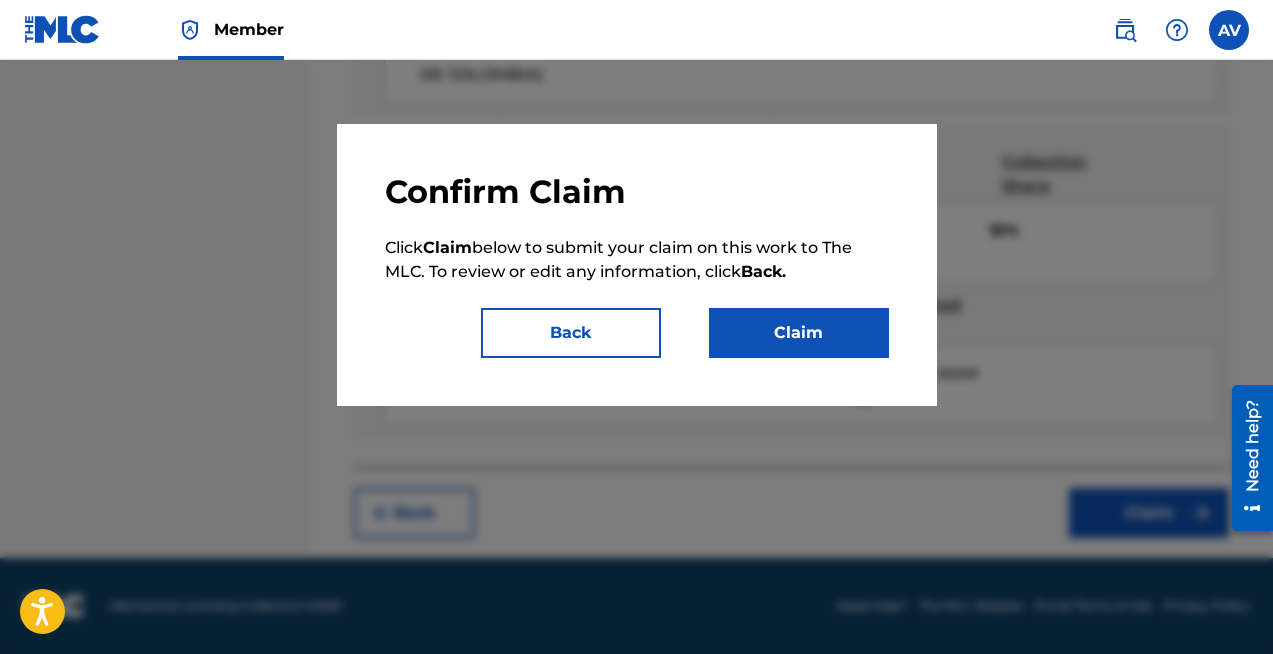 click on "Claim" at bounding box center [799, 333] 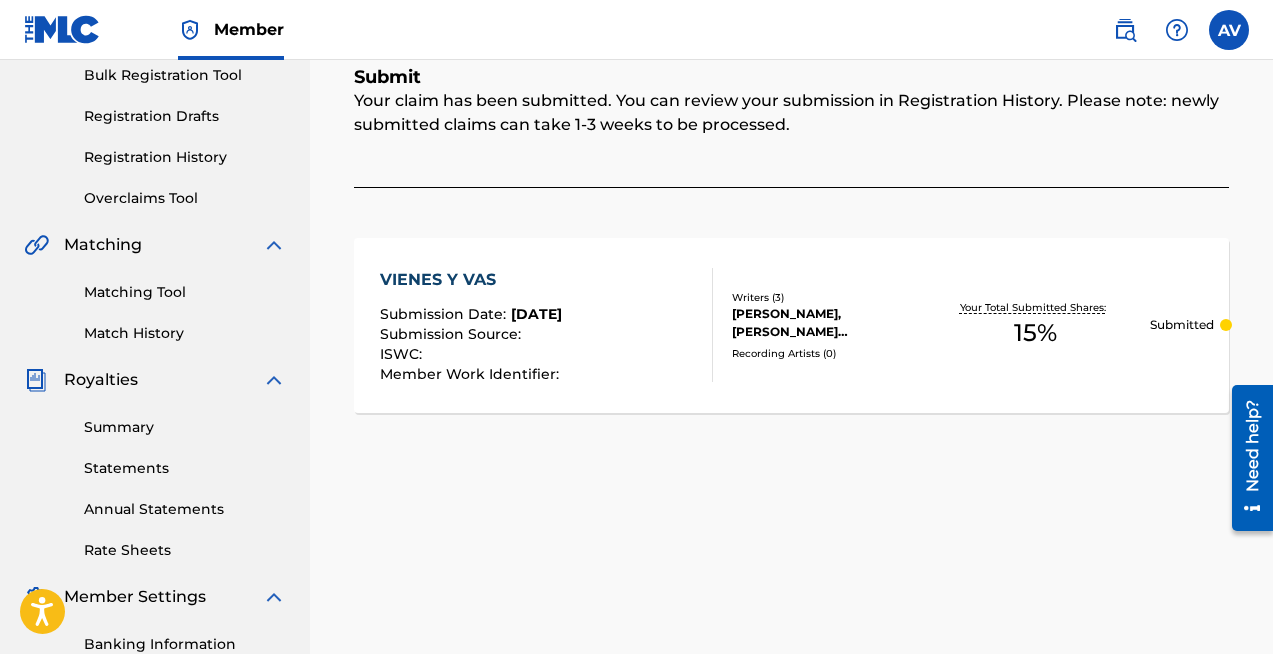 scroll, scrollTop: 0, scrollLeft: 0, axis: both 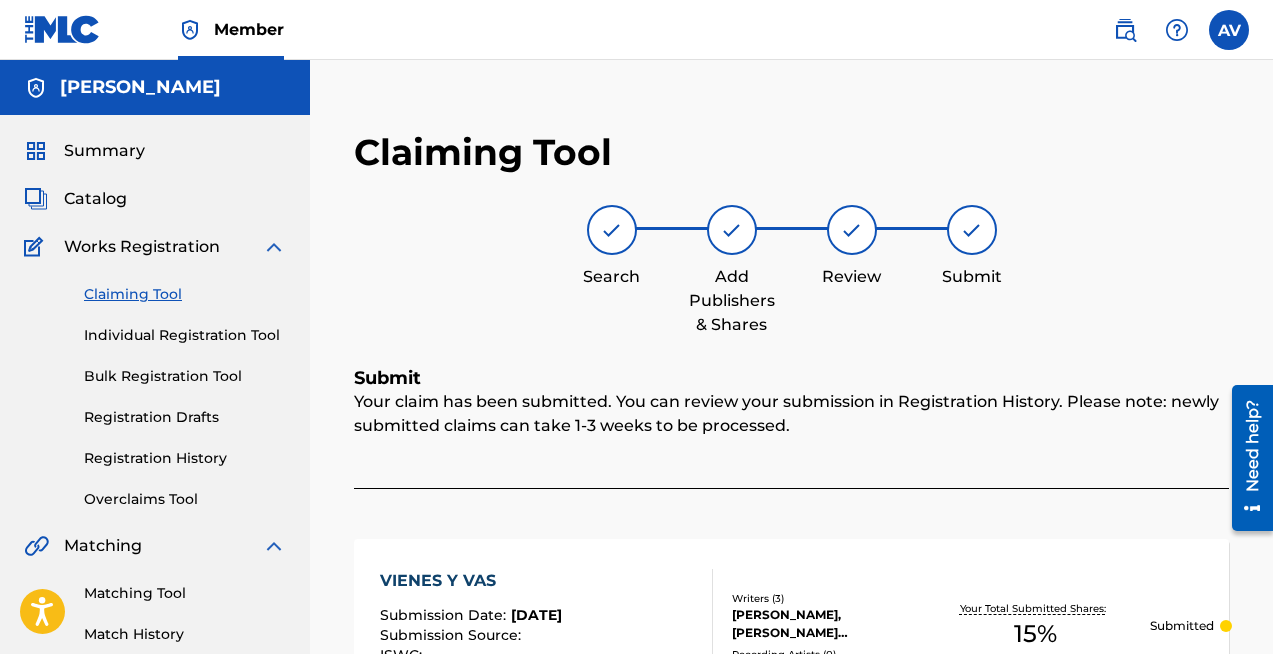 click on "Catalog" at bounding box center (155, 199) 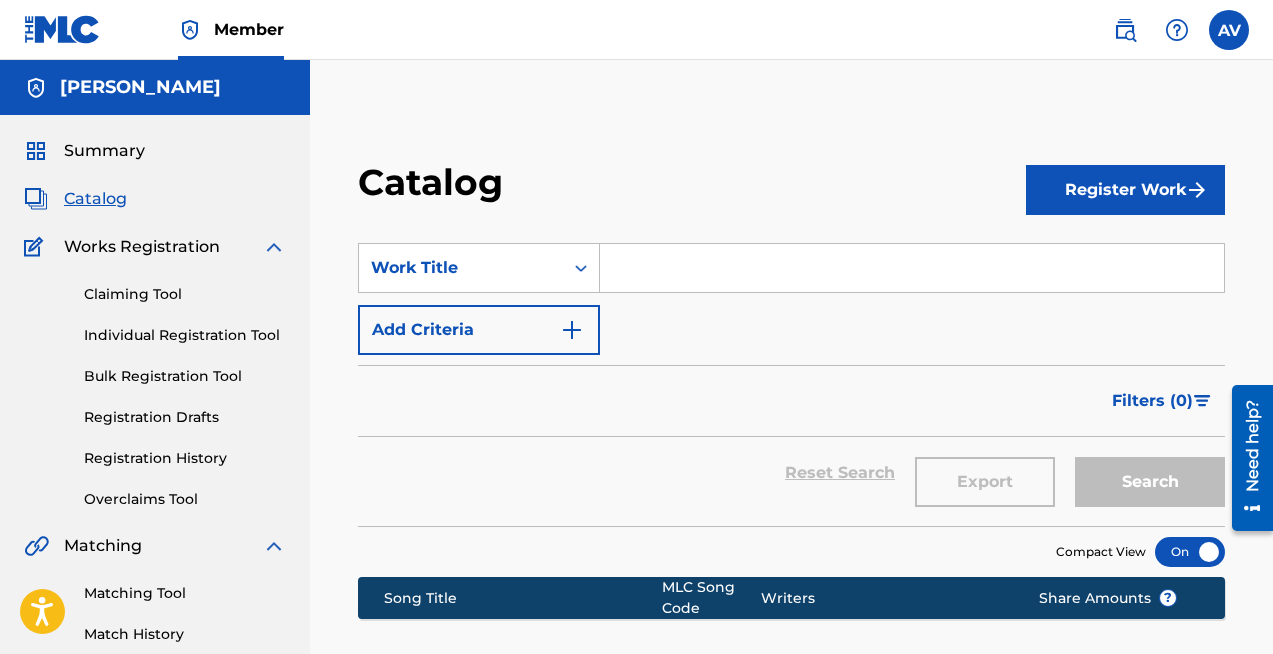click on "Claiming Tool" at bounding box center (185, 294) 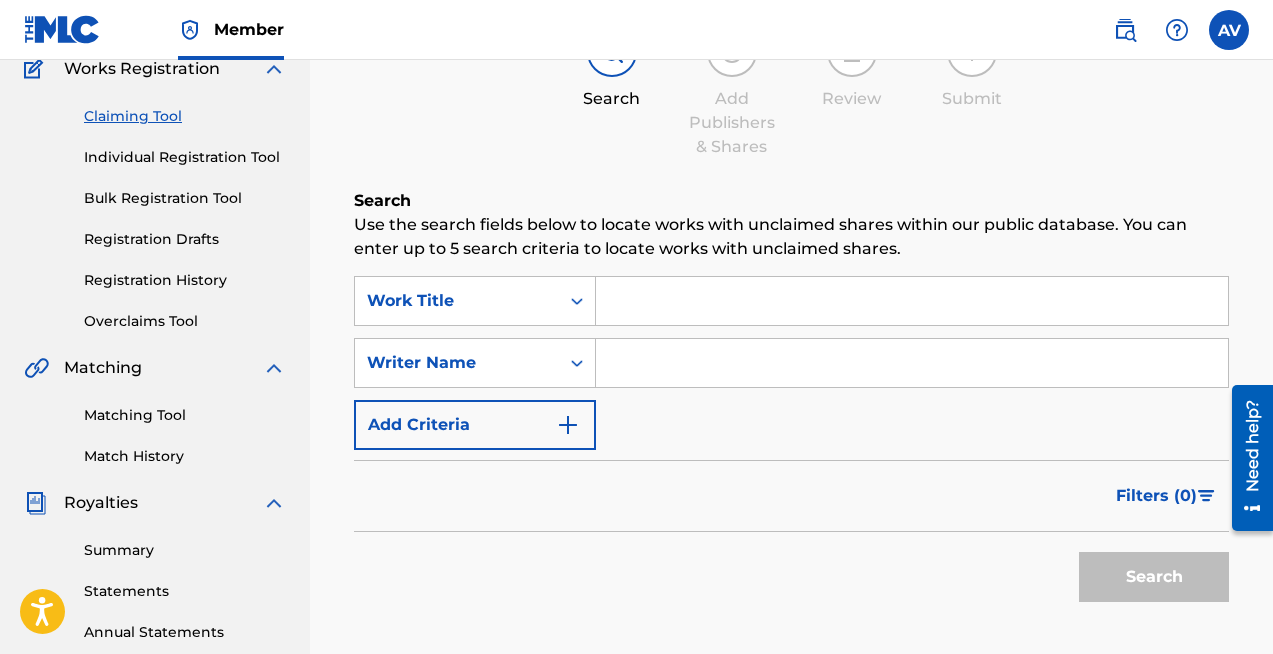 scroll, scrollTop: 180, scrollLeft: 0, axis: vertical 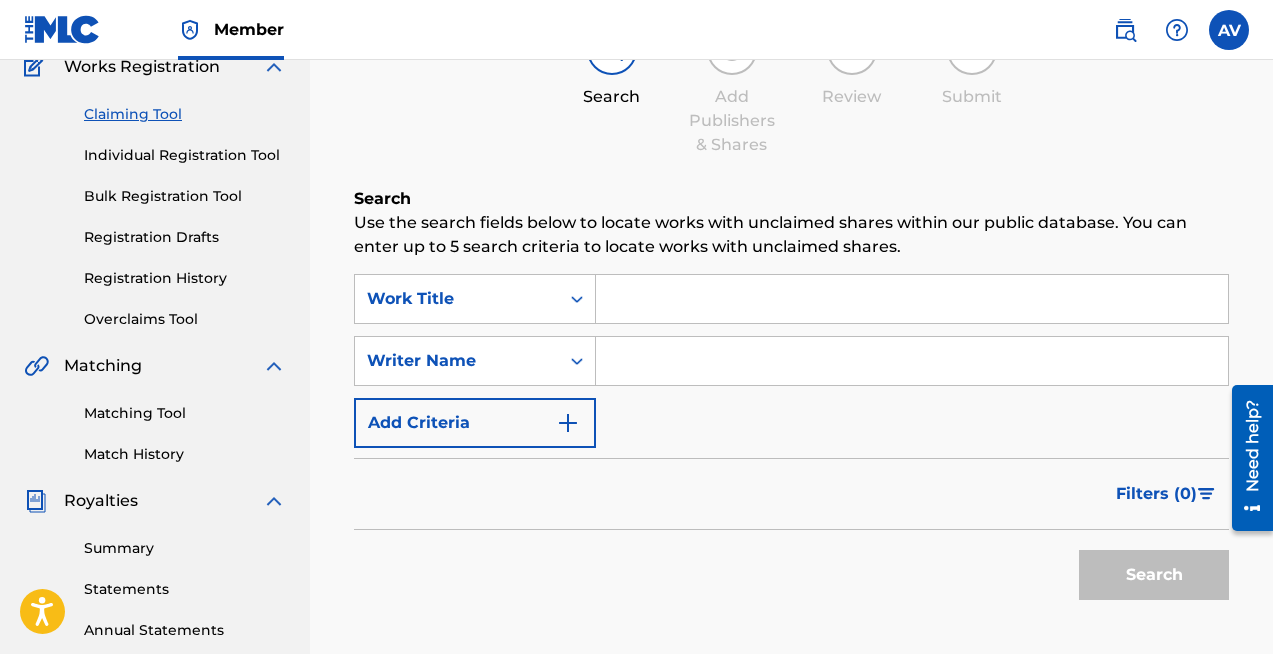 click at bounding box center [912, 299] 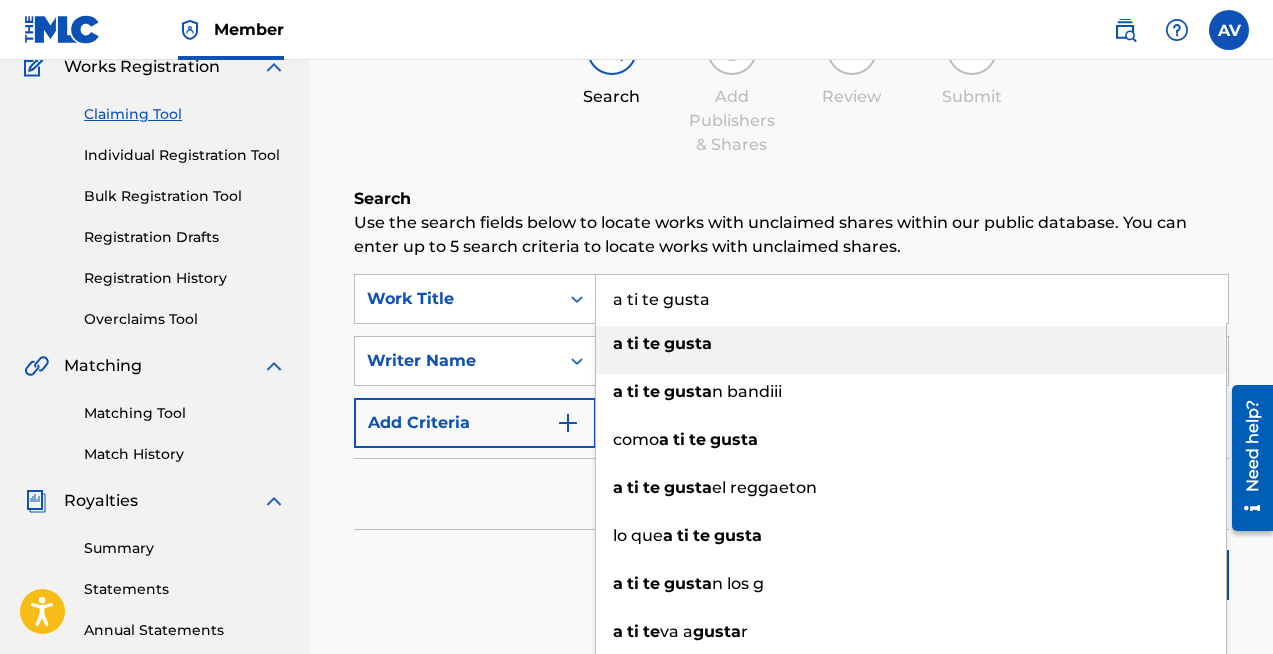 click on "a   ti   te   gusta" at bounding box center (911, 344) 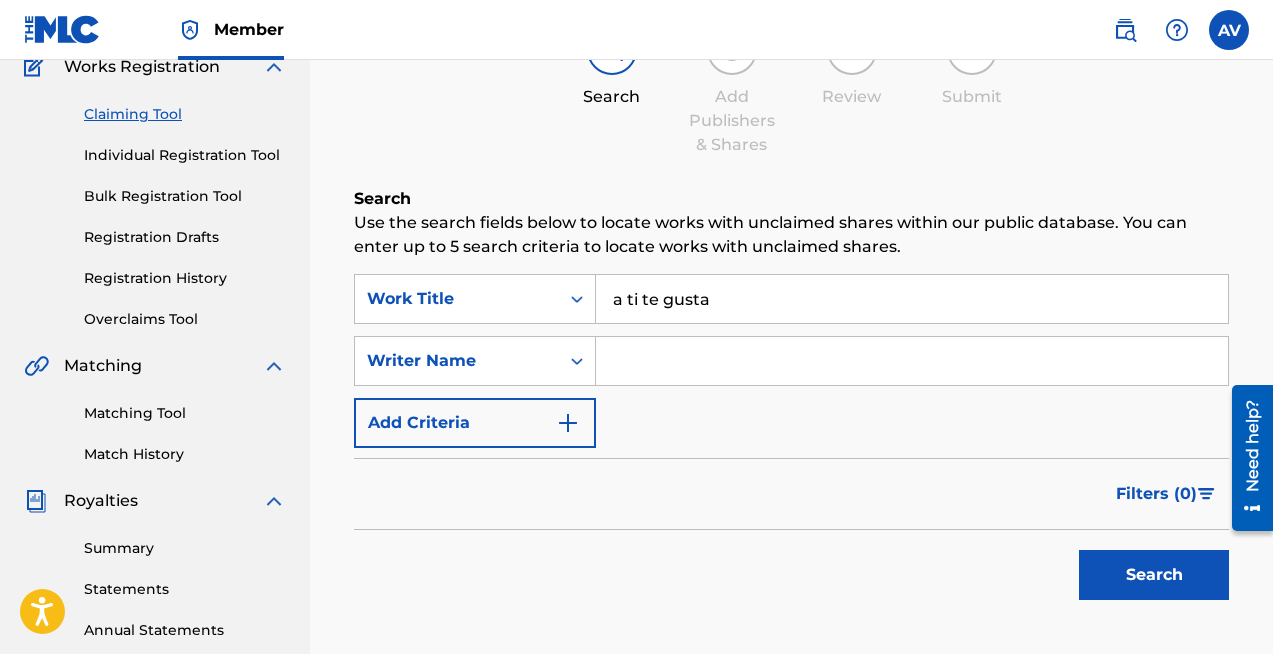 click at bounding box center (912, 361) 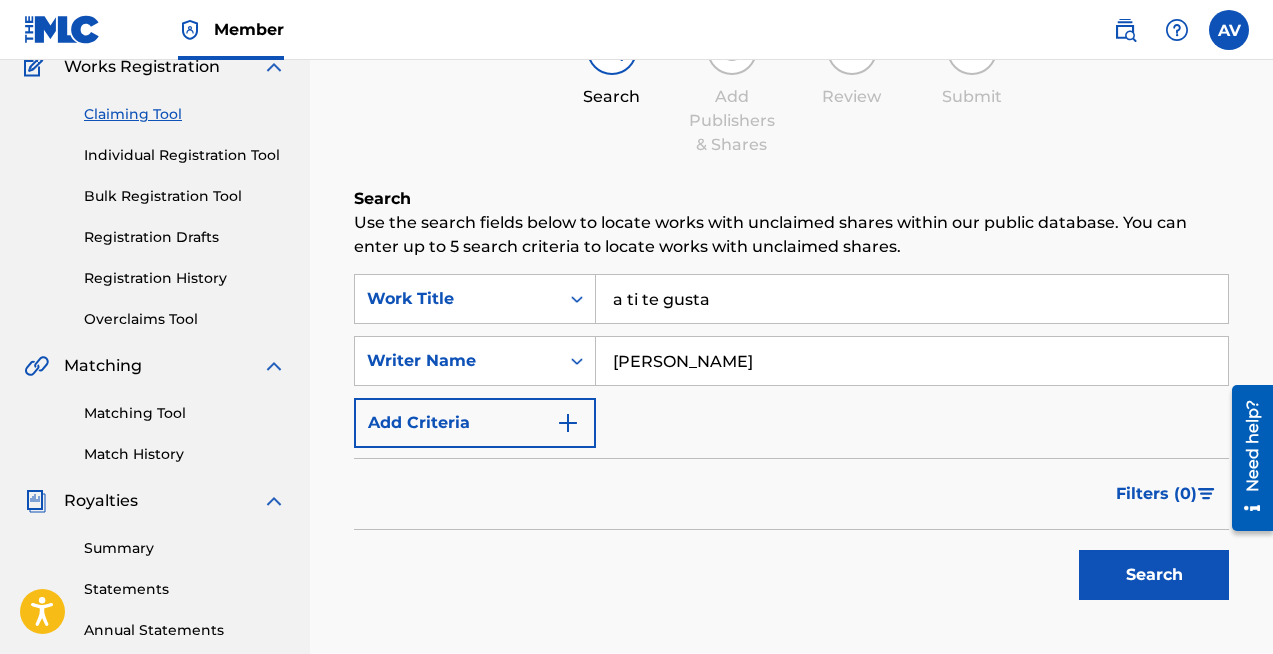 click on "Search" at bounding box center [1154, 575] 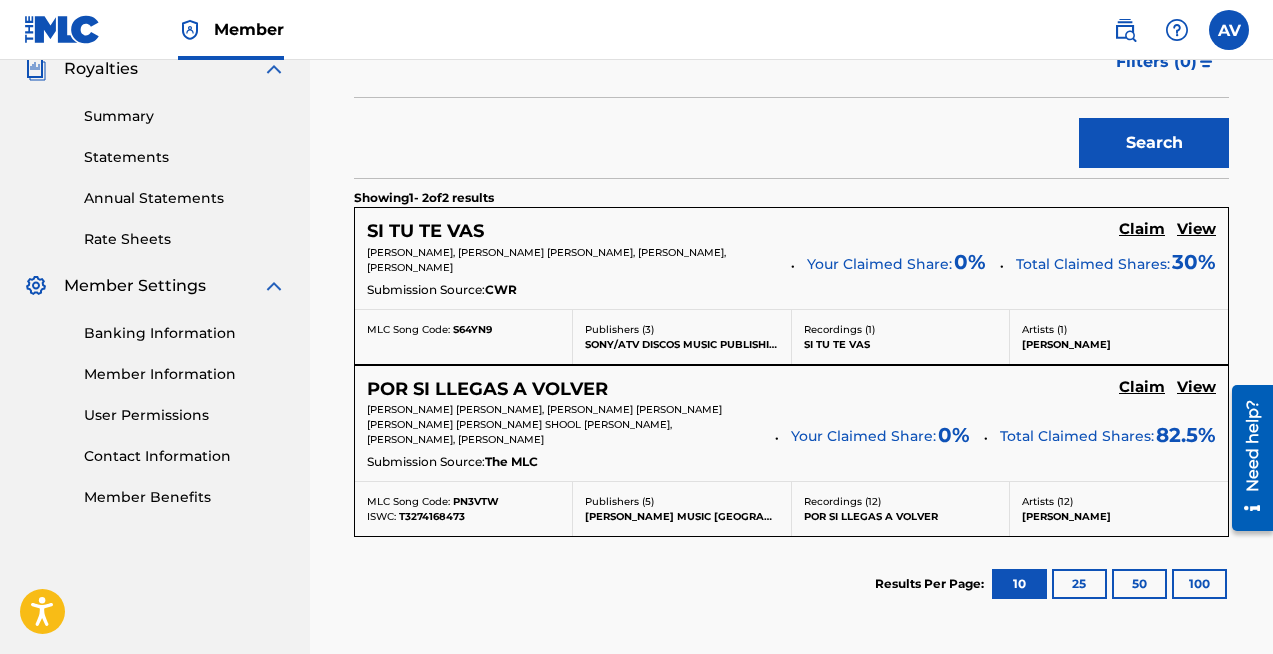 scroll, scrollTop: 613, scrollLeft: 0, axis: vertical 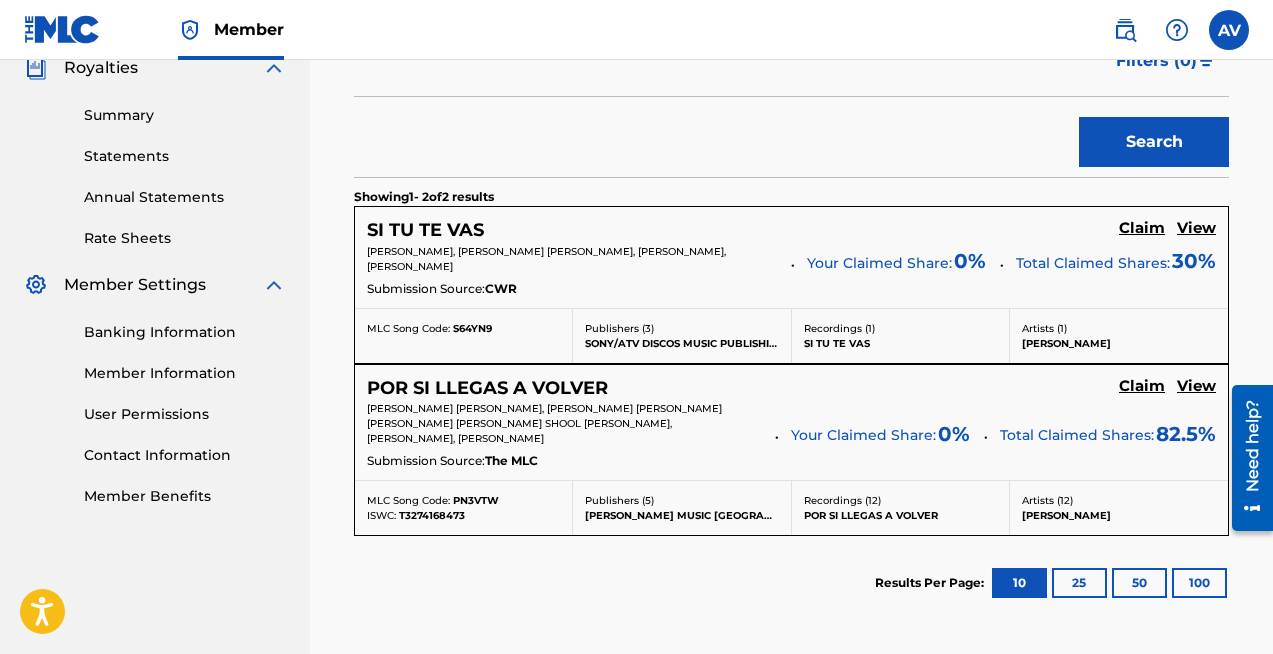 click on "25" at bounding box center [1079, 583] 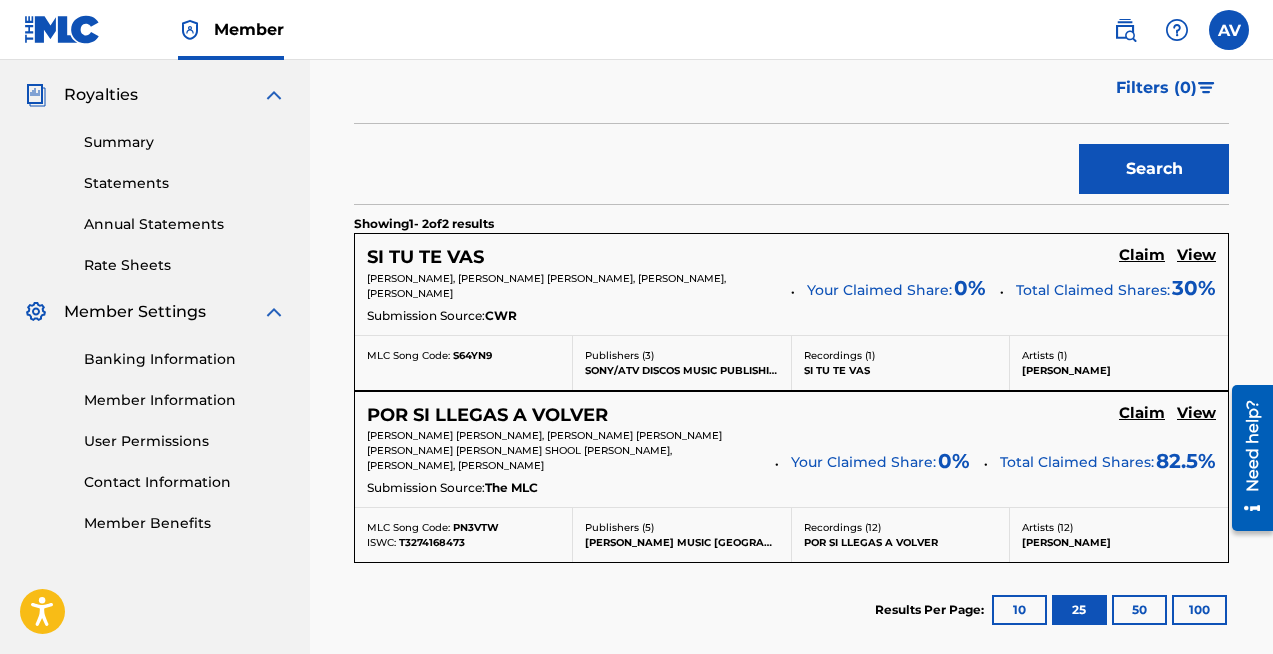 scroll, scrollTop: 613, scrollLeft: 0, axis: vertical 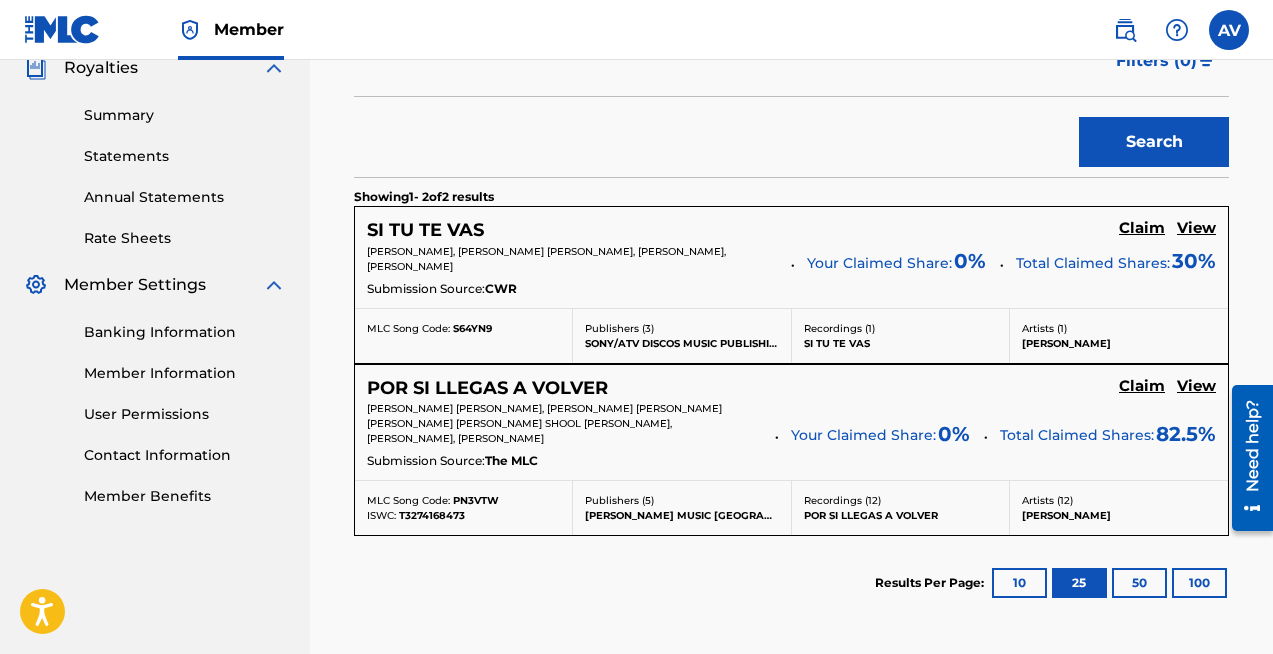 click on "50" at bounding box center [1139, 583] 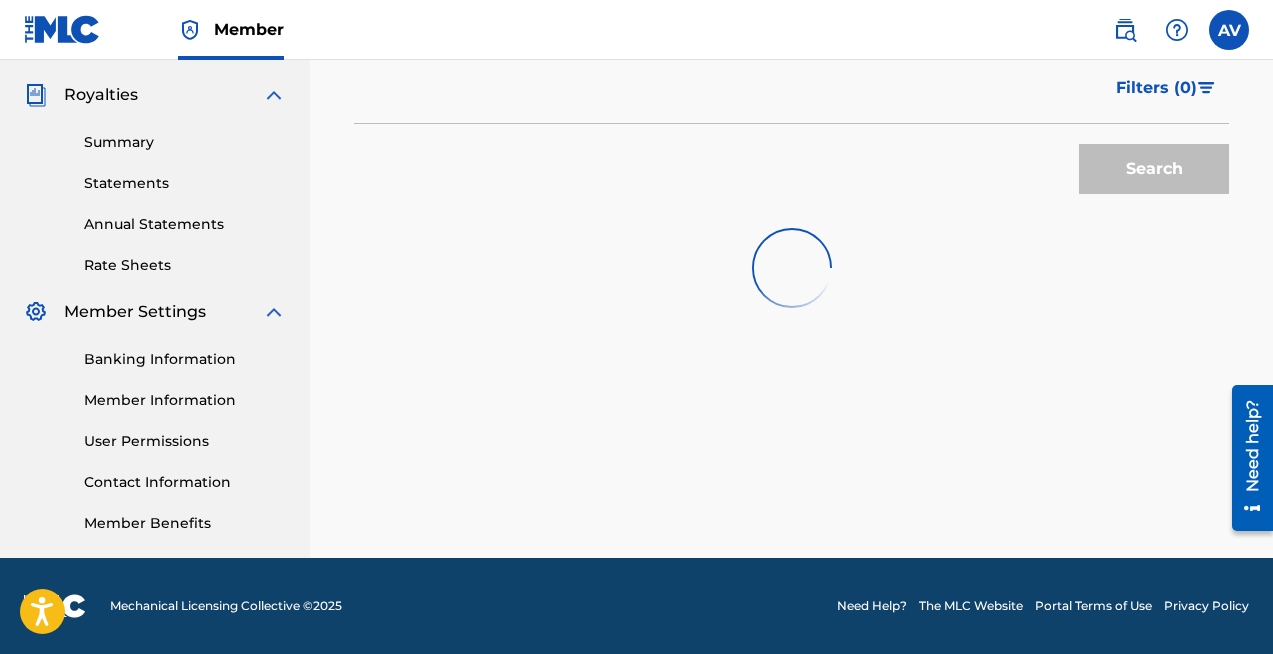scroll, scrollTop: 613, scrollLeft: 0, axis: vertical 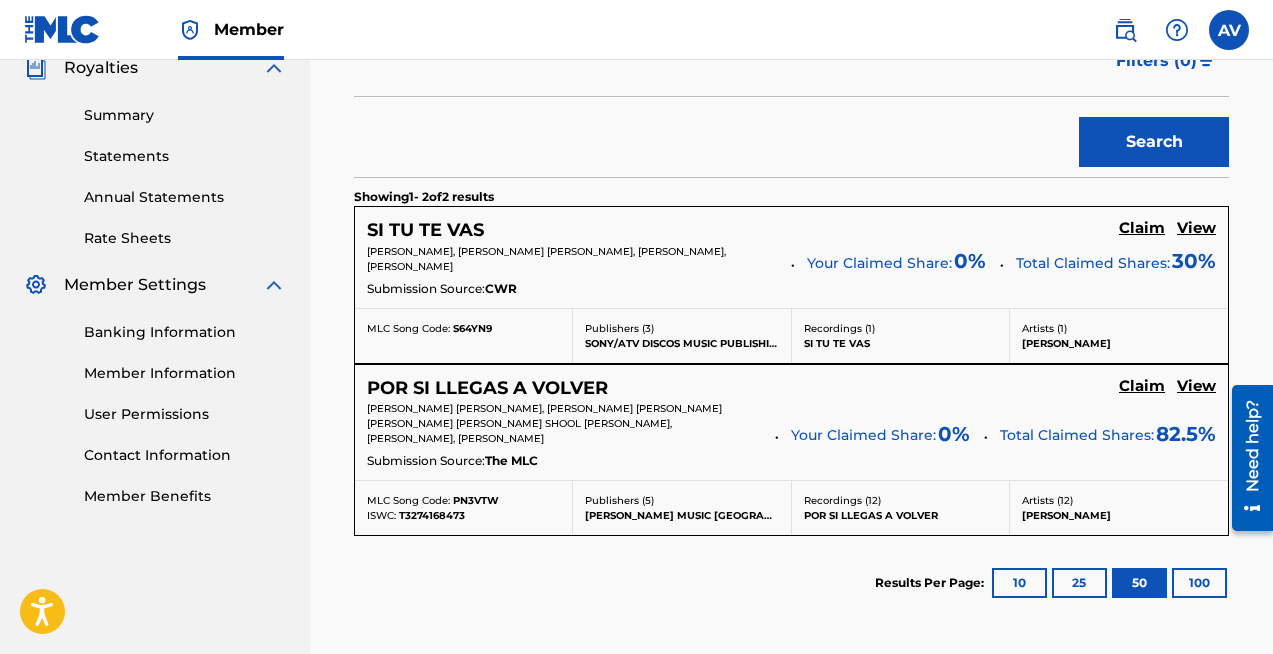 click on "100" at bounding box center (1199, 583) 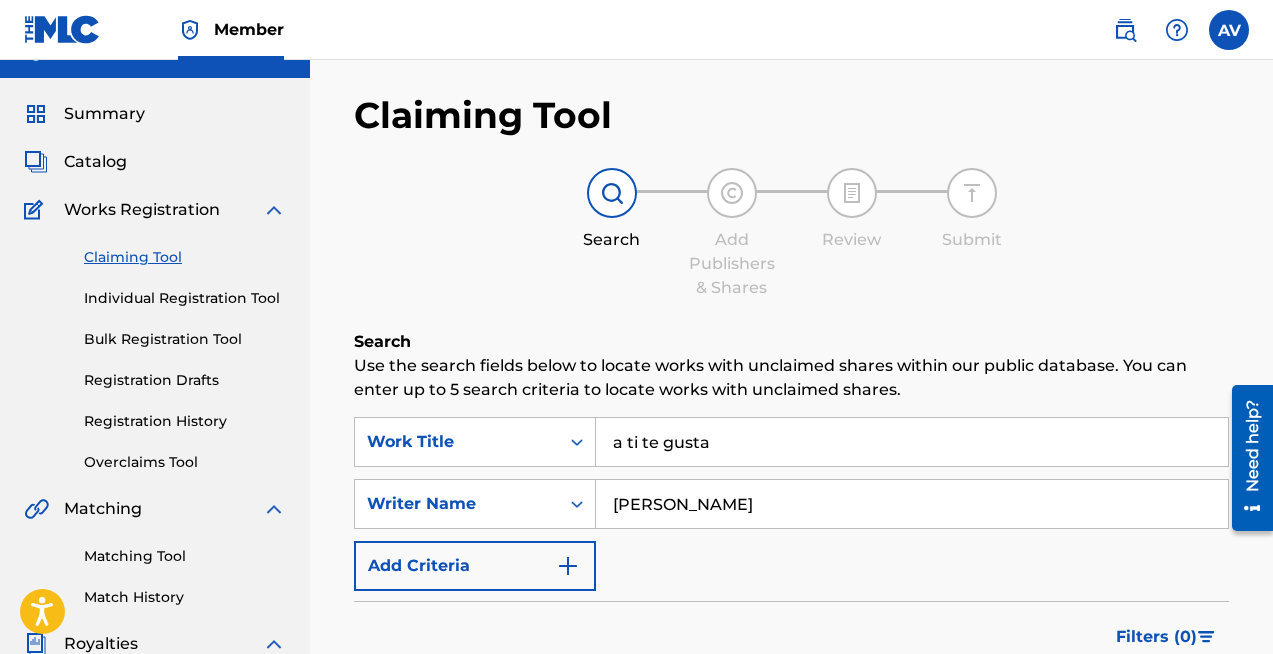 scroll, scrollTop: 0, scrollLeft: 0, axis: both 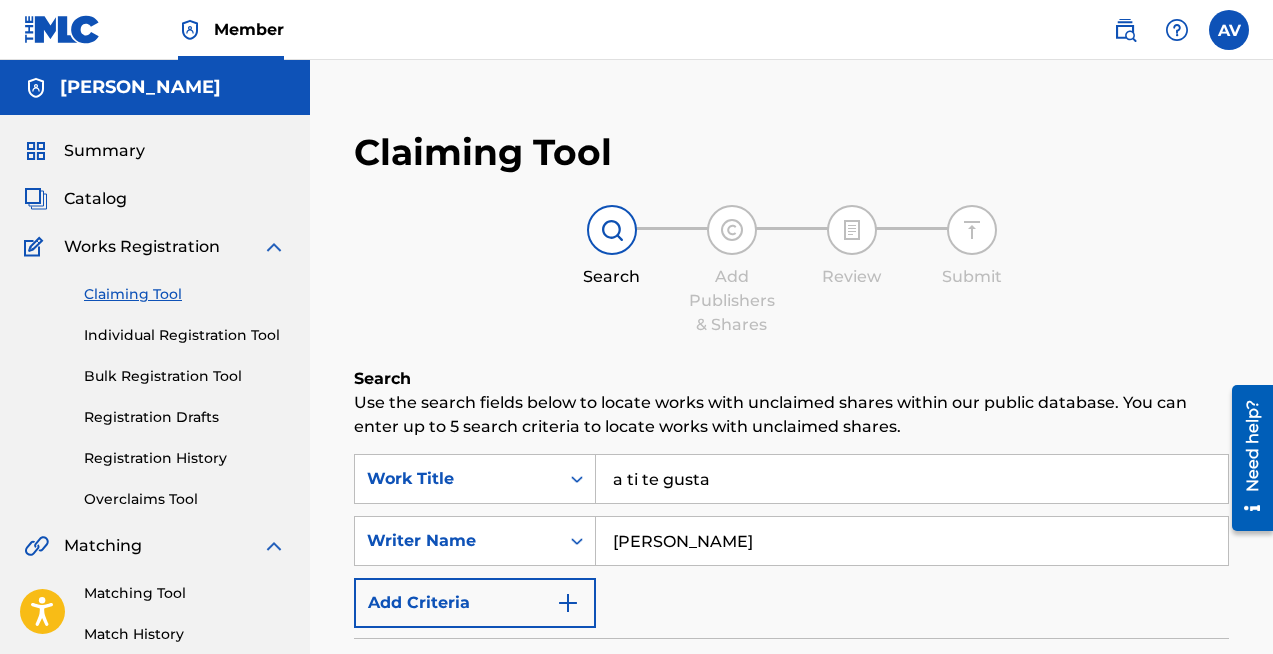 click on "Individual Registration Tool" at bounding box center (185, 335) 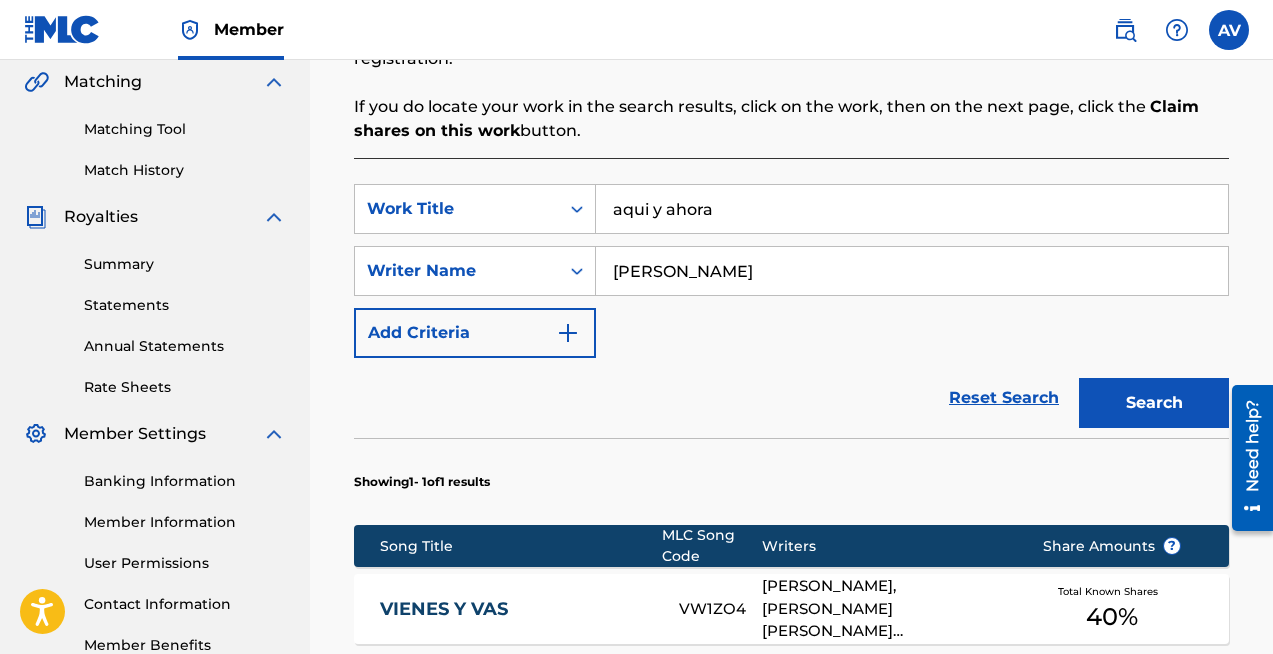 scroll, scrollTop: 469, scrollLeft: 0, axis: vertical 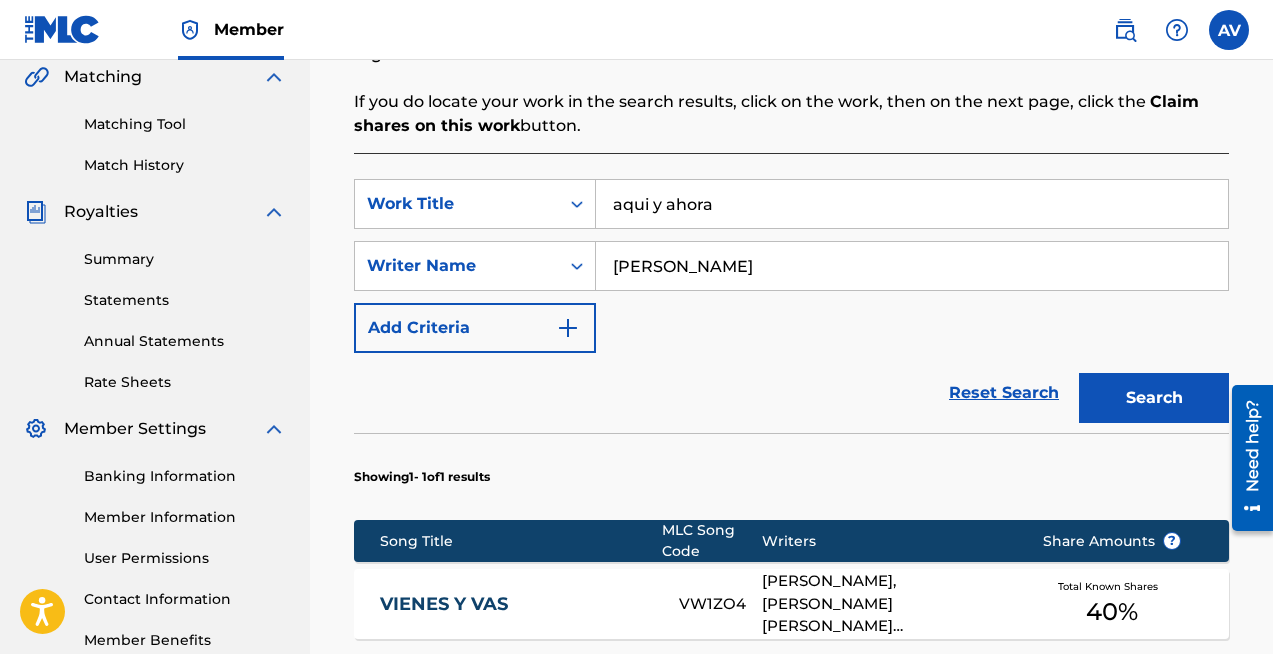 click on "aqui y ahora" at bounding box center [912, 204] 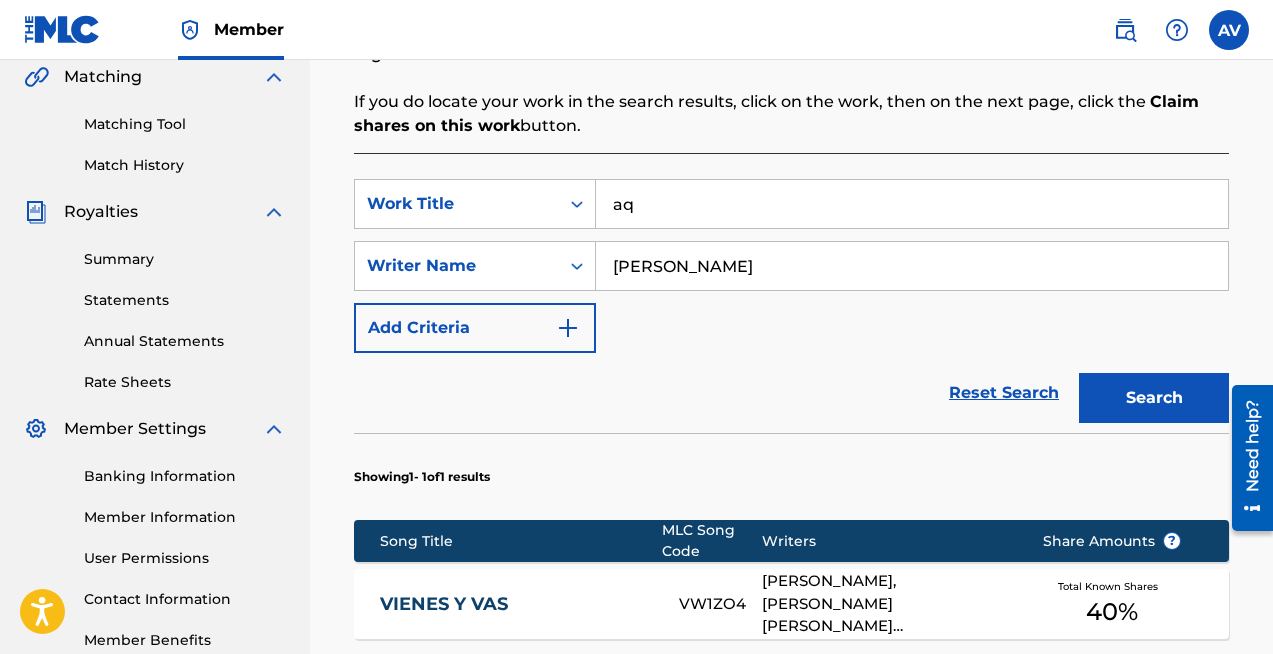 type on "a" 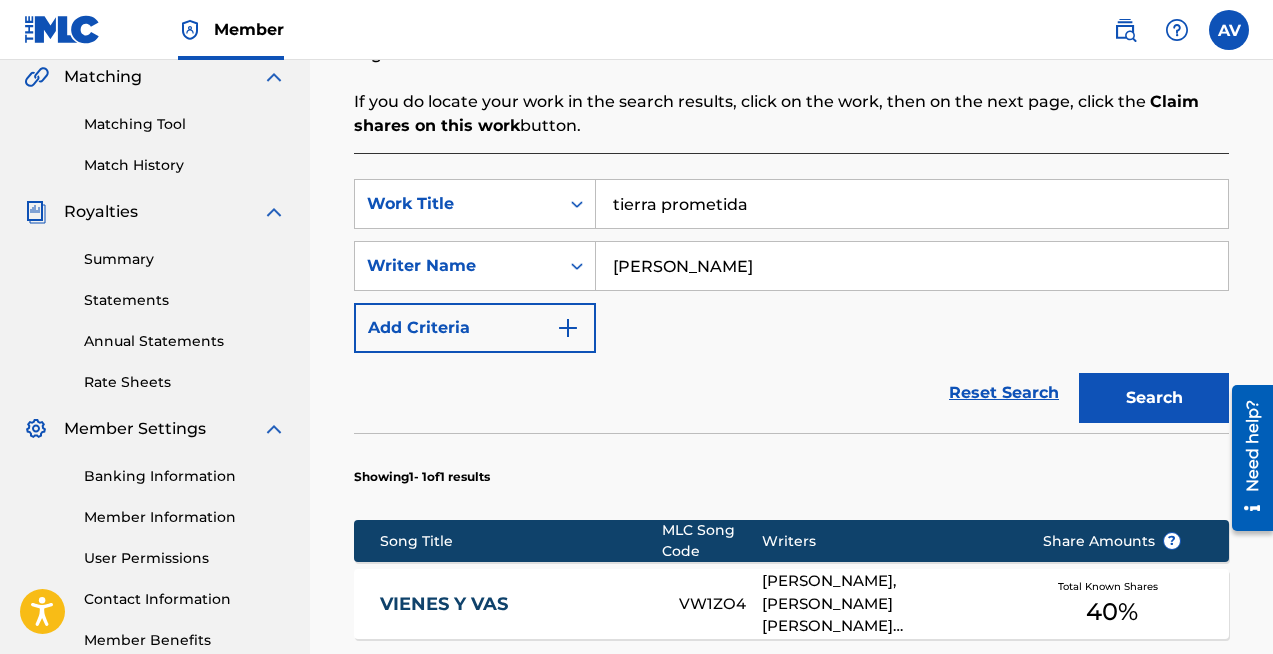 type on "tierra prometida" 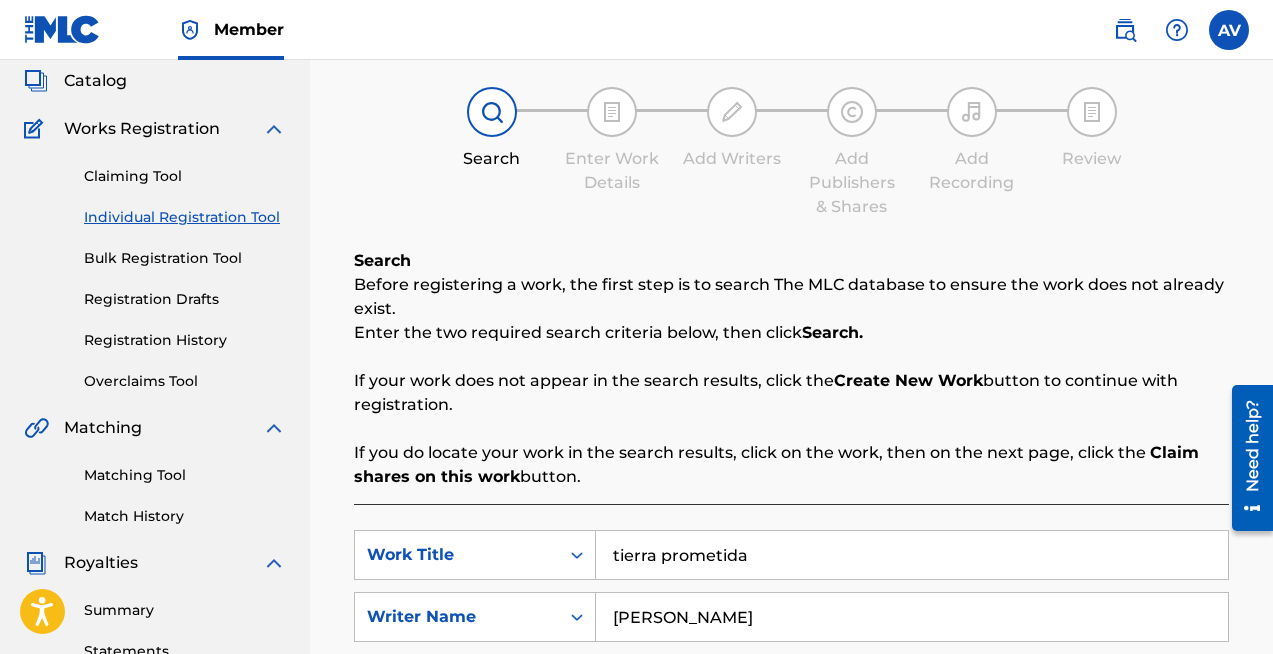 scroll, scrollTop: 111, scrollLeft: 0, axis: vertical 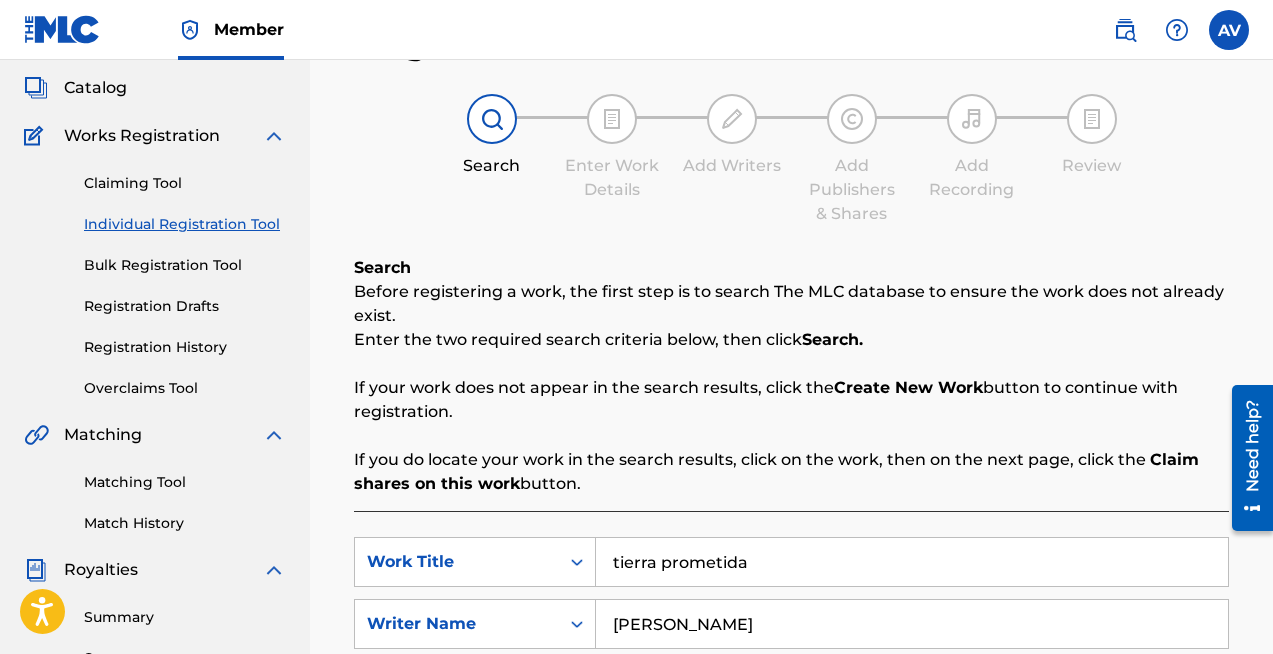click on "Overclaims Tool" at bounding box center (185, 388) 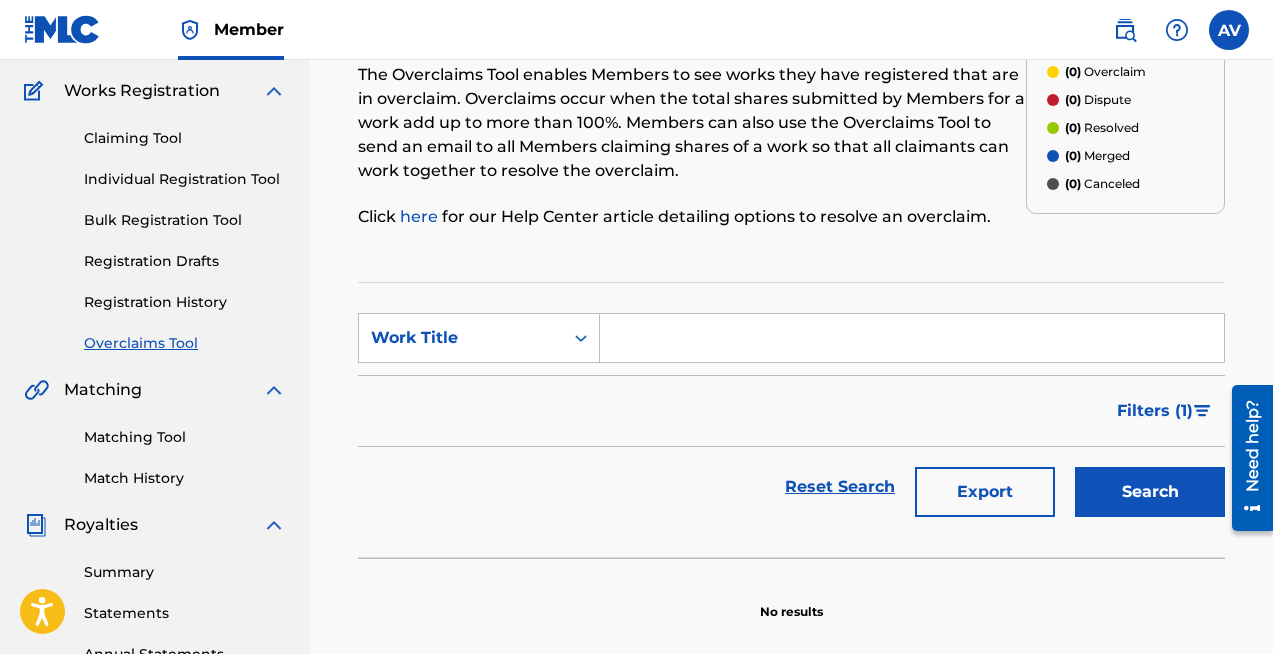 scroll, scrollTop: 177, scrollLeft: 0, axis: vertical 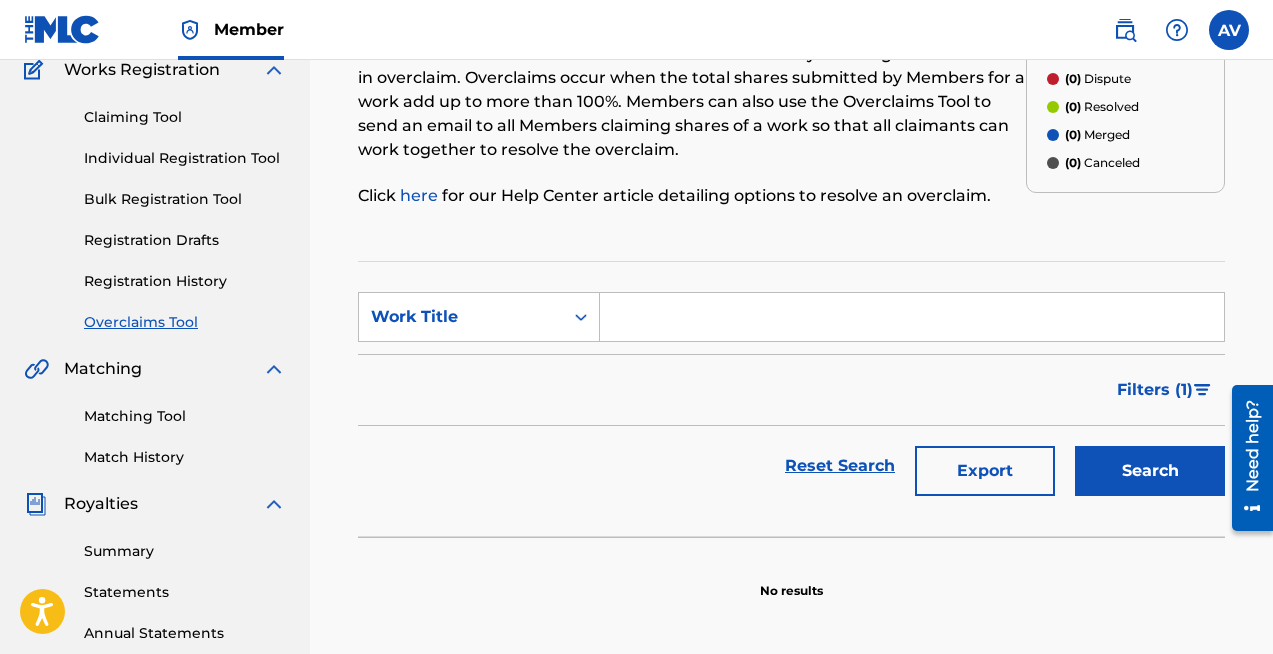 click at bounding box center (912, 317) 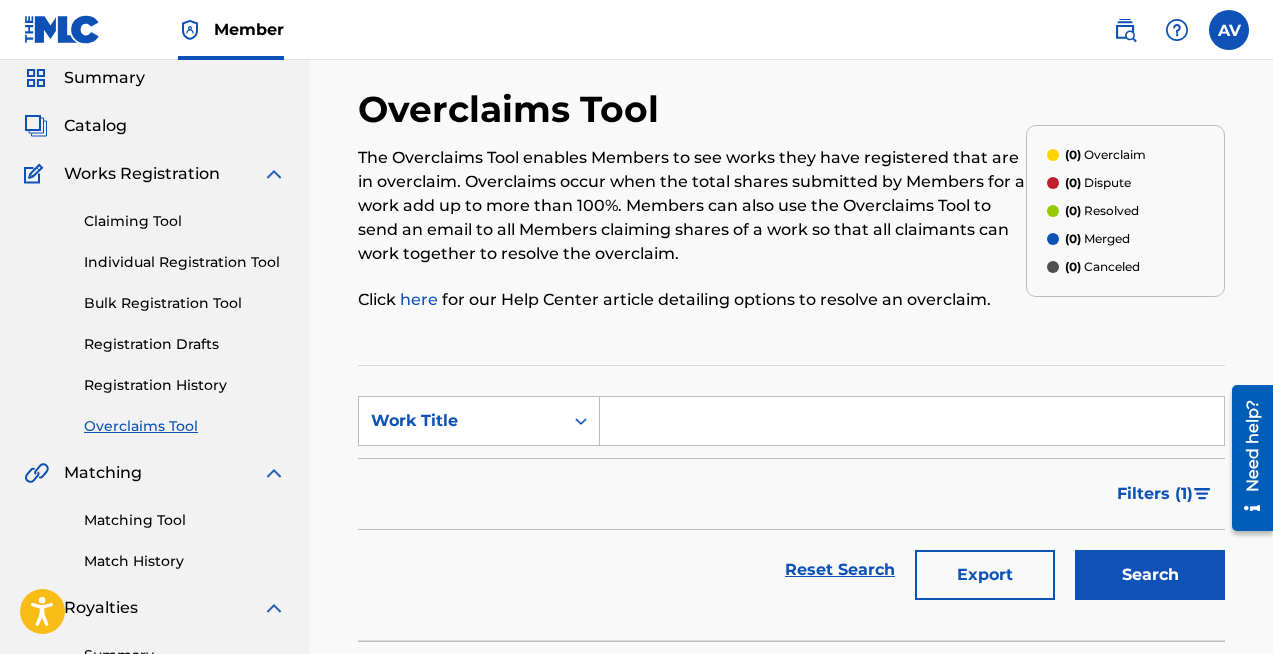 scroll, scrollTop: 0, scrollLeft: 0, axis: both 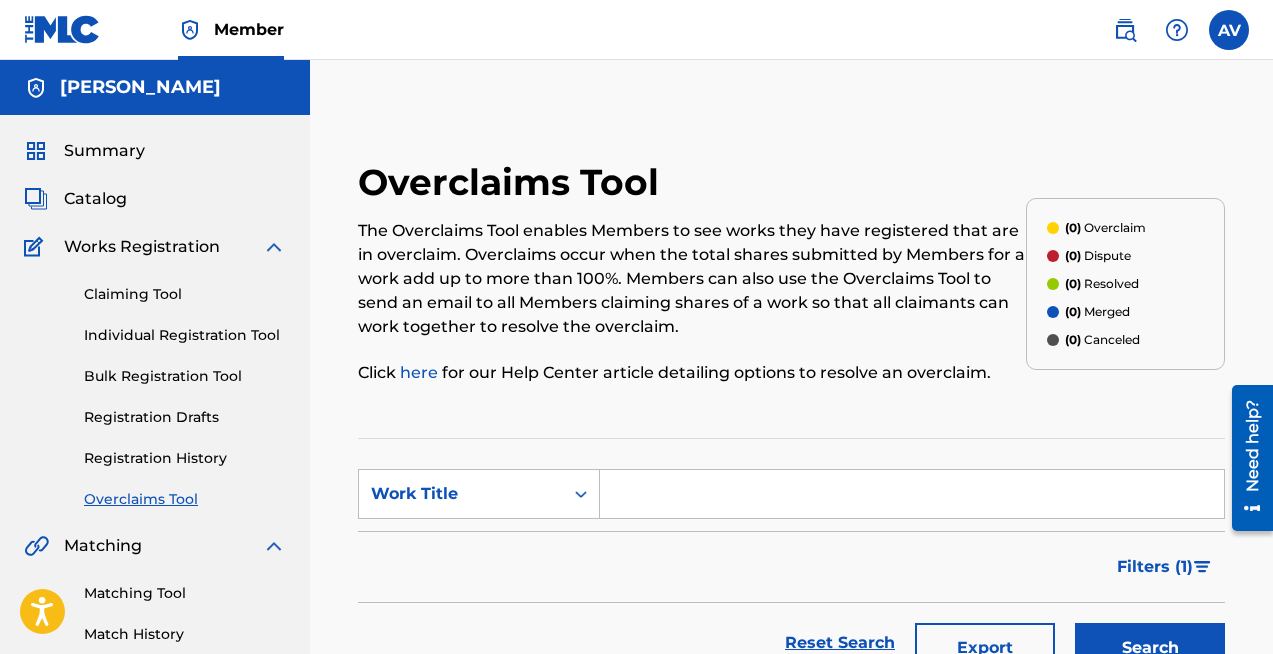 click on "Summary Catalog Works Registration Claiming Tool Individual Registration Tool Bulk Registration Tool Registration Drafts Registration History Overclaims Tool Matching Matching Tool Match History Royalties Summary Statements Annual Statements Rate Sheets Member Settings Banking Information Member Information User Permissions Contact Information Member Benefits" at bounding box center [155, 629] 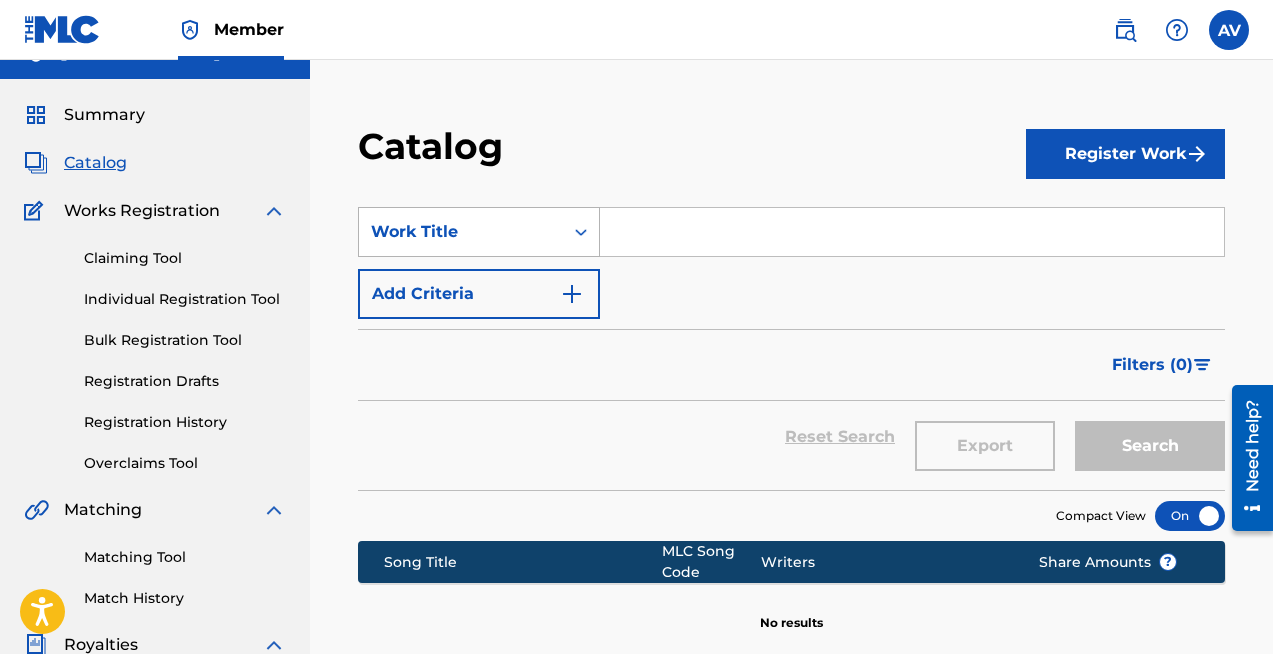 scroll, scrollTop: 0, scrollLeft: 0, axis: both 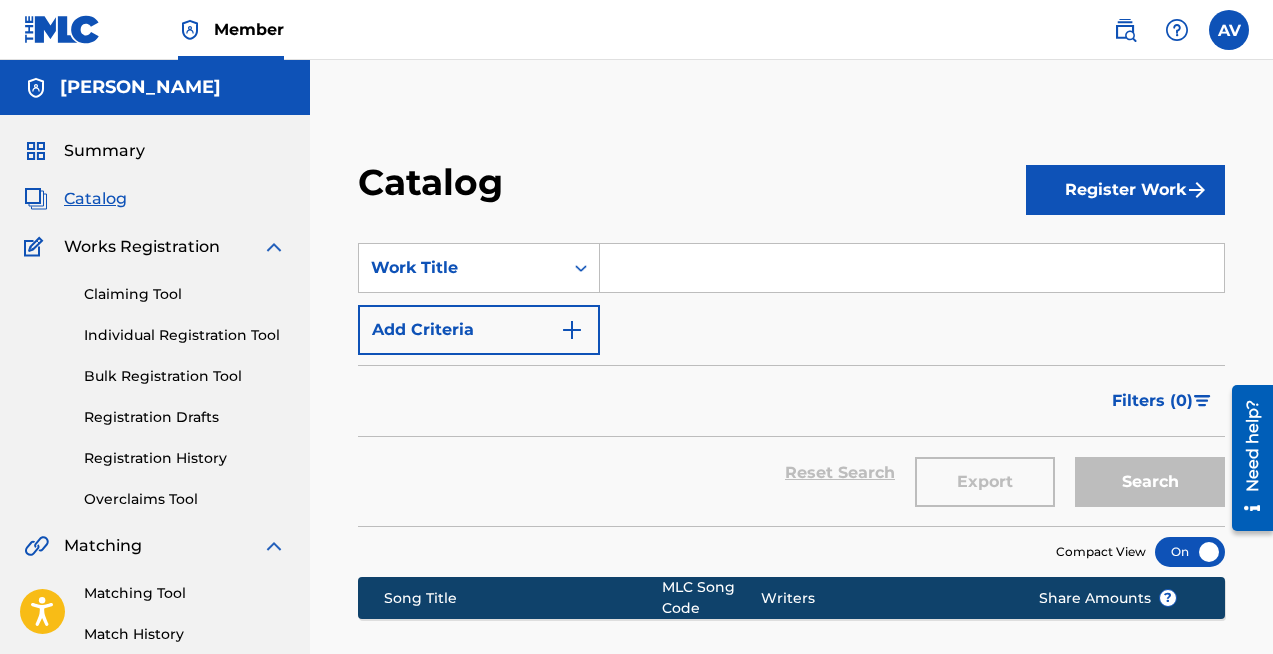 click on "Claiming Tool Individual Registration Tool Bulk Registration Tool Registration Drafts Registration History Overclaims Tool" at bounding box center [155, 384] 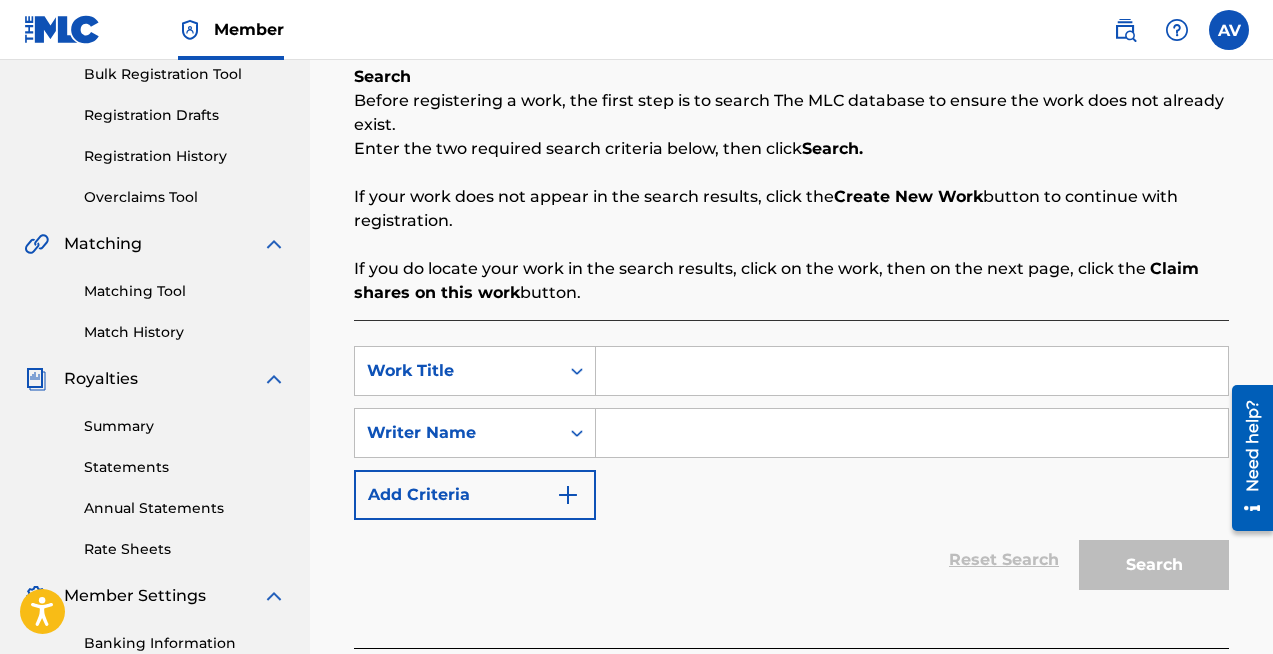 scroll, scrollTop: 300, scrollLeft: 0, axis: vertical 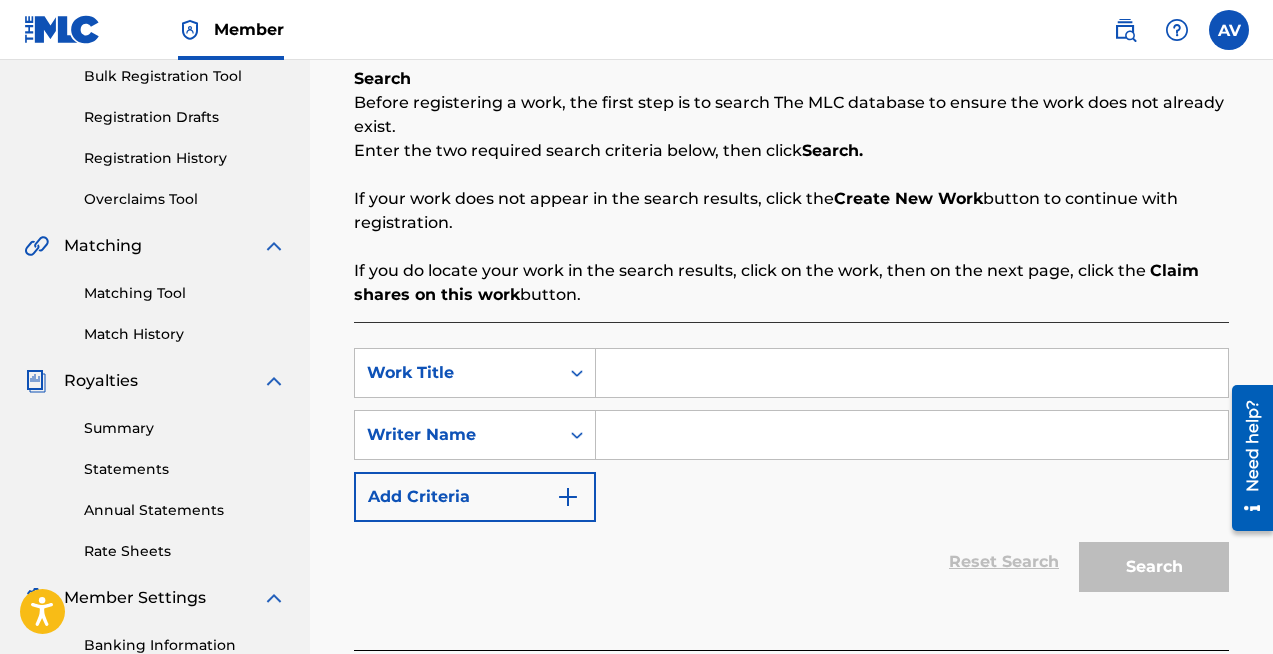 click at bounding box center [912, 373] 